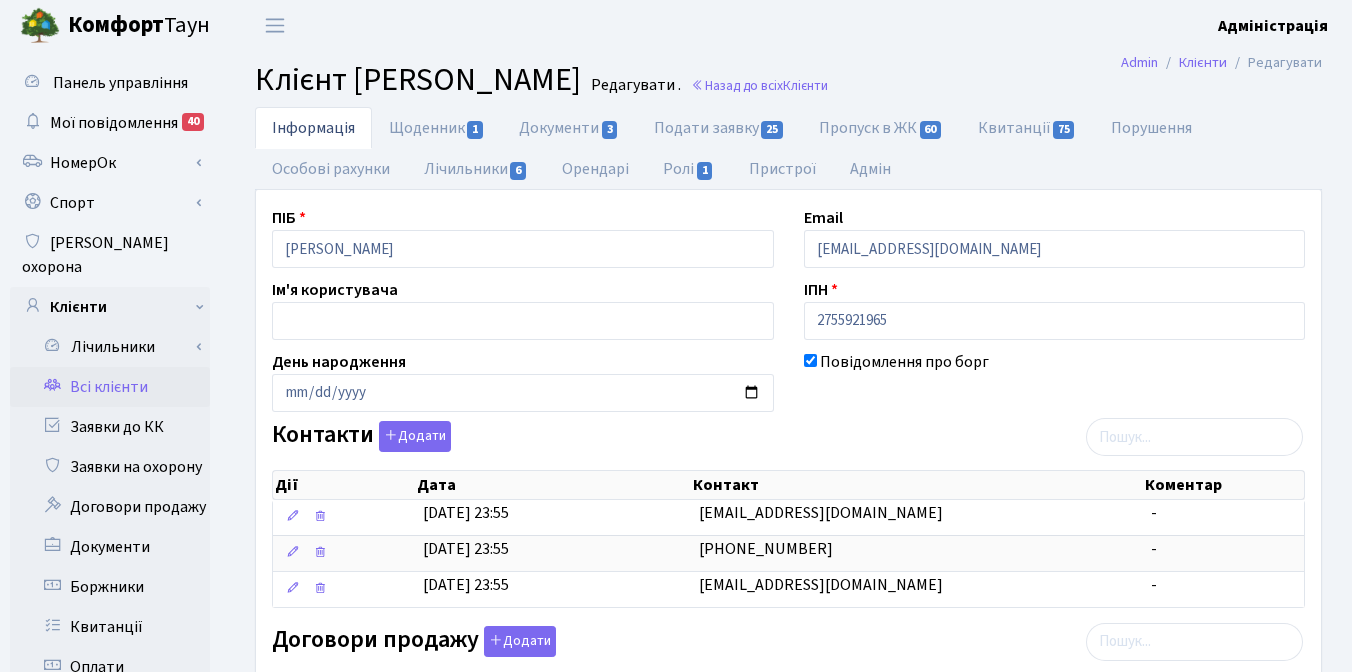scroll, scrollTop: 0, scrollLeft: 0, axis: both 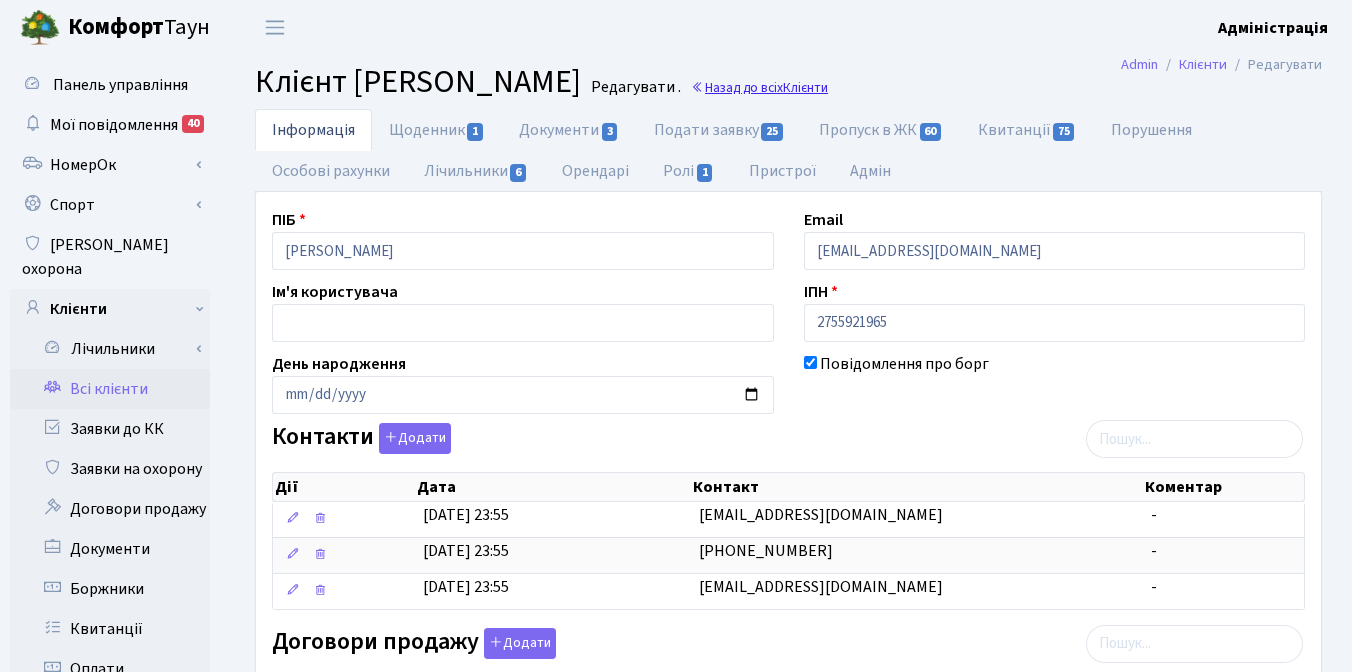 click on "Назад до всіх   Клієнти" at bounding box center (759, 87) 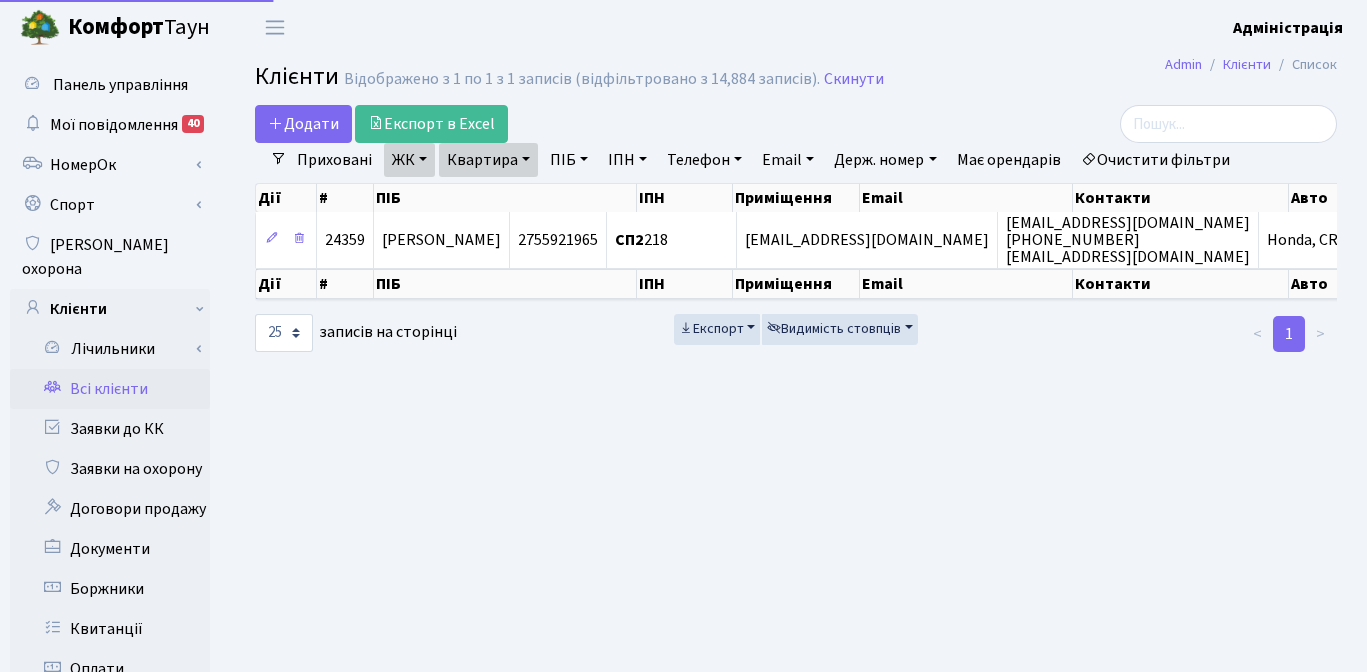select on "25" 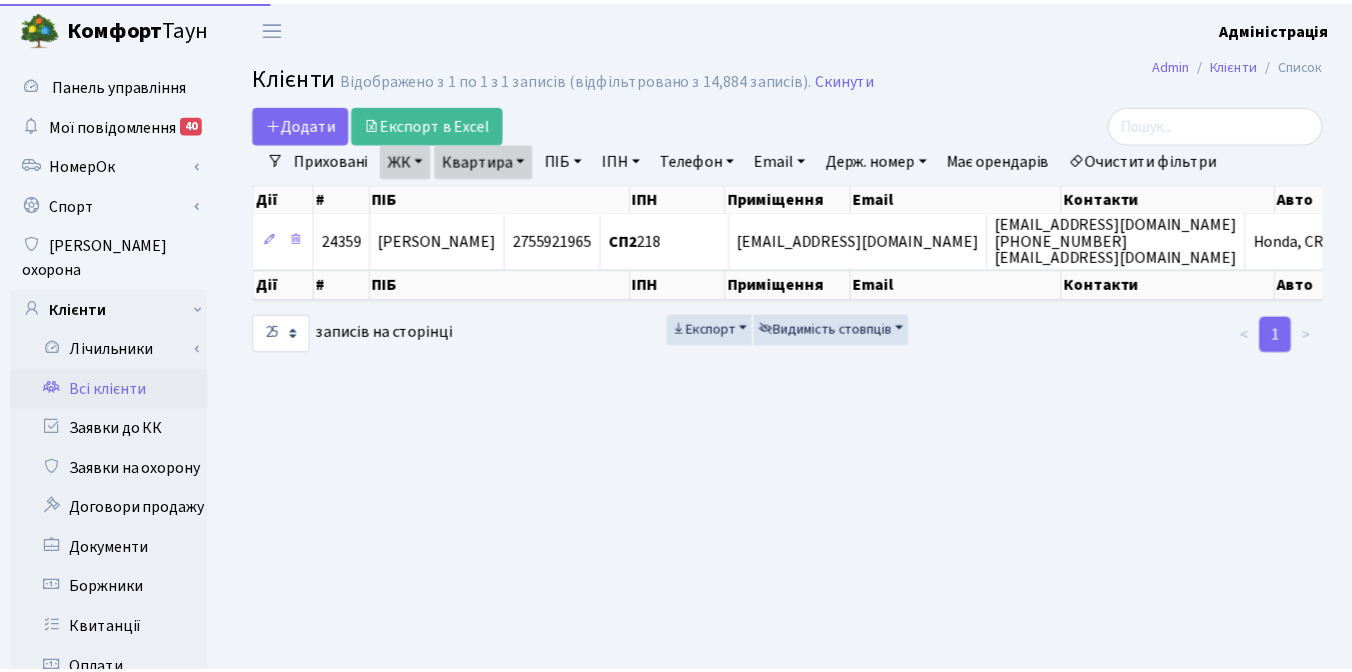 scroll, scrollTop: 0, scrollLeft: 0, axis: both 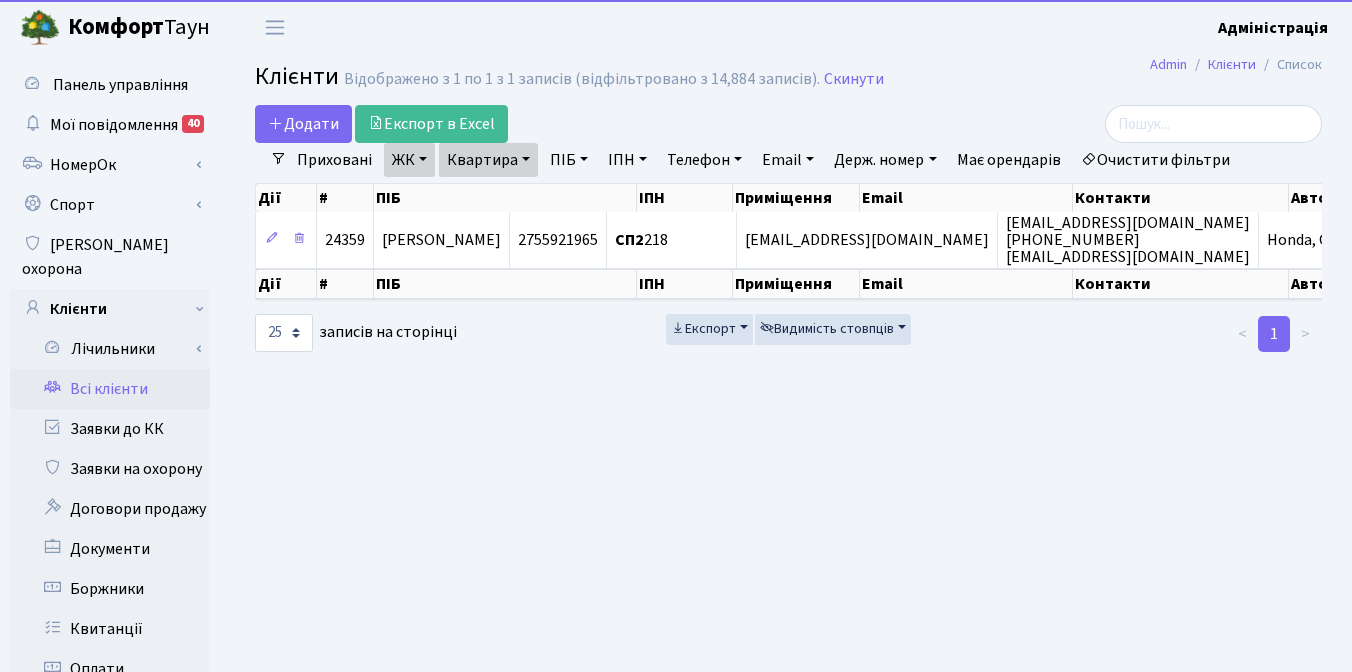 click on "Очистити фільтри" at bounding box center [1155, 160] 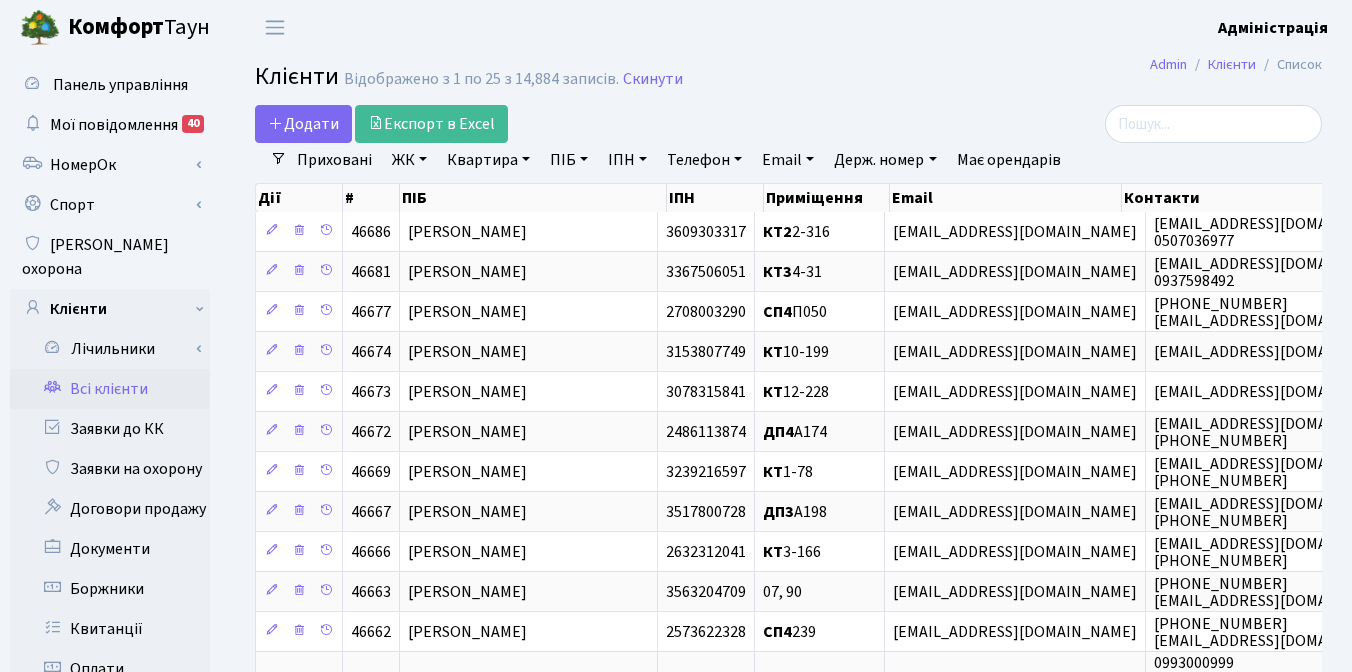 click on "Клієнти
Відображено з 1 по 25 з 14,884 записів. Скинути" at bounding box center (788, 80) 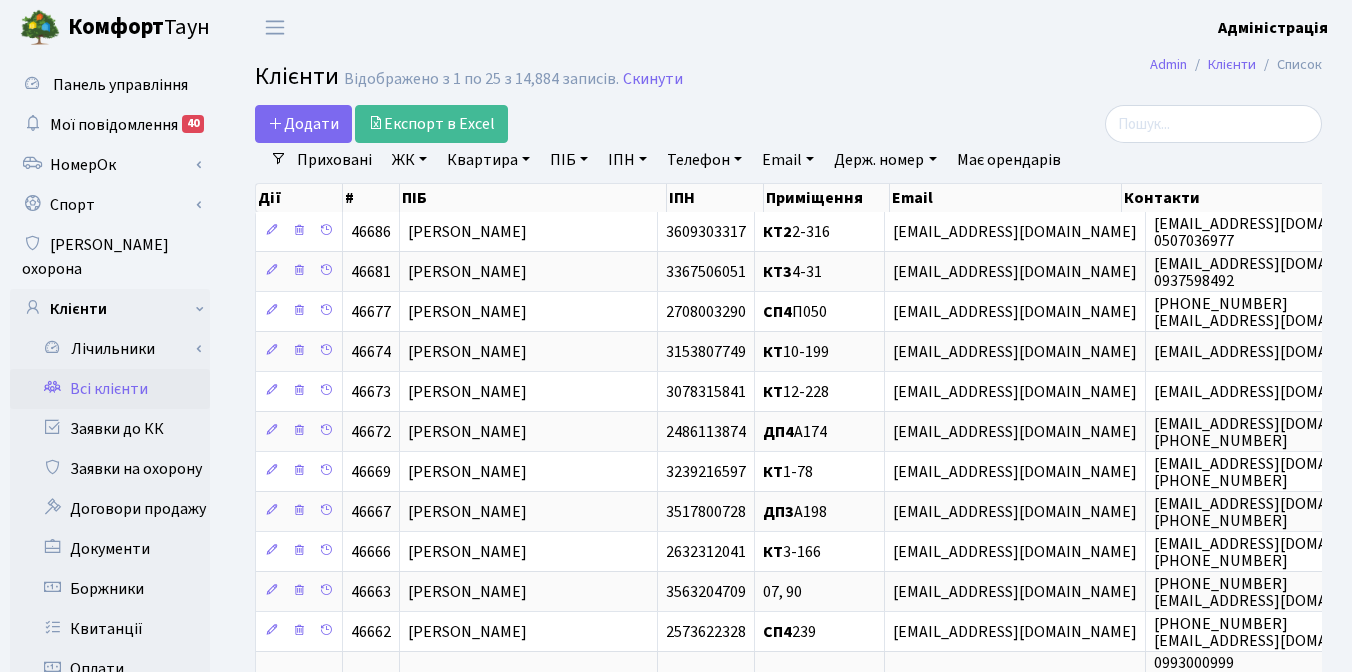 click on "Комфорт  Таун
Адміністрація
Мій обліковий запис
Вийти" at bounding box center (676, 27) 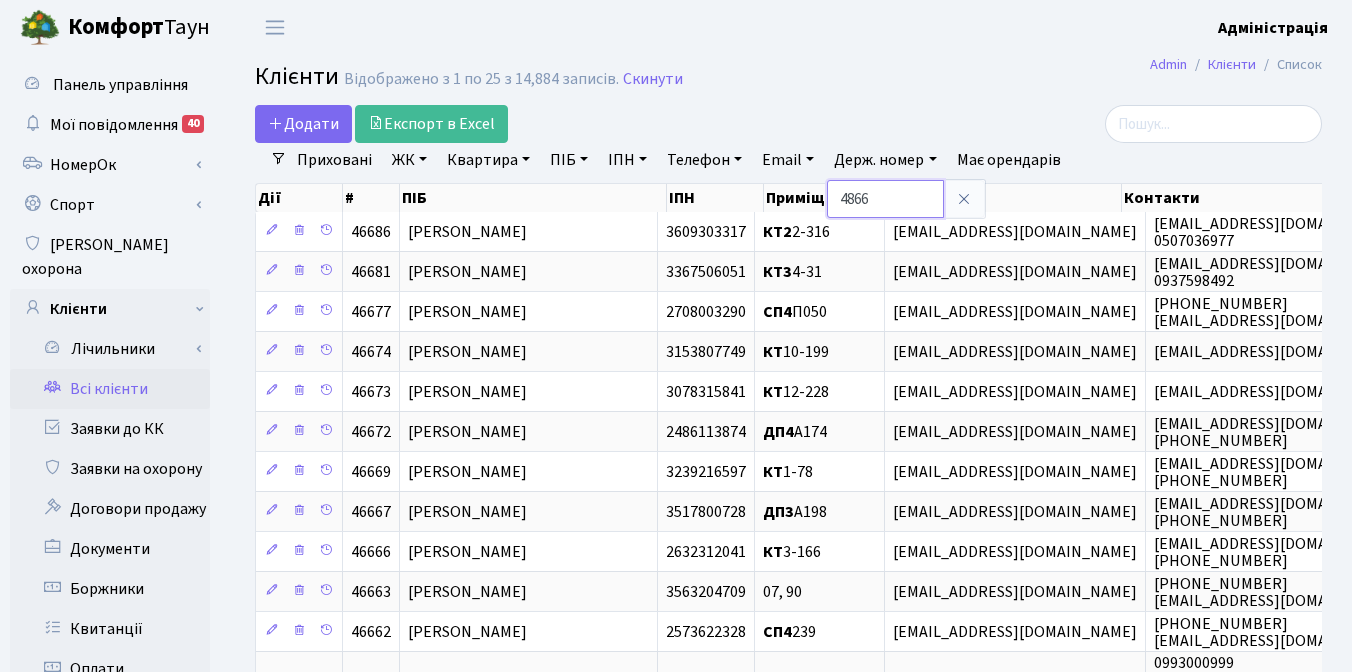 type on "4866" 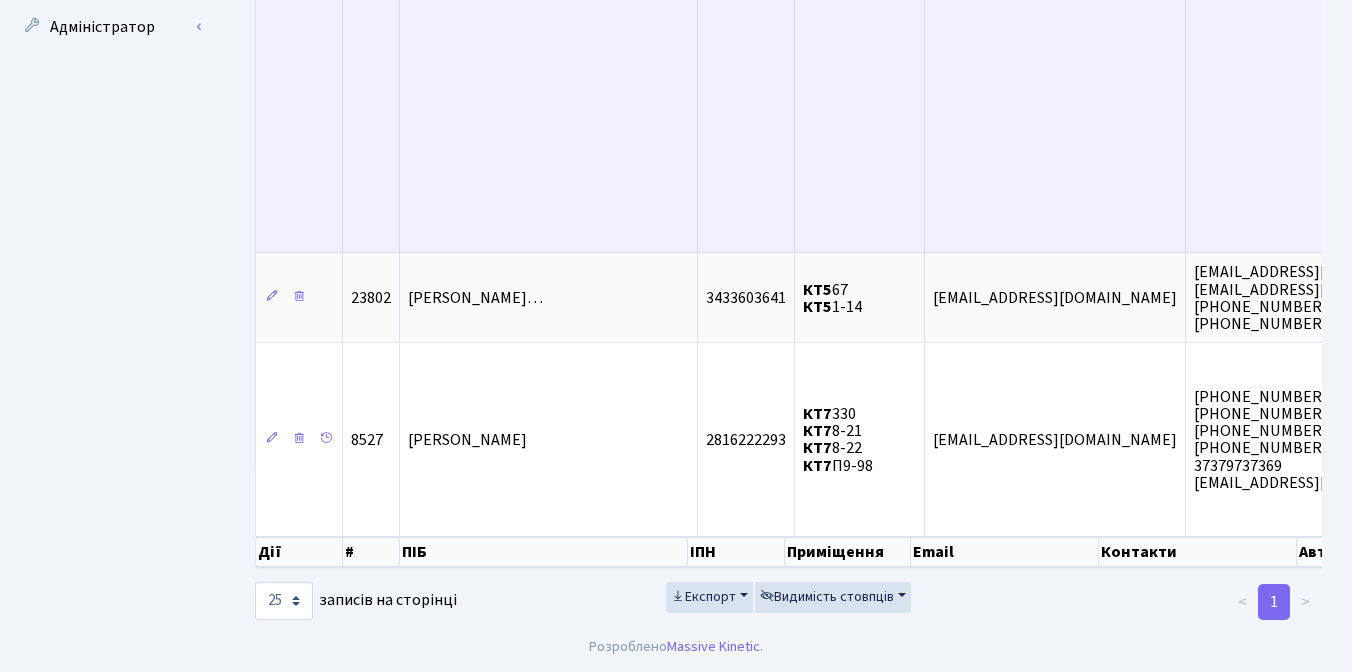 scroll, scrollTop: 1177, scrollLeft: 0, axis: vertical 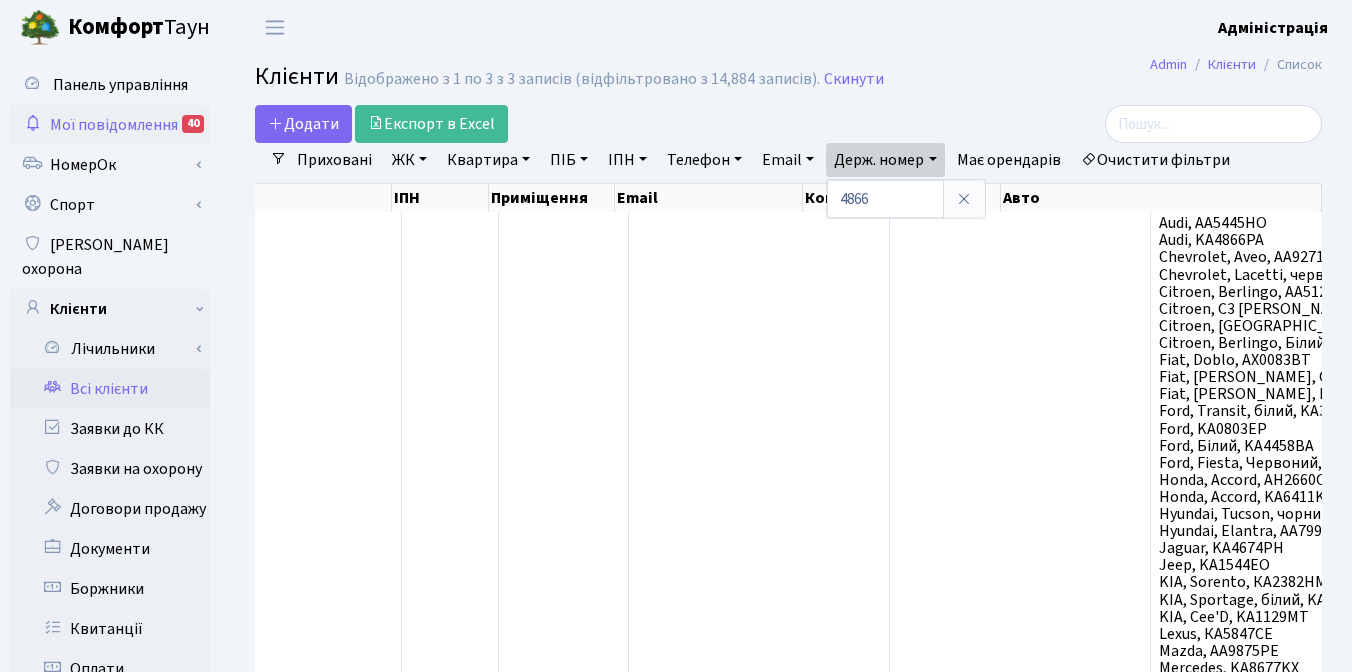 click on "Мої повідомлення" at bounding box center (114, 125) 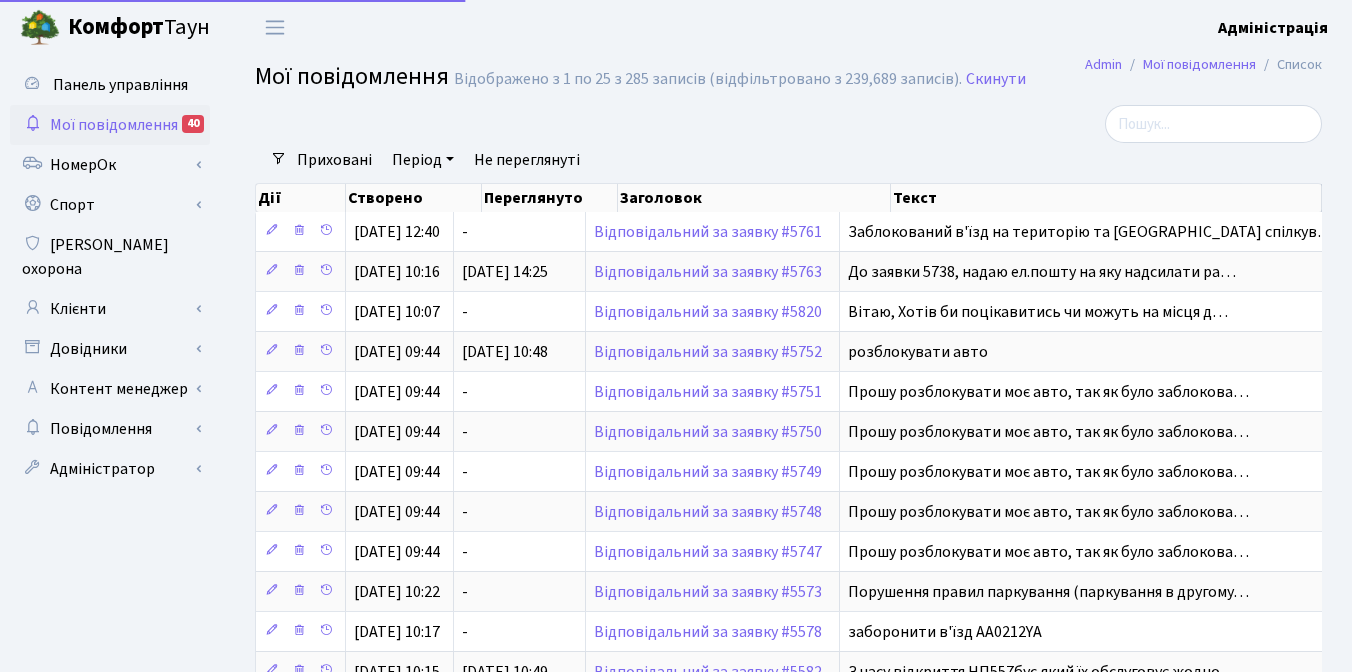 select on "25" 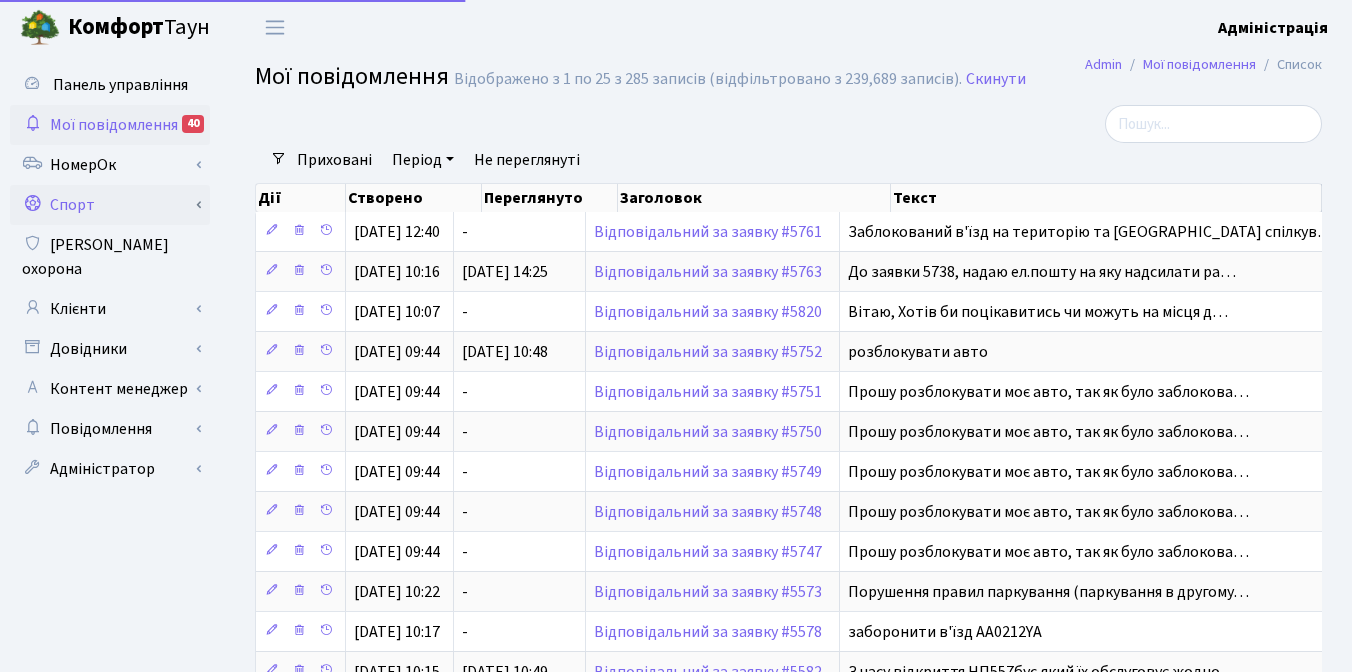 scroll, scrollTop: 0, scrollLeft: 0, axis: both 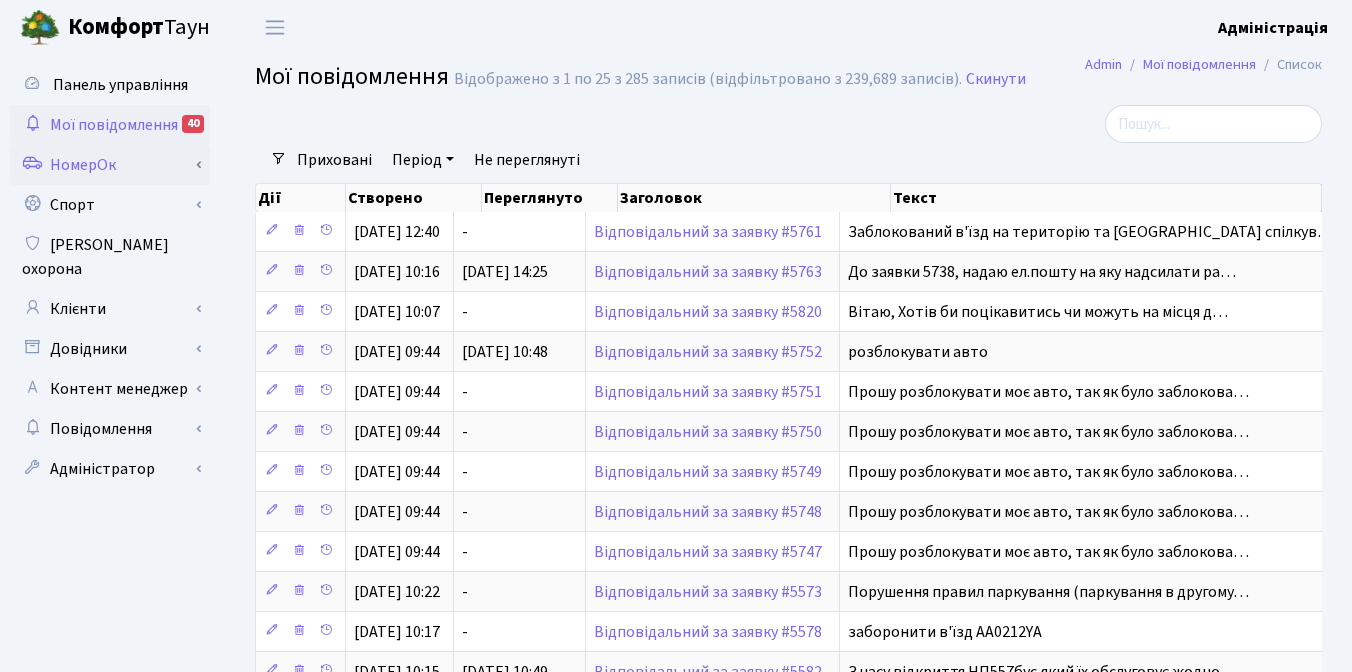 click on "НомерОк" at bounding box center (110, 165) 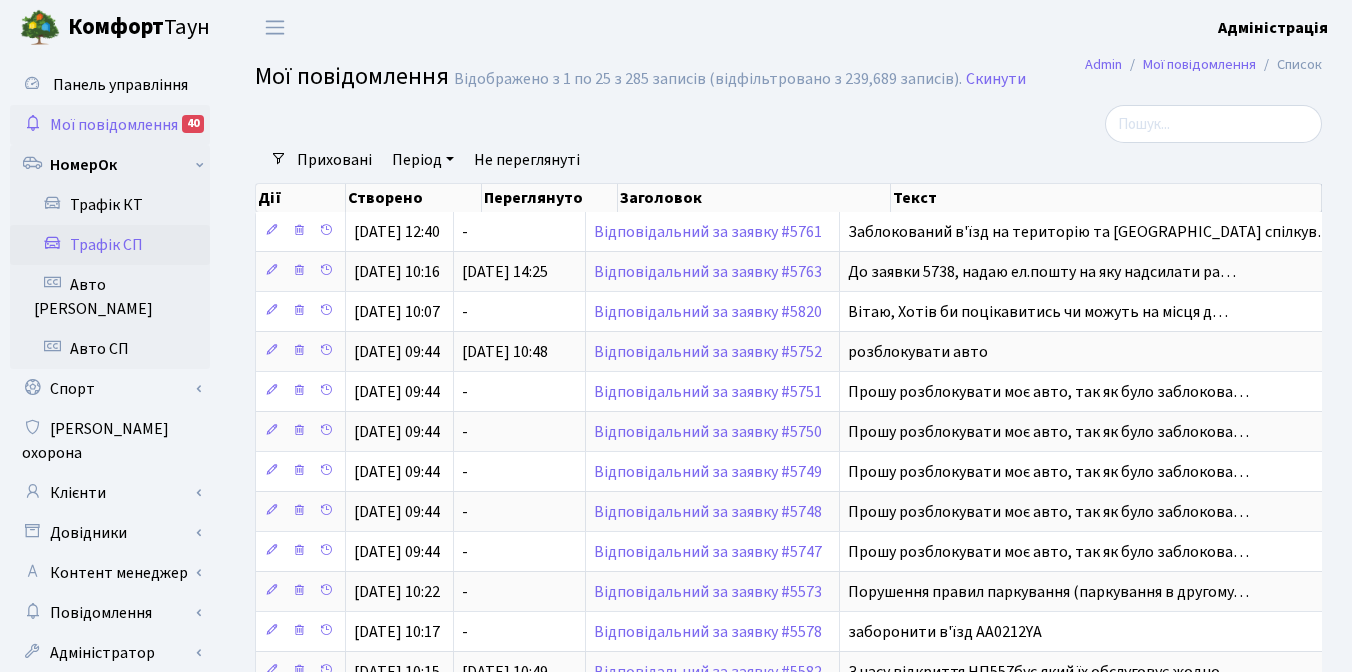 click on "Трафік СП" at bounding box center (110, 245) 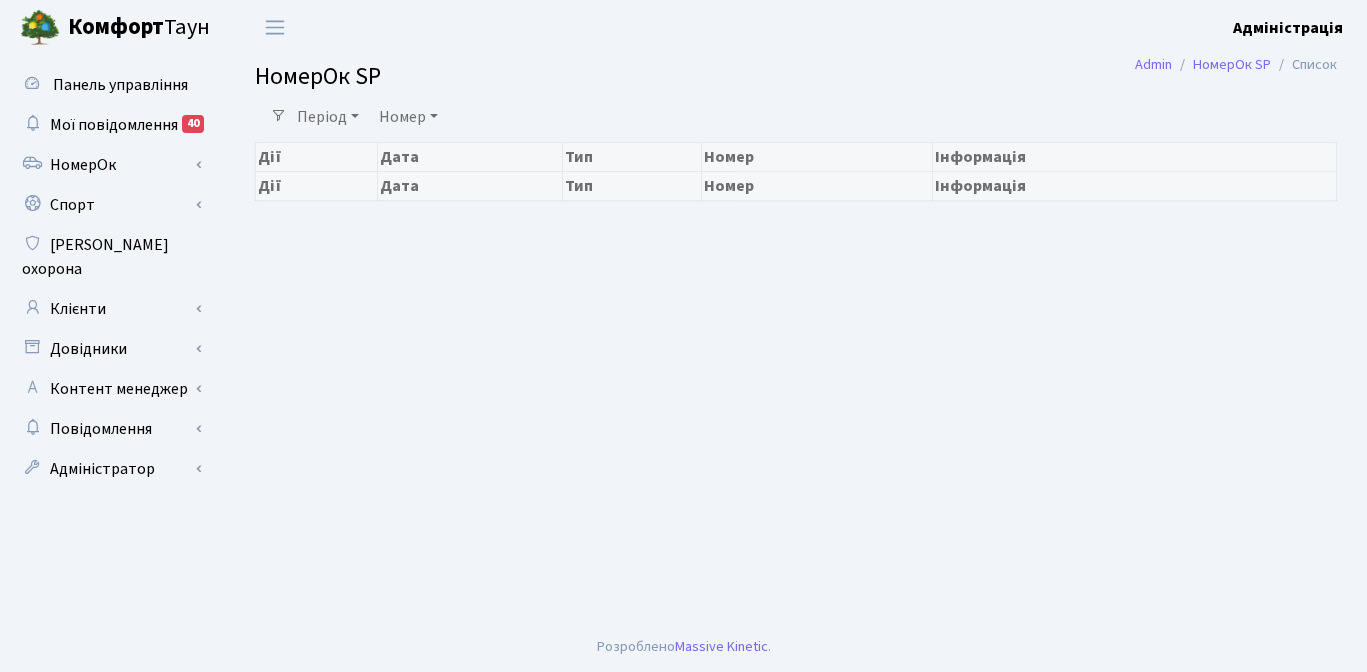 scroll, scrollTop: 0, scrollLeft: 0, axis: both 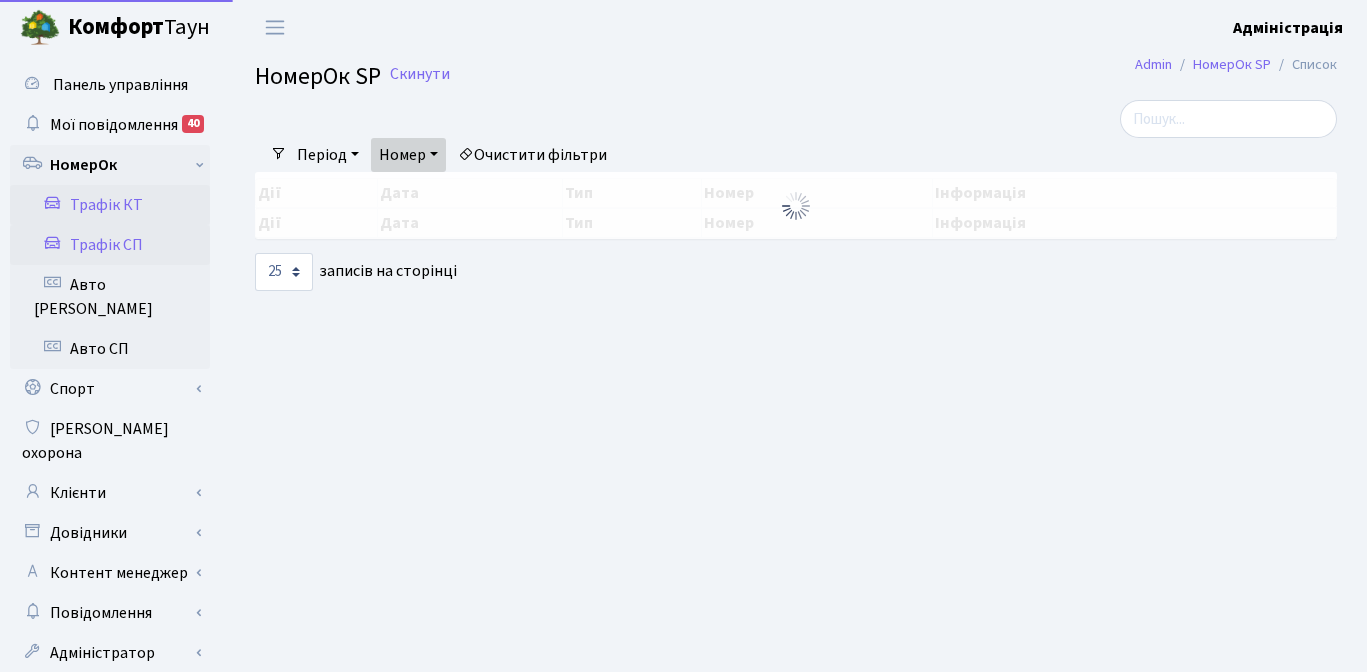 select on "25" 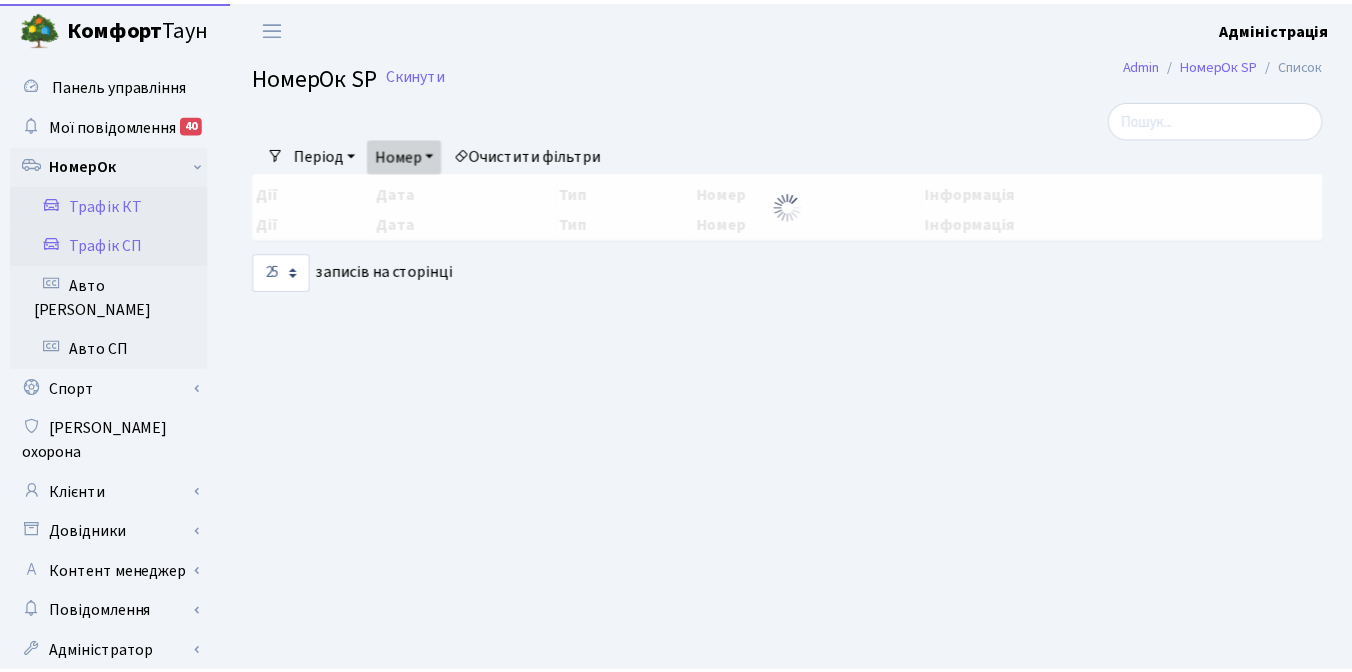 scroll, scrollTop: 0, scrollLeft: 0, axis: both 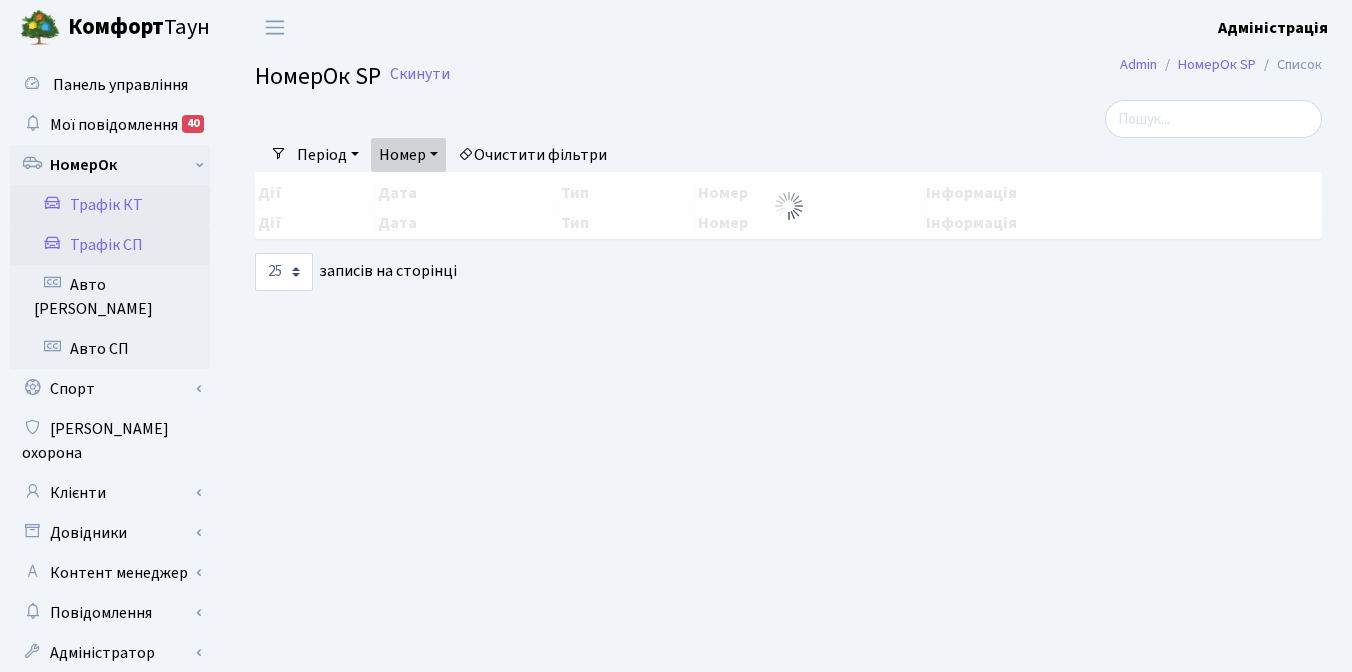 click on "Номер" at bounding box center (408, 155) 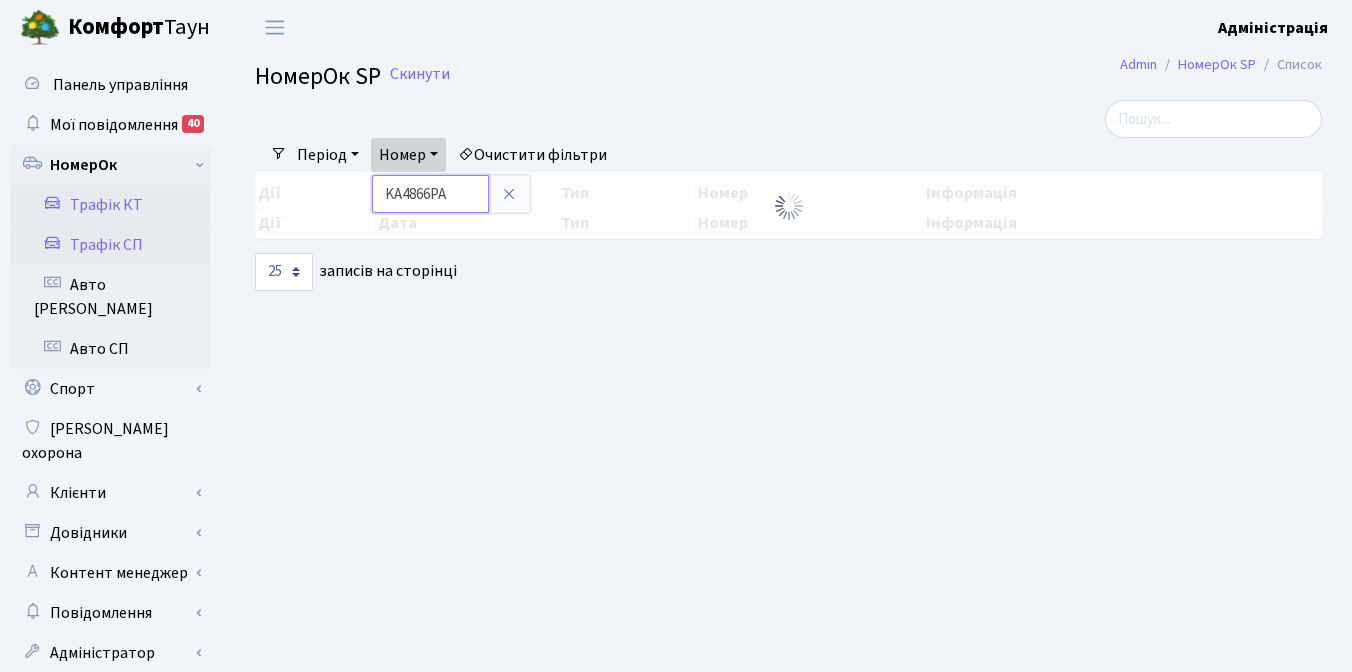 click on "KA4866PA" at bounding box center [430, 194] 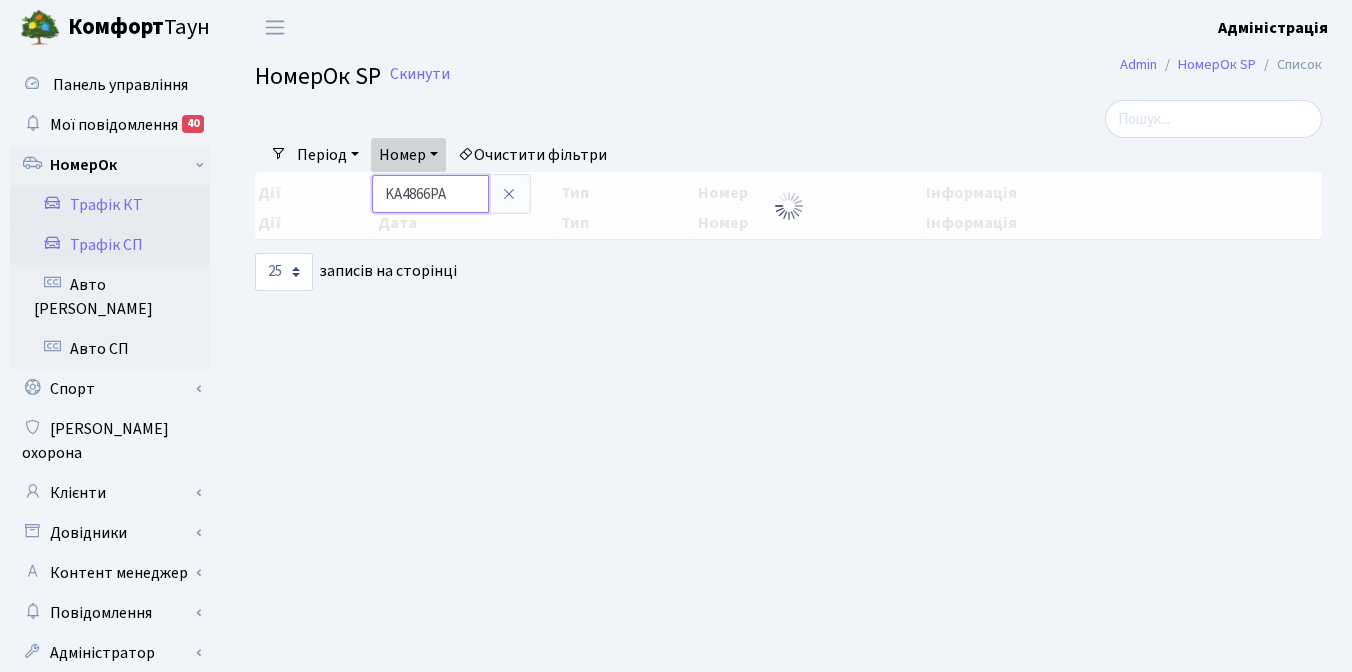 drag, startPoint x: 404, startPoint y: 194, endPoint x: 380, endPoint y: 190, distance: 24.33105 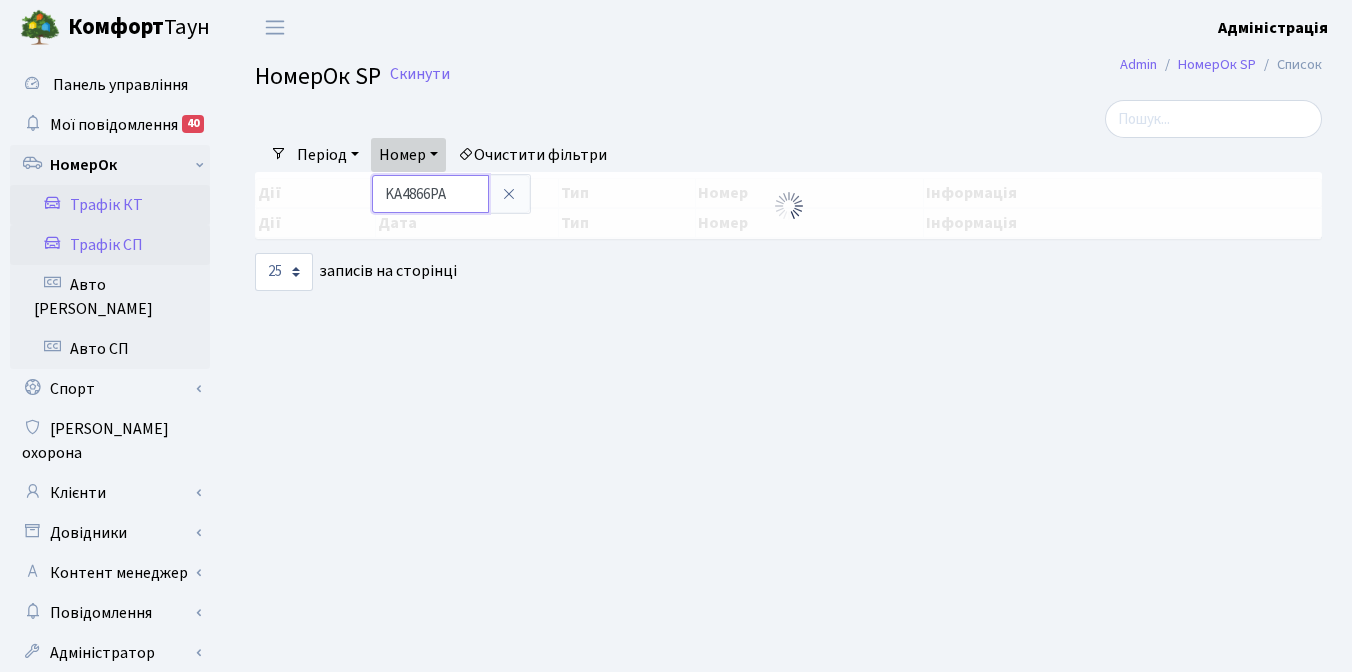 click on "KA4866PA" at bounding box center [430, 194] 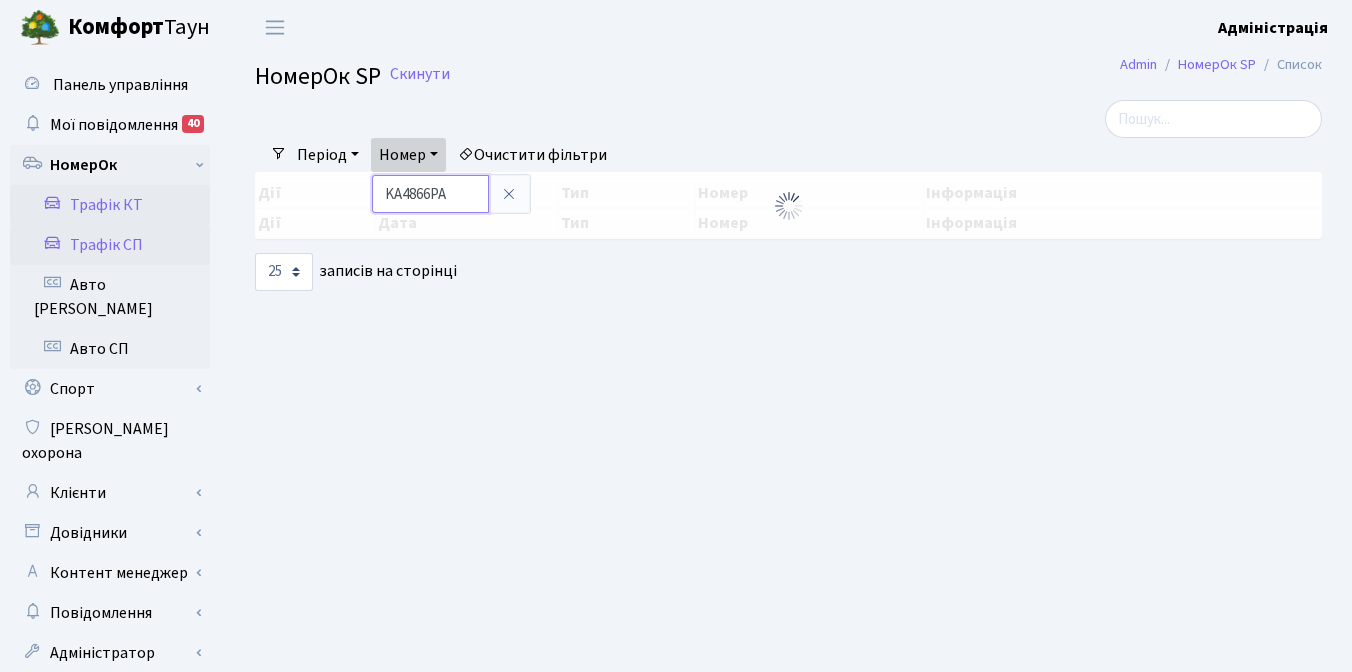 drag, startPoint x: 431, startPoint y: 192, endPoint x: 466, endPoint y: 186, distance: 35.510563 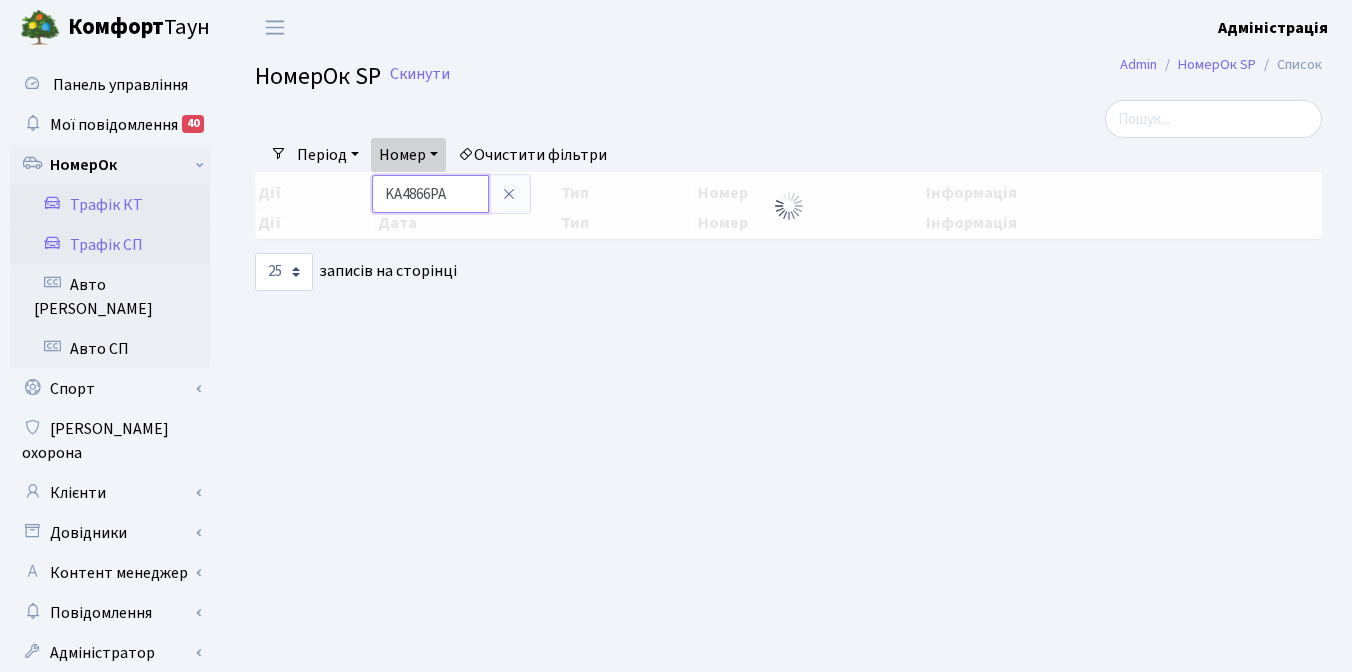 click on "KA4866PA" at bounding box center (430, 194) 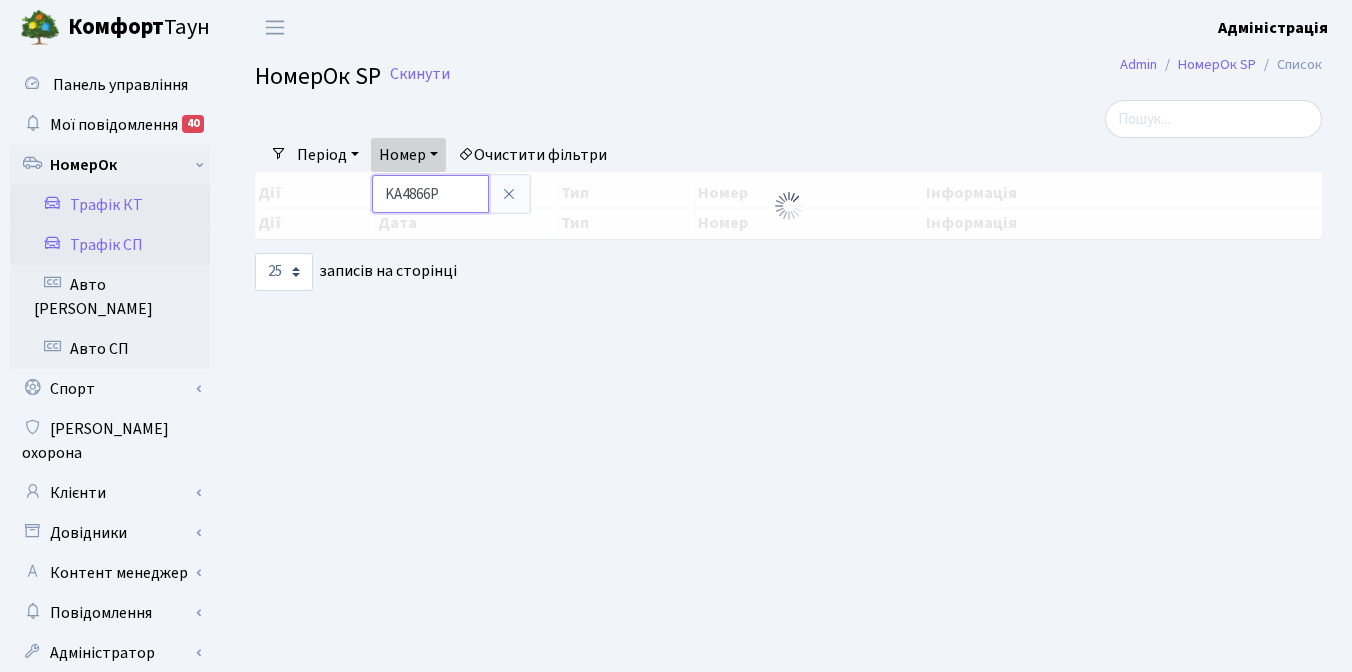 type on "KA4866PA" 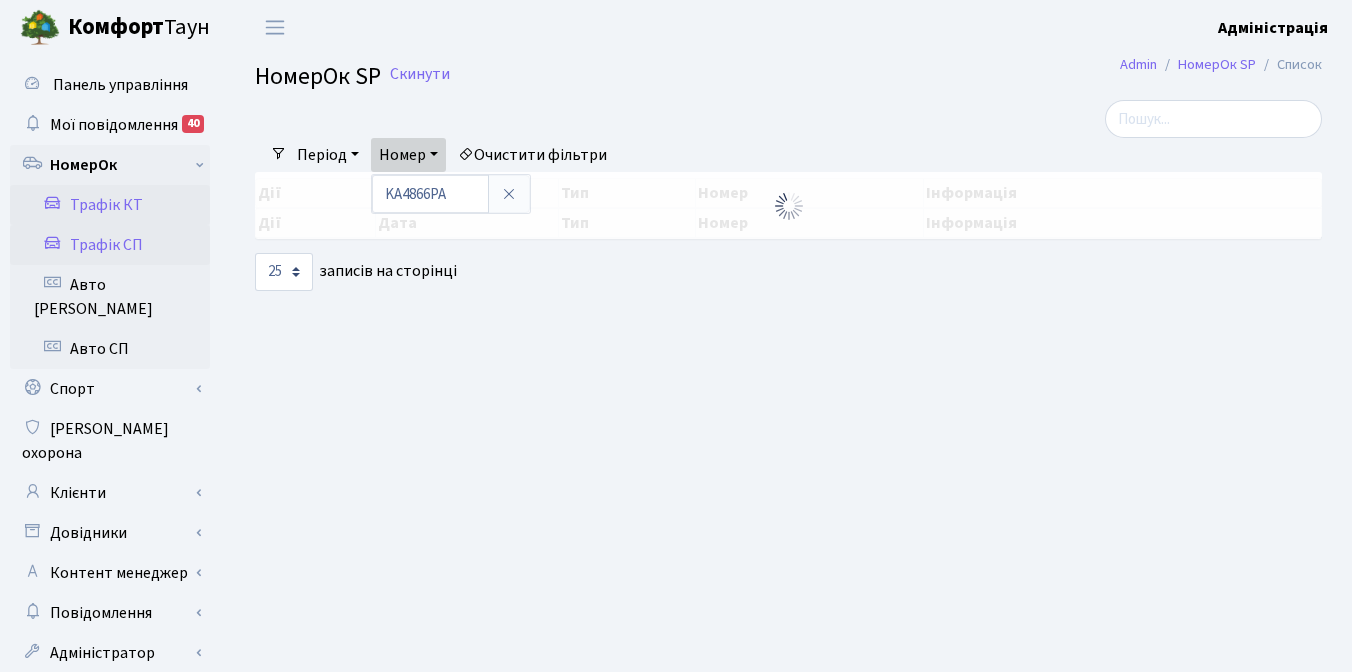 click at bounding box center [605, 119] 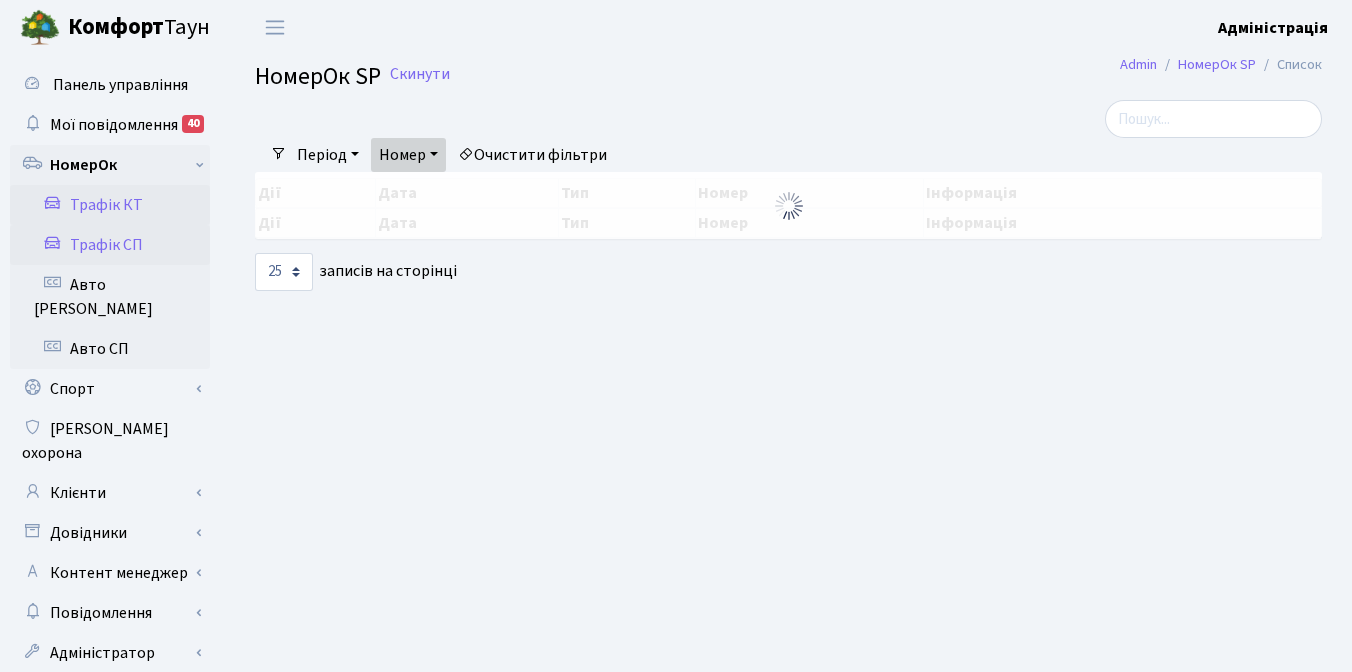 click on "Номер" at bounding box center (408, 155) 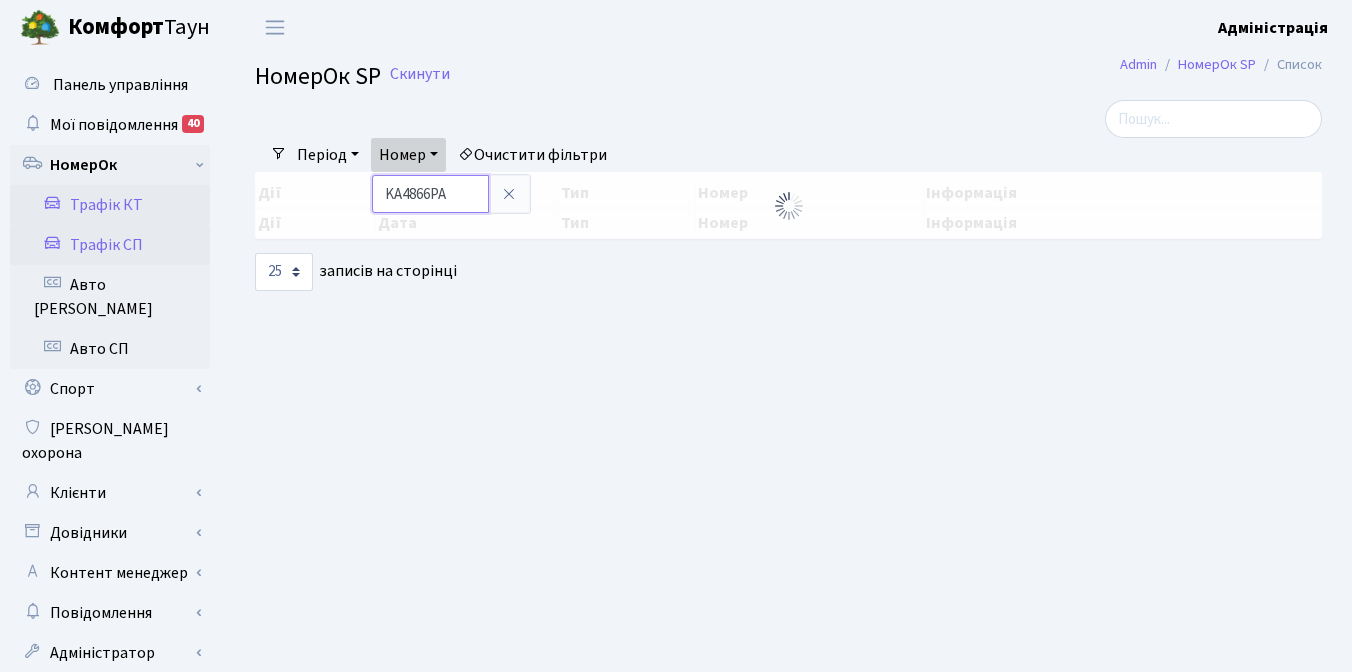 click on "KA4866PA" at bounding box center (430, 194) 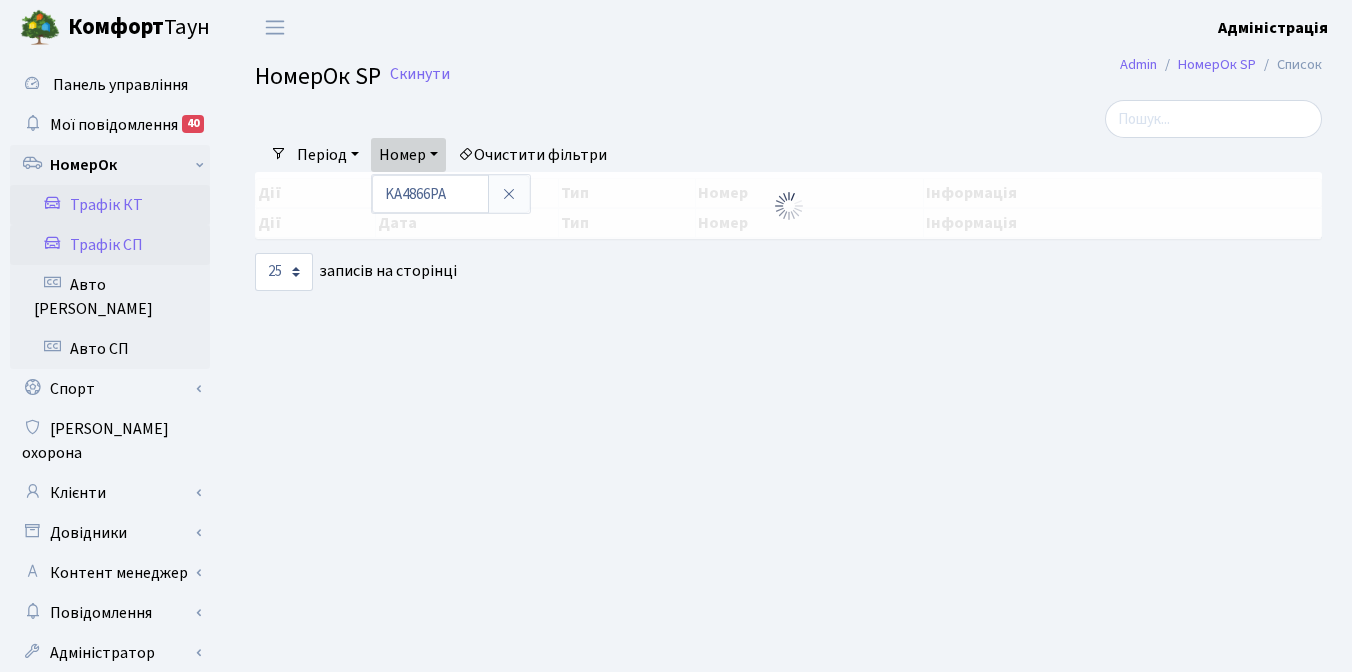 click on "НомерОк SP
Скинути" at bounding box center (788, 77) 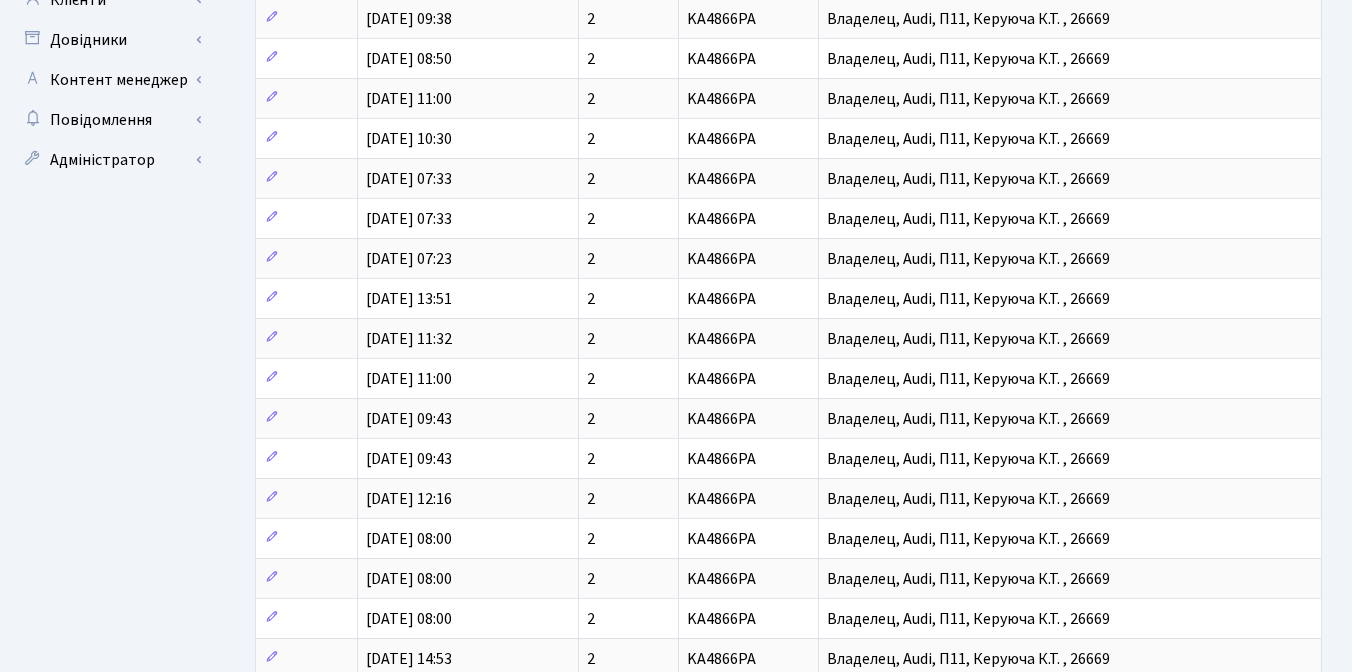 scroll, scrollTop: 0, scrollLeft: 0, axis: both 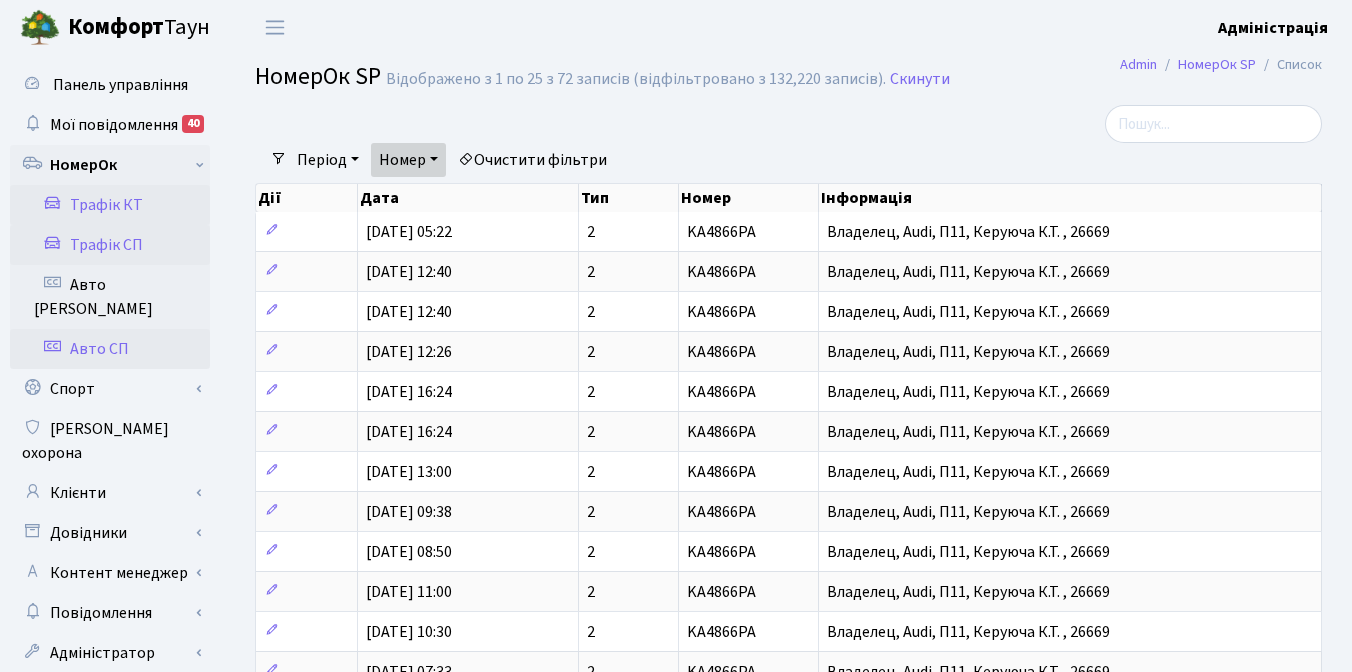 click on "Авто СП" at bounding box center (110, 349) 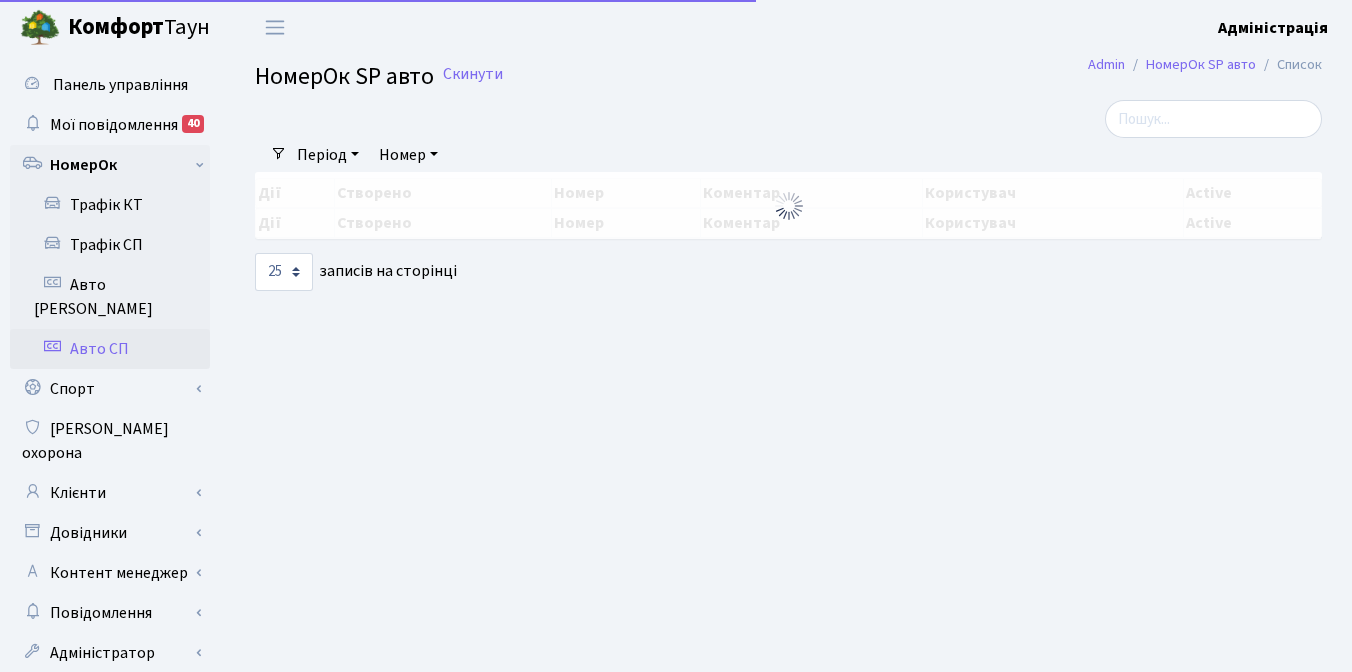 select on "25" 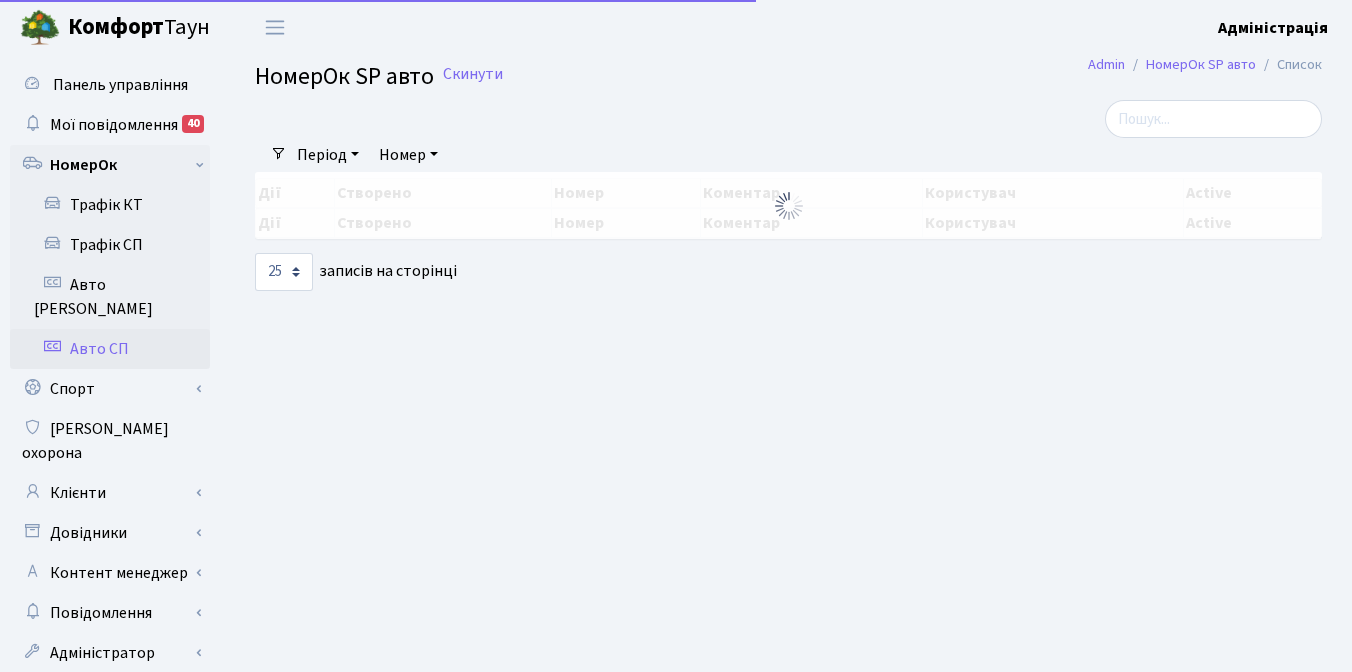 scroll, scrollTop: 0, scrollLeft: 0, axis: both 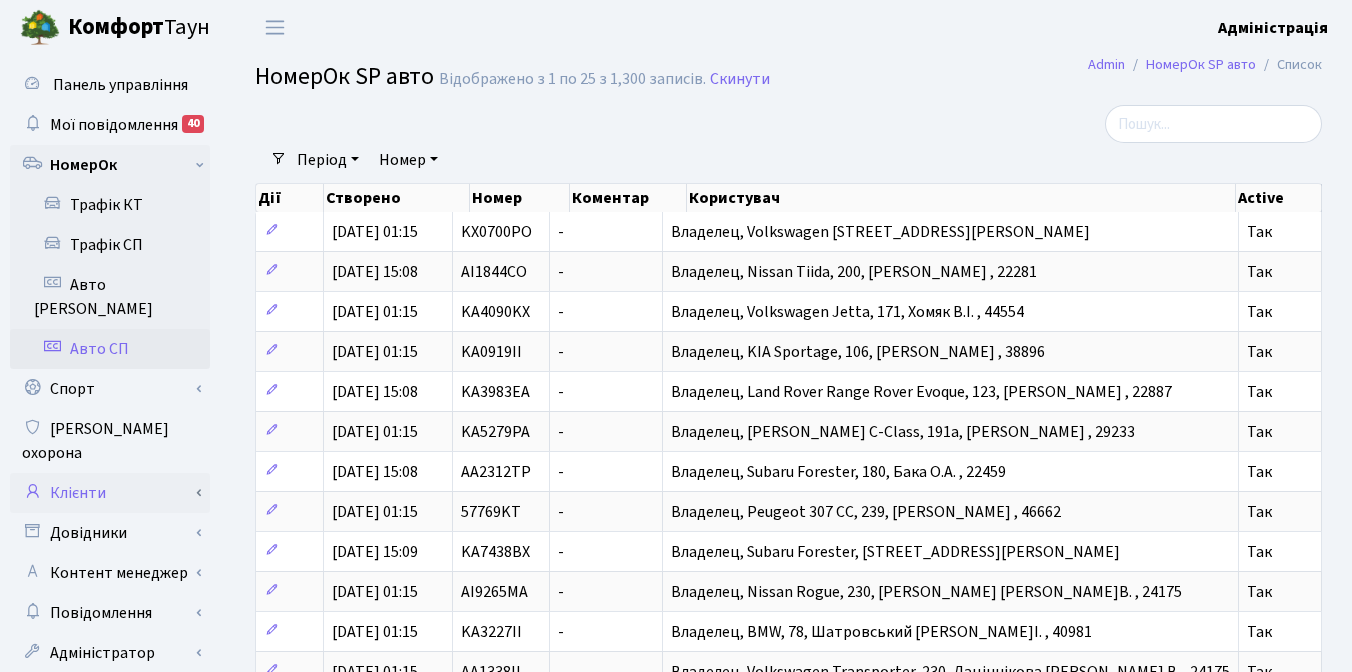 click on "Клієнти" at bounding box center [110, 493] 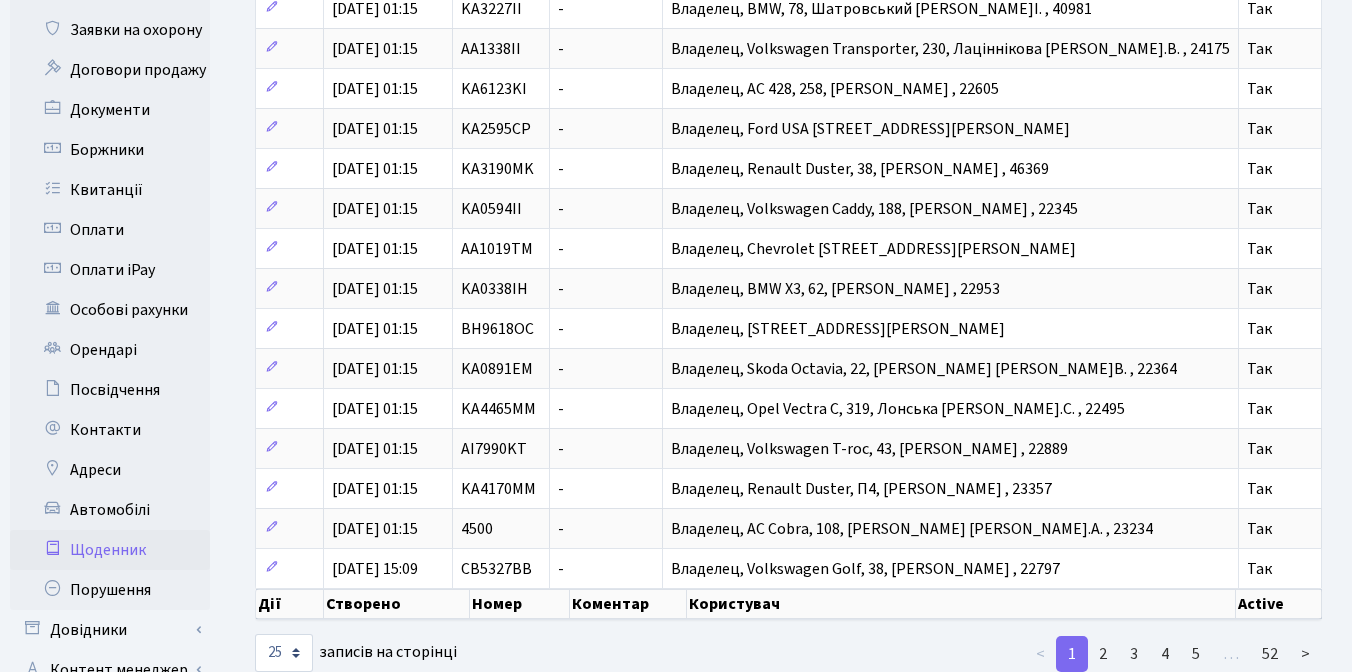 scroll, scrollTop: 627, scrollLeft: 0, axis: vertical 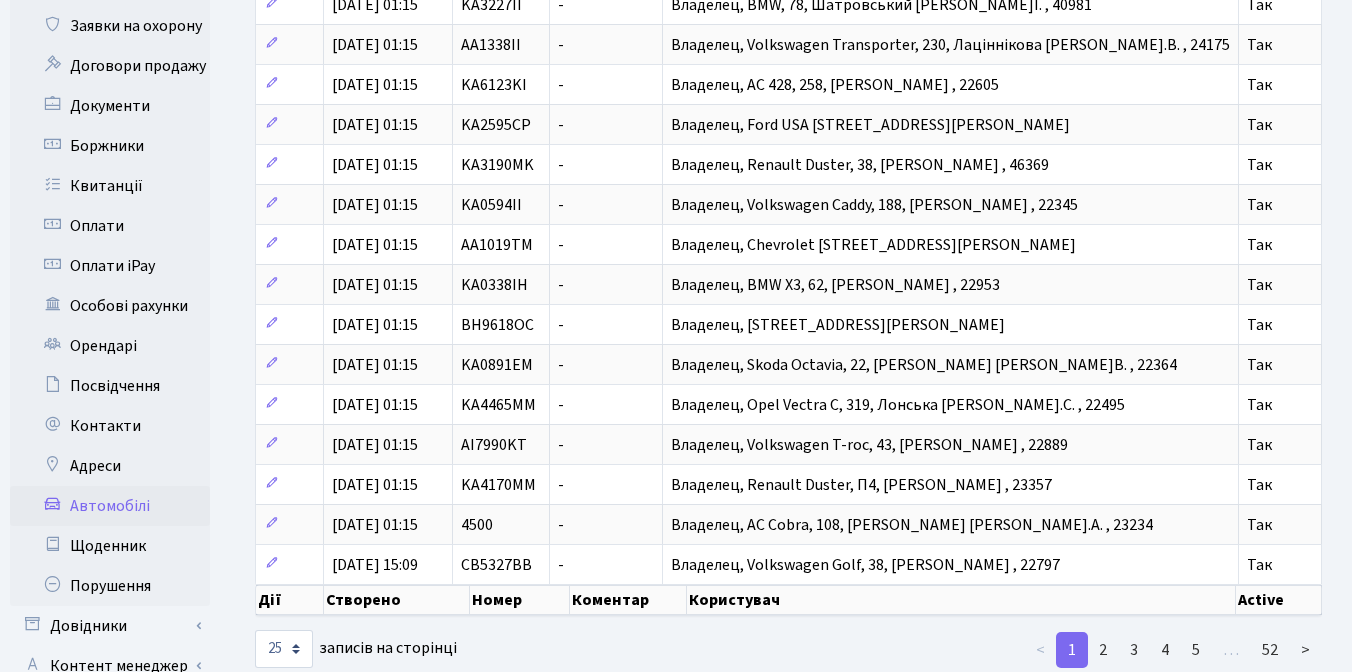 click on "Автомобілі" at bounding box center [110, 506] 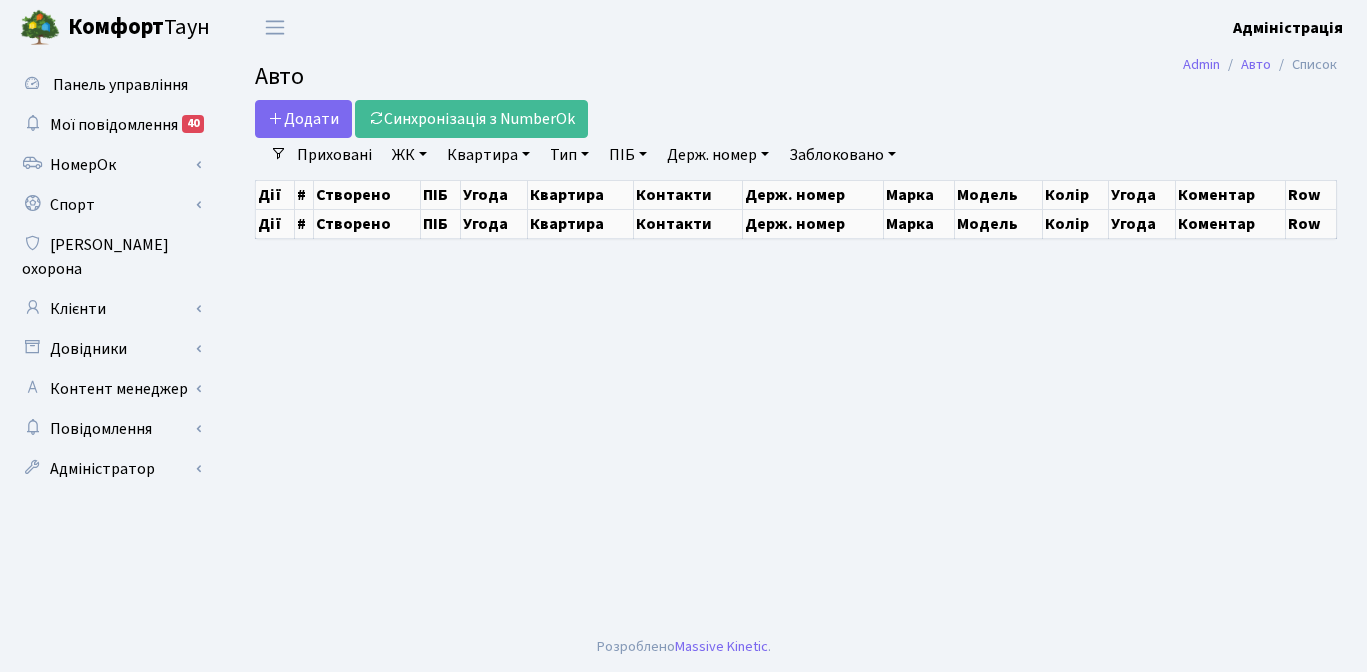 scroll, scrollTop: 0, scrollLeft: 0, axis: both 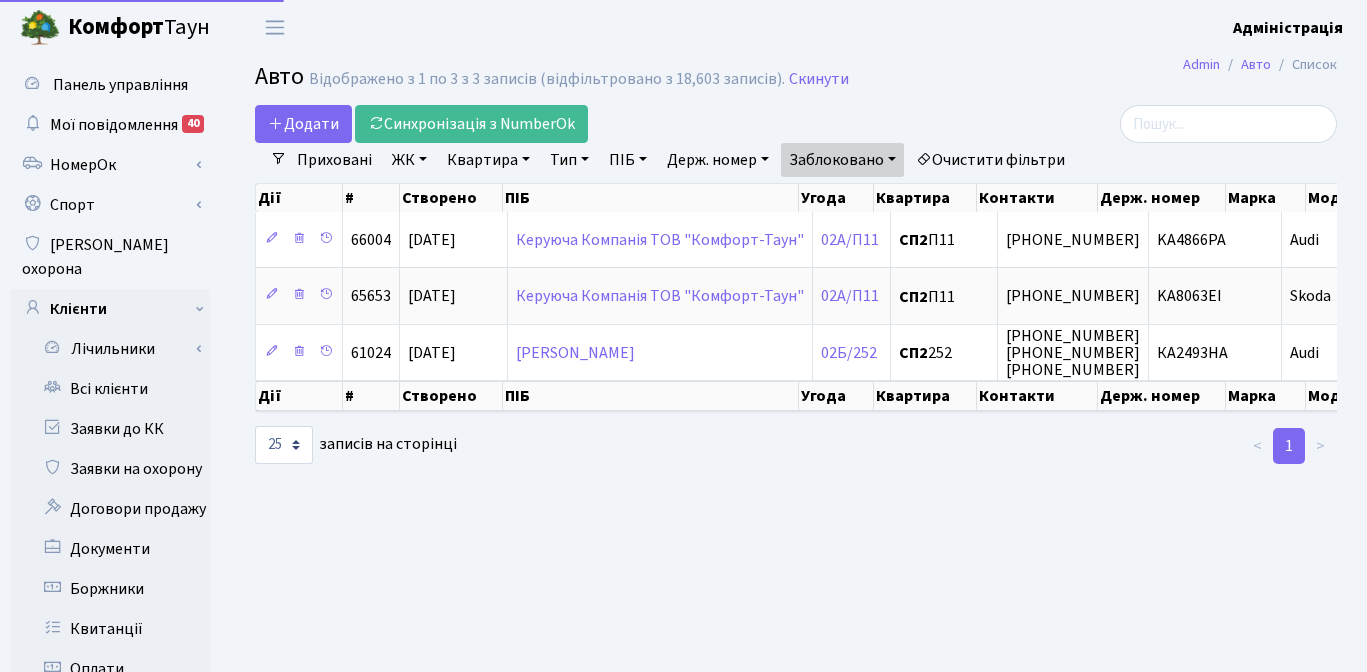 select on "25" 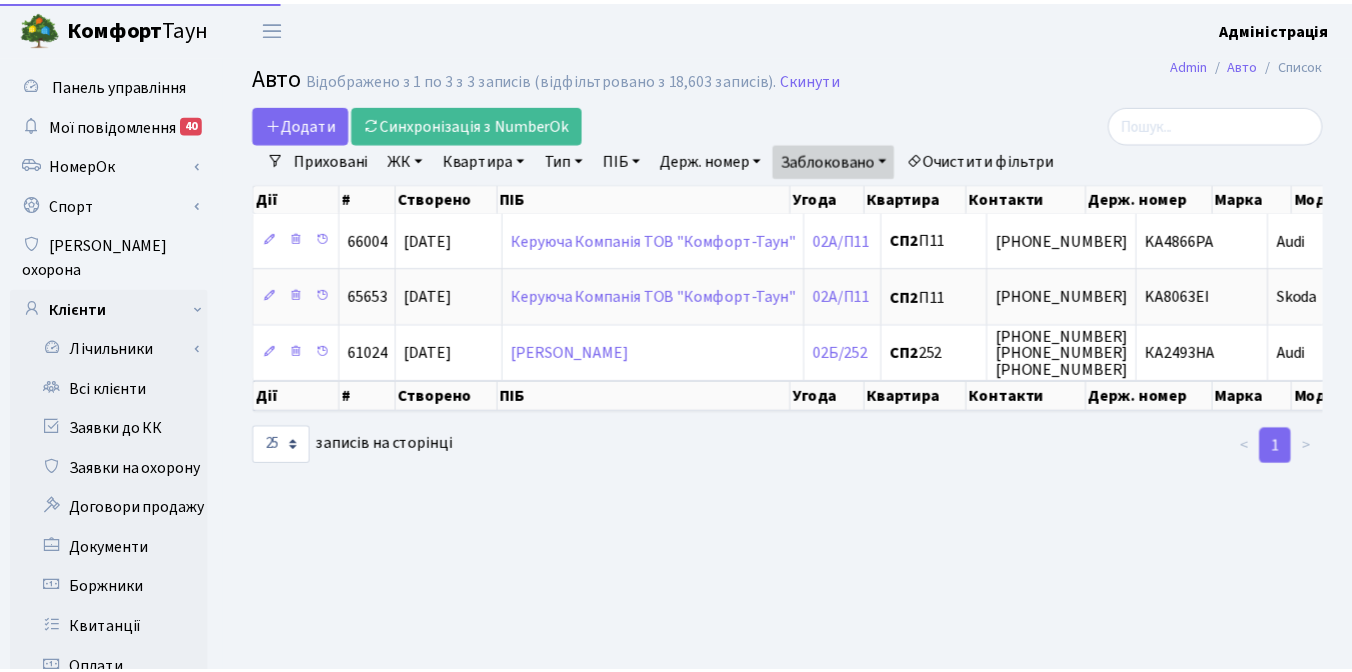 scroll, scrollTop: 0, scrollLeft: 0, axis: both 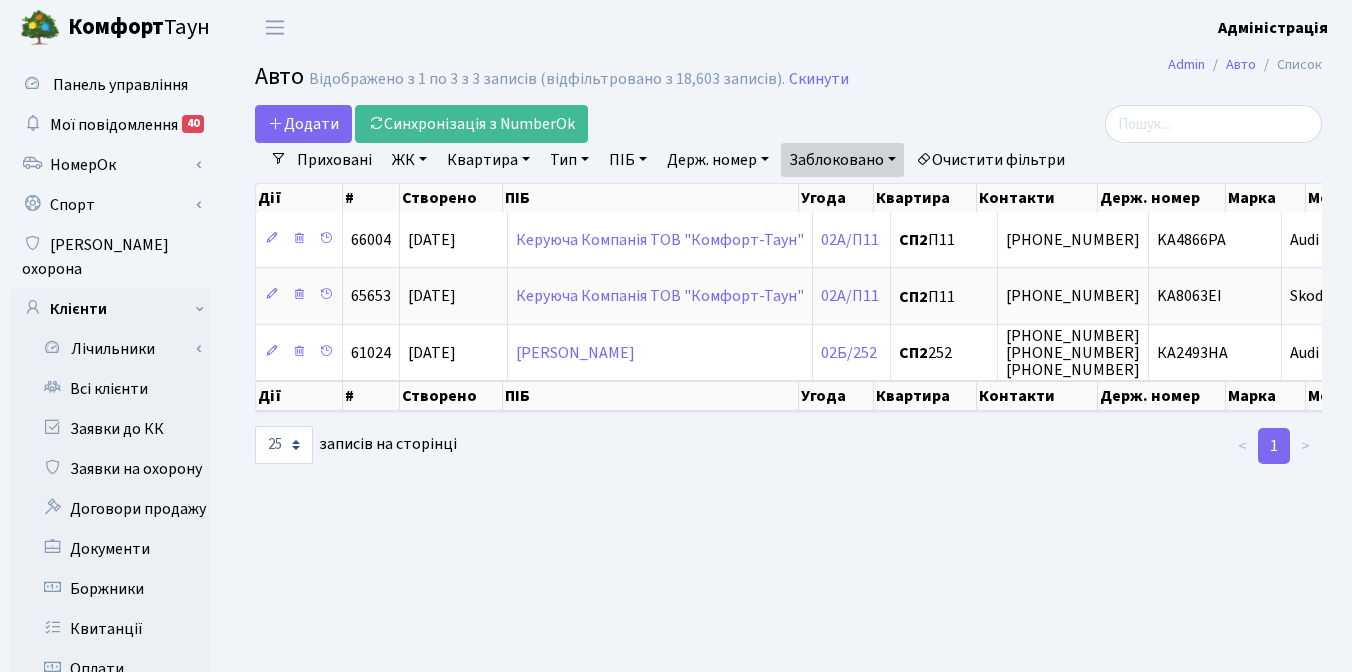 click on "Очистити фільтри" at bounding box center (990, 160) 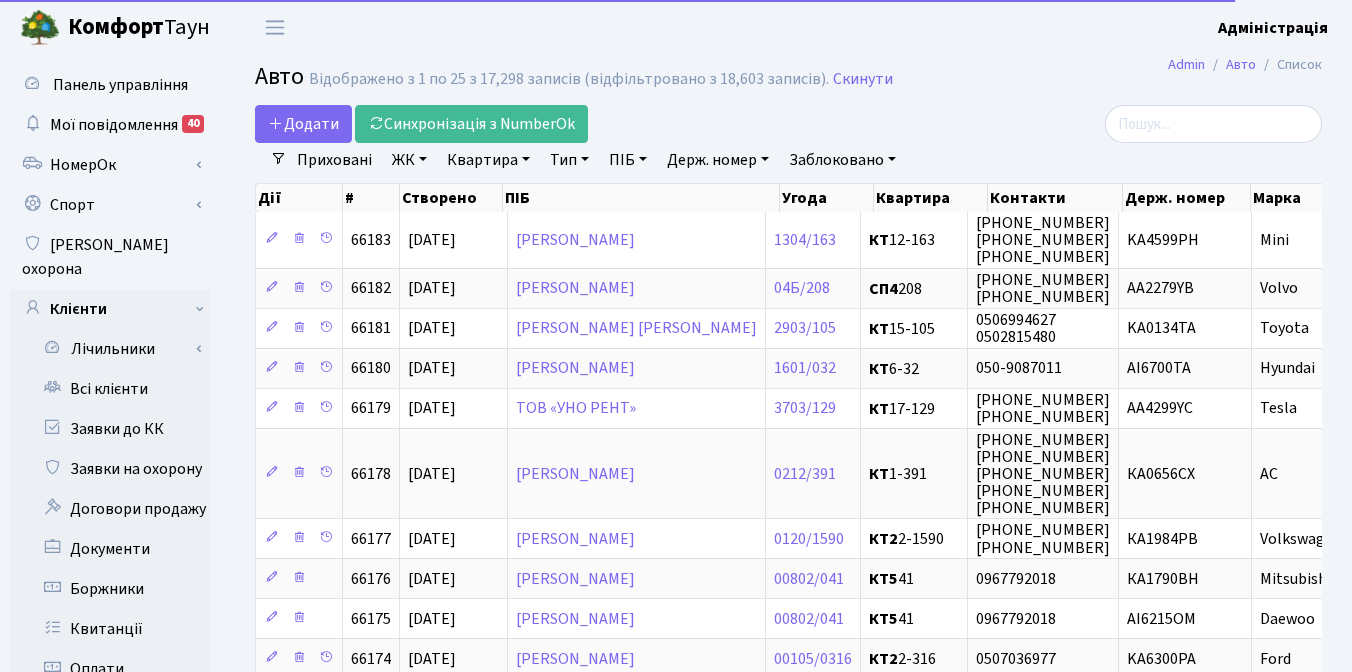 click on "Заблоковано" at bounding box center (842, 160) 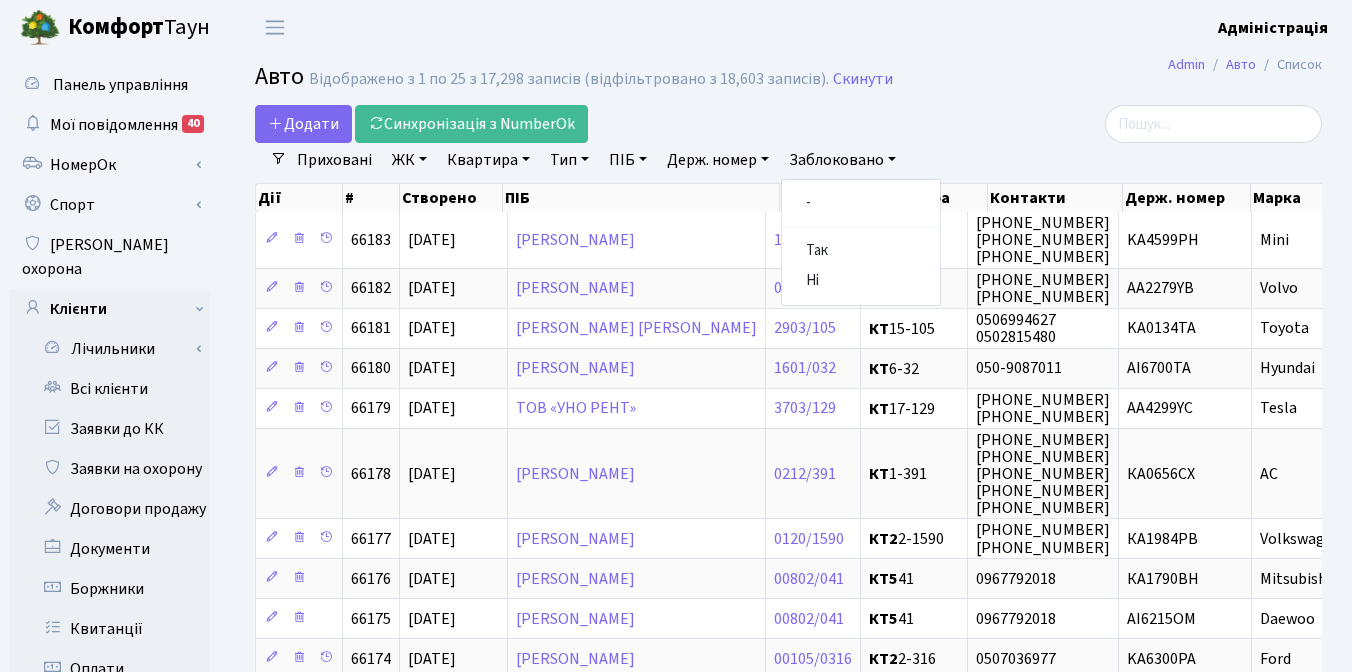 click at bounding box center [1154, 124] 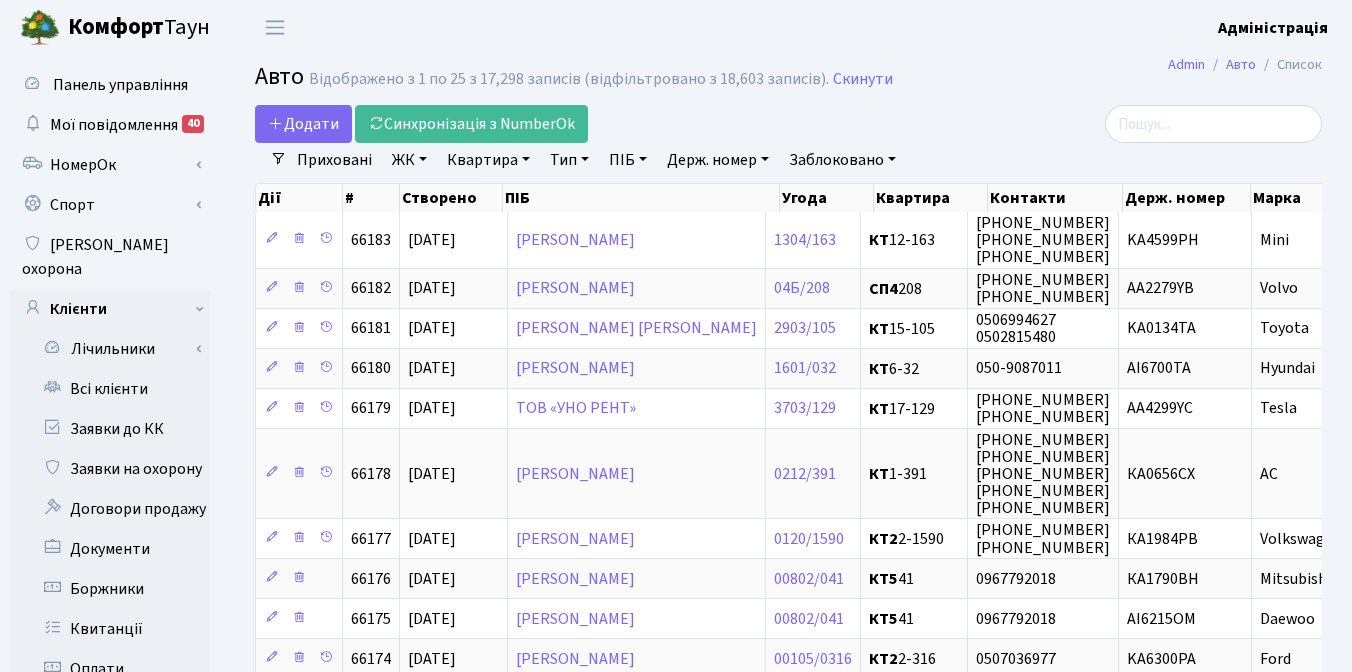 click on "Держ. номер" at bounding box center [718, 160] 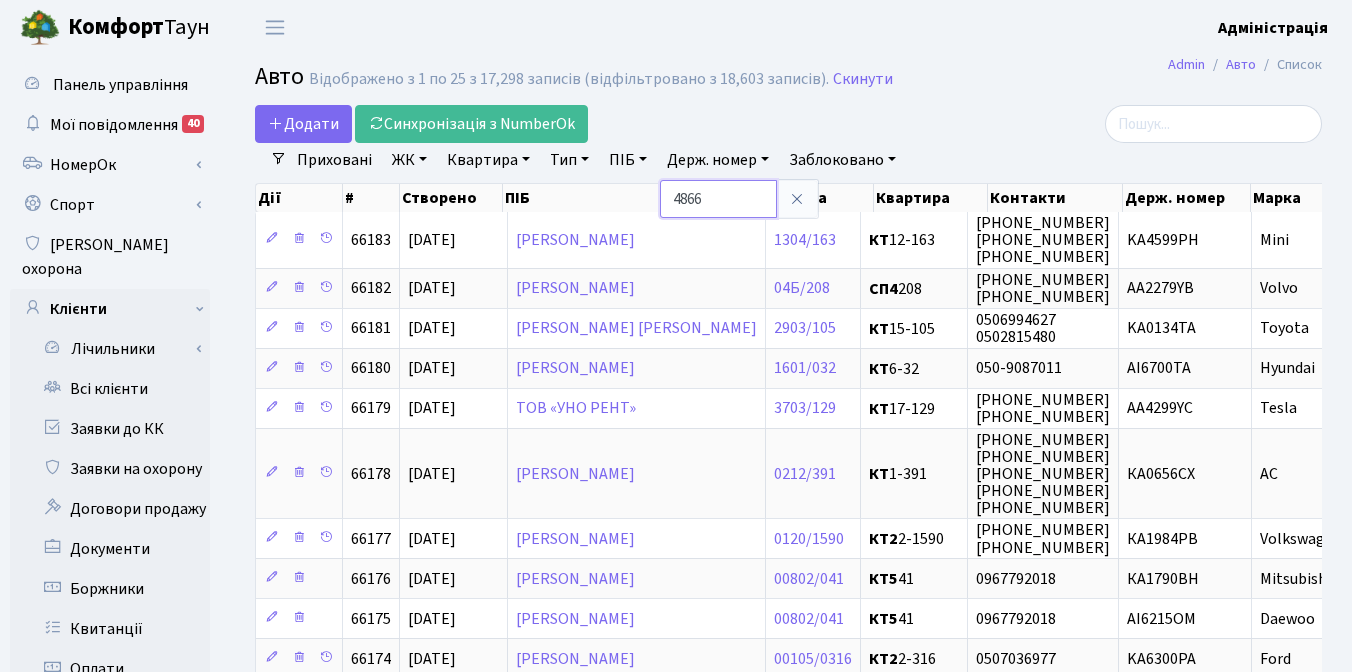 type on "4866" 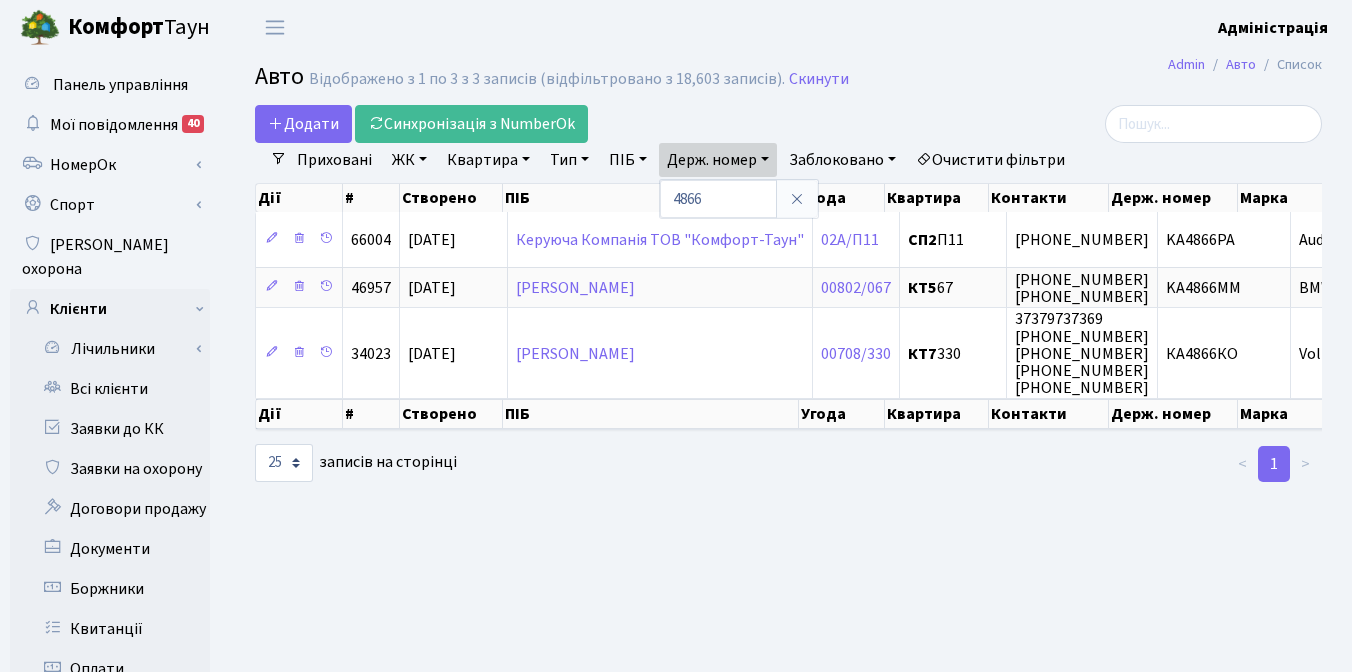 click on "Авто
Відображено з 1 по 3 з 3 записів (відфільтровано з 18,603 записів). Скинути" at bounding box center [788, 80] 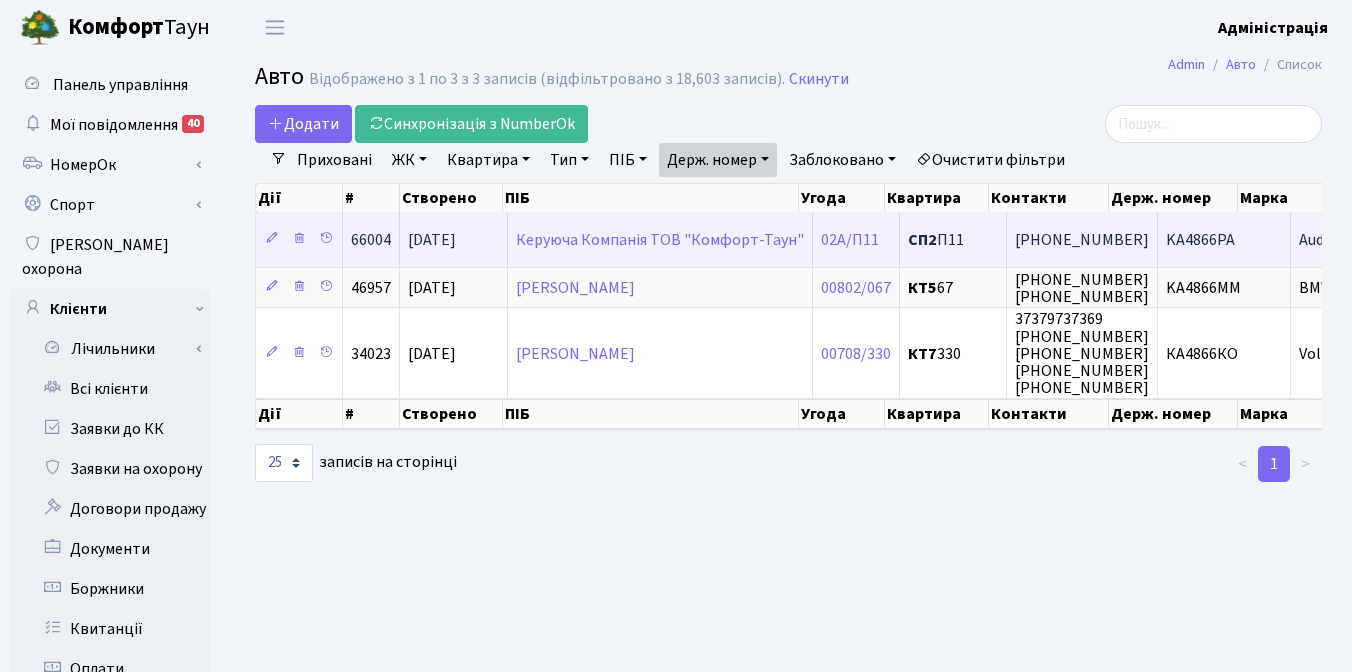 scroll, scrollTop: 0, scrollLeft: 315, axis: horizontal 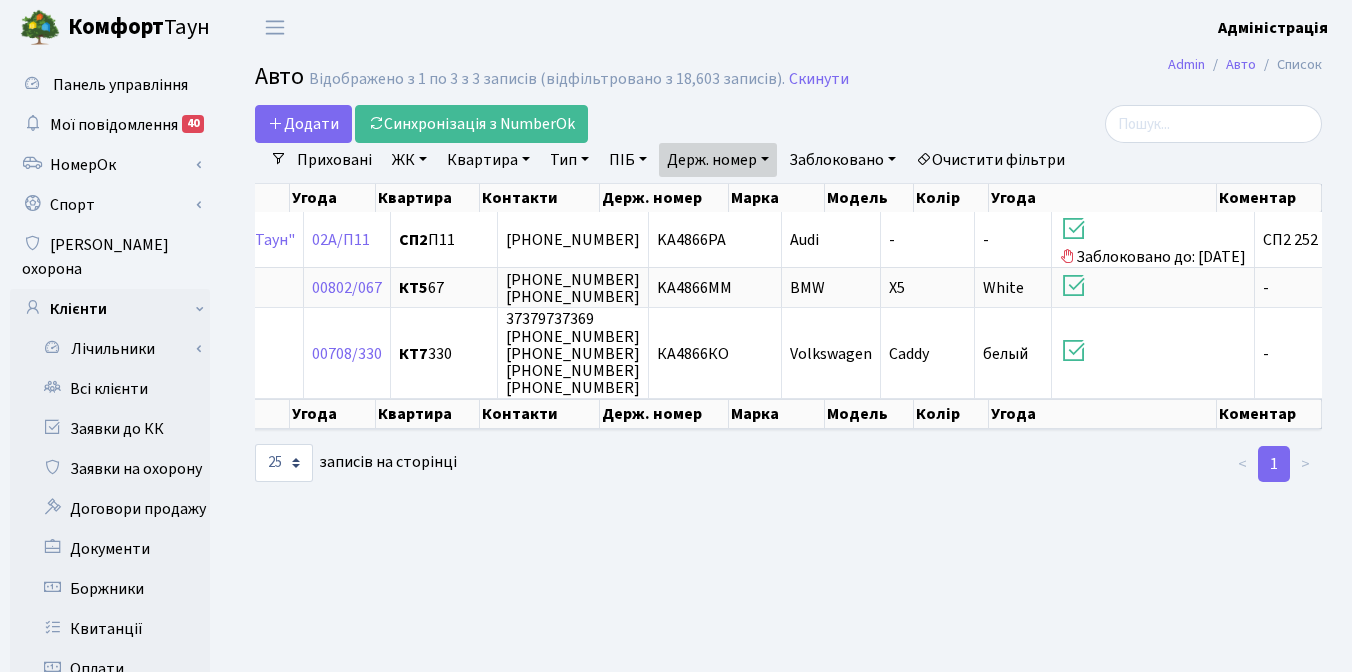 click on "Admin
Авто
Список
Авто
Відображено з 1 по 3 з 3 записів (відфільтровано з 18,603 записів). Скинути
Додати
Синхронізація з NumberOk
Фільтри
Приховані
ЖК
-
ТХ, вул. Ділова, 1/2
КТ, вул. Регенераторна, 4" at bounding box center [788, 637] 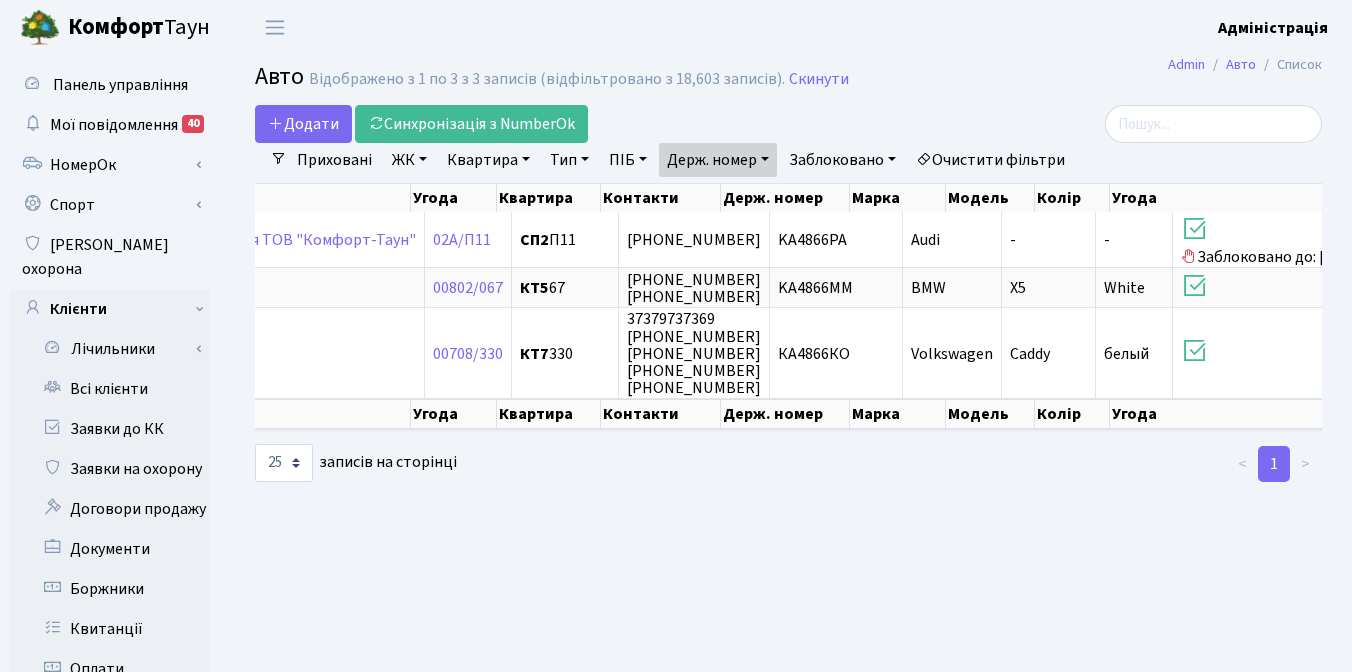 click on "Admin
Авто
Список
Авто
Відображено з 1 по 3 з 3 записів (відфільтровано з 18,603 записів). Скинути
Додати
Синхронізація з NumberOk
Фільтри
Приховані
ЖК
-
ТХ, вул. Ділова, 1/2
КТ, вул. Регенераторна, 4" at bounding box center [788, 637] 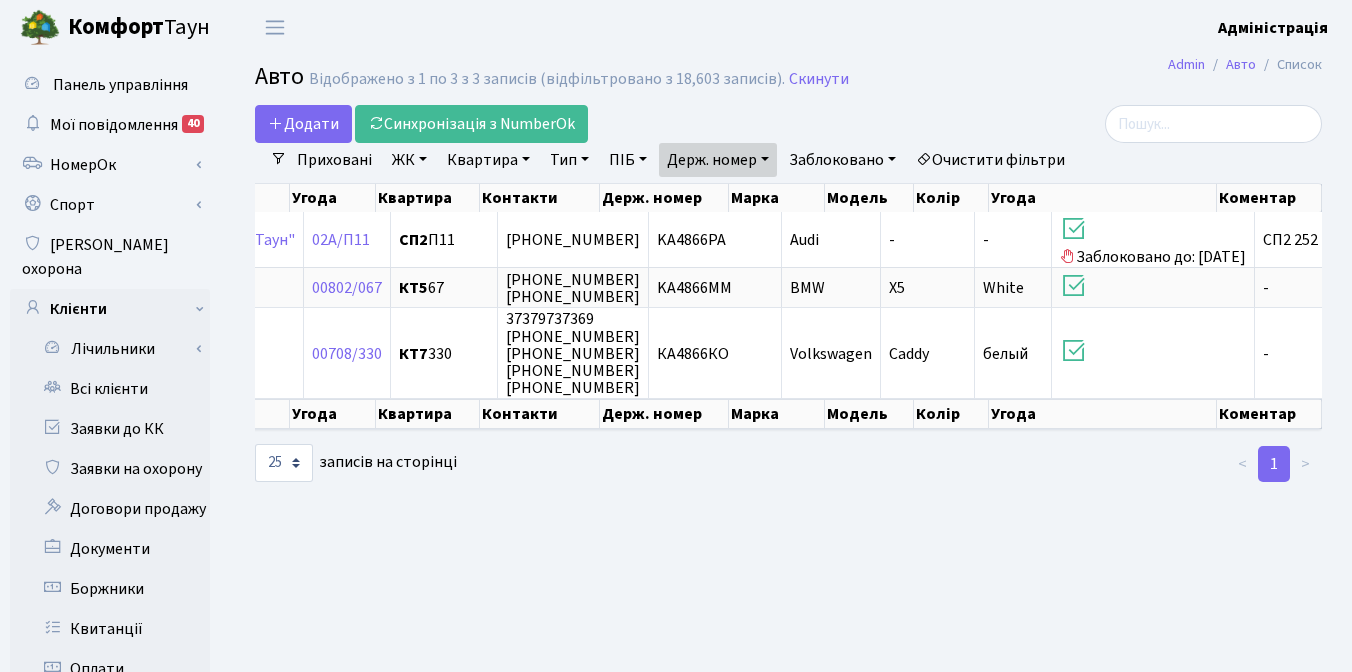 click on "Admin
Авто
Список
Авто
Відображено з 1 по 3 з 3 записів (відфільтровано з 18,603 записів). Скинути
Додати
Синхронізація з NumberOk
Фільтри
Приховані
ЖК
-
ТХ, вул. Ділова, 1/2
КТ, вул. Регенераторна, 4" at bounding box center [788, 637] 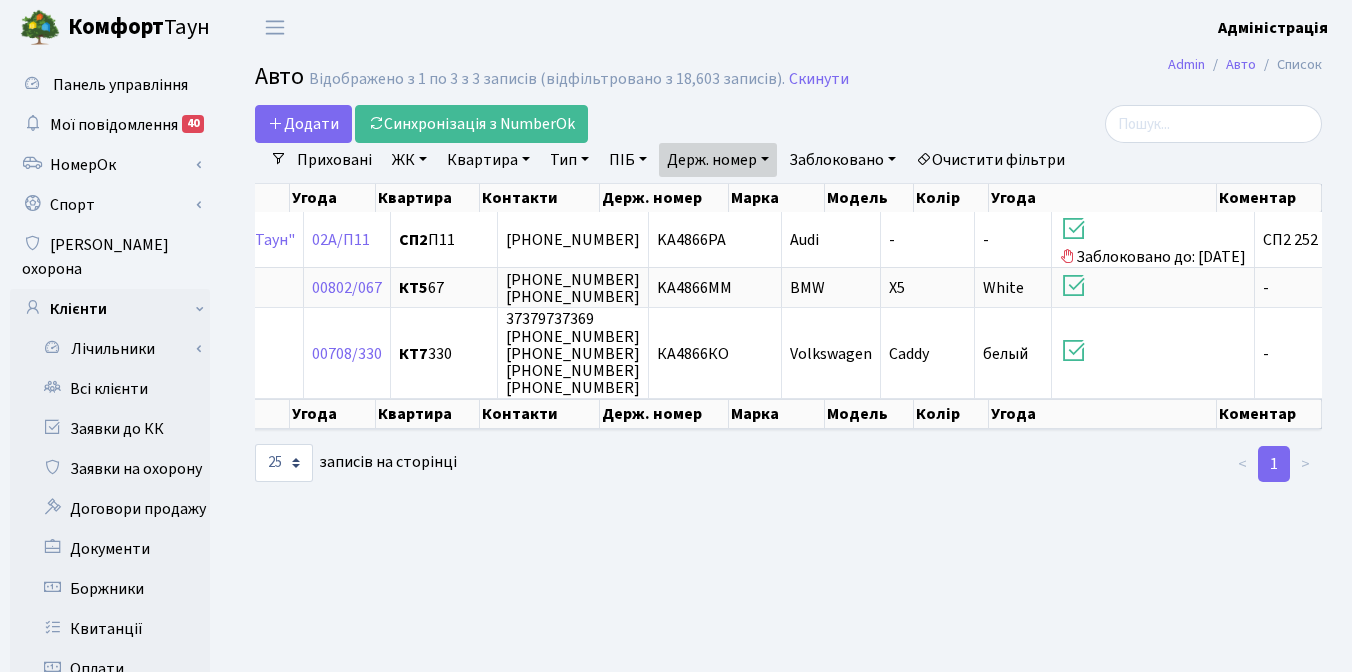 click on "Admin
Авто
Список
Авто
Відображено з 1 по 3 з 3 записів (відфільтровано з 18,603 записів). Скинути
Додати
Синхронізація з NumberOk
Фільтри
Приховані
ЖК
-
ТХ, вул. Ділова, 1/2
КТ, вул. Регенераторна, 4" at bounding box center [788, 637] 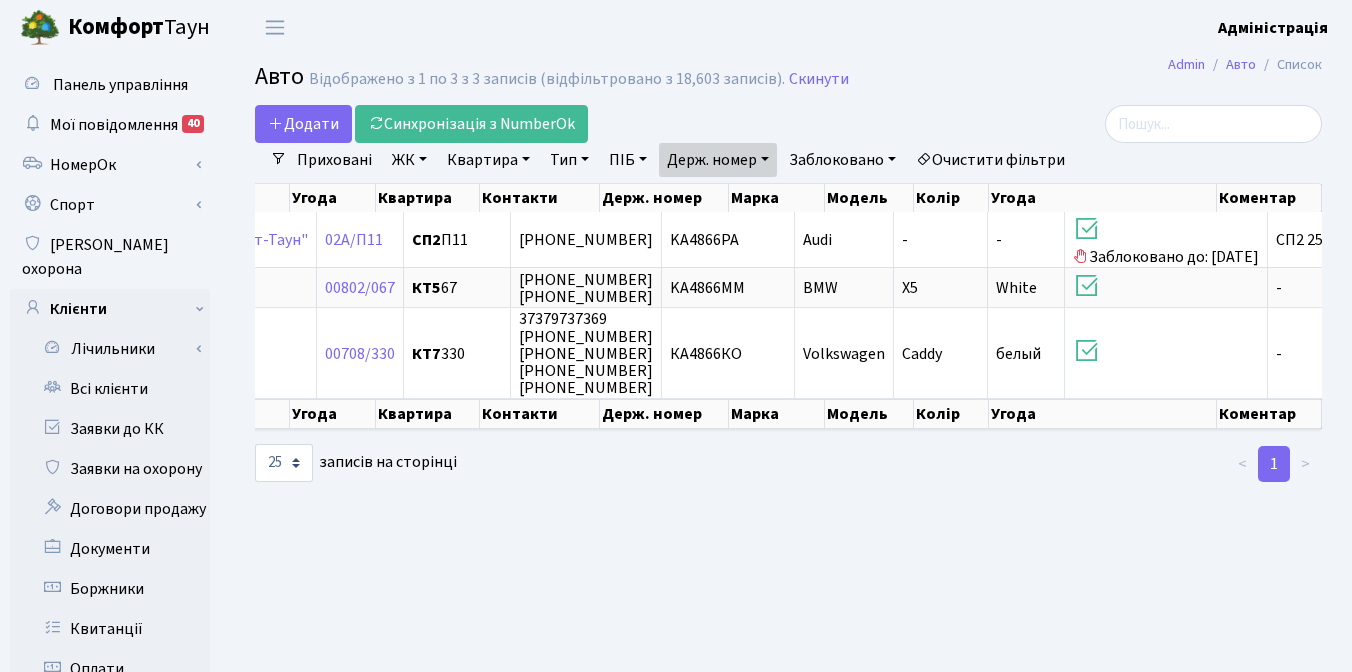 scroll, scrollTop: 0, scrollLeft: 496, axis: horizontal 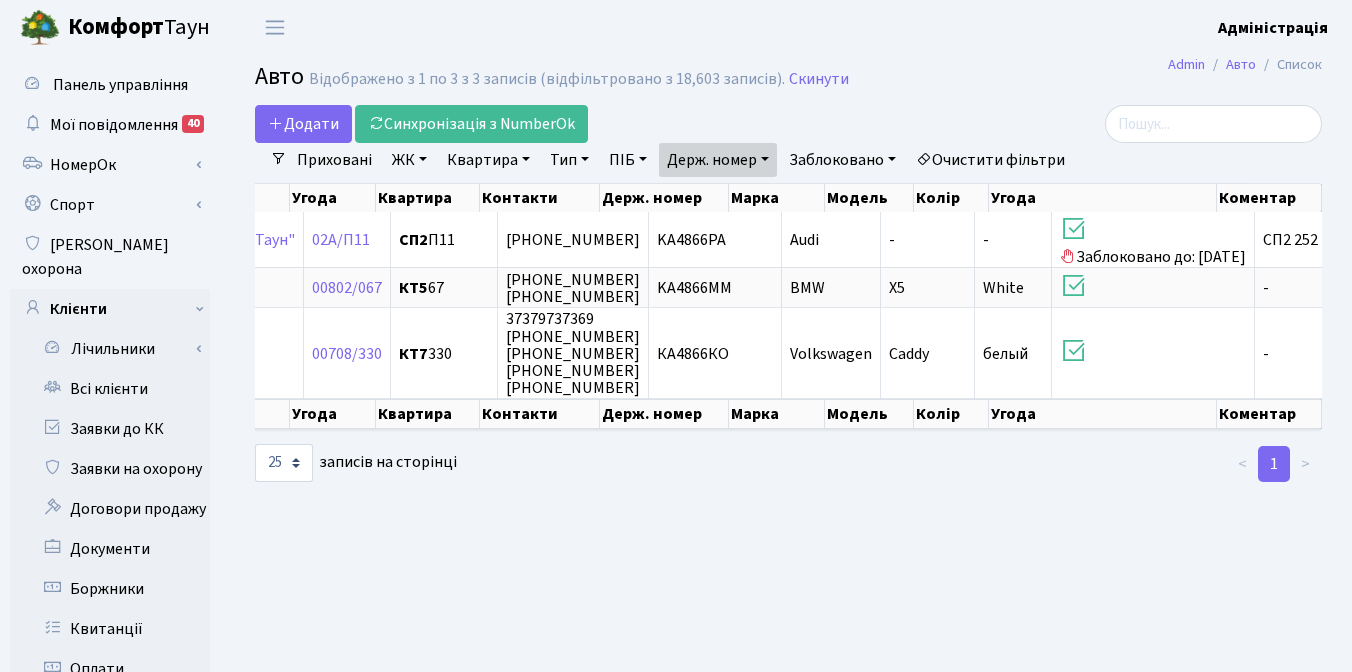 click on "Admin
Авто
Список
Авто
Відображено з 1 по 3 з 3 записів (відфільтровано з 18,603 записів). Скинути
Додати
Синхронізація з NumberOk
Фільтри
Приховані
ЖК
-
ТХ, вул. Ділова, 1/2
КТ, вул. Регенераторна, 4" at bounding box center (788, 637) 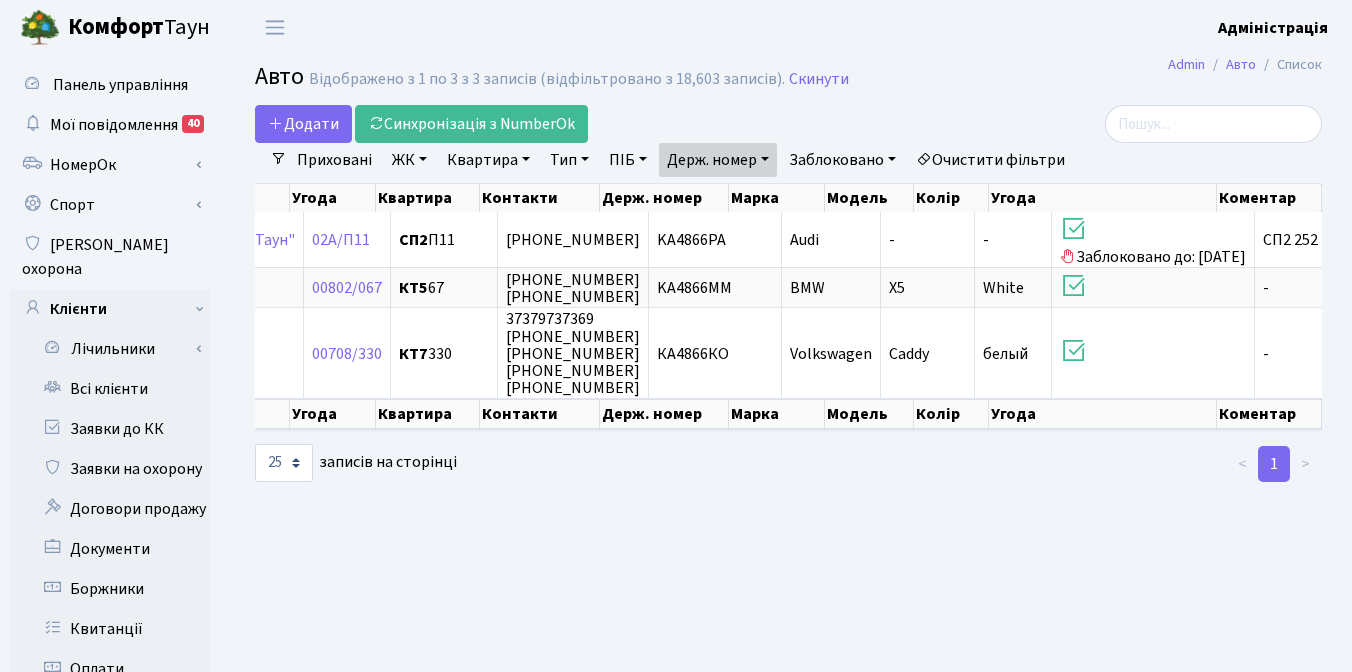 click on "Admin
Авто
Список
Авто
Відображено з 1 по 3 з 3 записів (відфільтровано з 18,603 записів). Скинути
Додати
Синхронізація з NumberOk
Фільтри
Приховані
ЖК
-
ТХ, вул. Ділова, 1/2
КТ, вул. Регенераторна, 4" at bounding box center [788, 637] 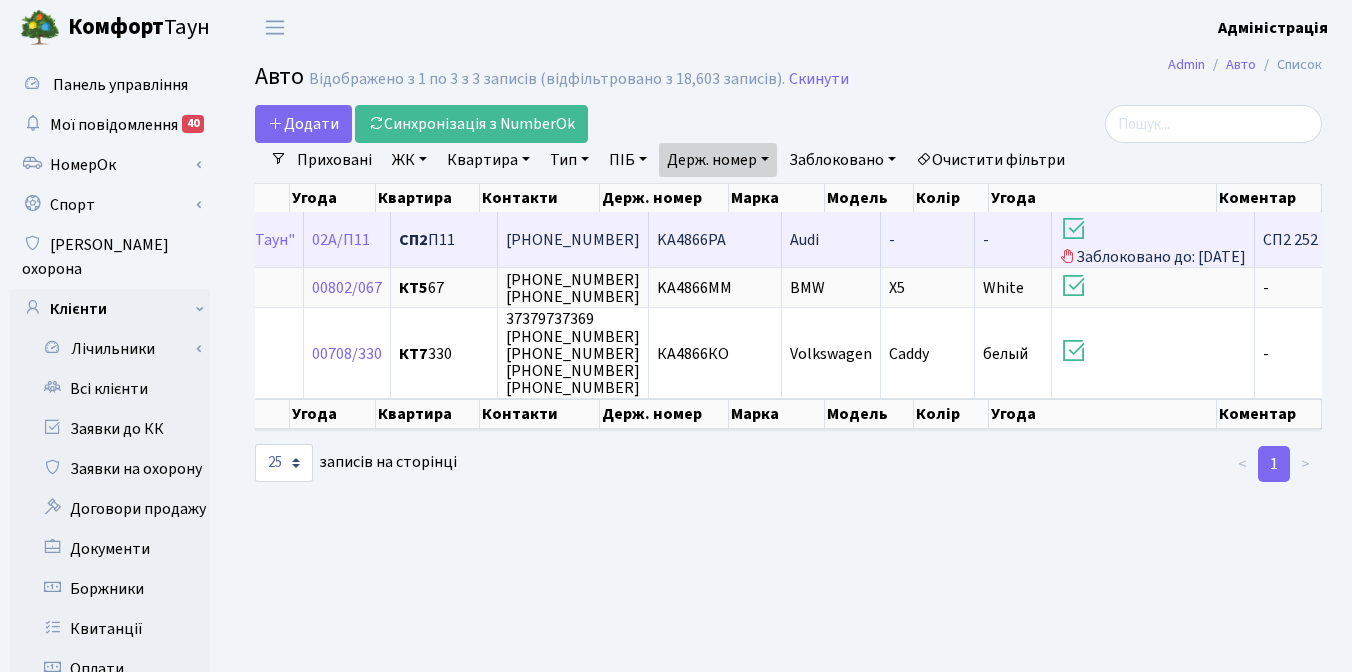 click on "Audi" at bounding box center (804, 240) 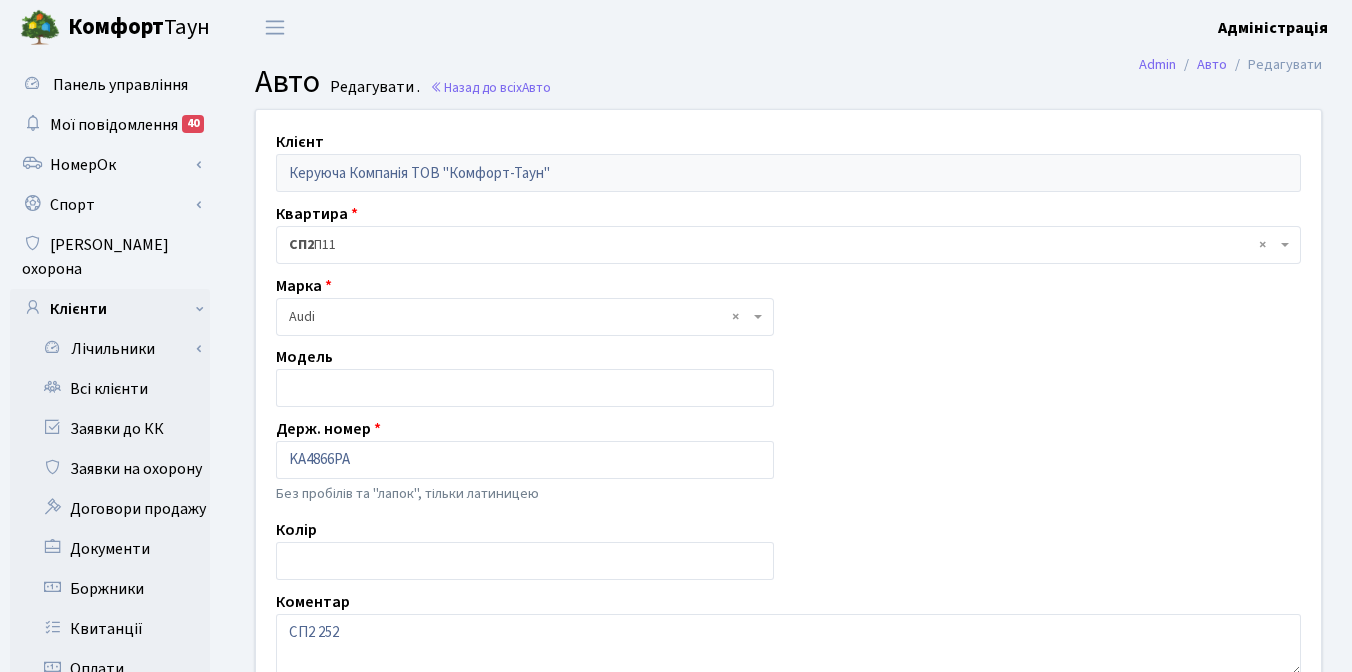 scroll, scrollTop: 0, scrollLeft: 0, axis: both 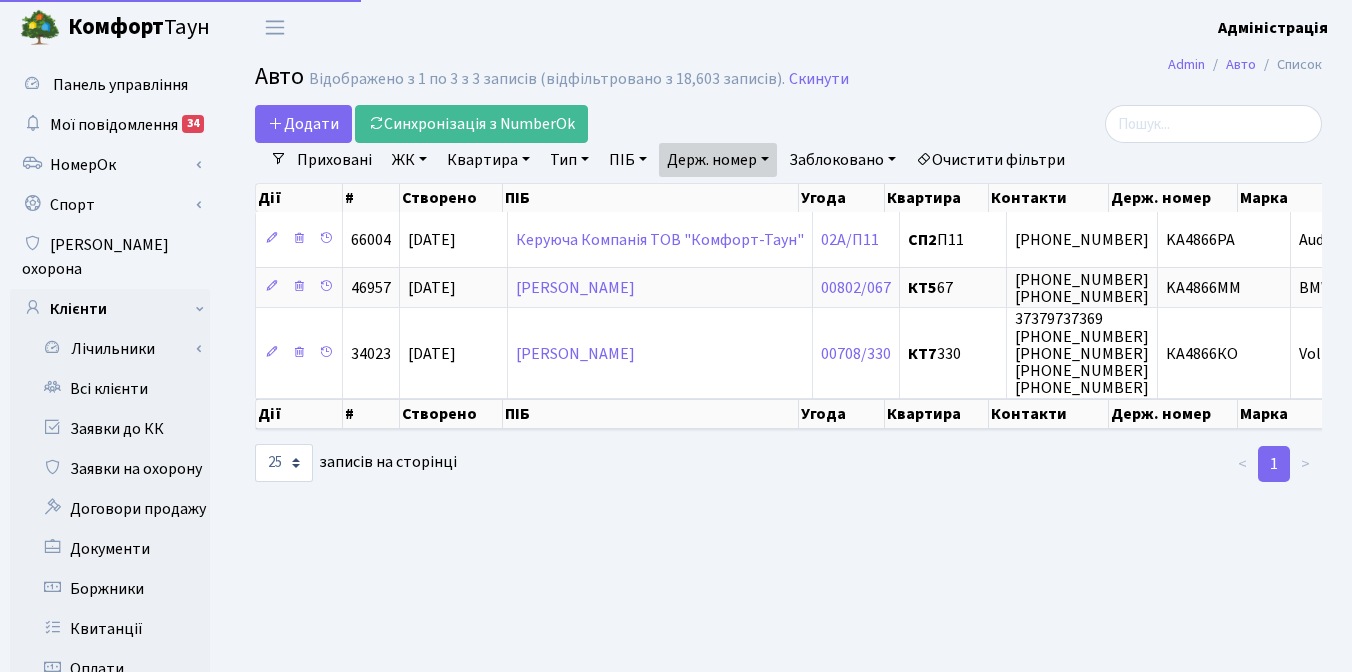 select on "25" 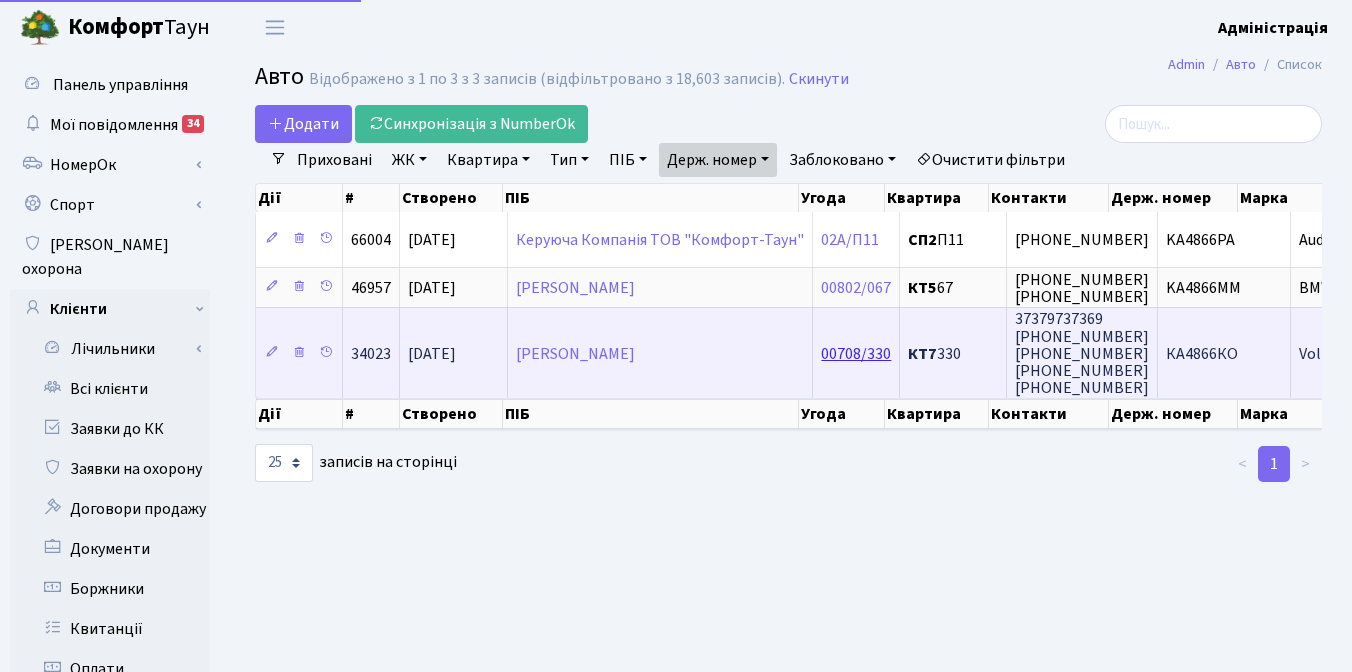 scroll, scrollTop: 0, scrollLeft: 0, axis: both 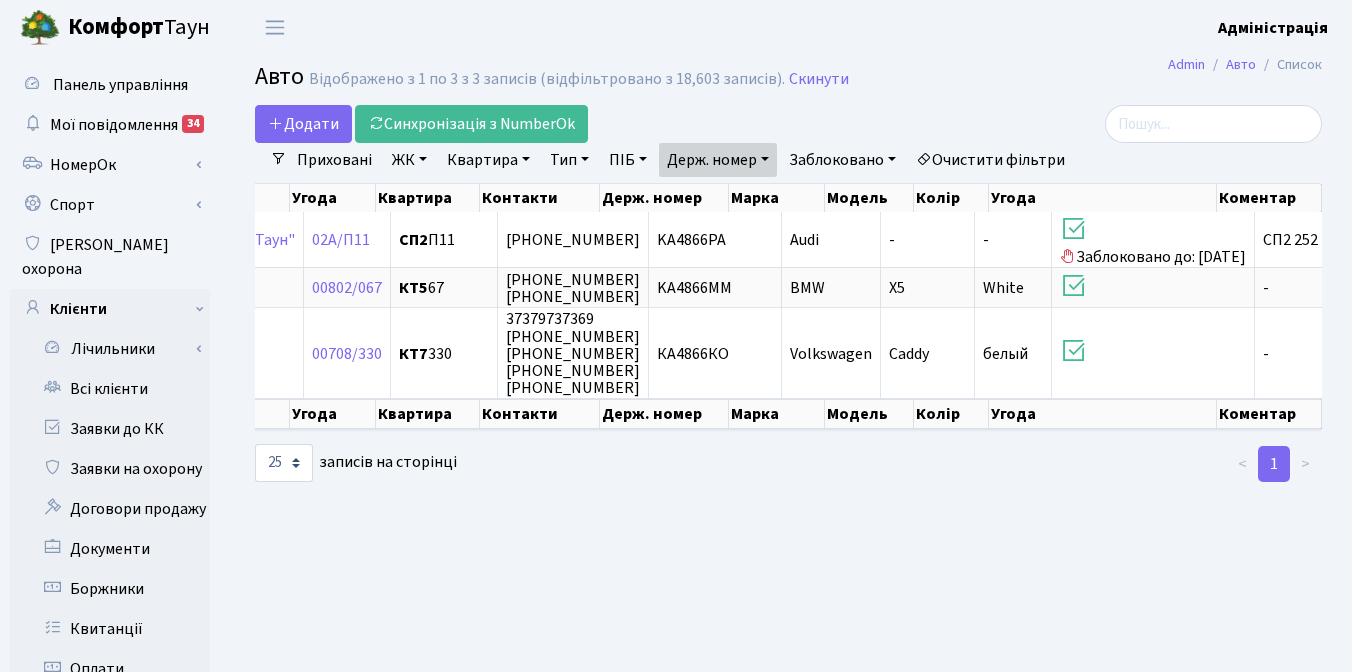 click on "Admin
Авто
Список
Авто
Відображено з 1 по 3 з 3 записів (відфільтровано з 18,603 записів). Скинути
Додати
Синхронізація з NumberOk
Фільтри
Приховані
ЖК
-
ТХ, вул. Ділова, 1/2
КТ, вул. Регенераторна, 4" at bounding box center [788, 637] 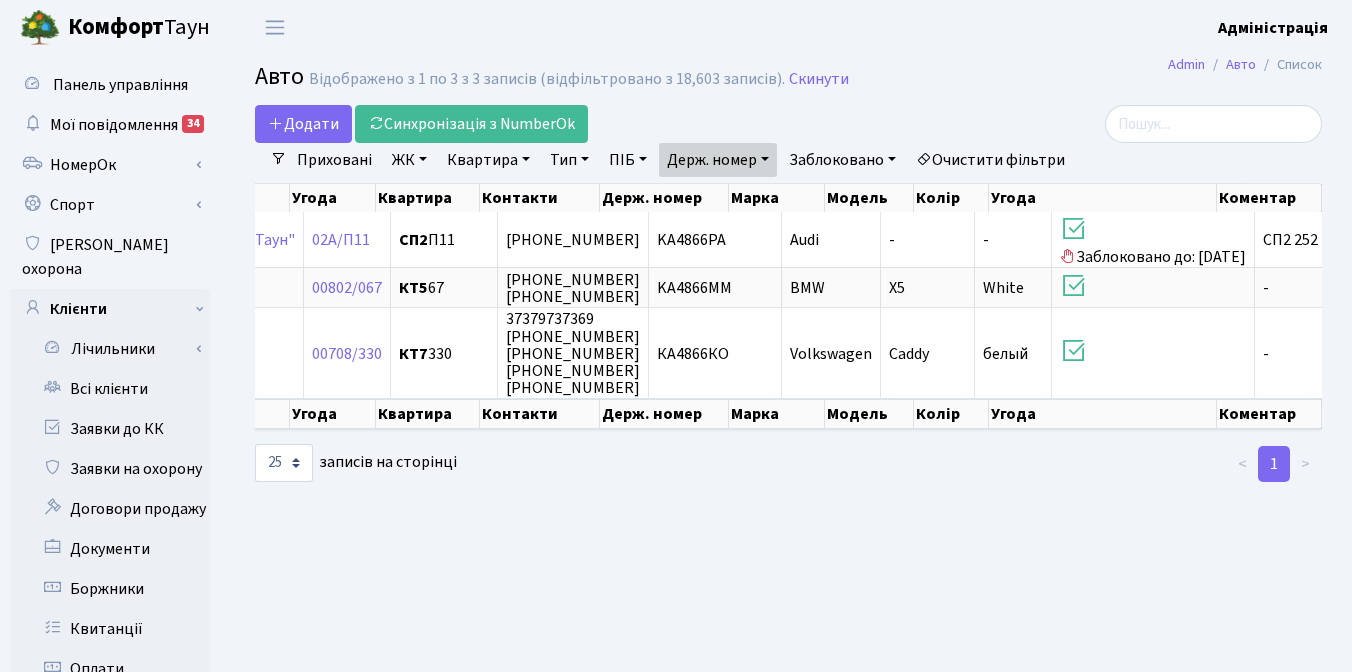 click at bounding box center (789, 464) 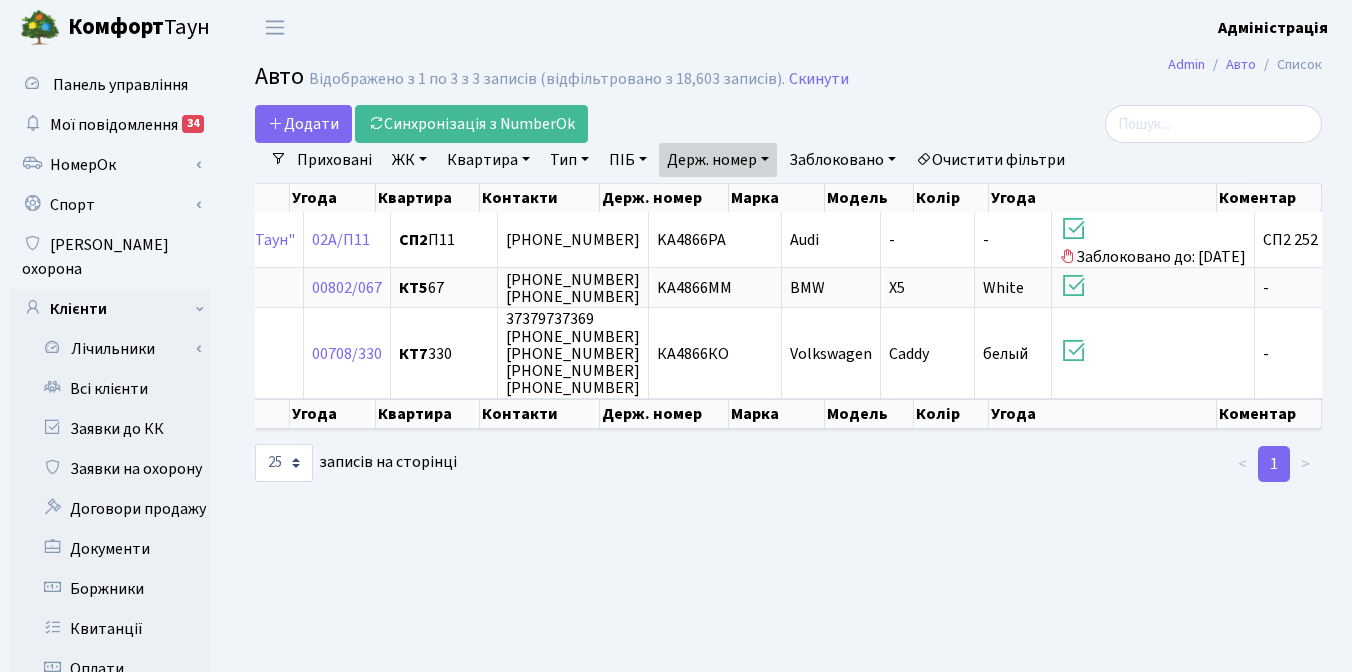 scroll, scrollTop: 0, scrollLeft: 439, axis: horizontal 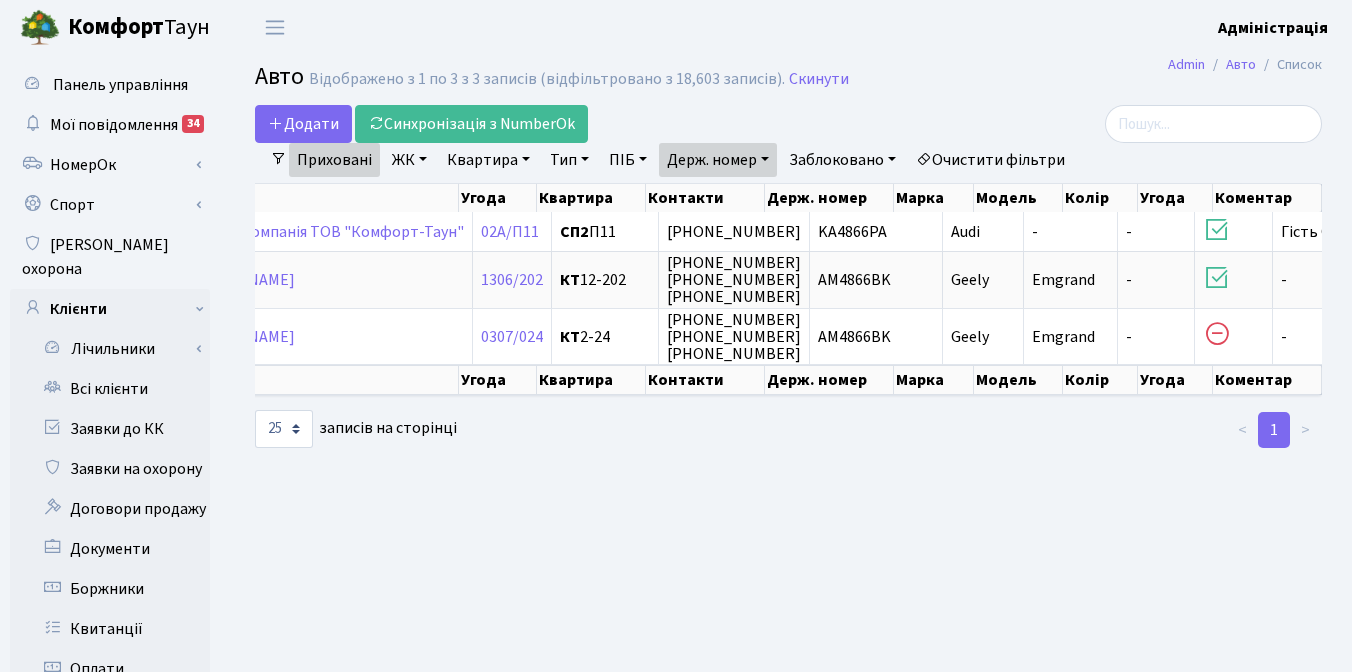 click on "Очистити фільтри" at bounding box center (990, 160) 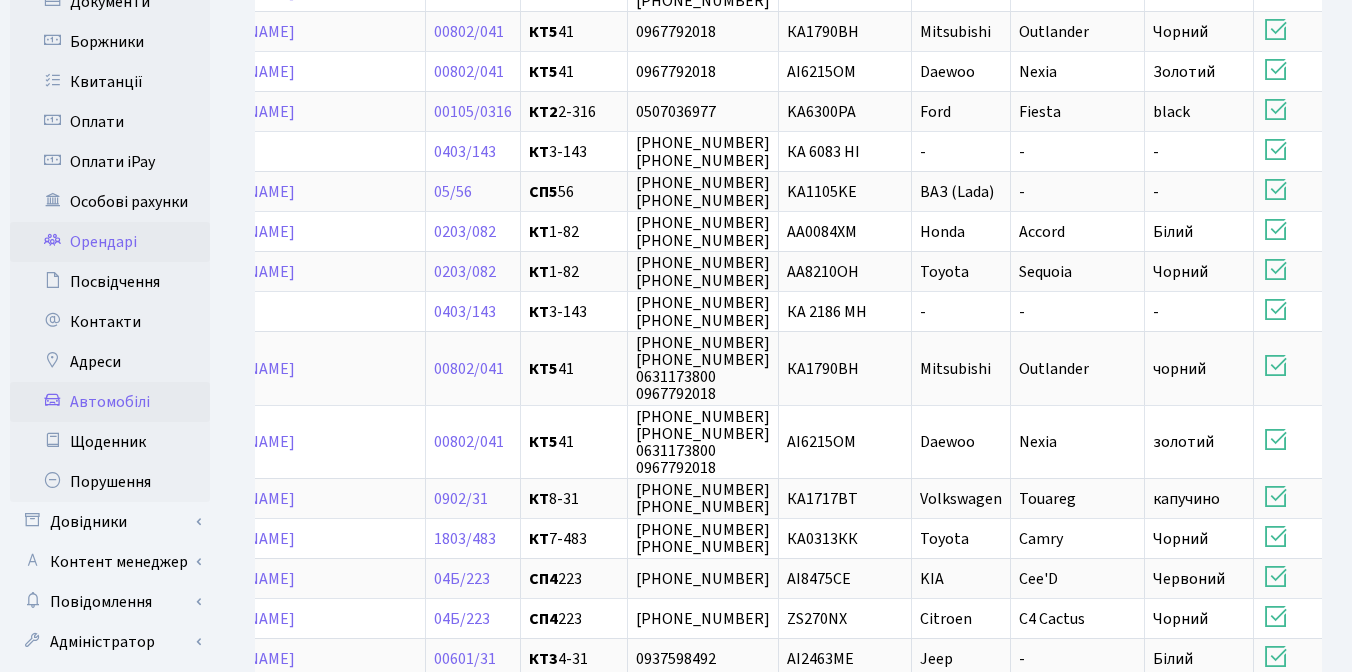 click on "Орендарі" at bounding box center (110, 242) 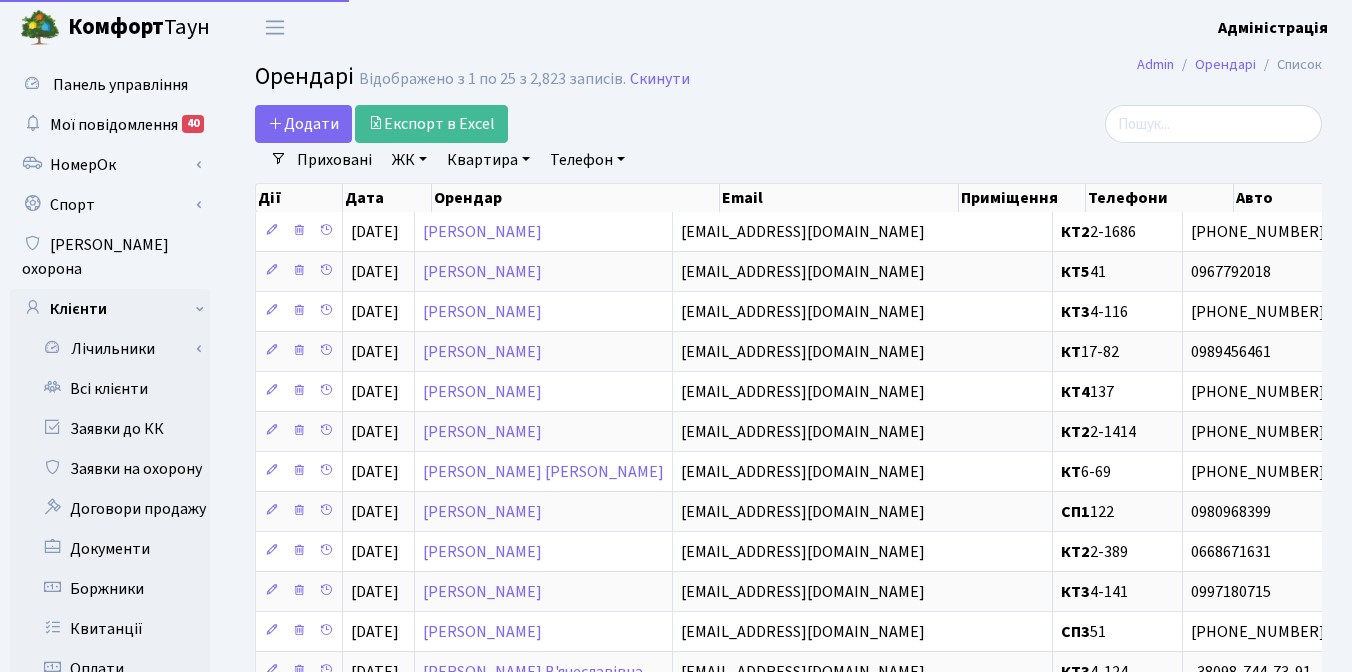 select on "25" 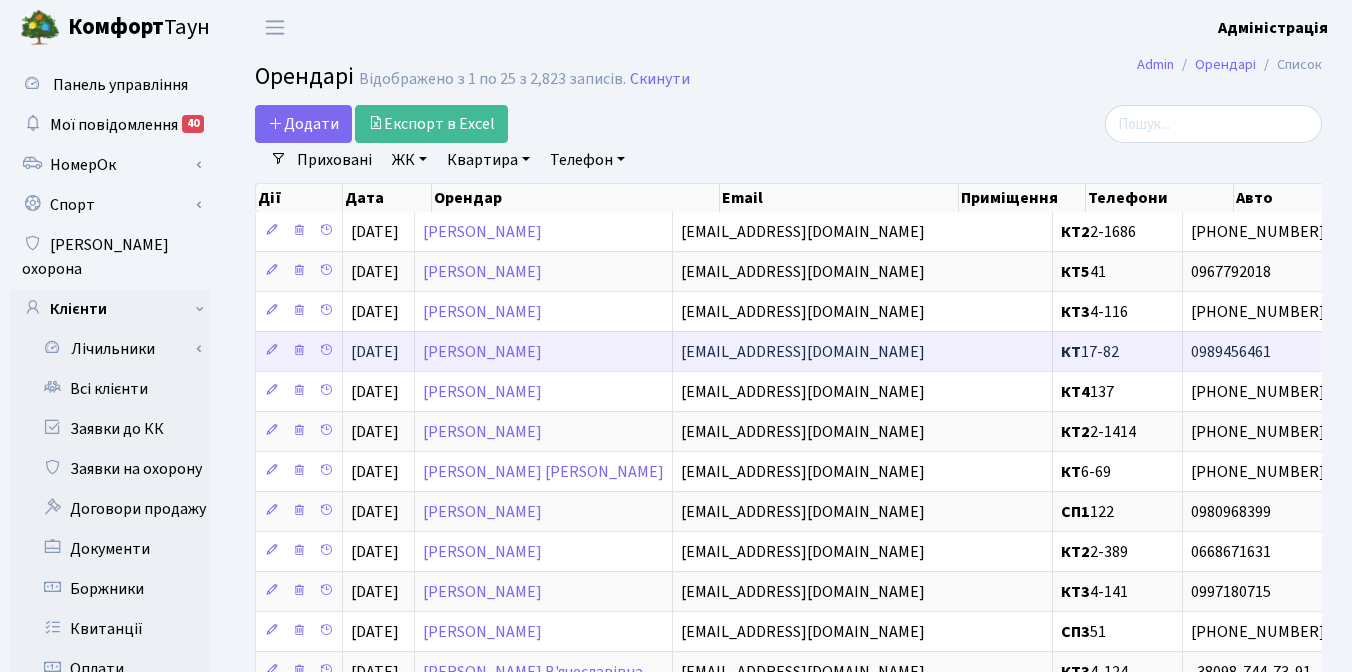 scroll, scrollTop: 0, scrollLeft: 55, axis: horizontal 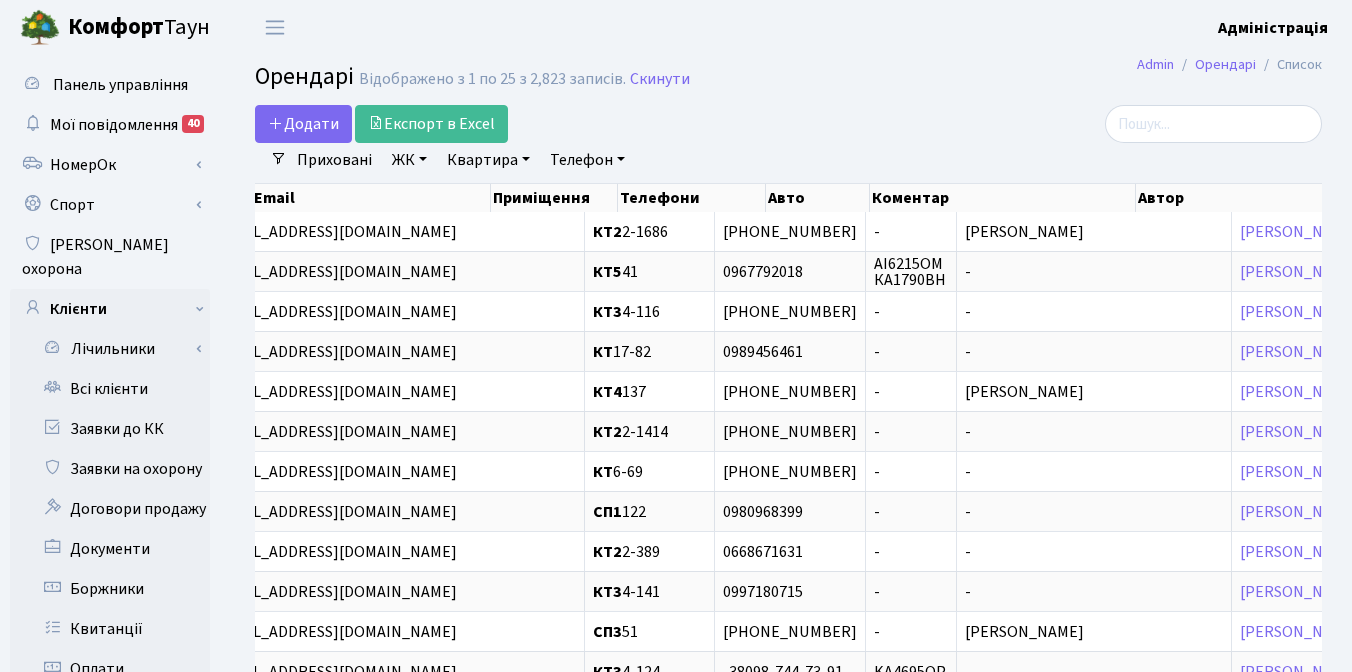 click on "Admin
Орендарі
Список
Орендарі
Відображено з 1 по 25 з 2,823 записів. Скинути
Додати
Експорт в Excel
Фільтри
Приховані
ЖК
-
ТХ, вул. Ділова, 1/2
КТ, вул. Регенераторна, 4" at bounding box center (788, 676) 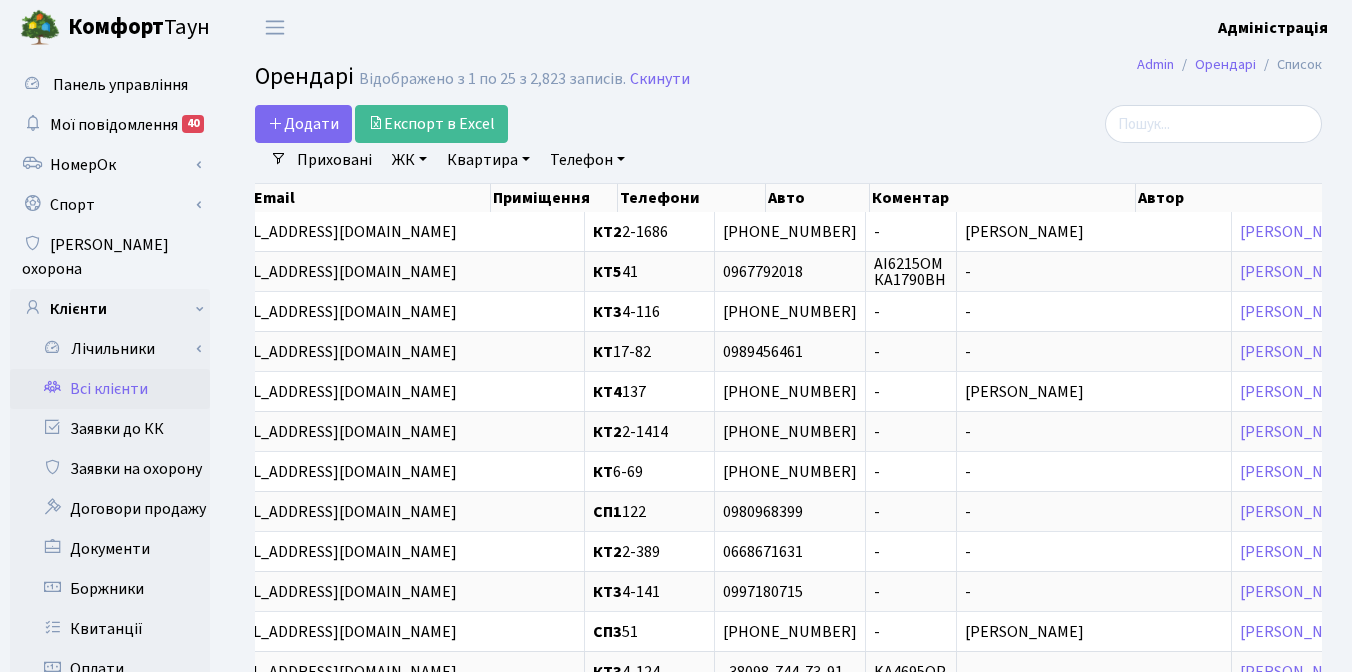 click on "Всі клієнти" at bounding box center (110, 389) 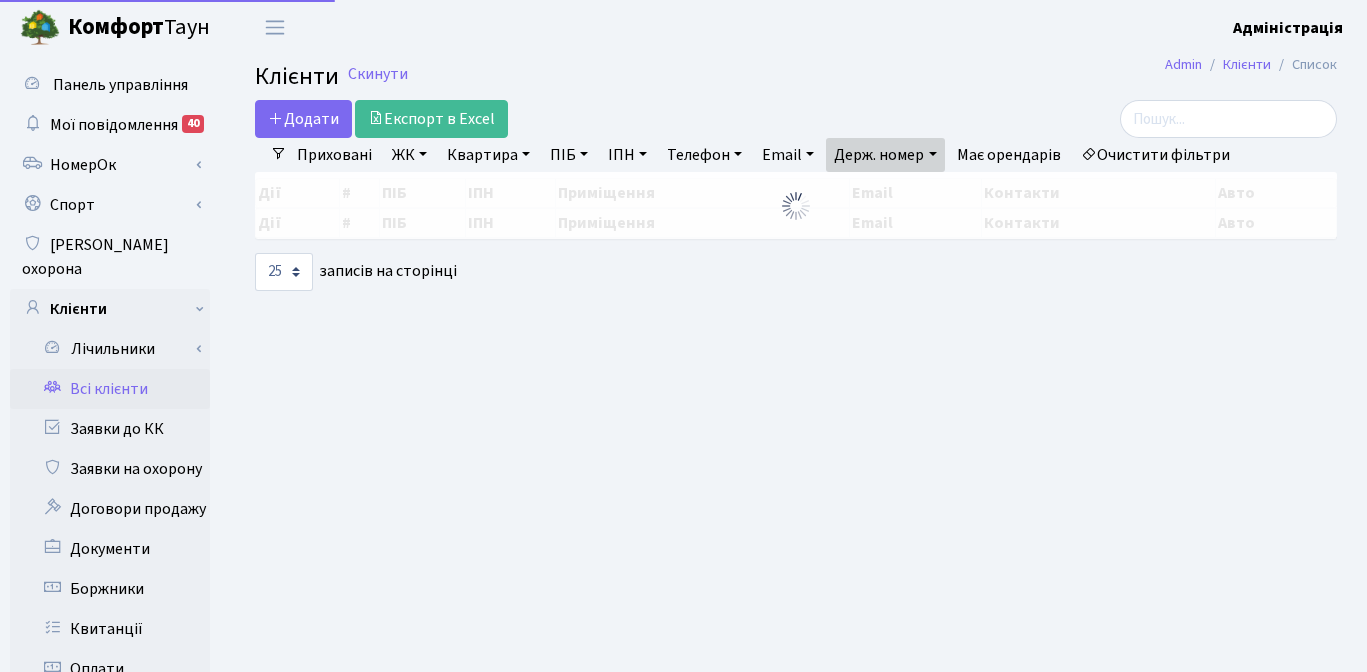 select on "25" 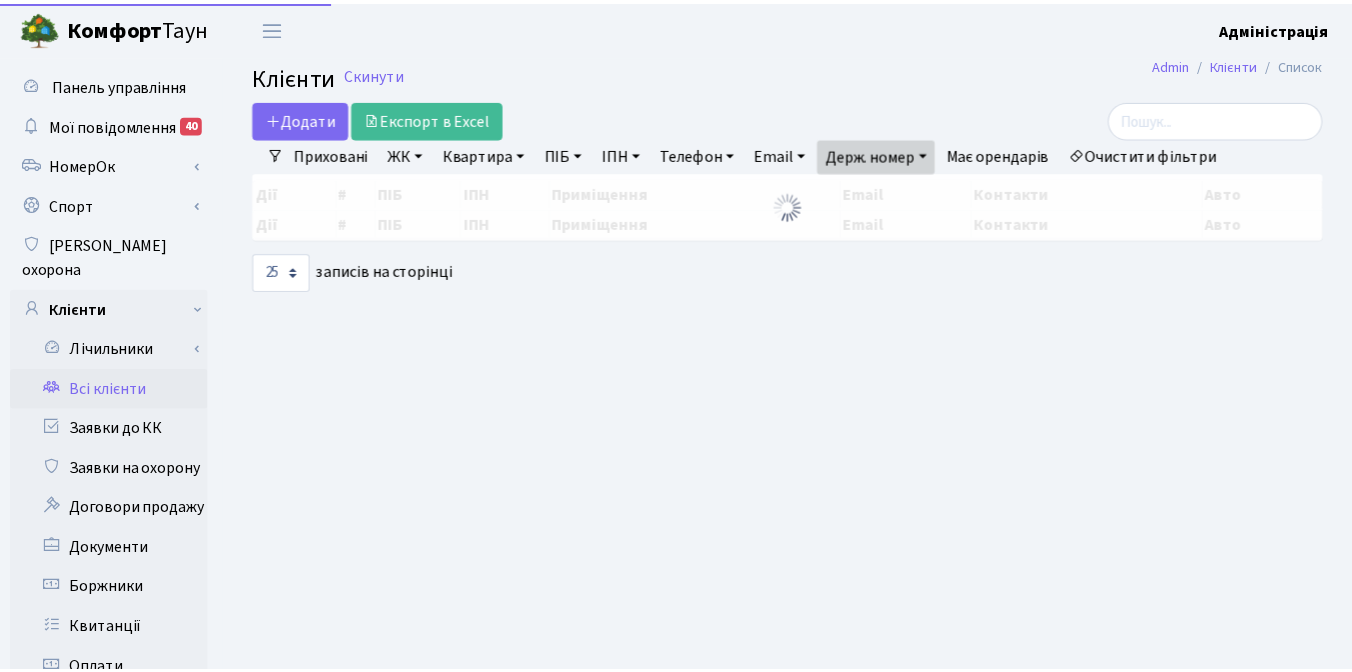 scroll, scrollTop: 0, scrollLeft: 0, axis: both 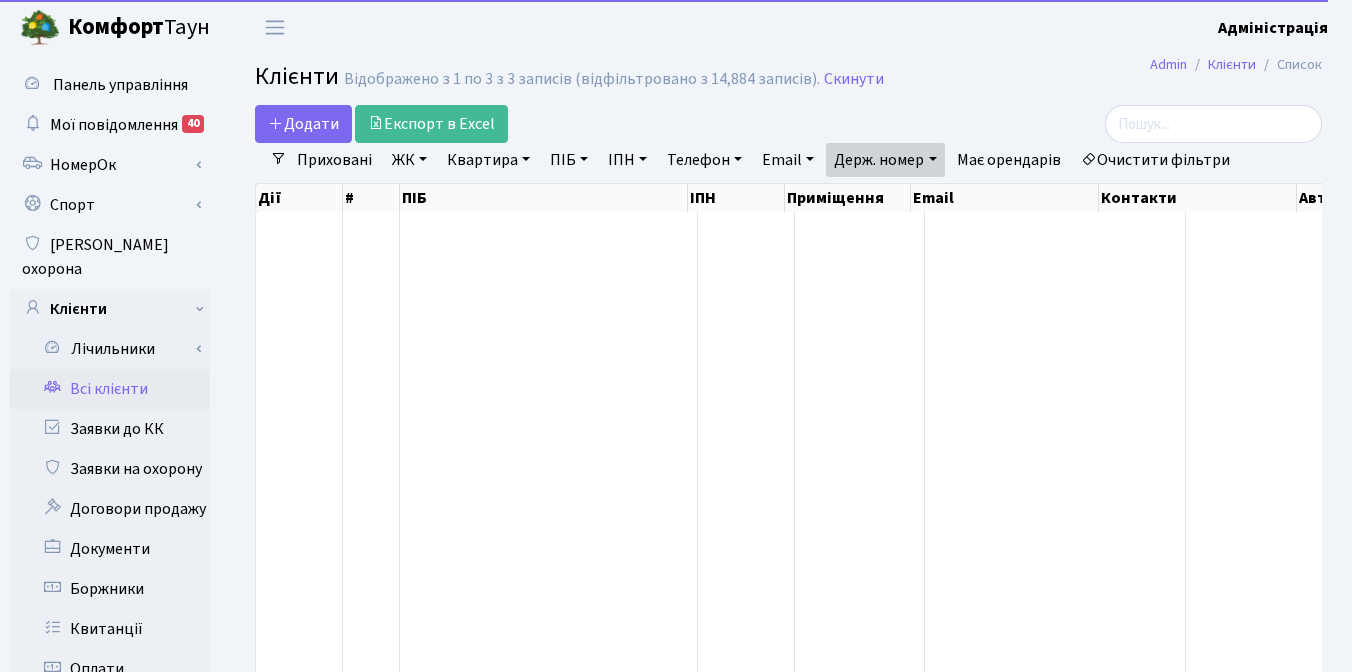 click on "Очистити фільтри" at bounding box center (1155, 160) 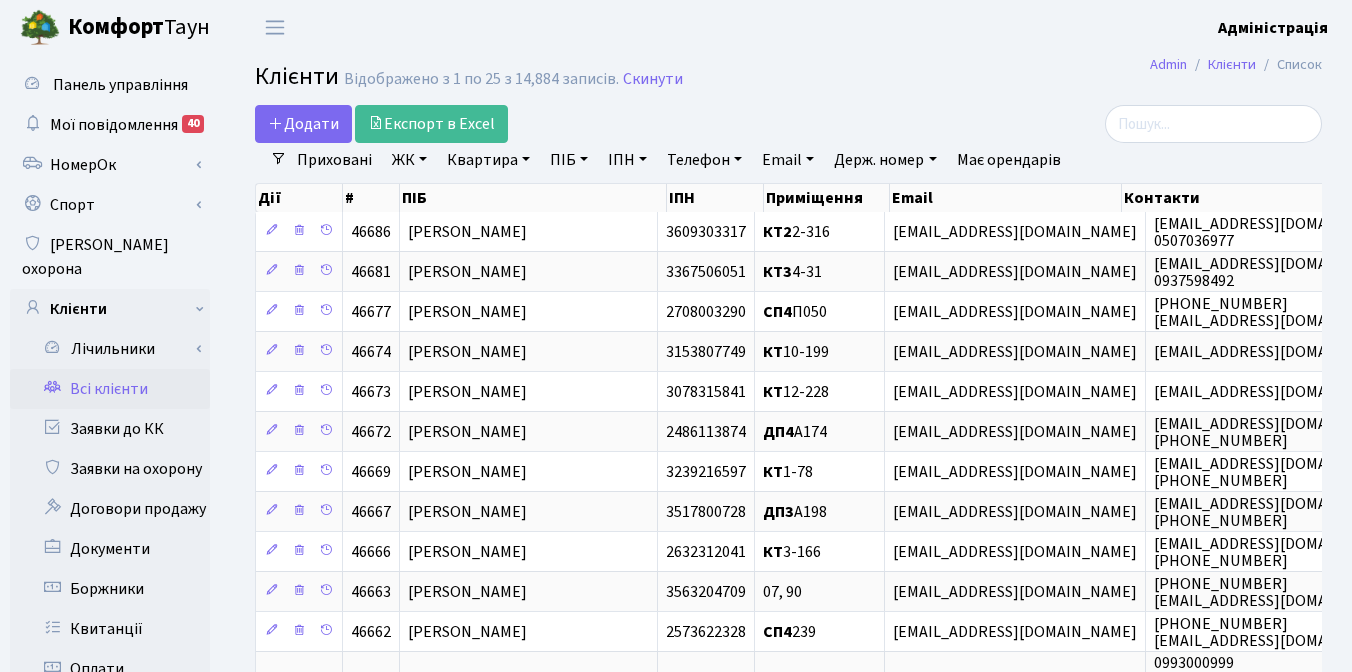 click on "ЖК" at bounding box center [409, 160] 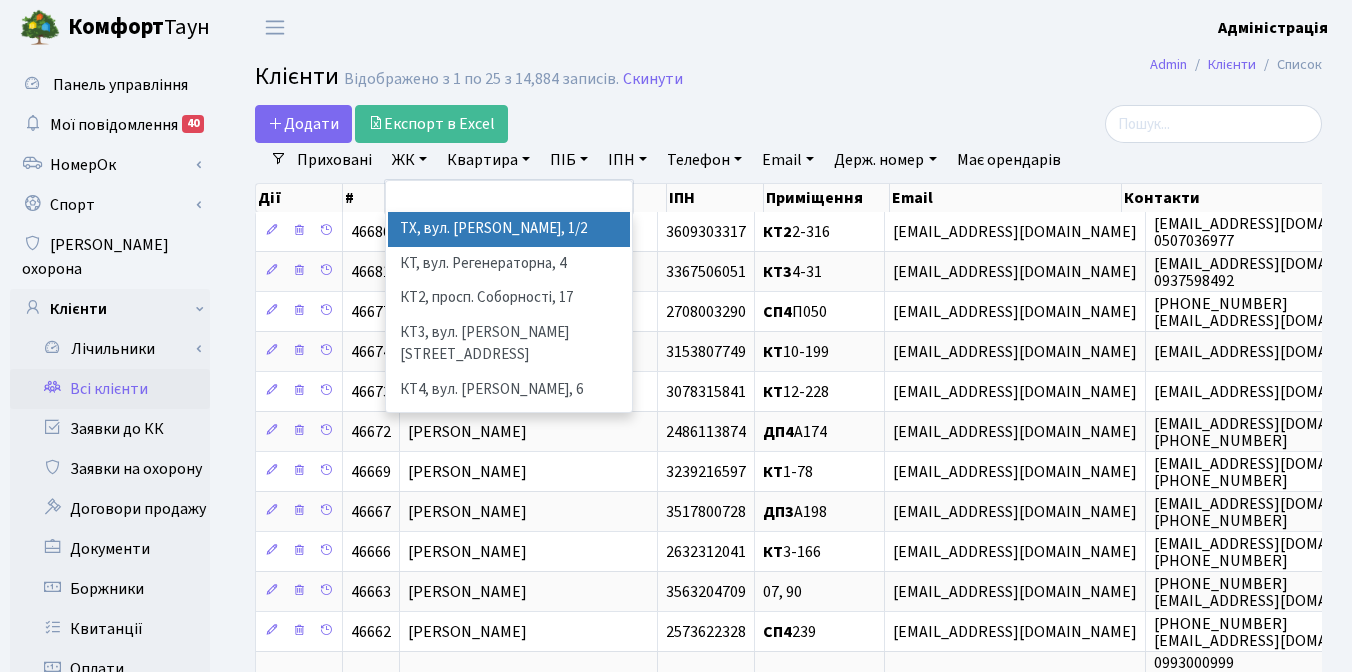 click on "Квартира" at bounding box center (488, 160) 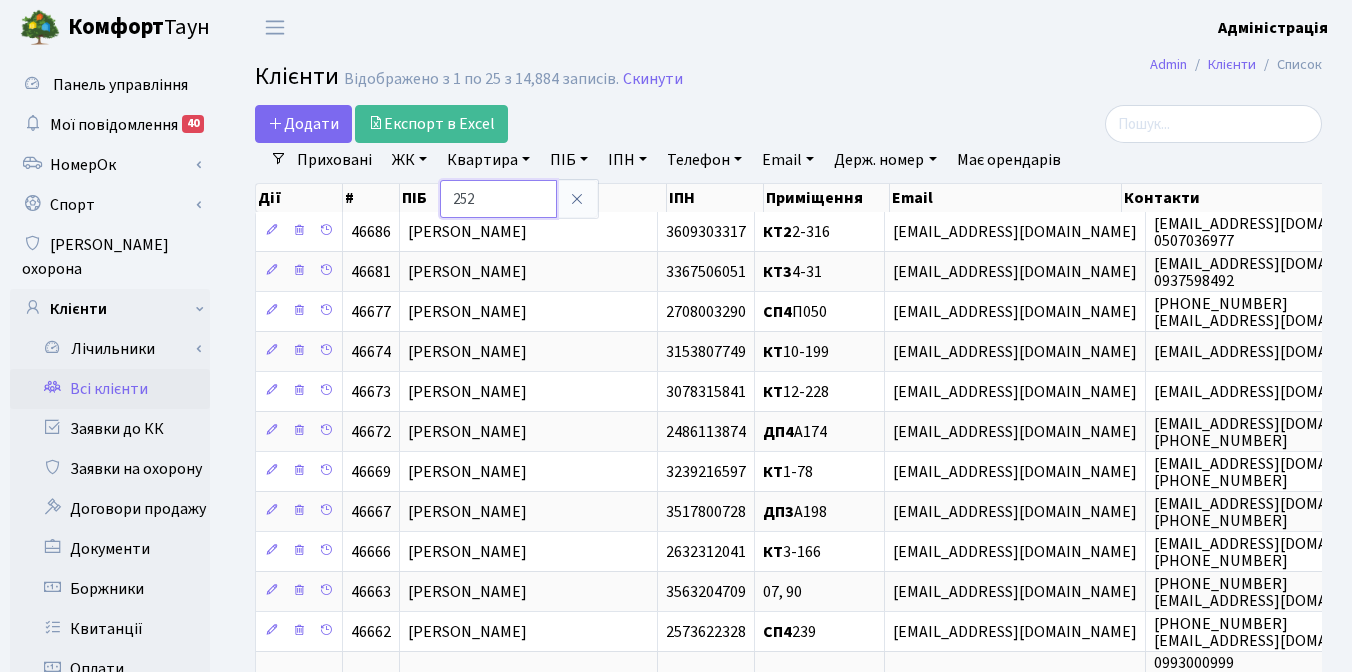 type on "252" 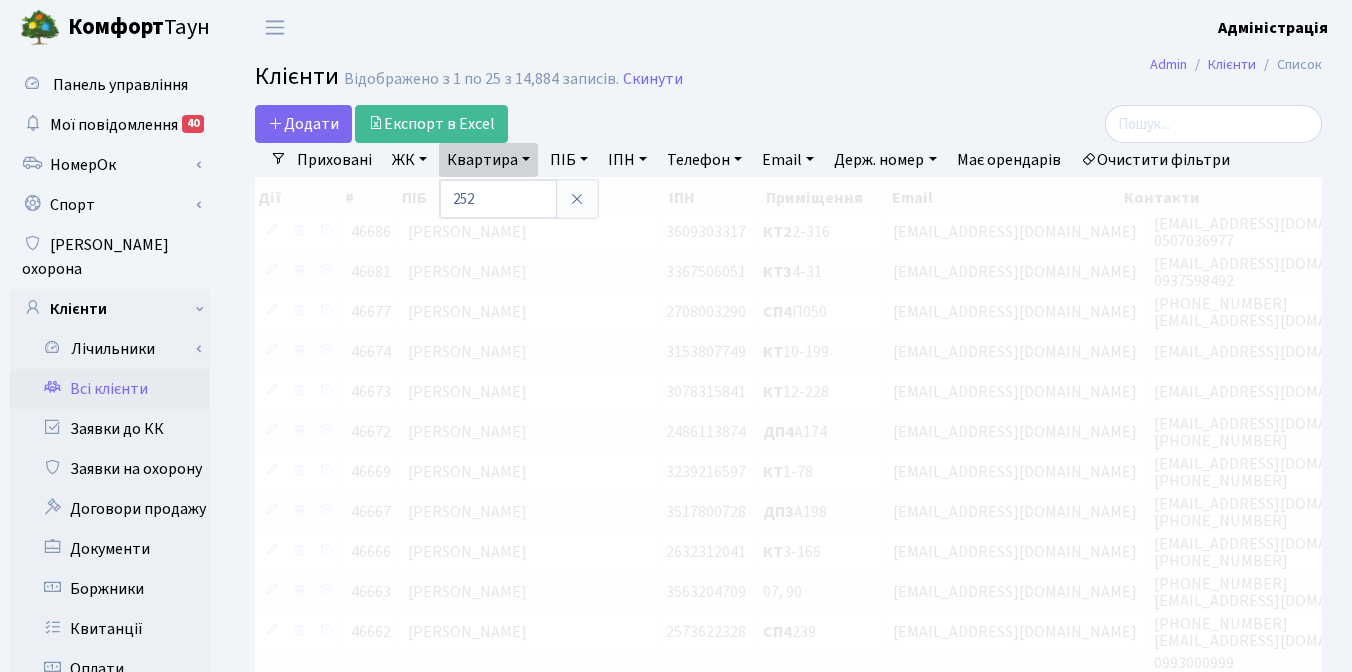 click on "ЖК" at bounding box center (409, 160) 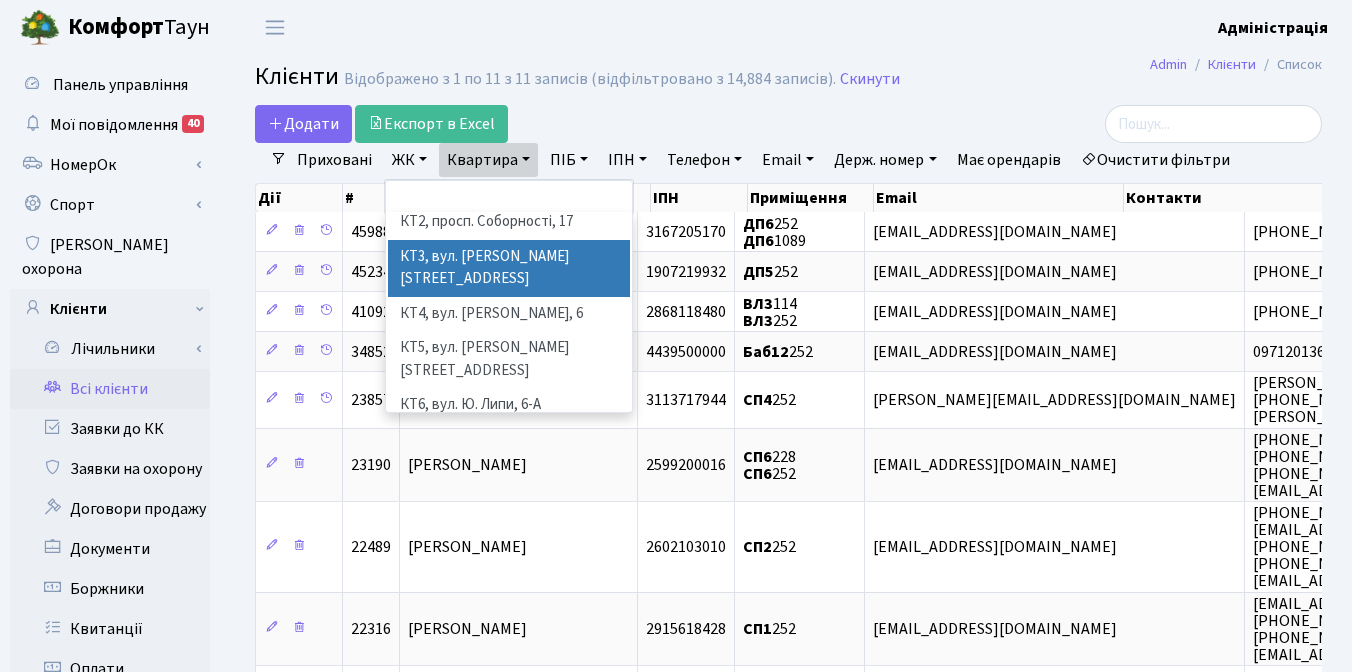scroll, scrollTop: 179, scrollLeft: 0, axis: vertical 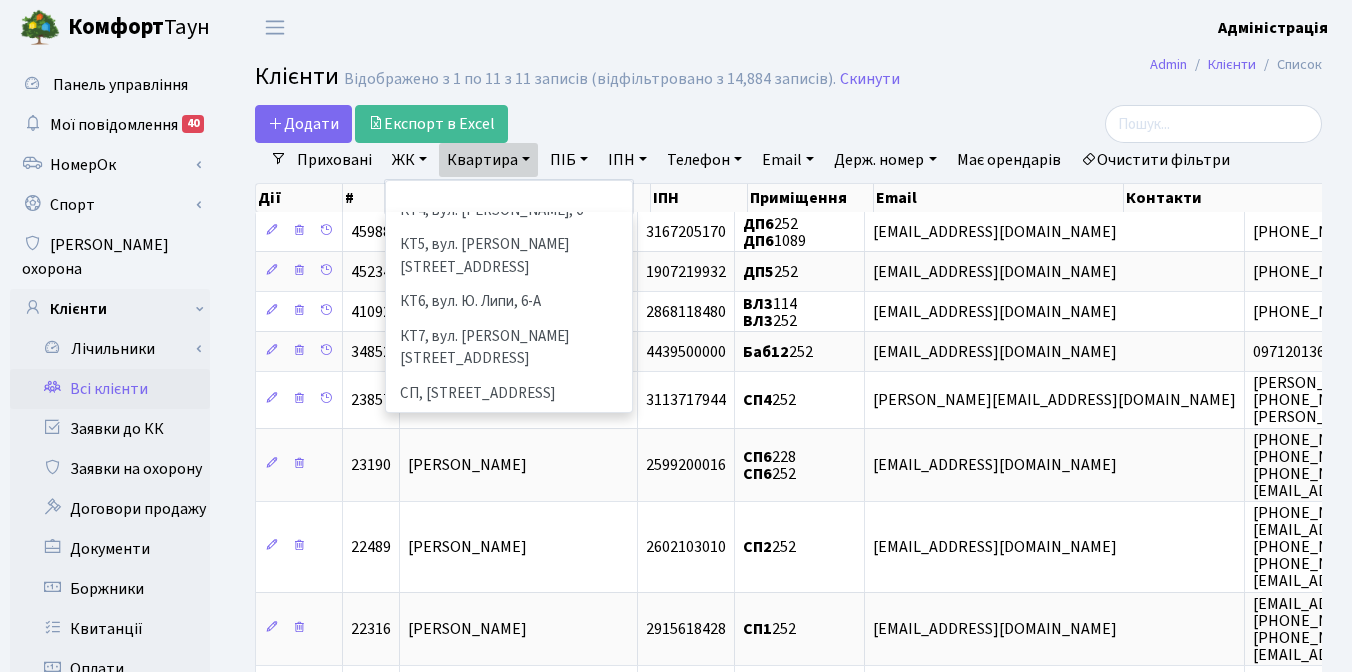 click on "СП2, Столичне шосе, 1А" at bounding box center [509, 463] 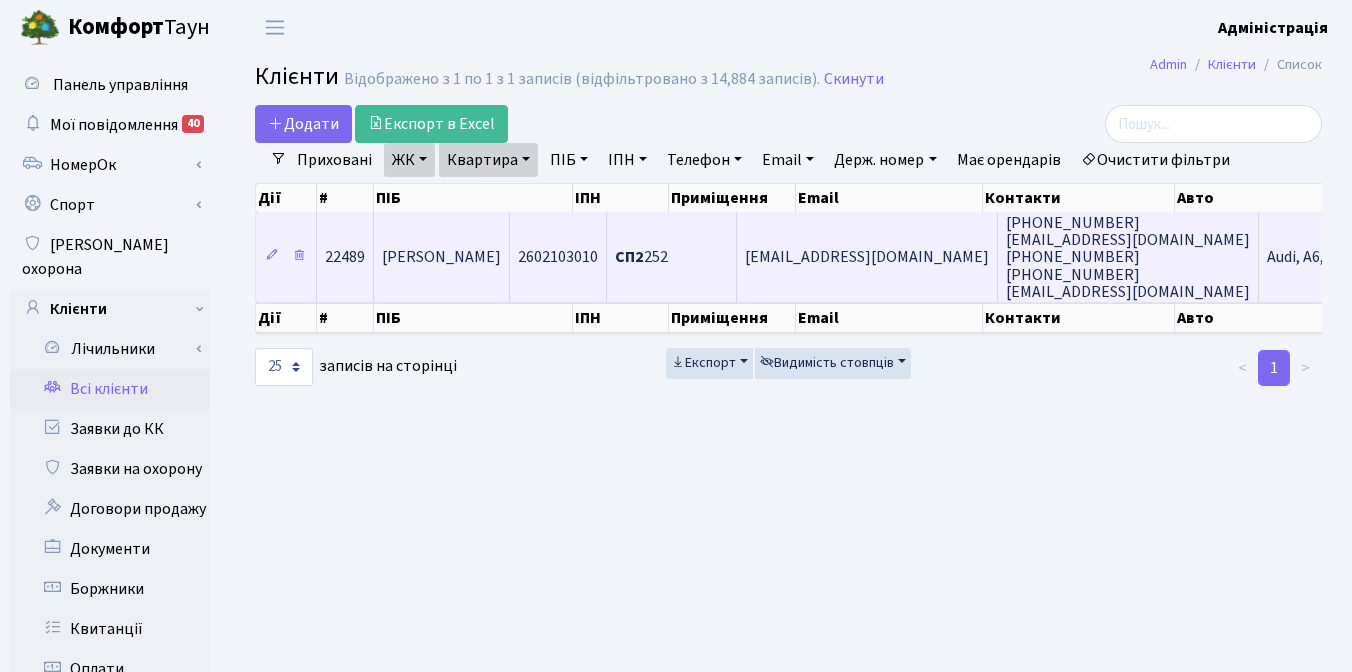 scroll, scrollTop: 0, scrollLeft: 50, axis: horizontal 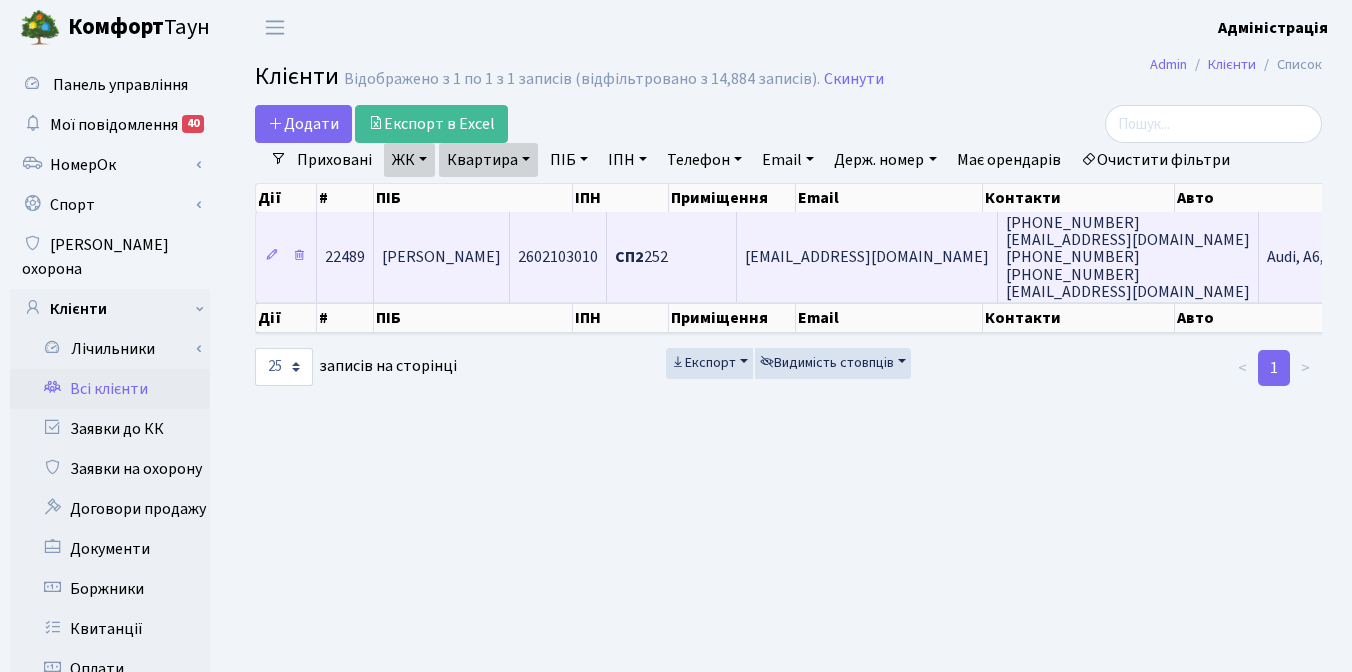click on "[PERSON_NAME]" at bounding box center (441, 258) 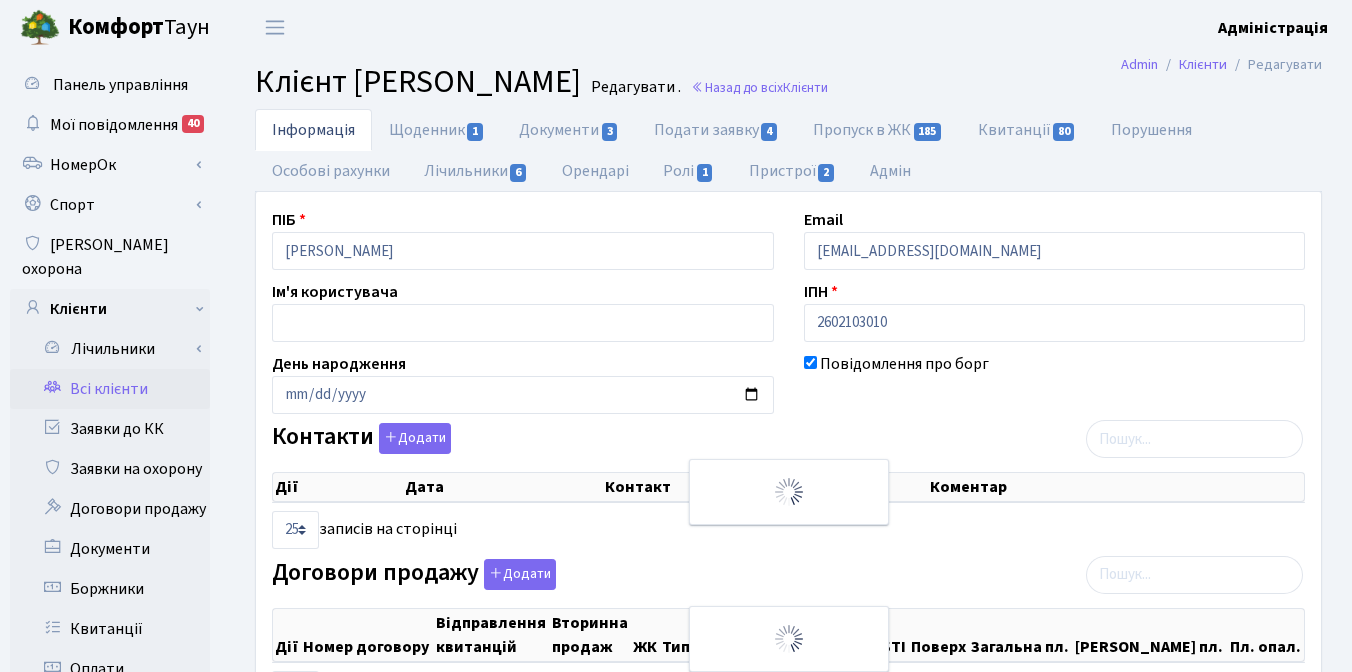 select on "25" 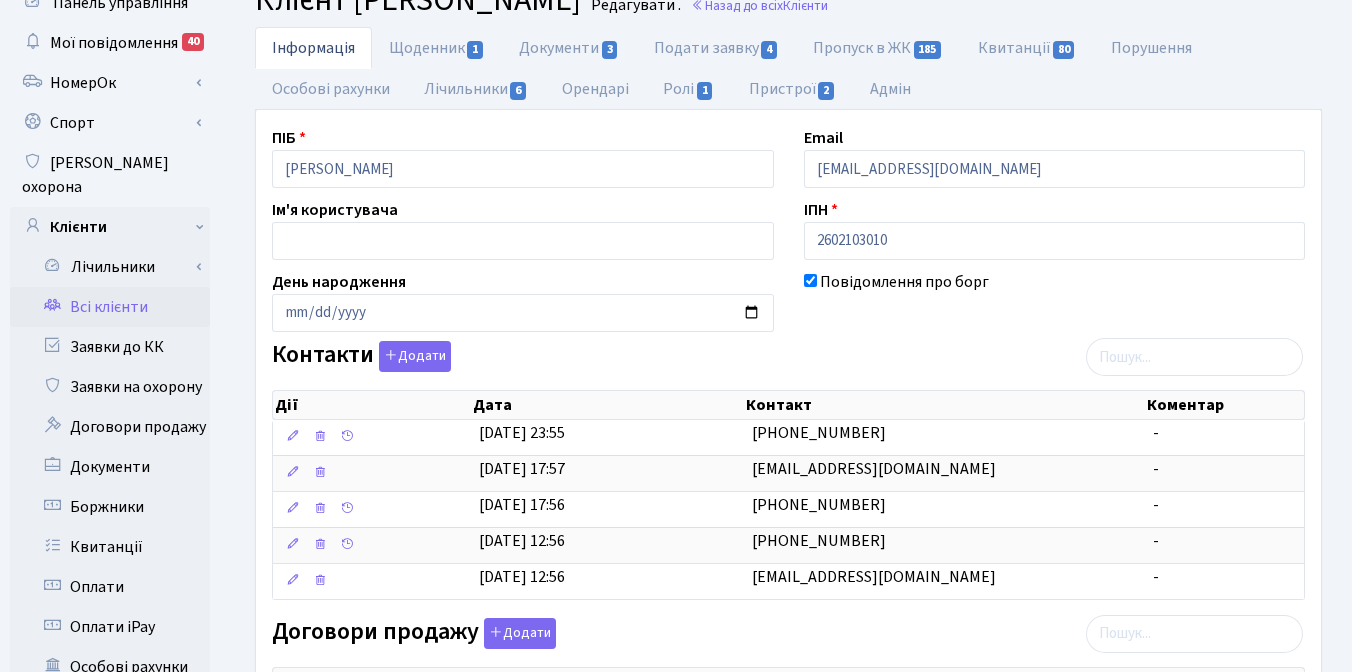 scroll, scrollTop: 0, scrollLeft: 0, axis: both 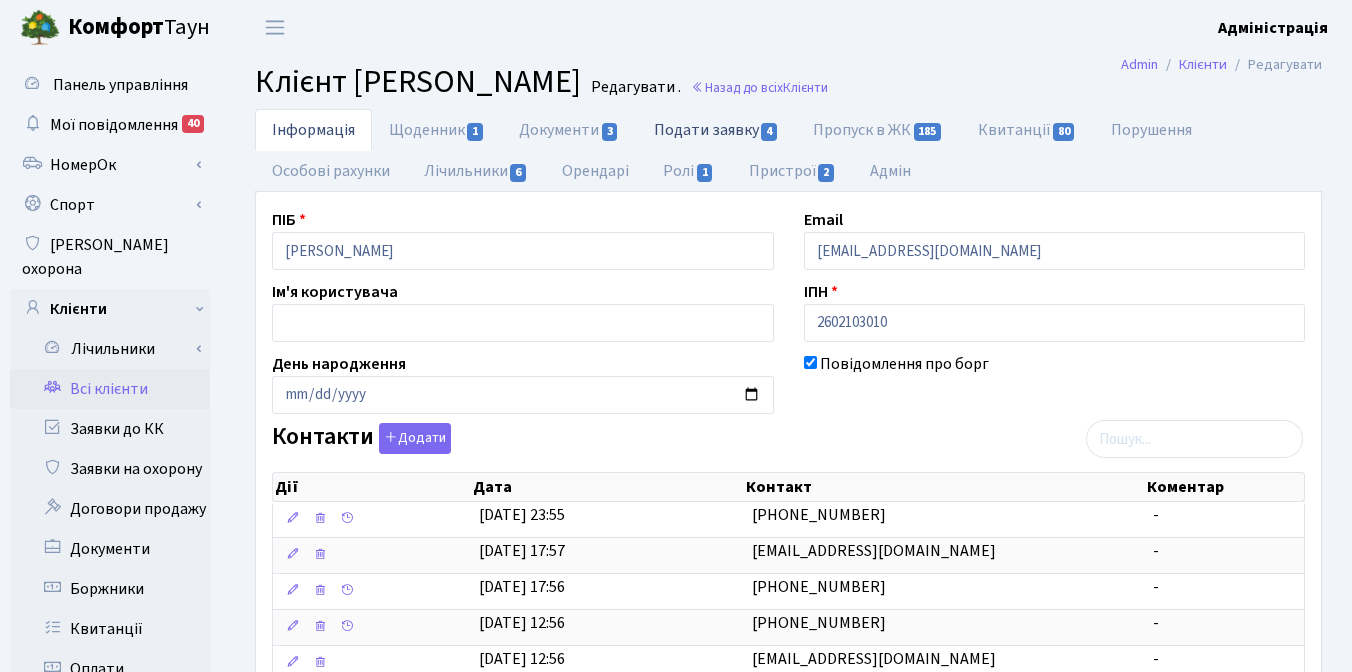 click on "Подати заявку  4" at bounding box center [716, 129] 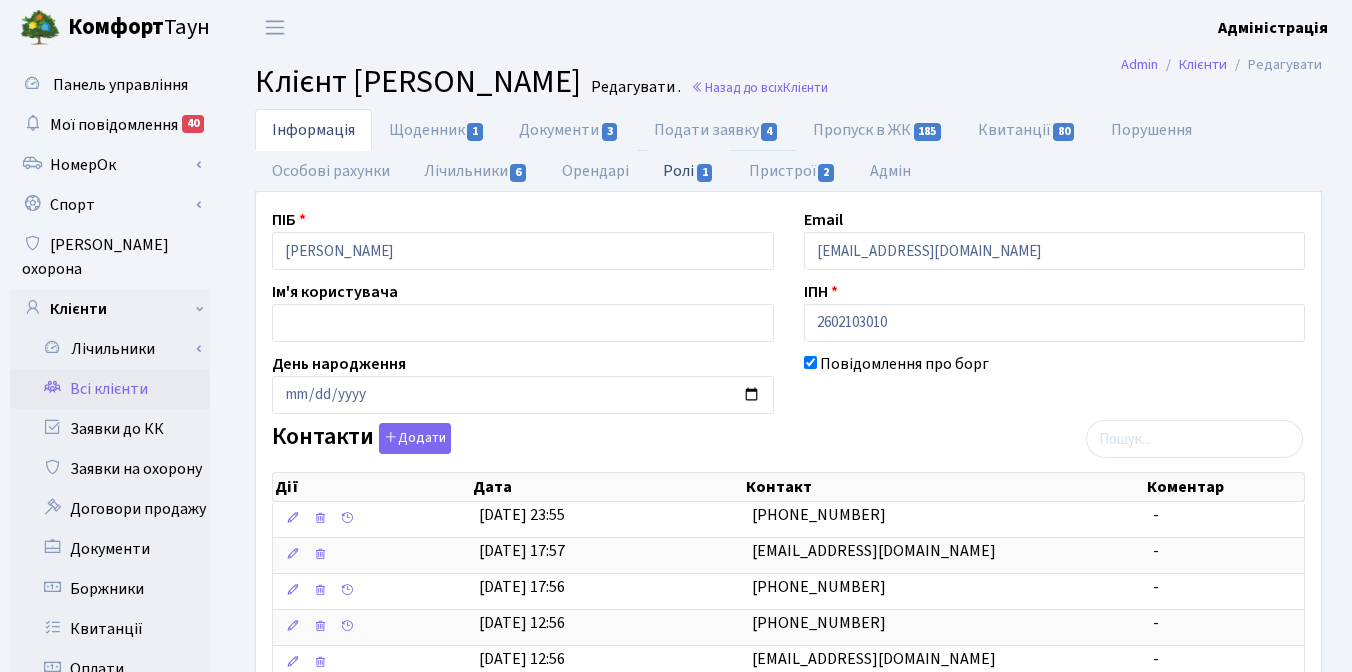 select on "25" 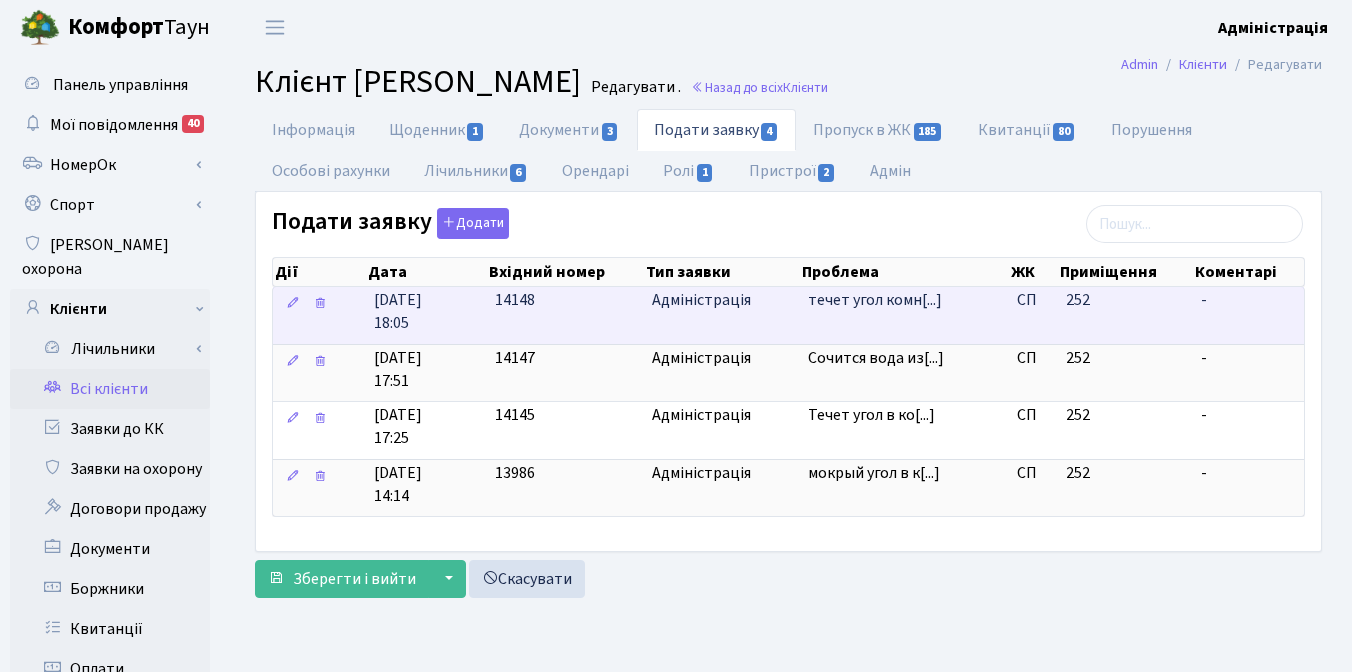 click on "Адміністрація" at bounding box center (722, 300) 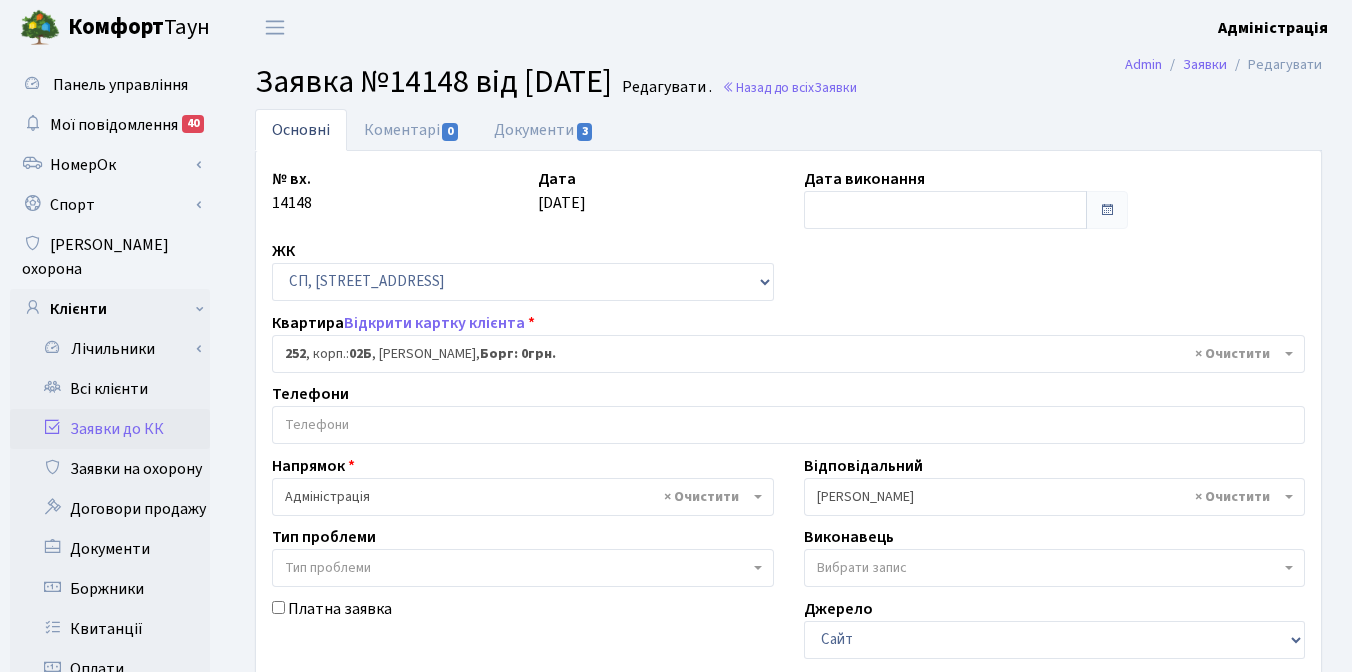 select on "20502" 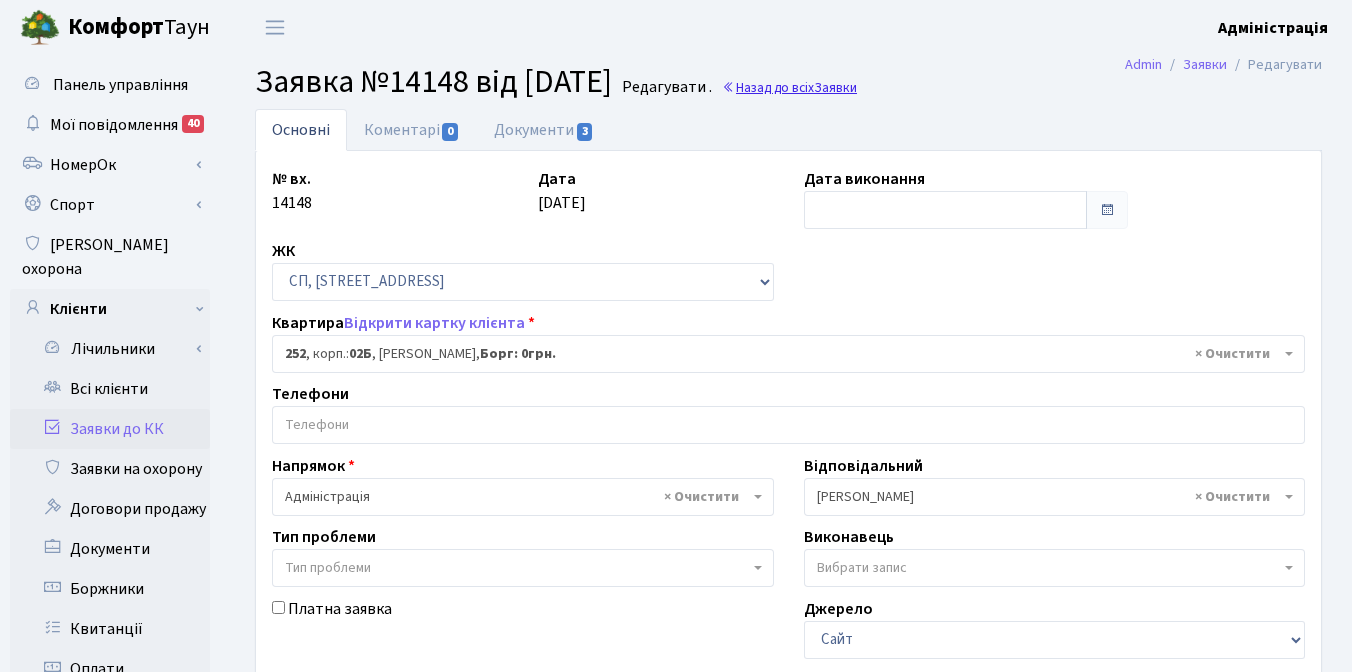 click on "Заявки" at bounding box center (835, 87) 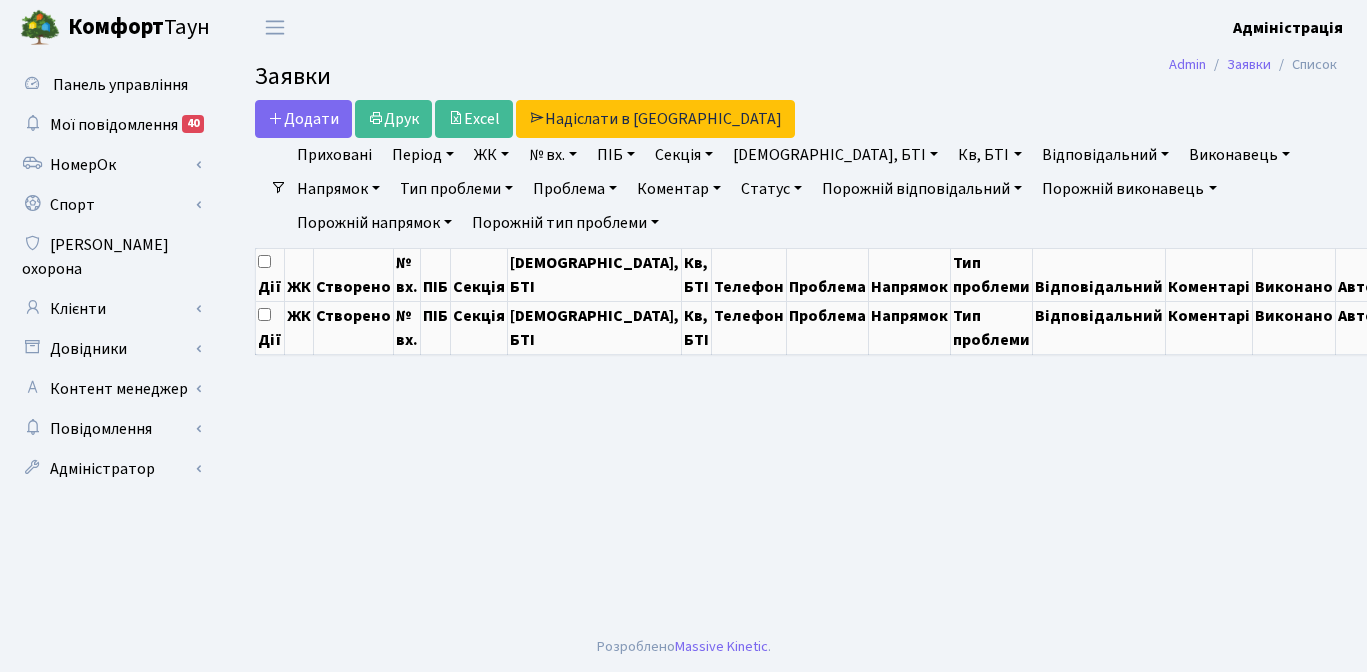 scroll, scrollTop: 0, scrollLeft: 0, axis: both 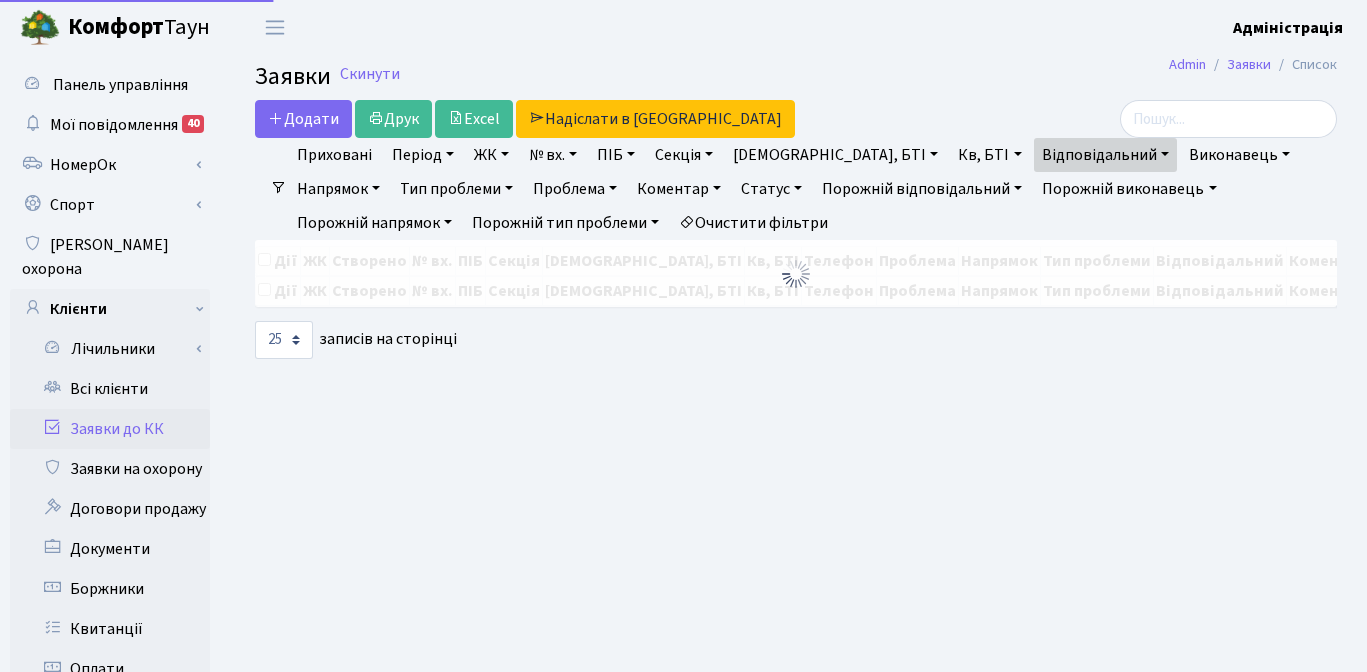 select on "25" 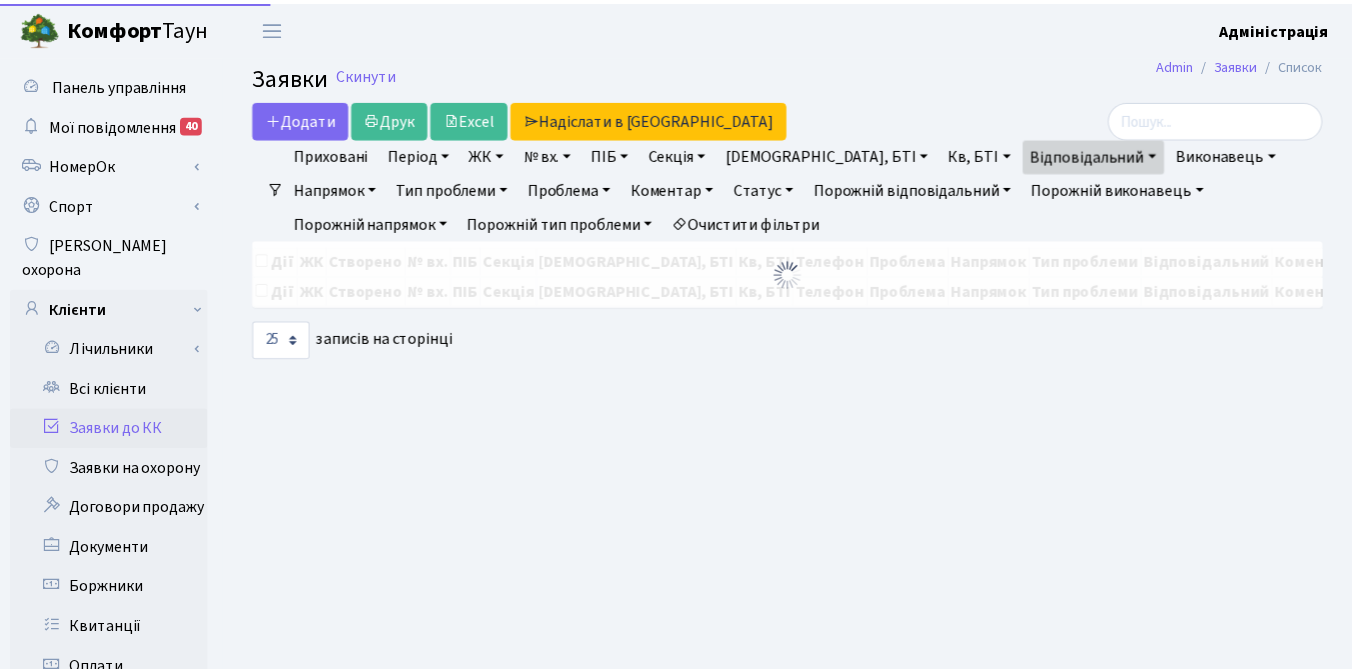 scroll, scrollTop: 0, scrollLeft: 0, axis: both 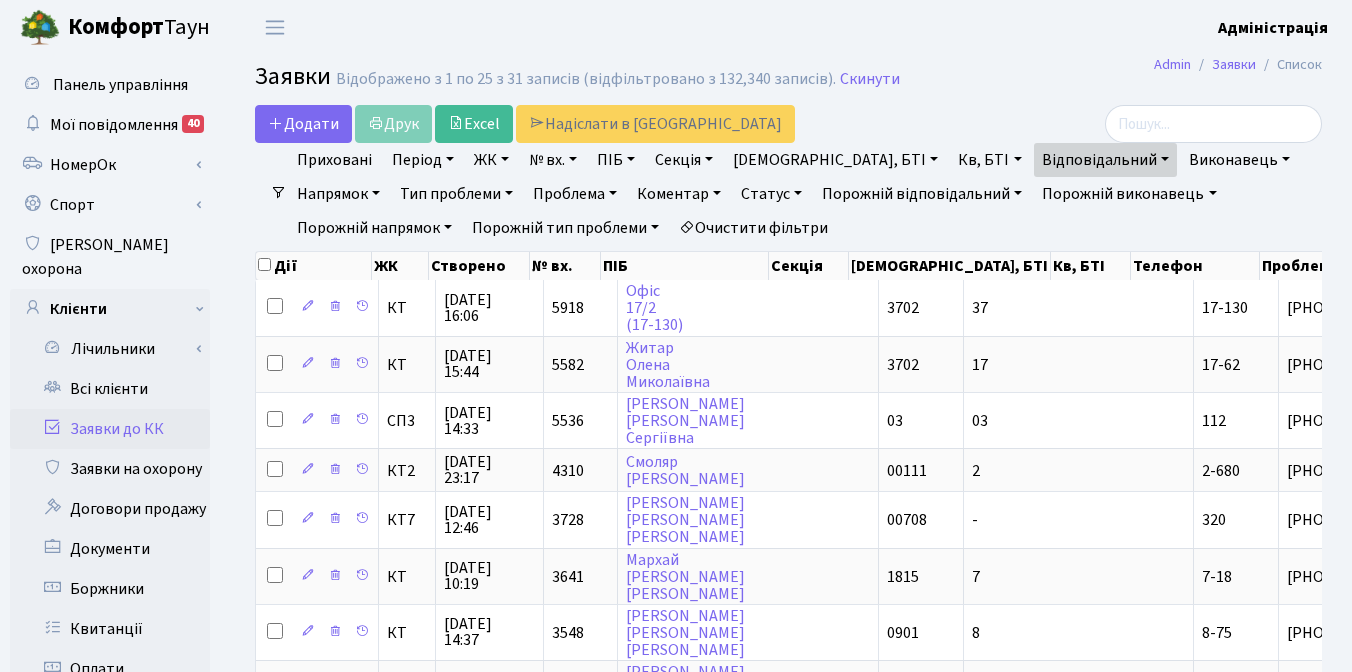 click on "Заявки
Відображено з 1 по 25 з 31 записів (відфільтровано з 132,340 записів). Скинути" at bounding box center (788, 80) 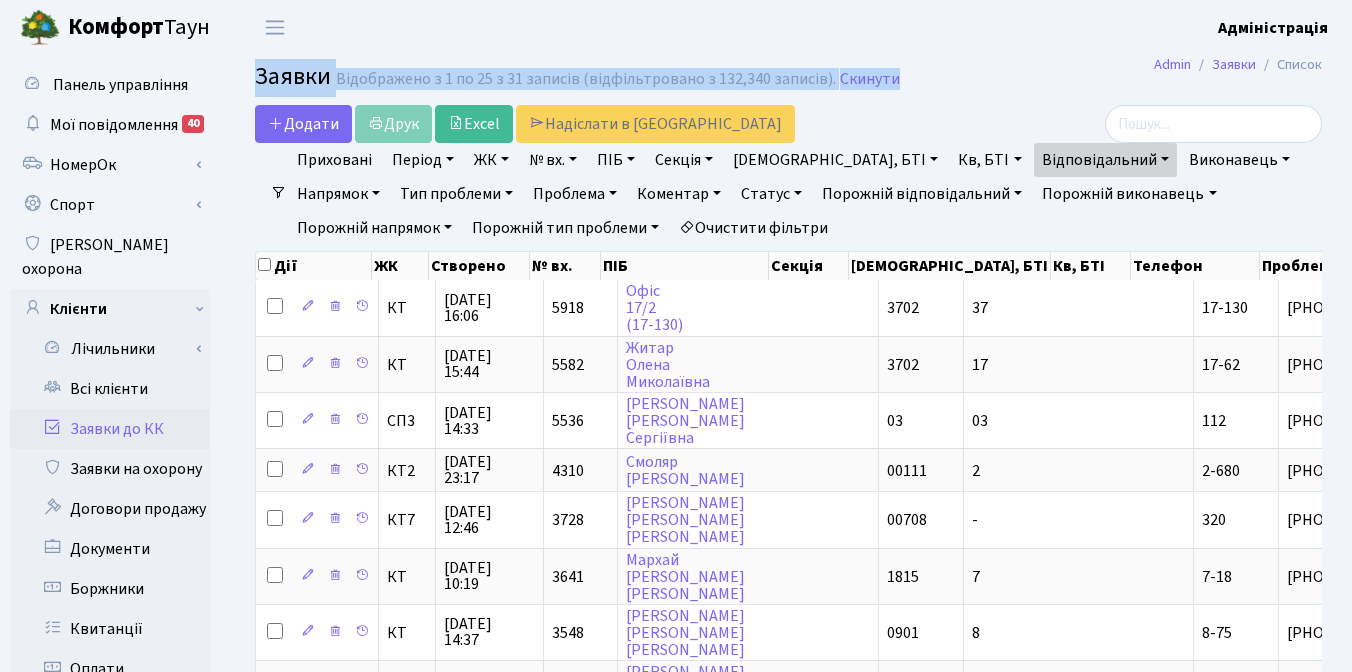drag, startPoint x: 256, startPoint y: 78, endPoint x: 904, endPoint y: 90, distance: 648.1111 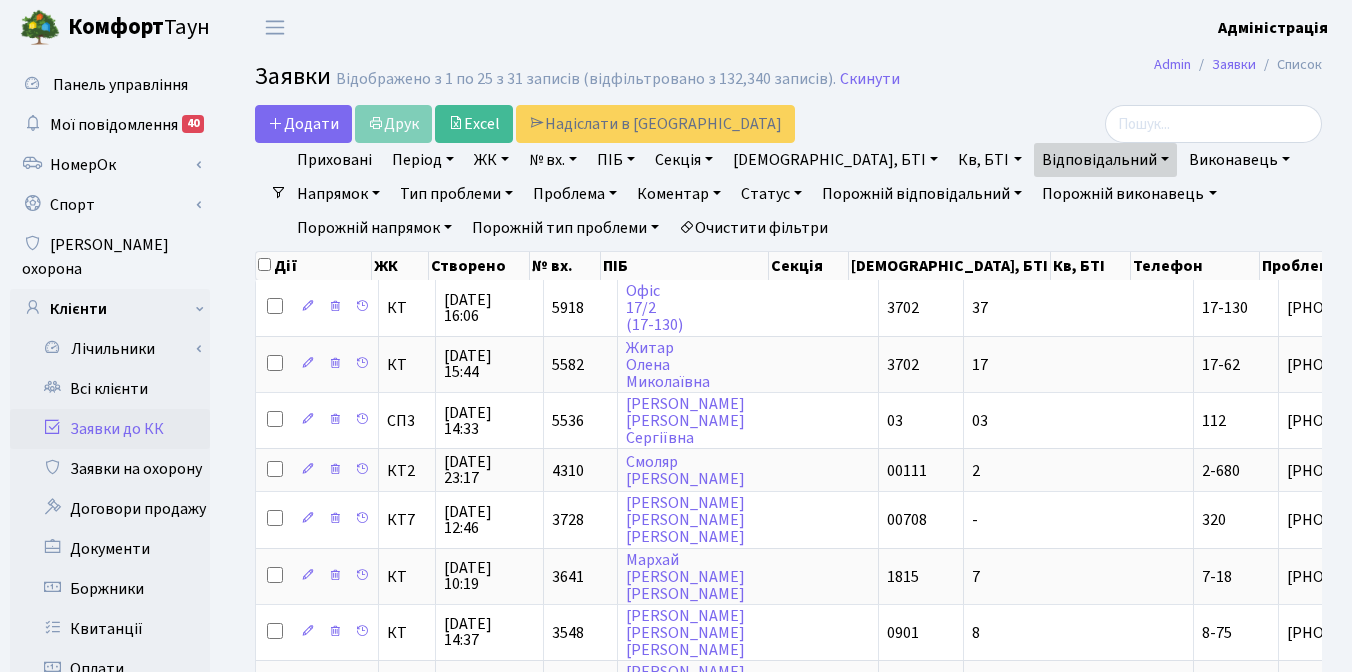 click on "Заявки
Відображено з 1 по 25 з 31 записів (відфільтровано з 132,340 записів). Скинути" at bounding box center [788, 80] 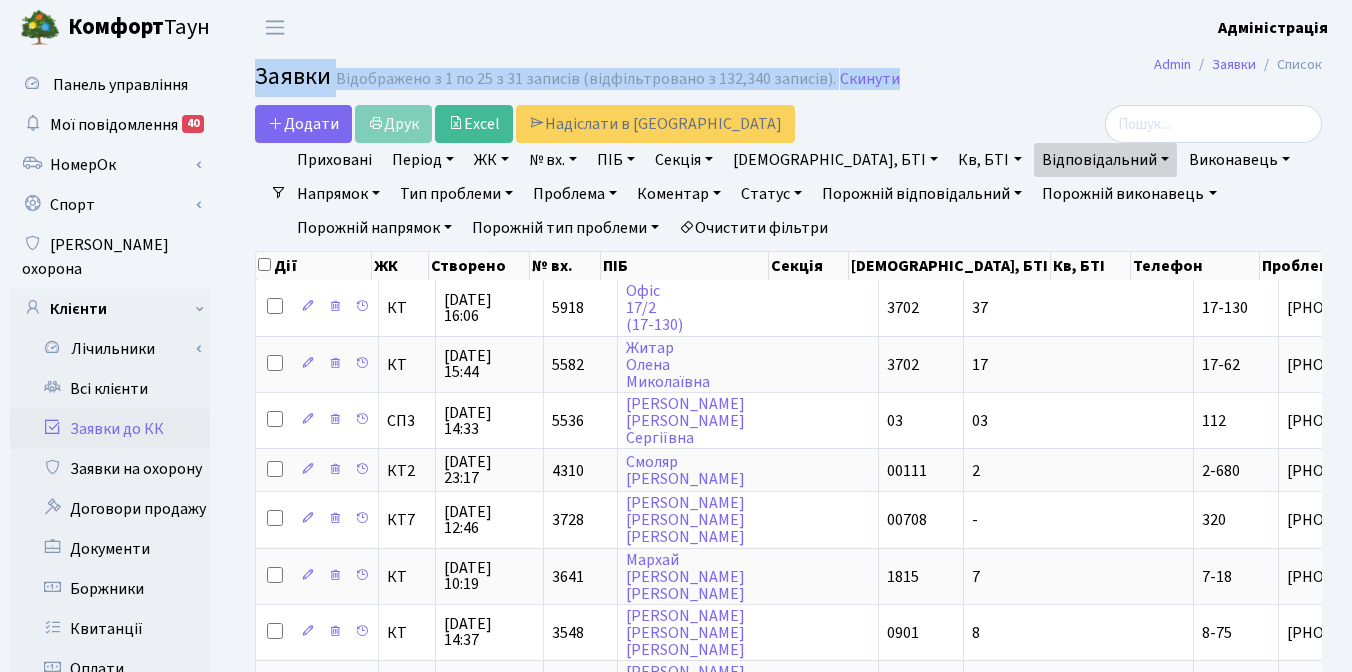 drag, startPoint x: 255, startPoint y: 77, endPoint x: 929, endPoint y: 86, distance: 674.06006 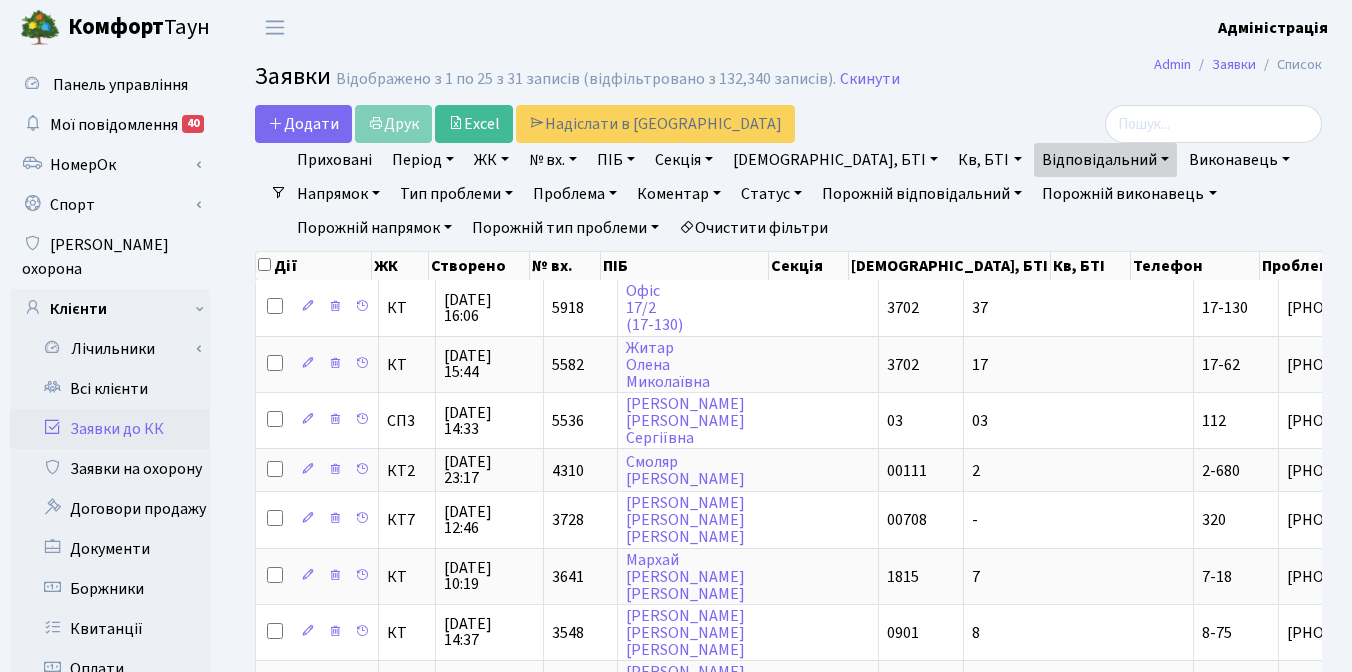 click on "Заявки
Відображено з 1 по 25 з 31 записів (відфільтровано з 132,340 записів). Скинути" at bounding box center (788, 80) 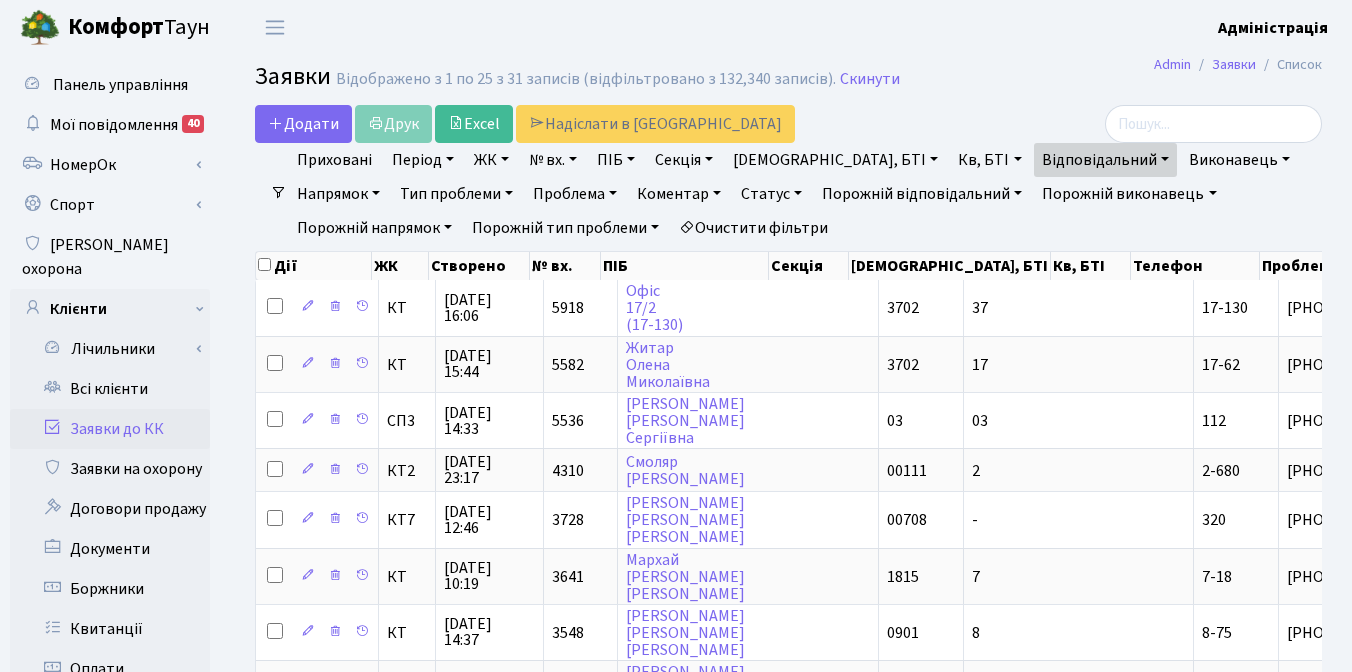 click on "Заявки
Відображено з 1 по 25 з 31 записів (відфільтровано з 132,340 записів). Скинути" at bounding box center (788, 80) 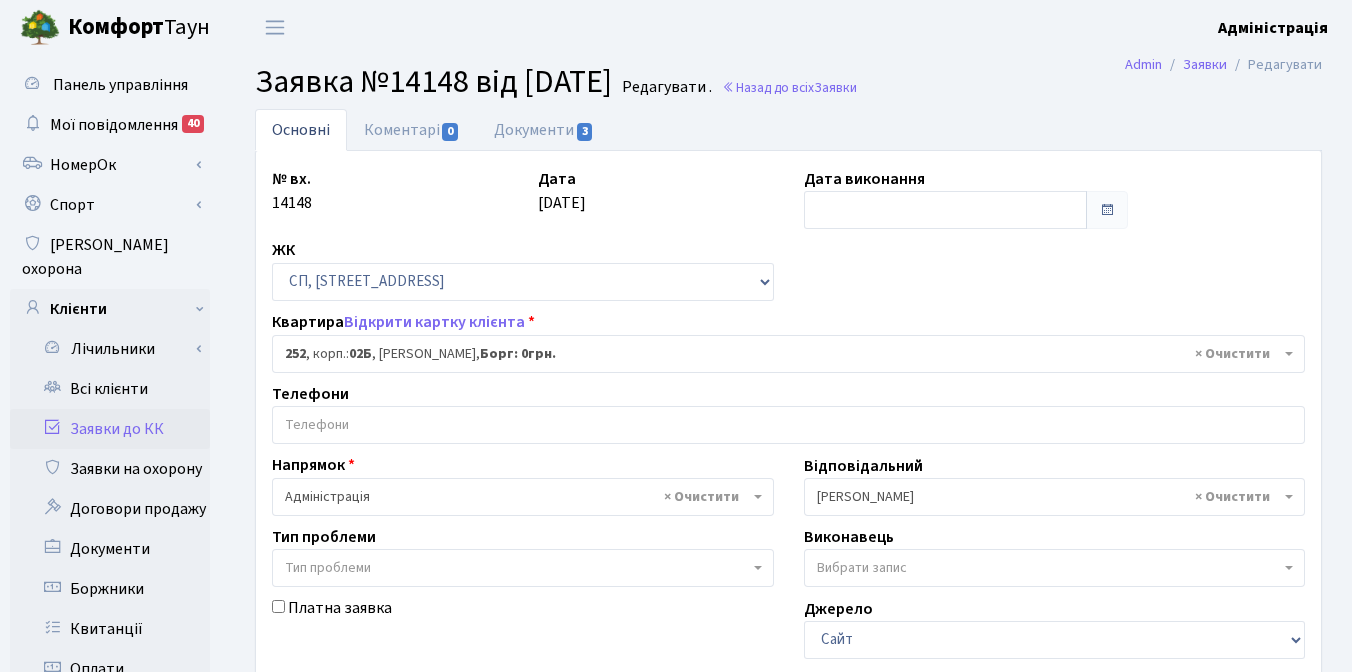 select on "20502" 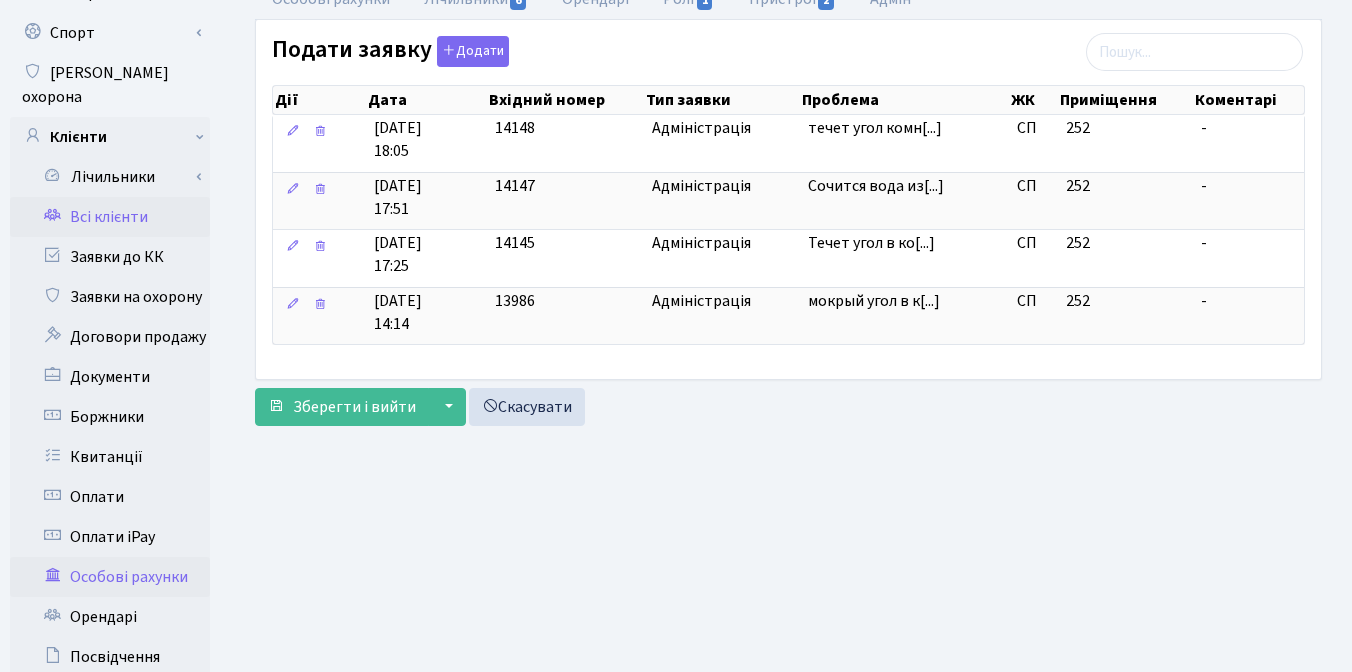 scroll, scrollTop: 0, scrollLeft: 0, axis: both 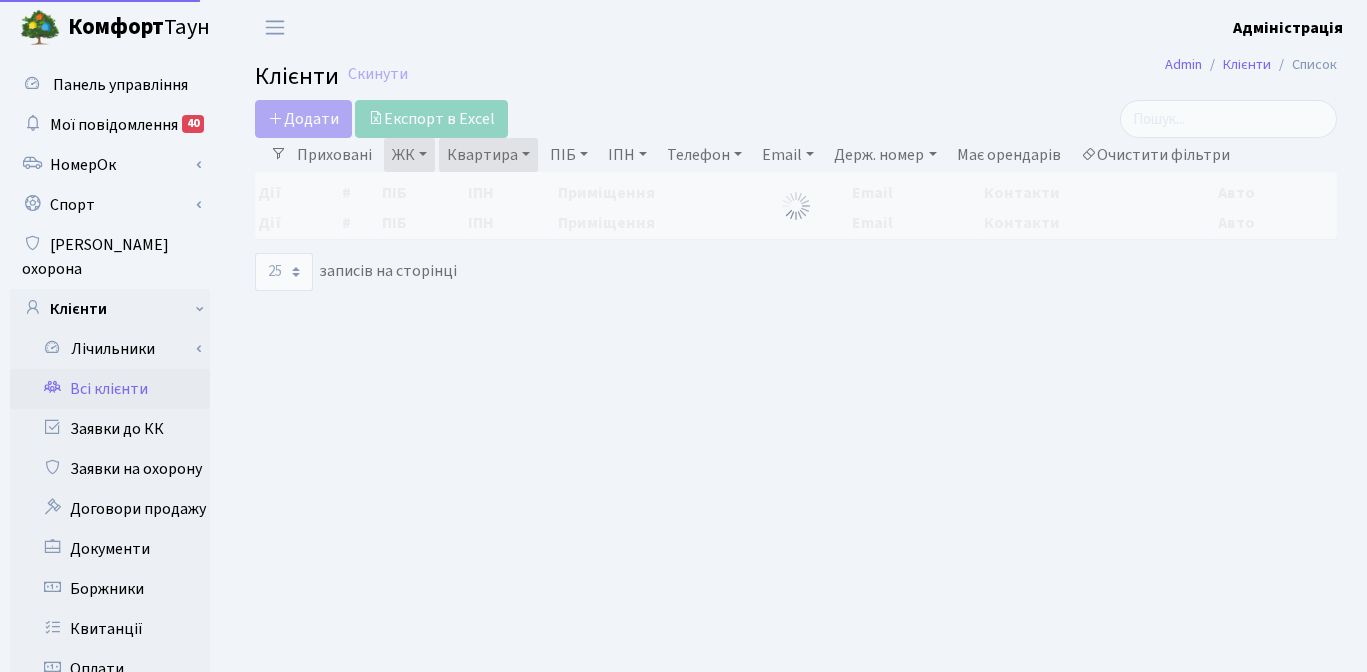 select on "25" 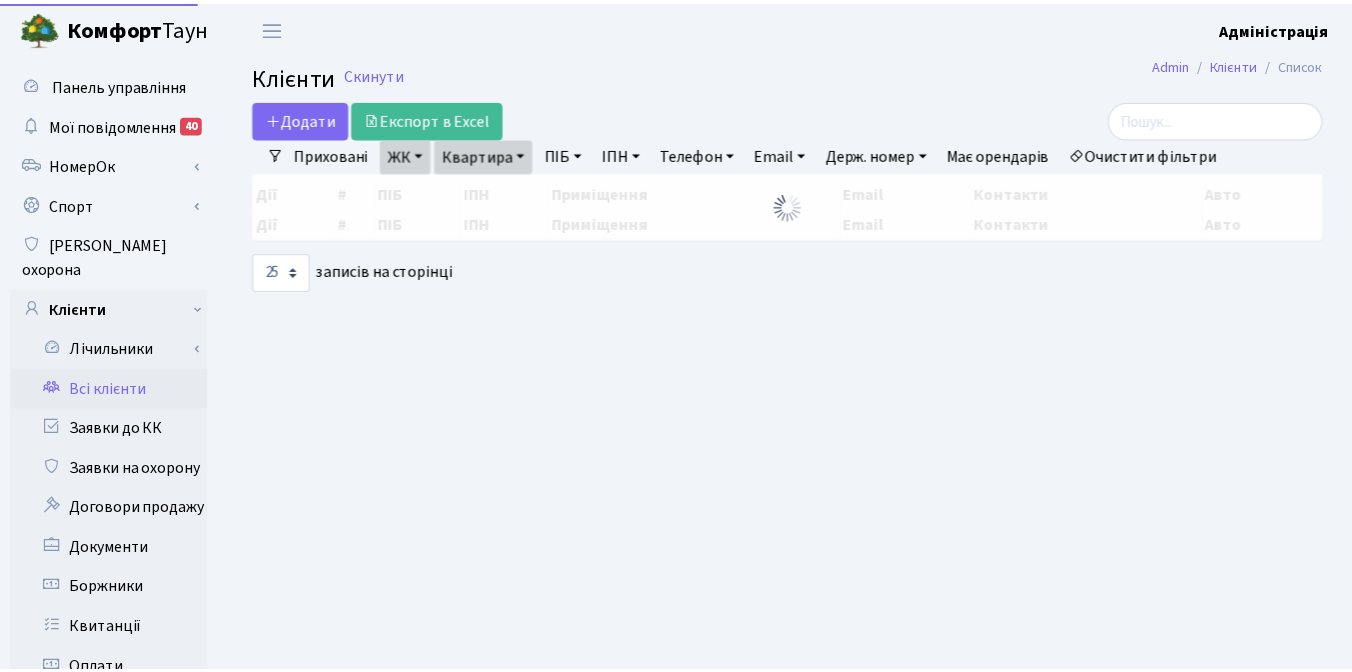 scroll, scrollTop: 0, scrollLeft: 0, axis: both 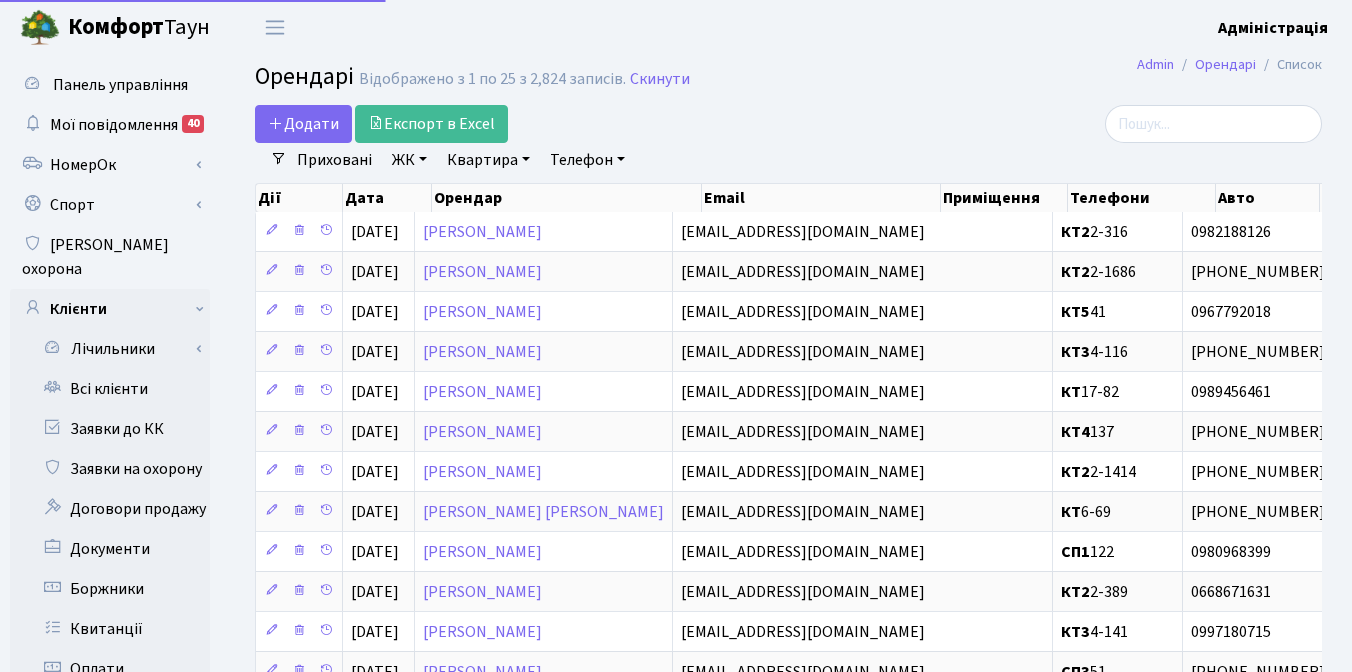 select on "25" 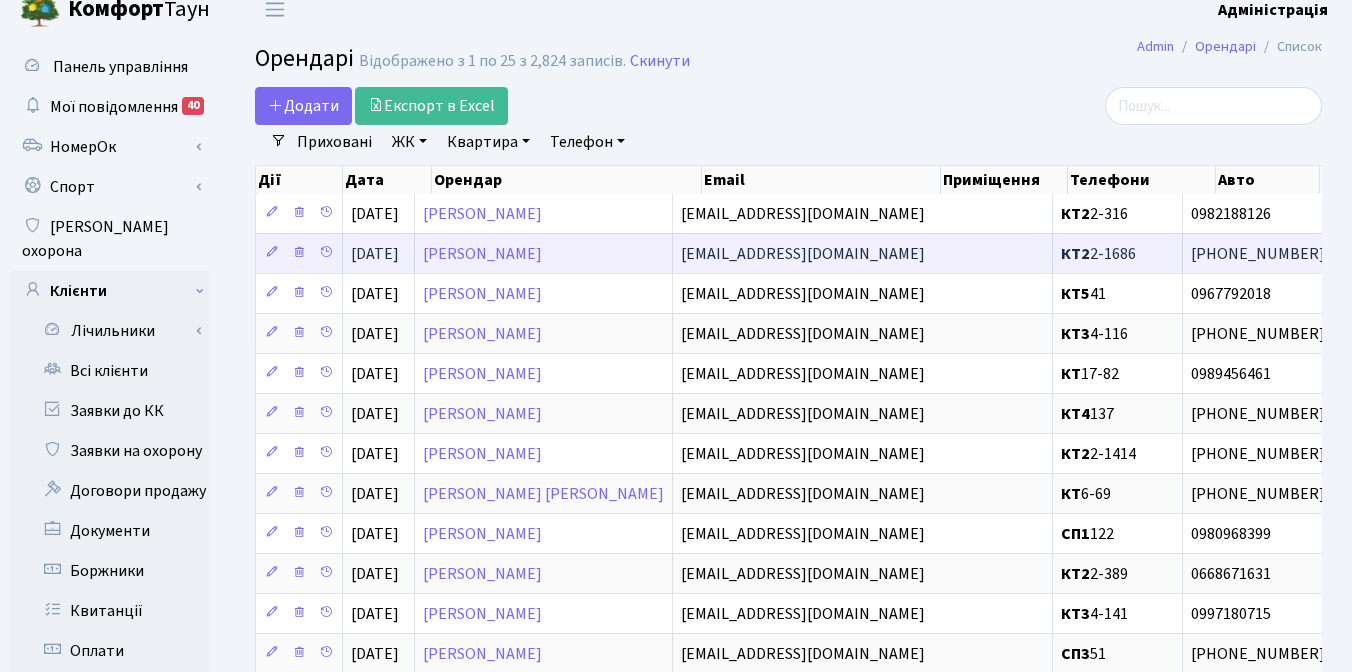 scroll, scrollTop: 0, scrollLeft: 0, axis: both 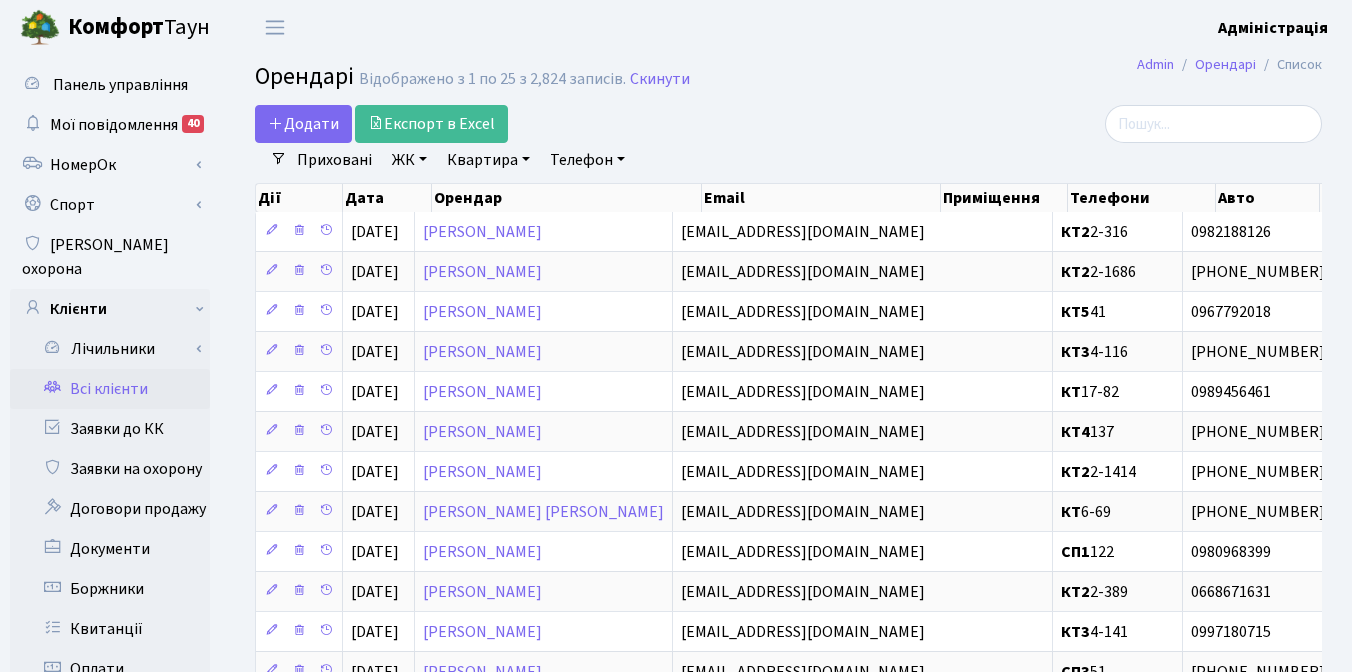 click on "Всі клієнти" at bounding box center (110, 389) 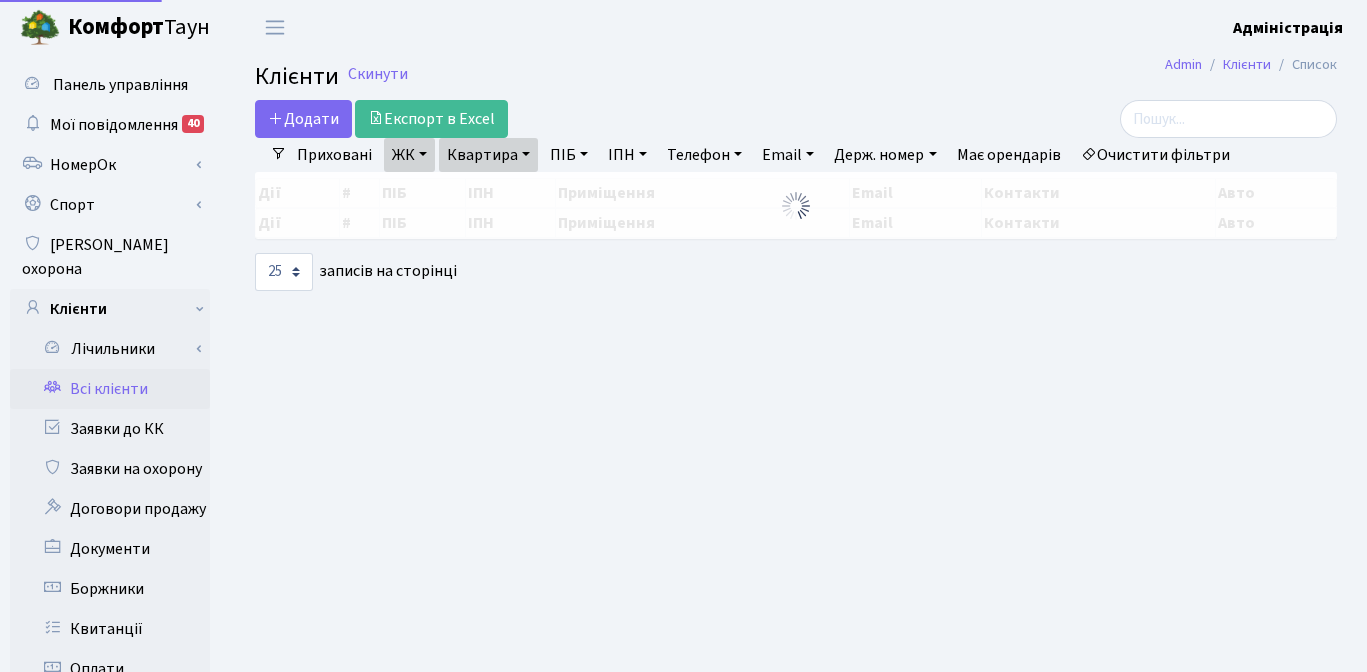 select on "25" 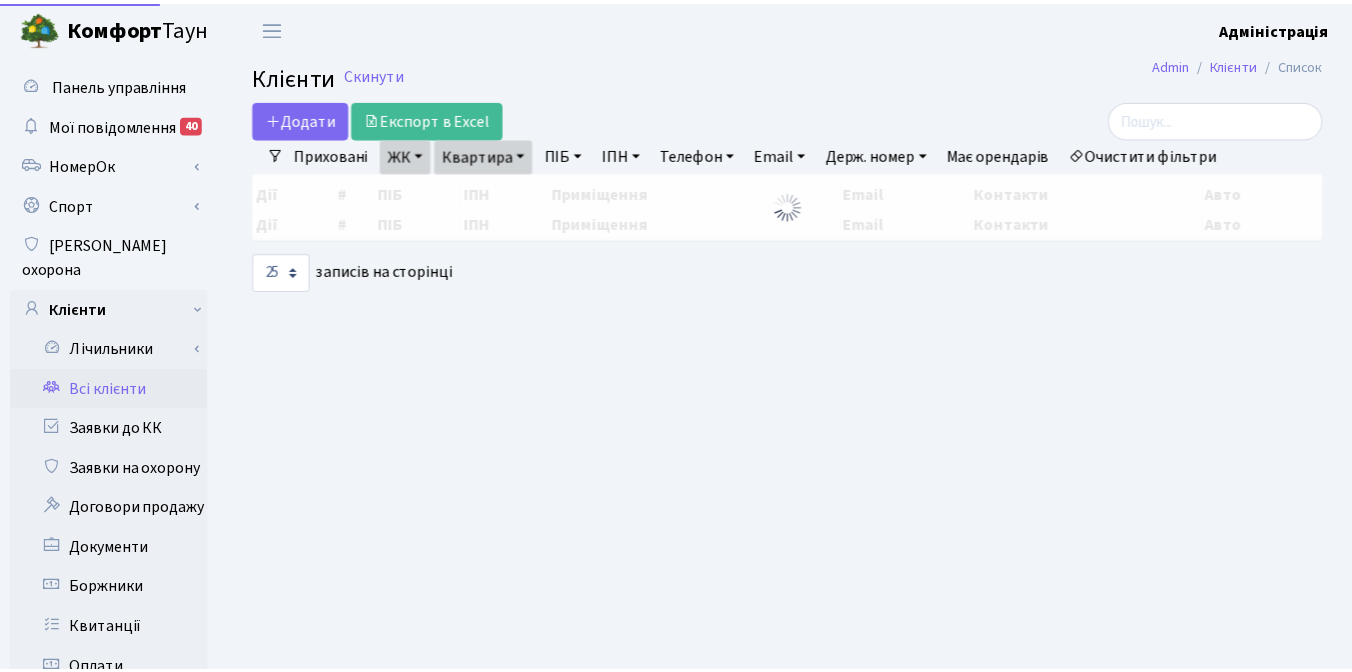 scroll, scrollTop: 0, scrollLeft: 0, axis: both 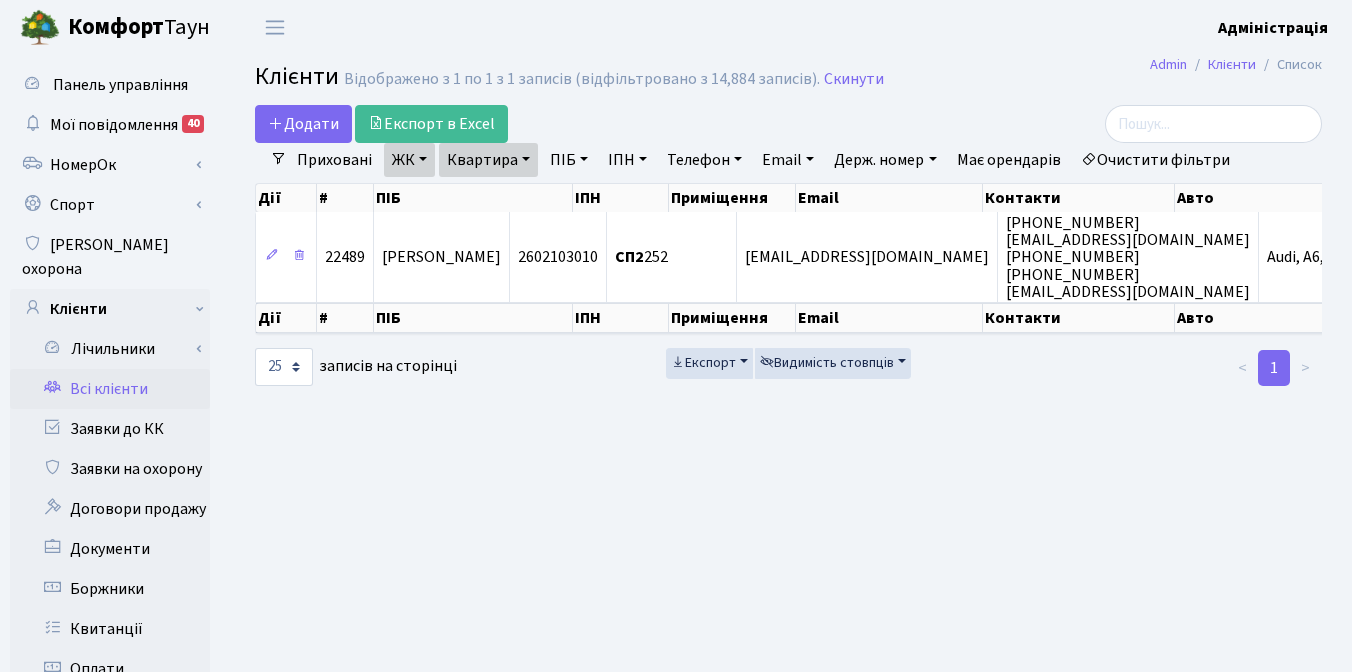 click on "Очистити фільтри" at bounding box center (1155, 160) 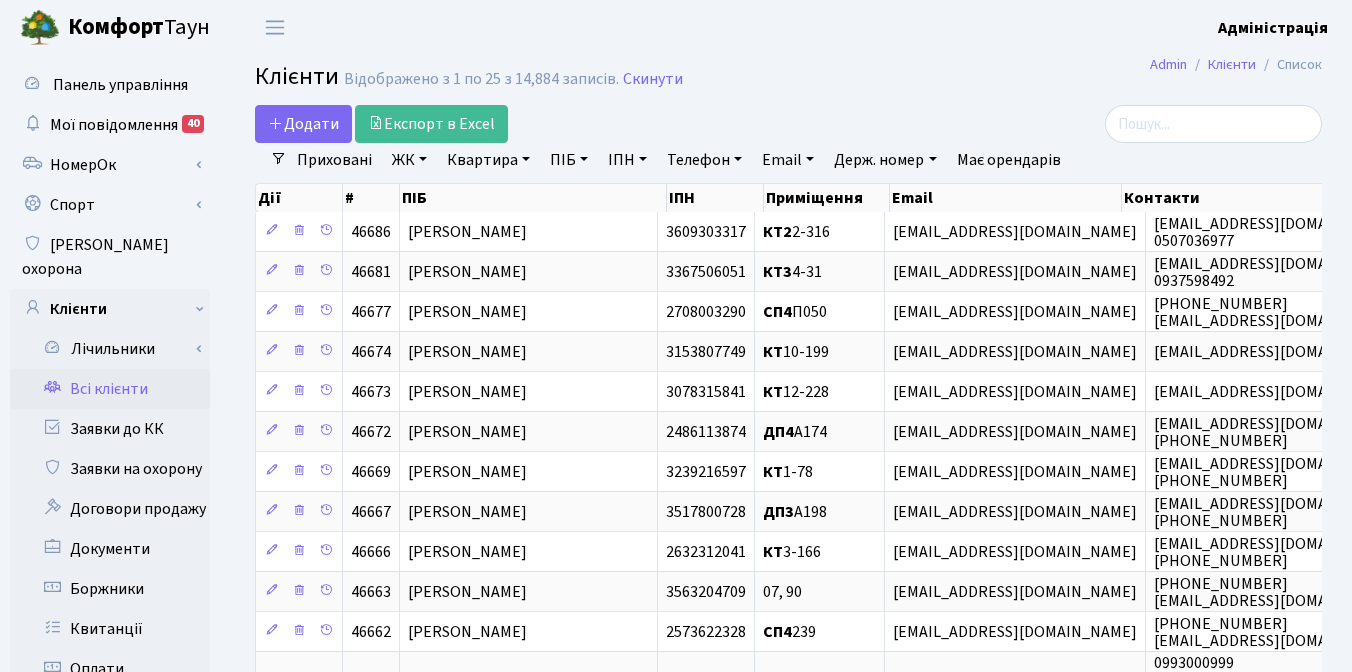 click on "Клієнти
Відображено з 1 по 25 з 14,884 записів. Скинути" at bounding box center [788, 80] 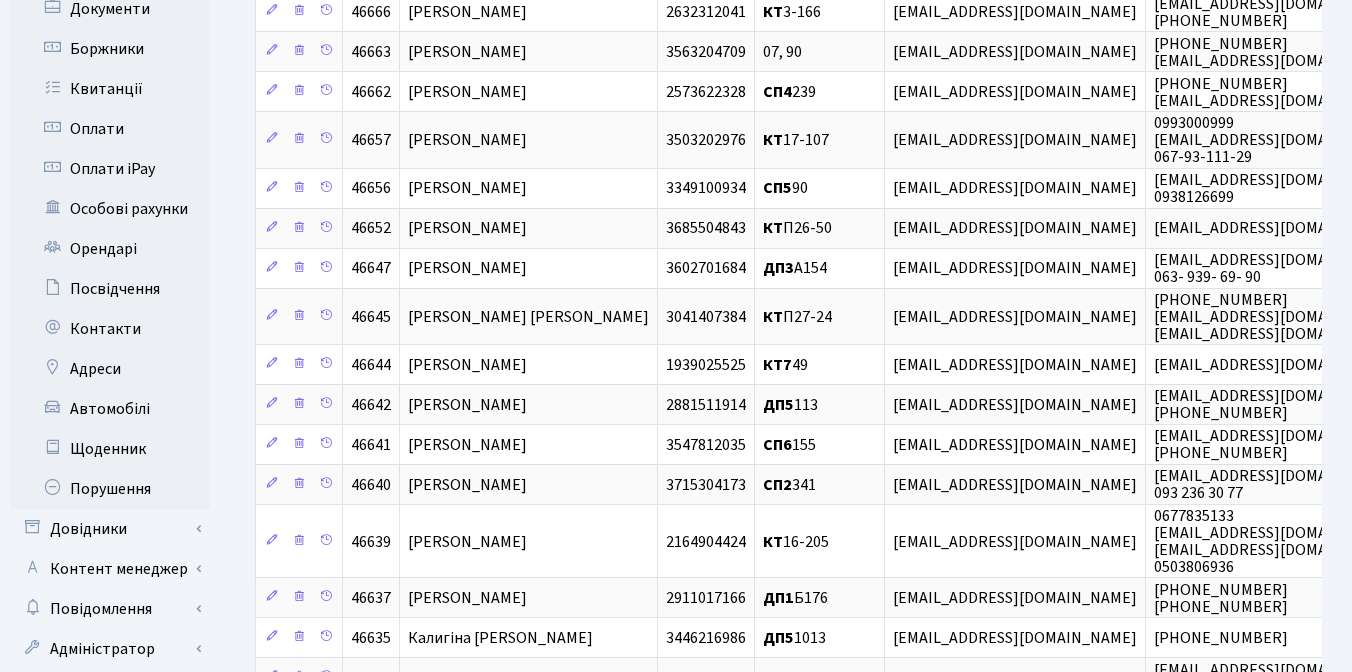 scroll, scrollTop: 756, scrollLeft: 0, axis: vertical 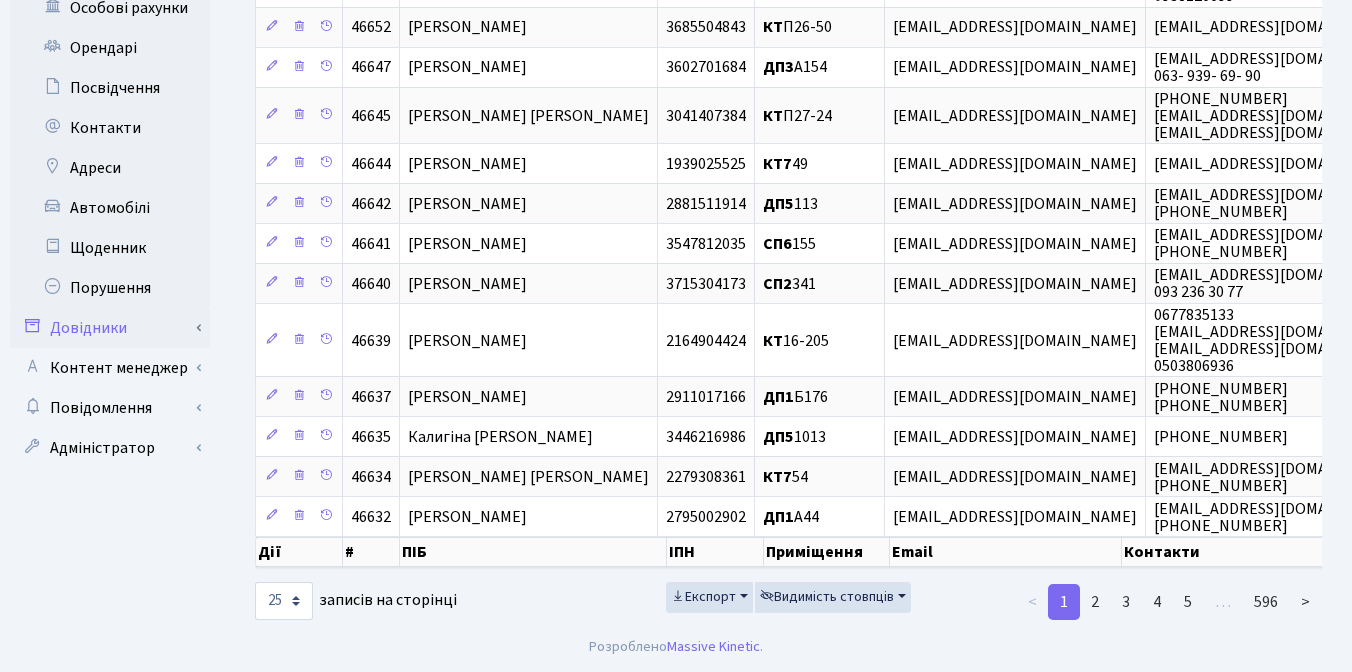 click on "Довідники" at bounding box center (110, 328) 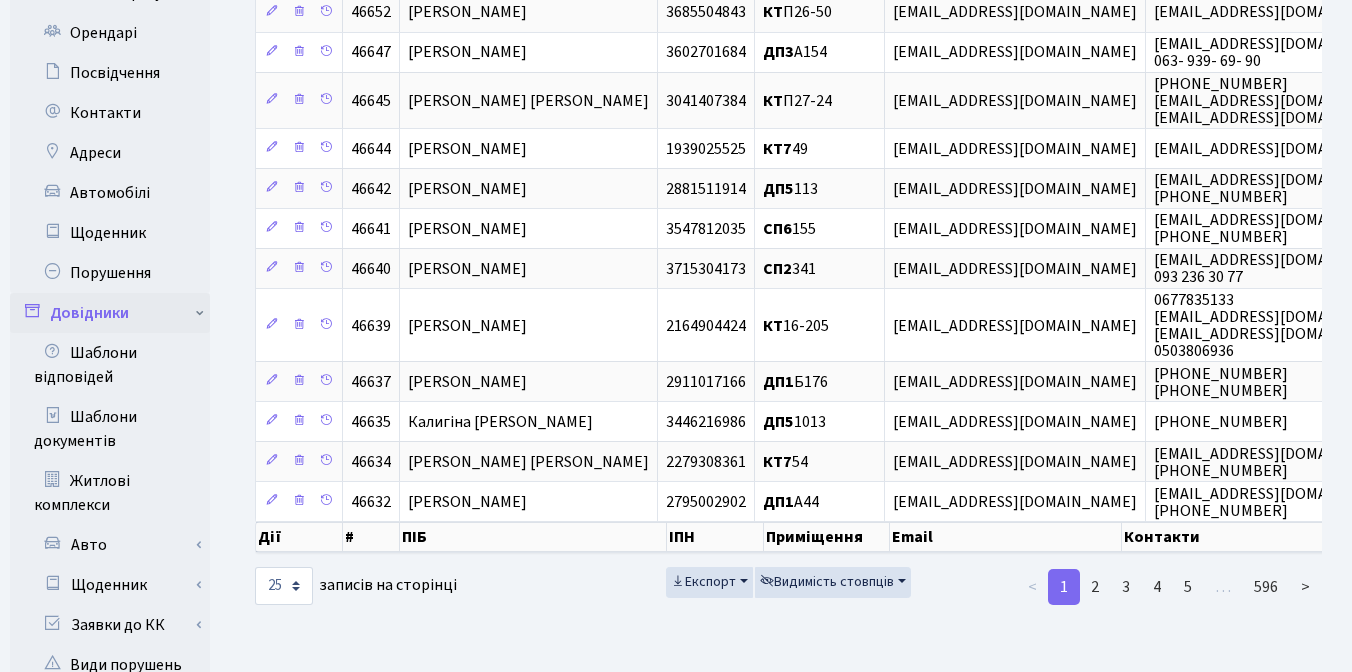 click on "Довідники" at bounding box center [110, 313] 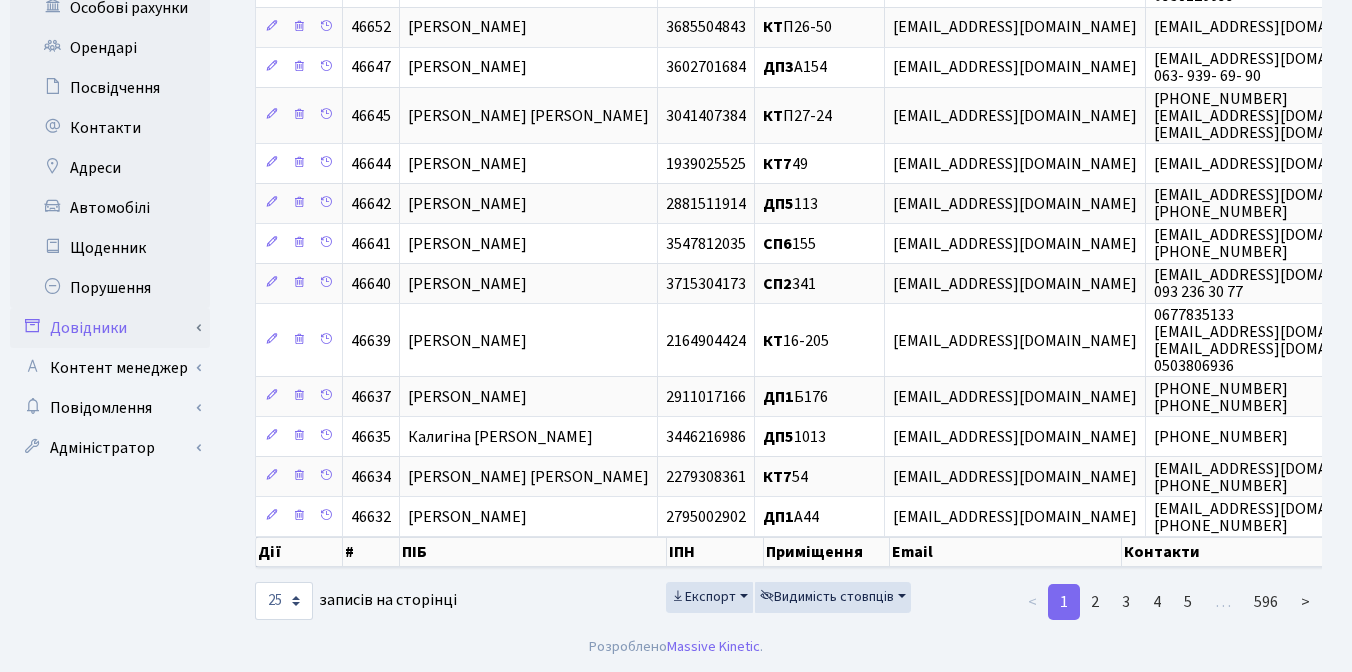 click on "Довідники" at bounding box center (110, 328) 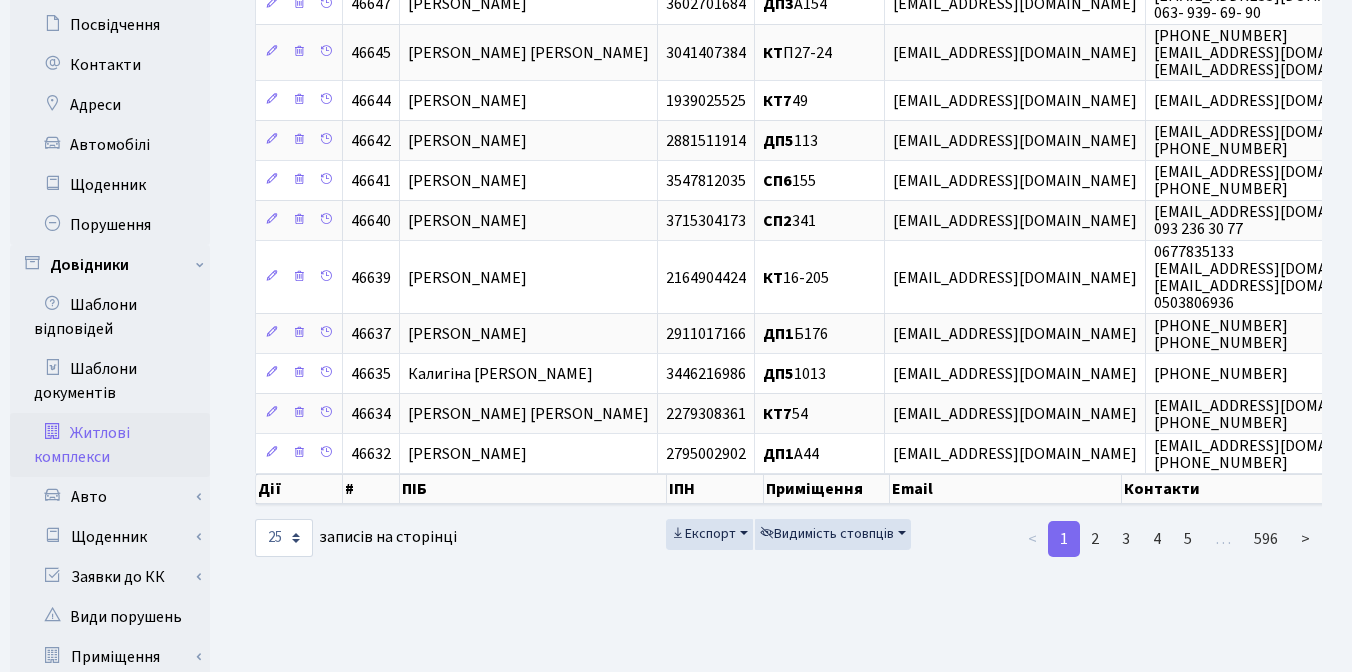 scroll, scrollTop: 916, scrollLeft: 0, axis: vertical 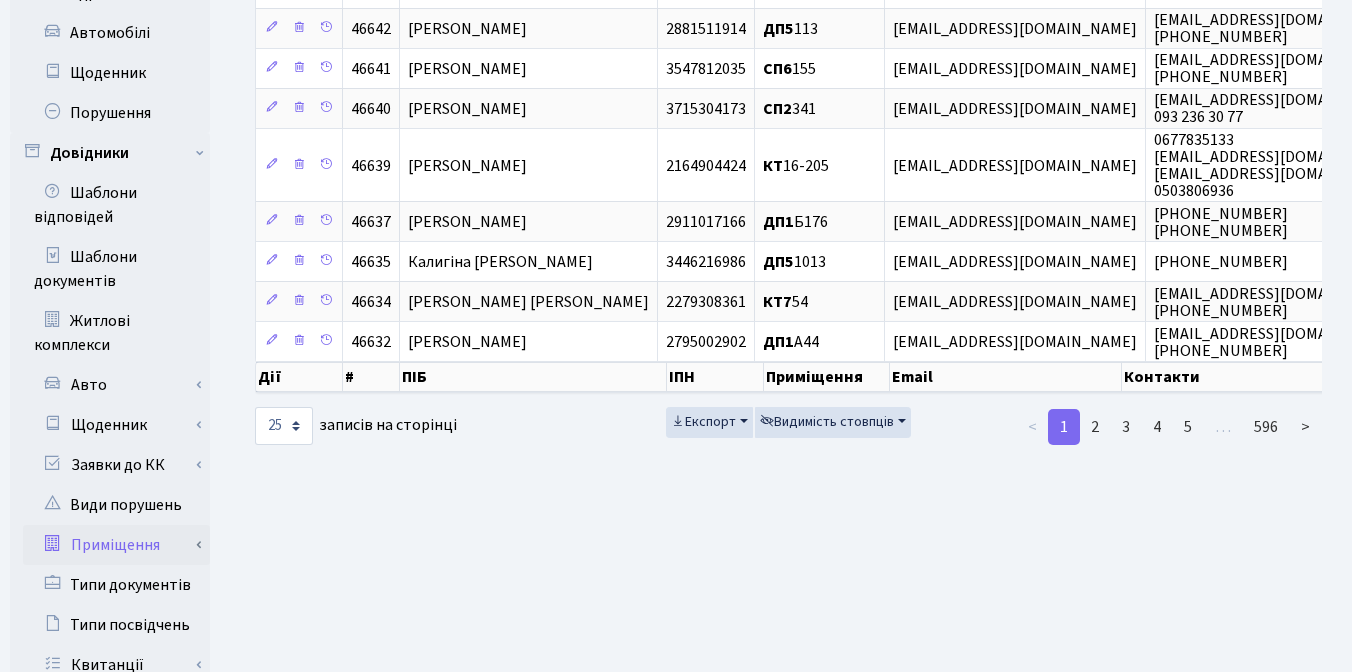 click on "Приміщення" at bounding box center (116, 545) 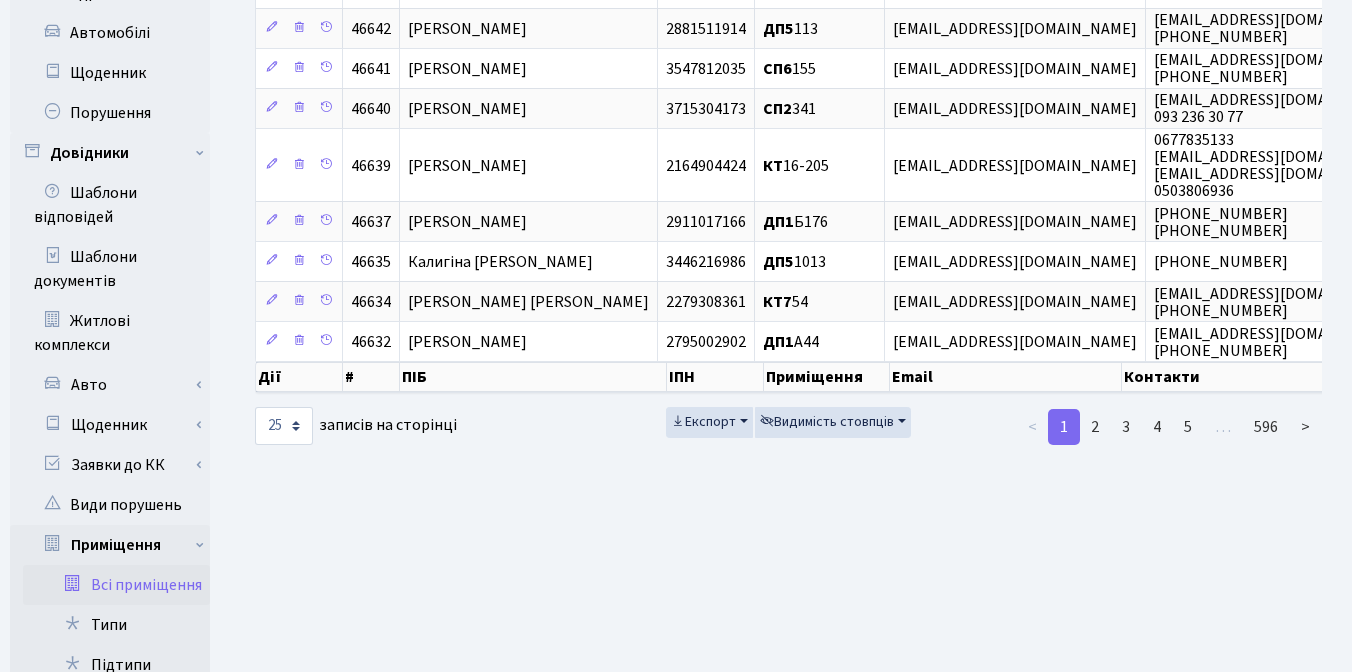click on "Всі приміщення" at bounding box center (116, 585) 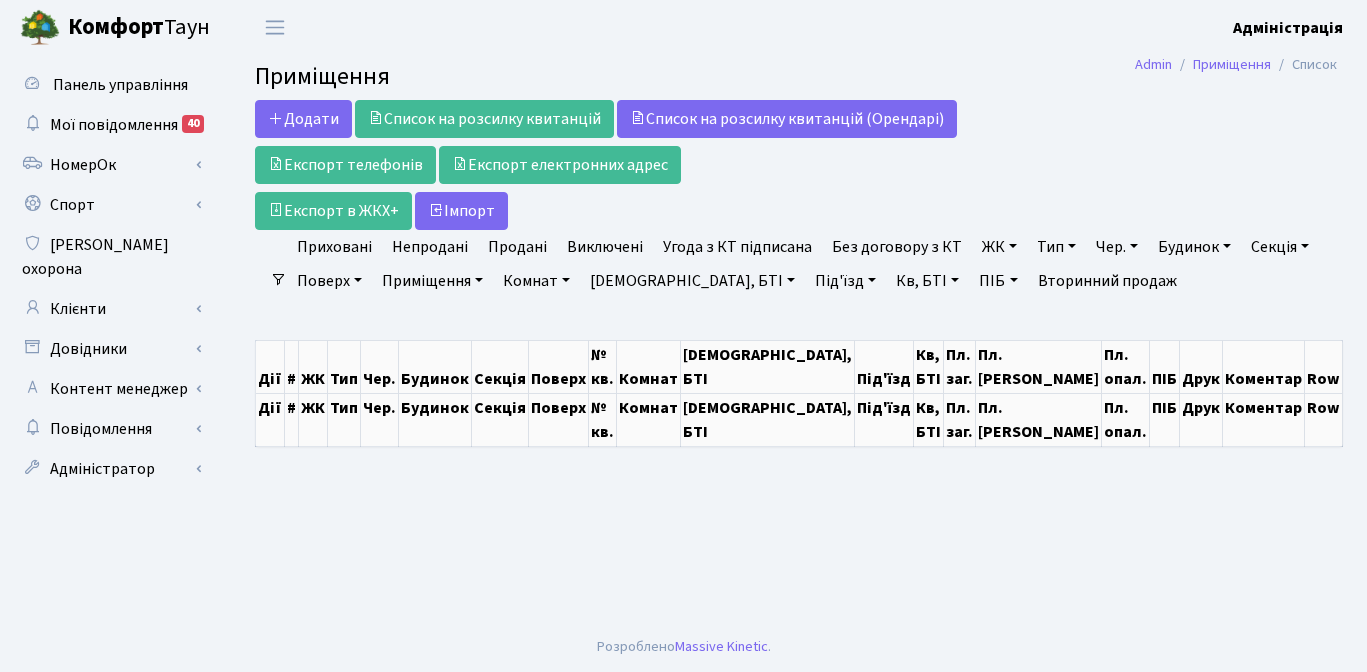 scroll, scrollTop: 0, scrollLeft: 0, axis: both 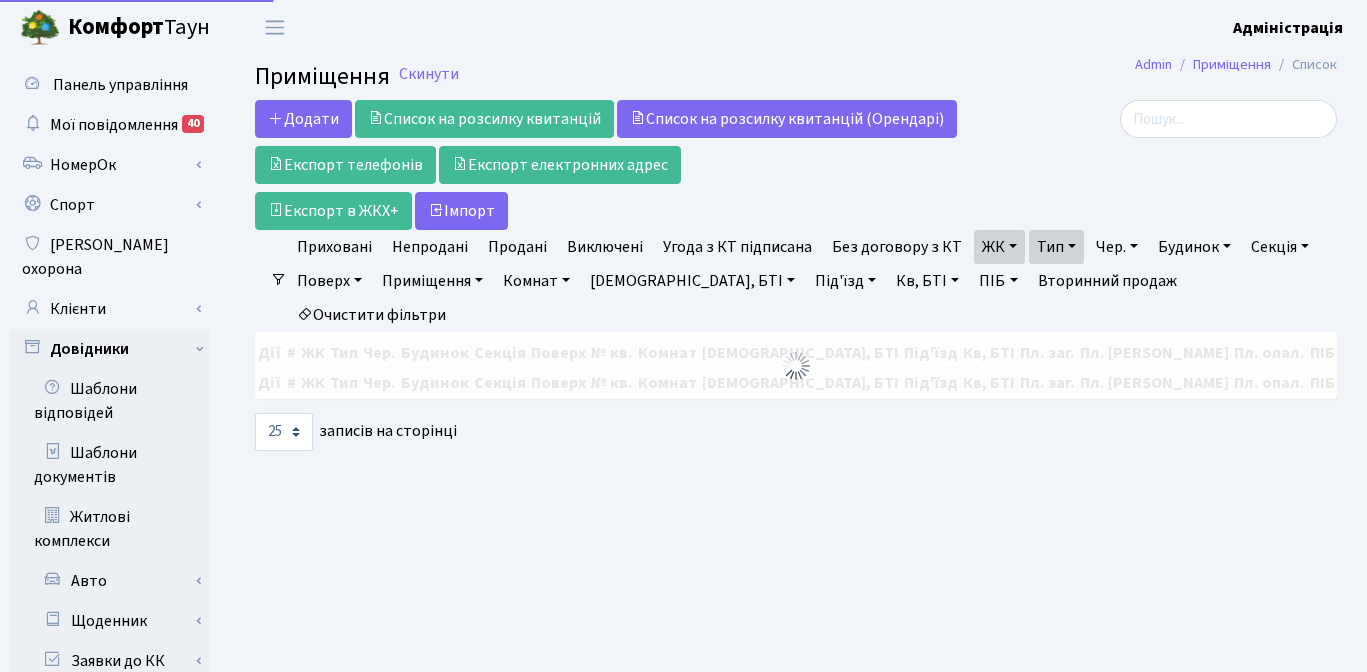 select on "25" 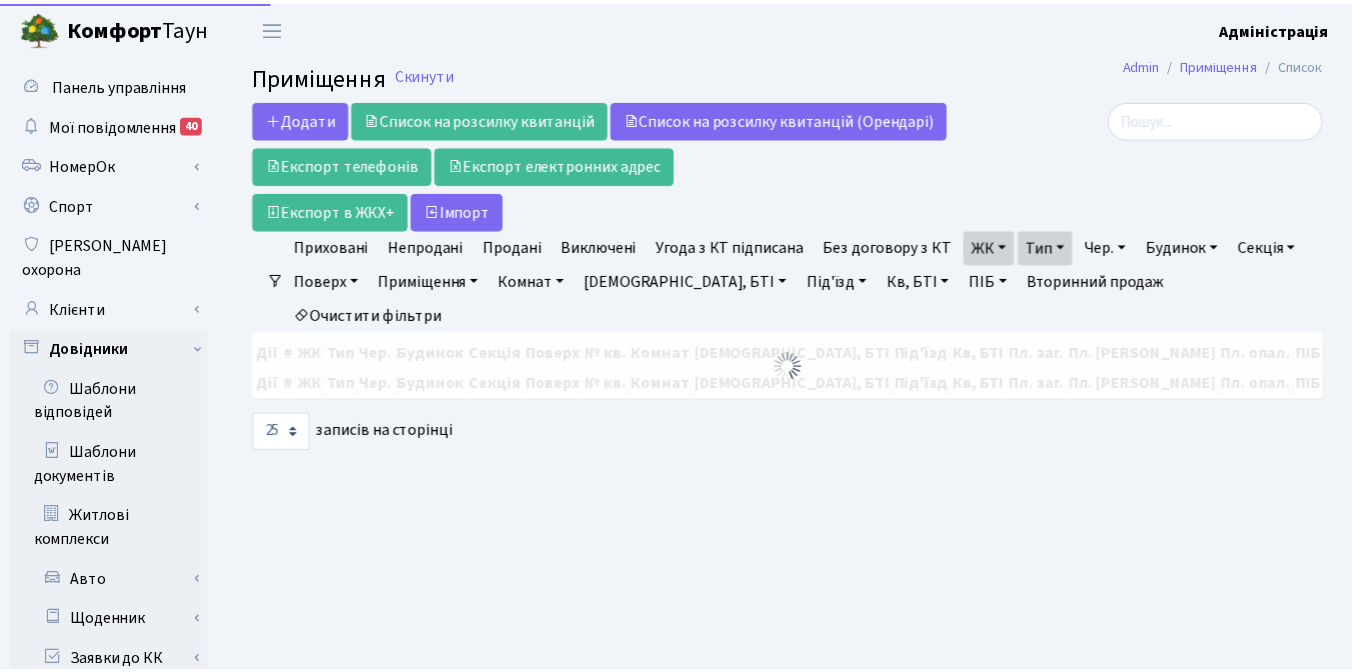 scroll, scrollTop: 0, scrollLeft: 0, axis: both 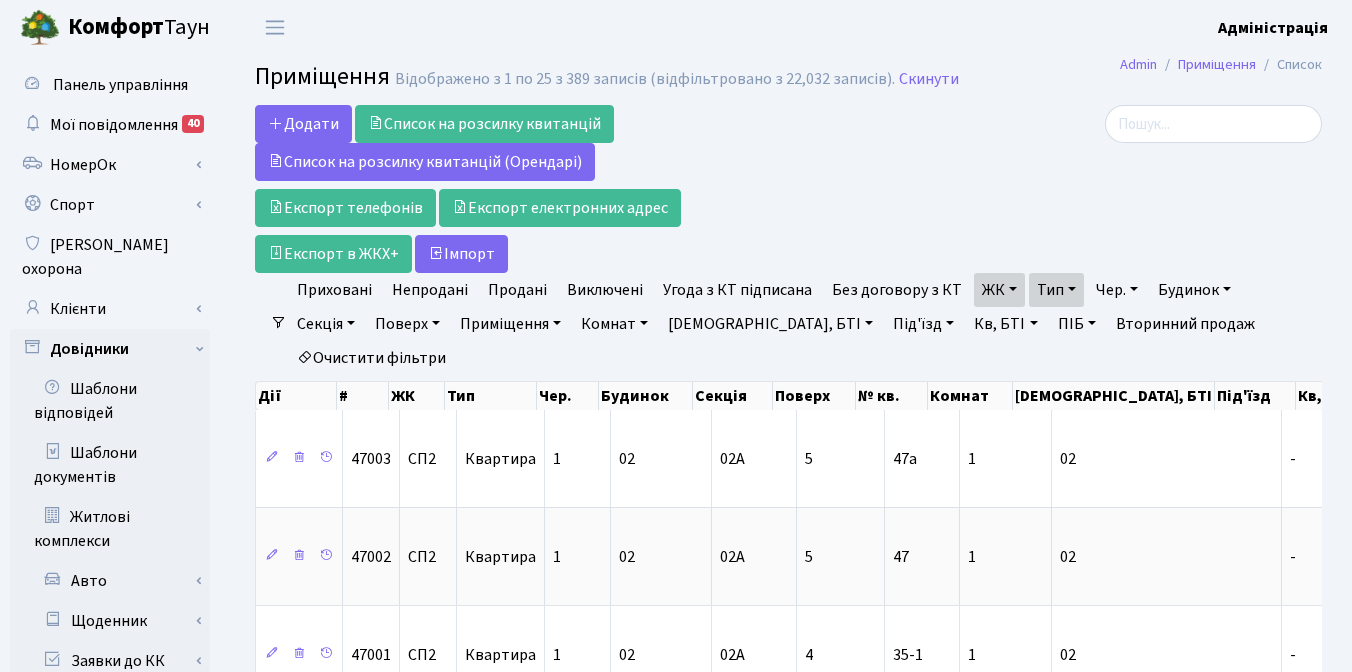 click on "Очистити фільтри" at bounding box center (371, 358) 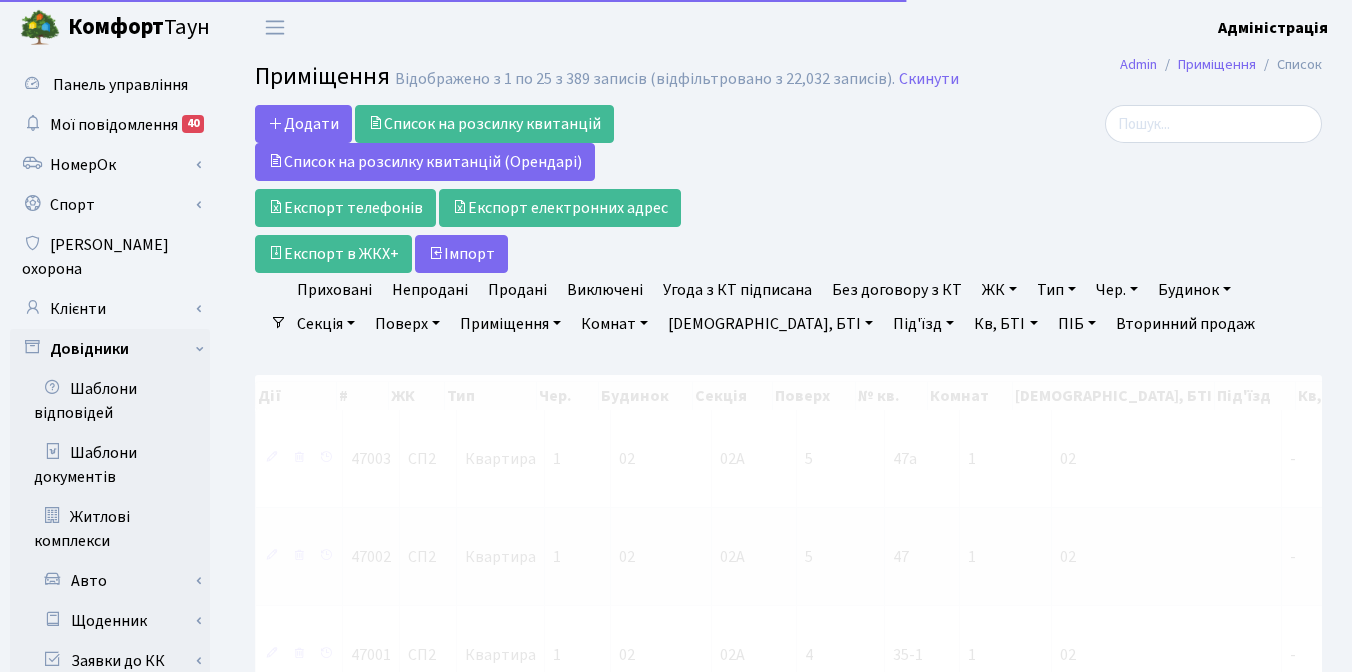 click at bounding box center (1154, 189) 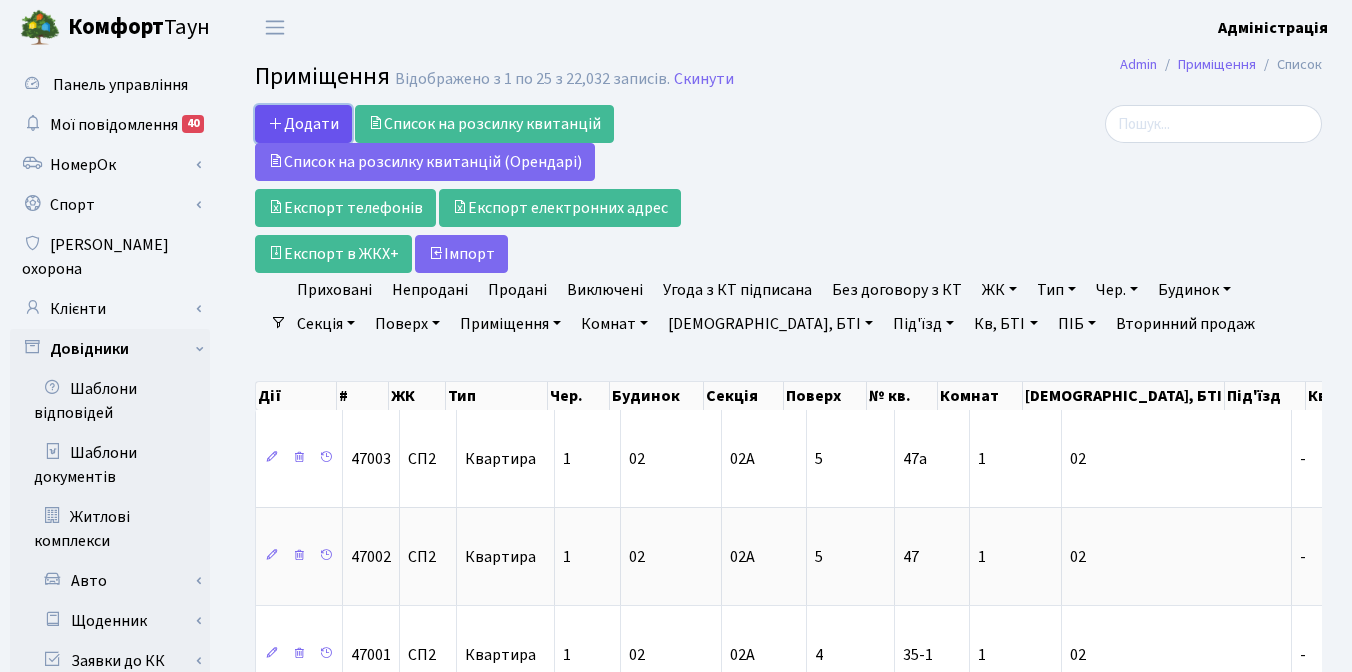click on "Додати" at bounding box center (303, 124) 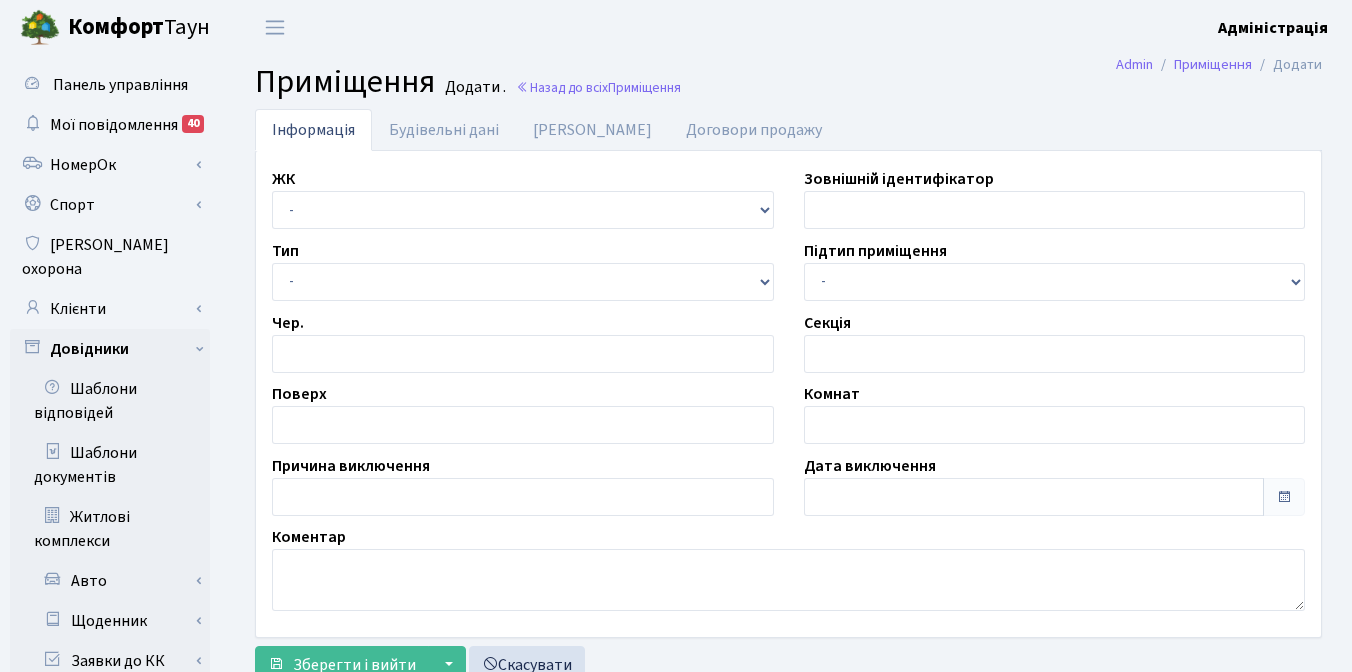 scroll, scrollTop: 0, scrollLeft: 0, axis: both 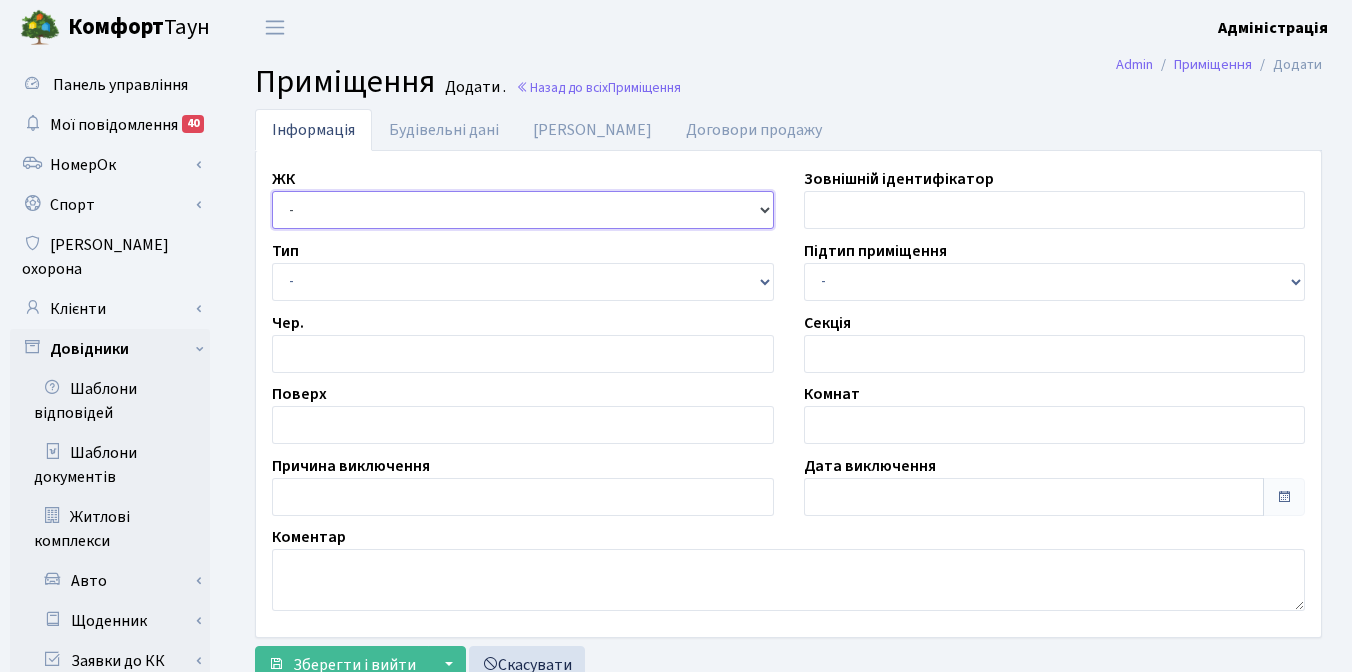 click on "-
КТ, вул. Регенераторна, [GEOGRAPHIC_DATA], вул. [PERSON_NAME], [GEOGRAPHIC_DATA], вул. [PERSON_NAME][STREET_ADDRESS] [STREET_ADDRESS] [STREET_ADDRESS] [PERSON_NAME][STREET_ADDRESS] [STREET_ADDRESS]. Ю. [STREET_ADDRESS]. [PERSON_NAME][STREET_ADDRESS] СП, [STREET_ADDRESS]" at bounding box center (523, 210) 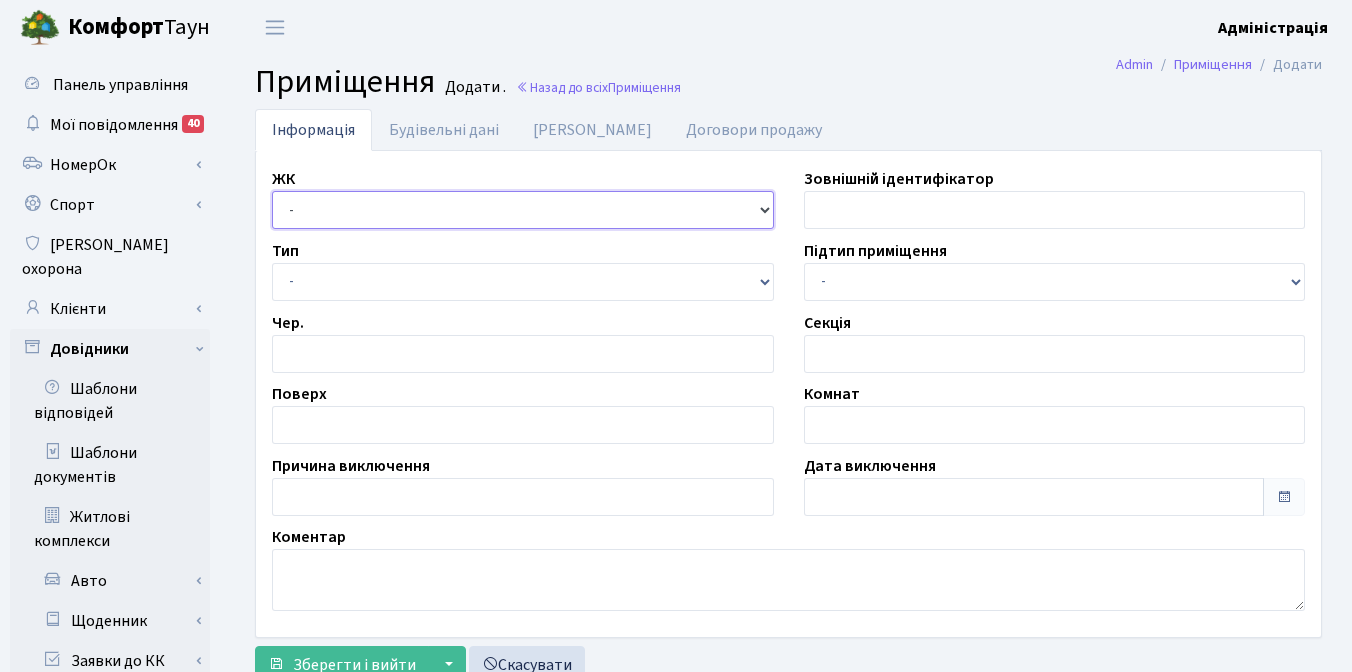 select on "338" 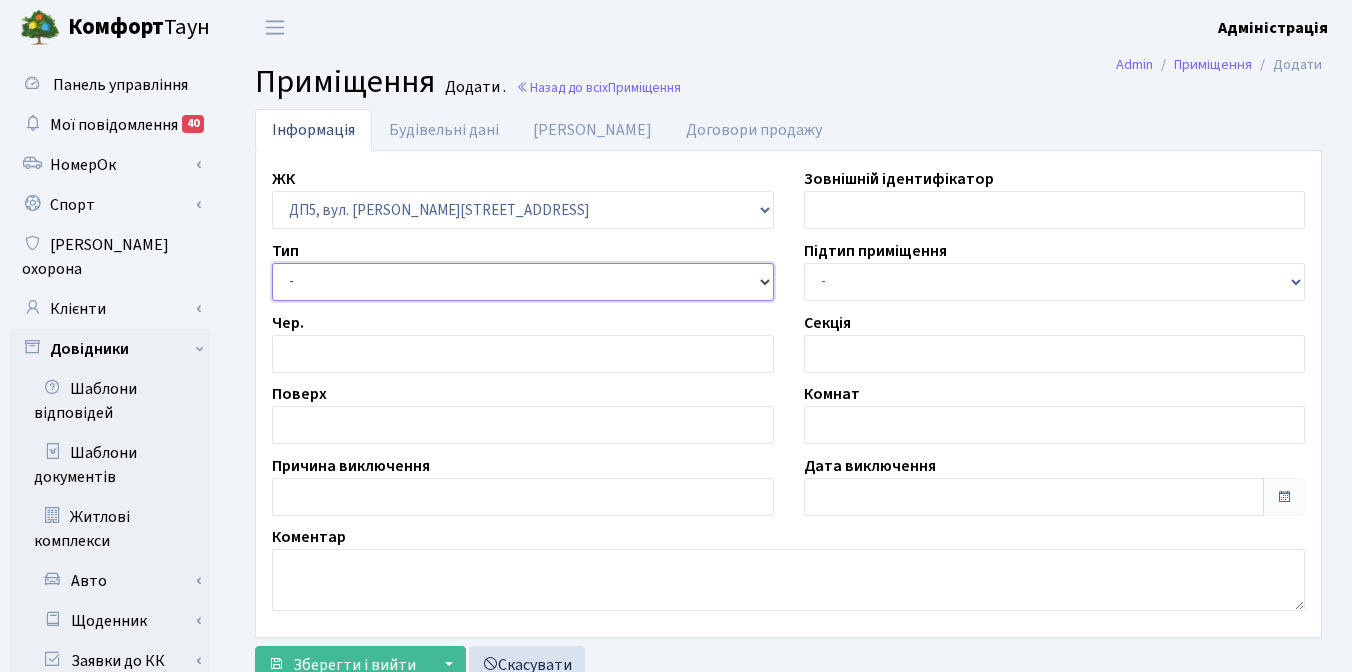 click on "-
Квартира
Комерція
Нежитлове
Паркінг" at bounding box center [523, 282] 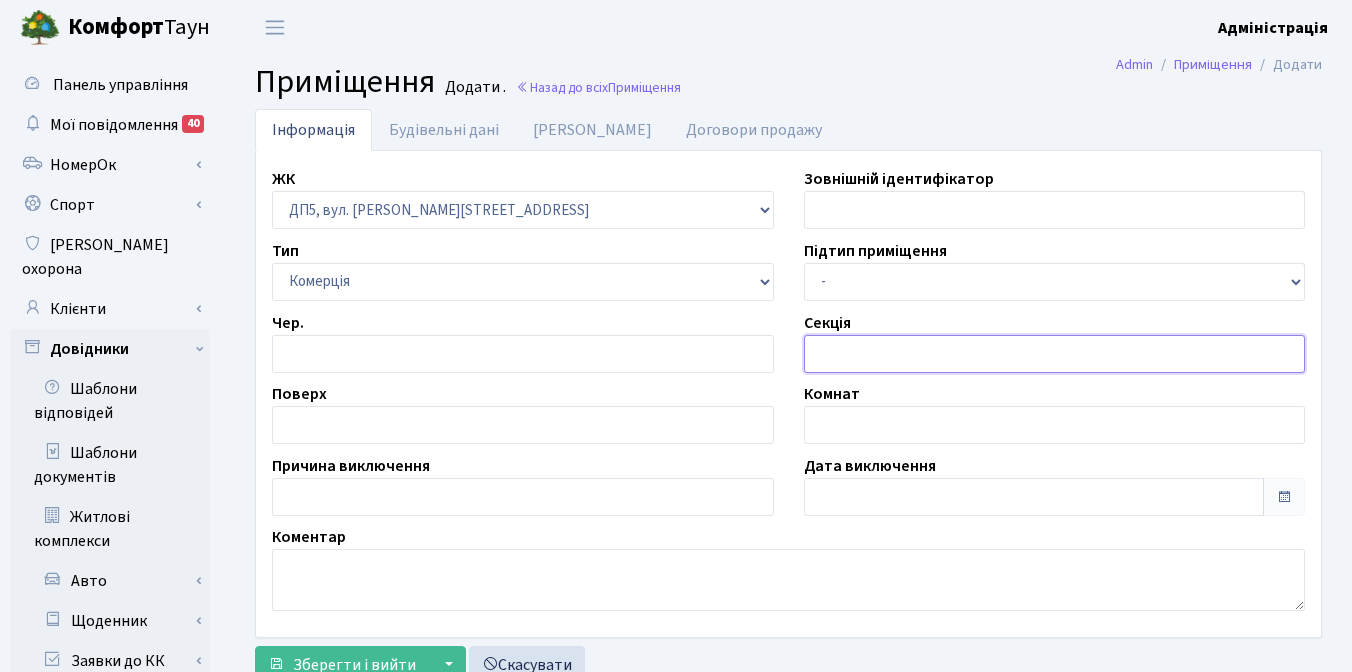 click at bounding box center [1055, 354] 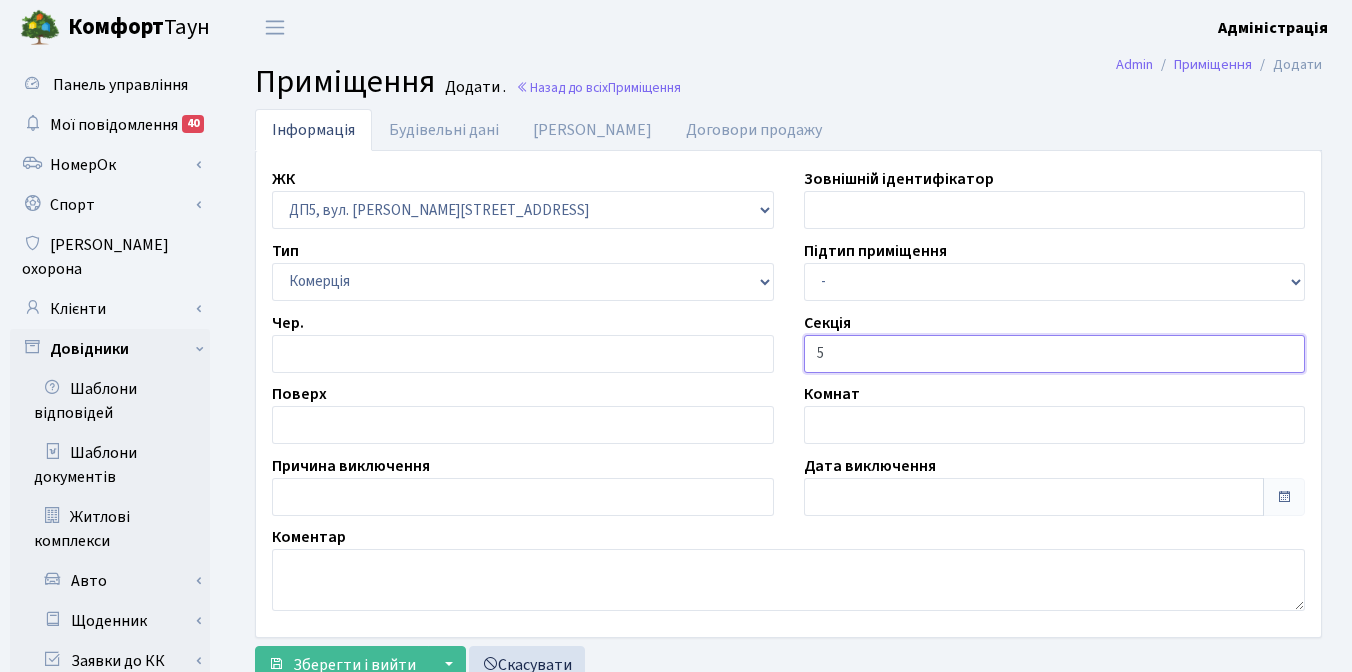 type on "5" 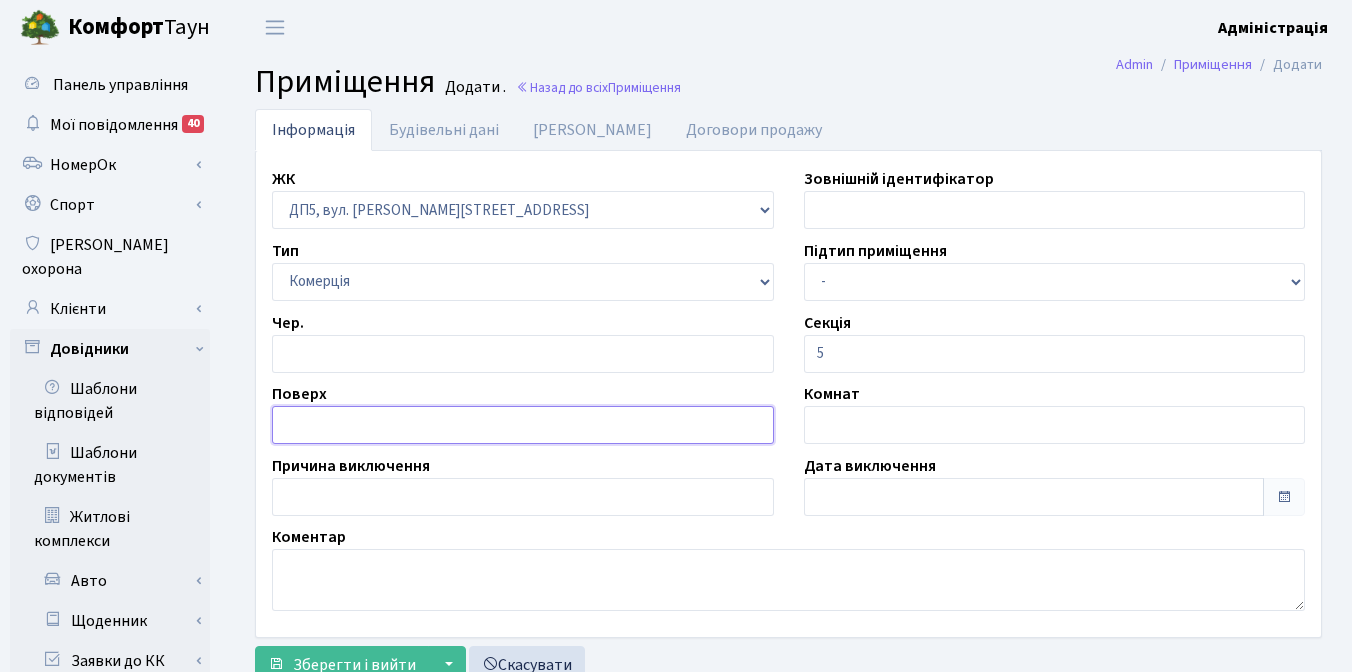 click at bounding box center (523, 425) 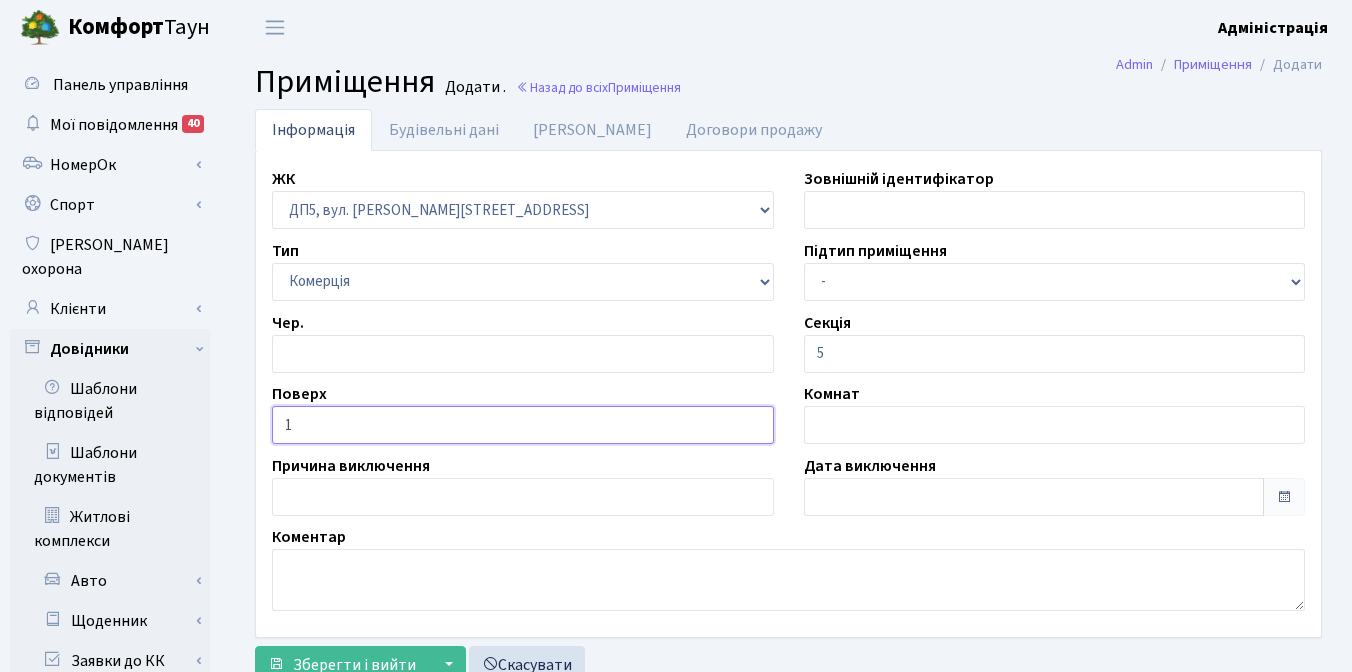 type on "1" 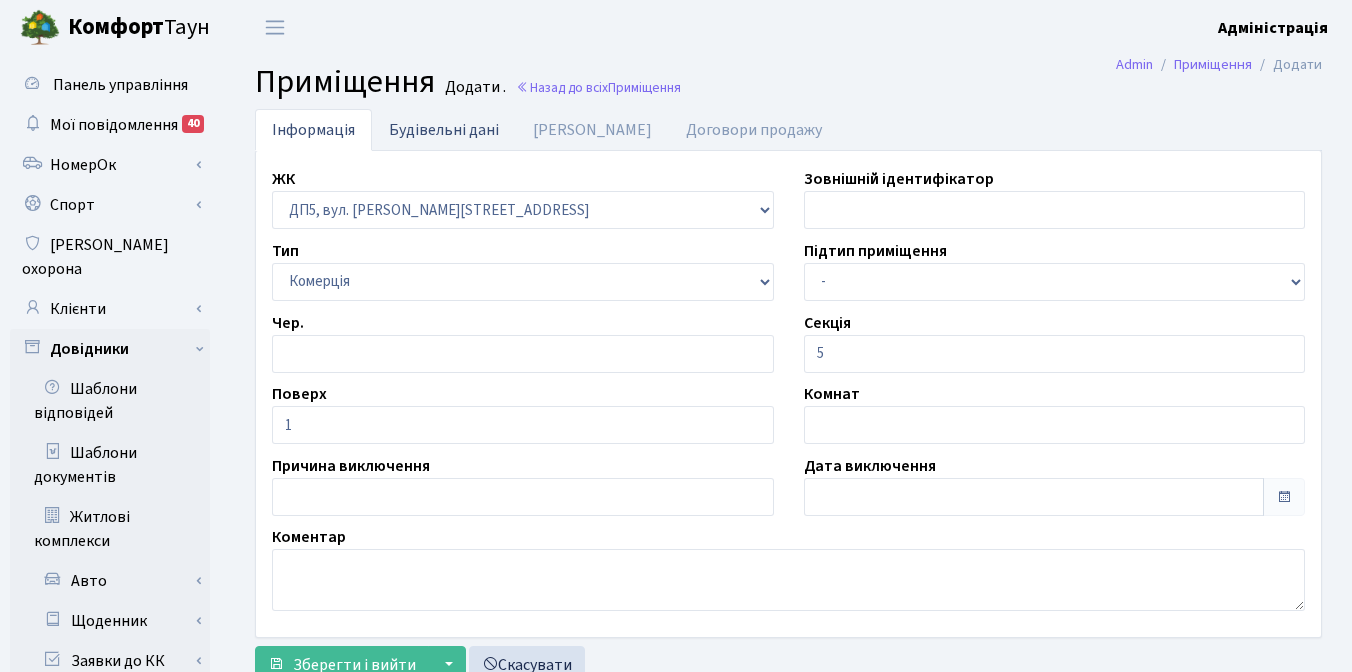 click on "Будівельні дані" at bounding box center [444, 129] 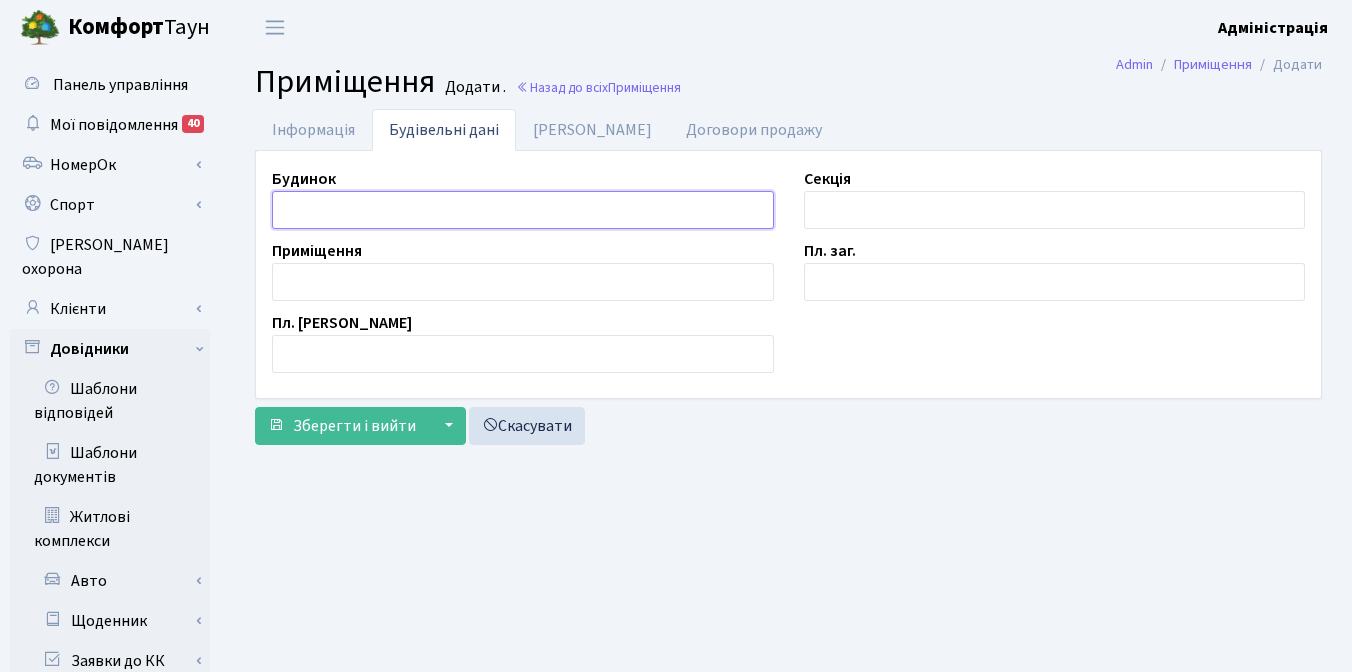 click at bounding box center [523, 210] 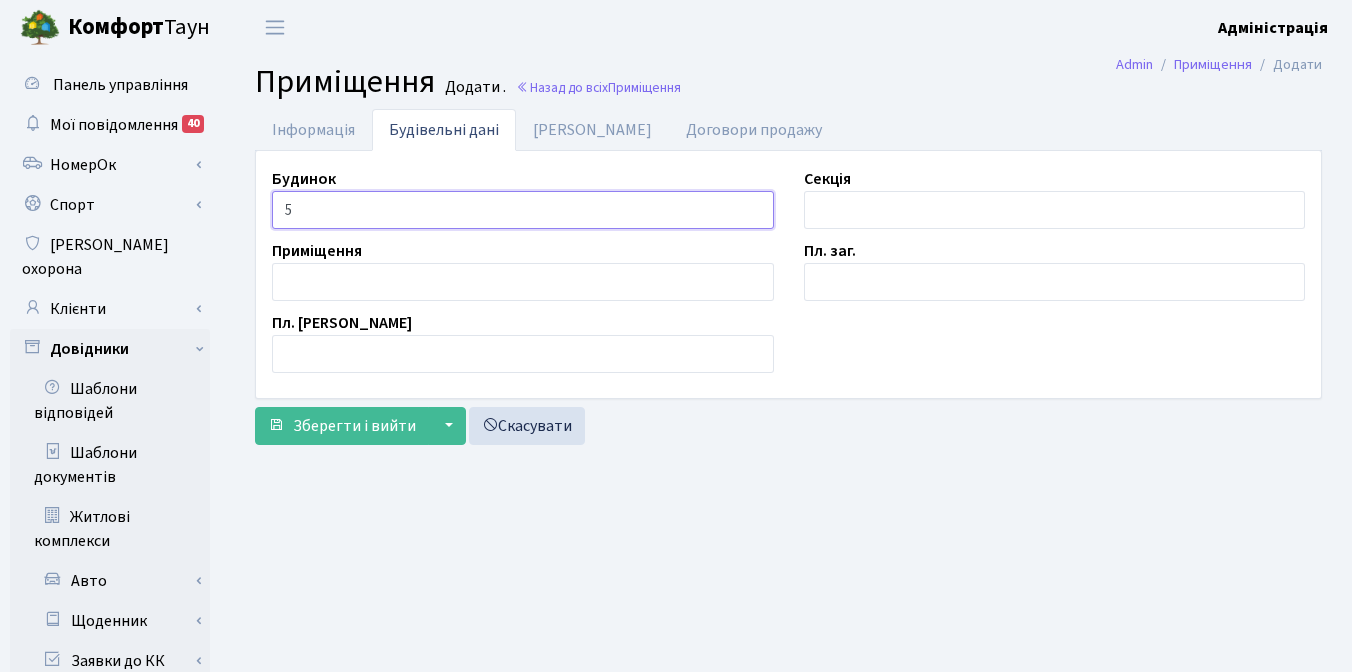 type on "5" 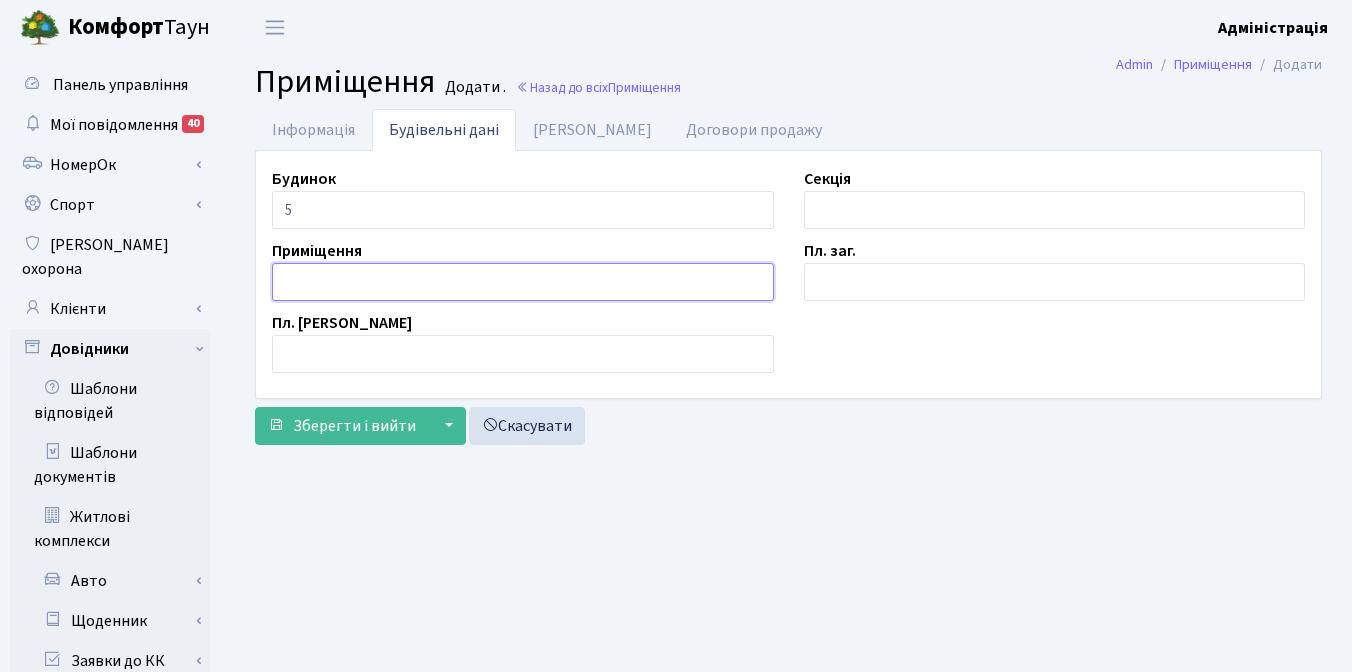 click at bounding box center (523, 282) 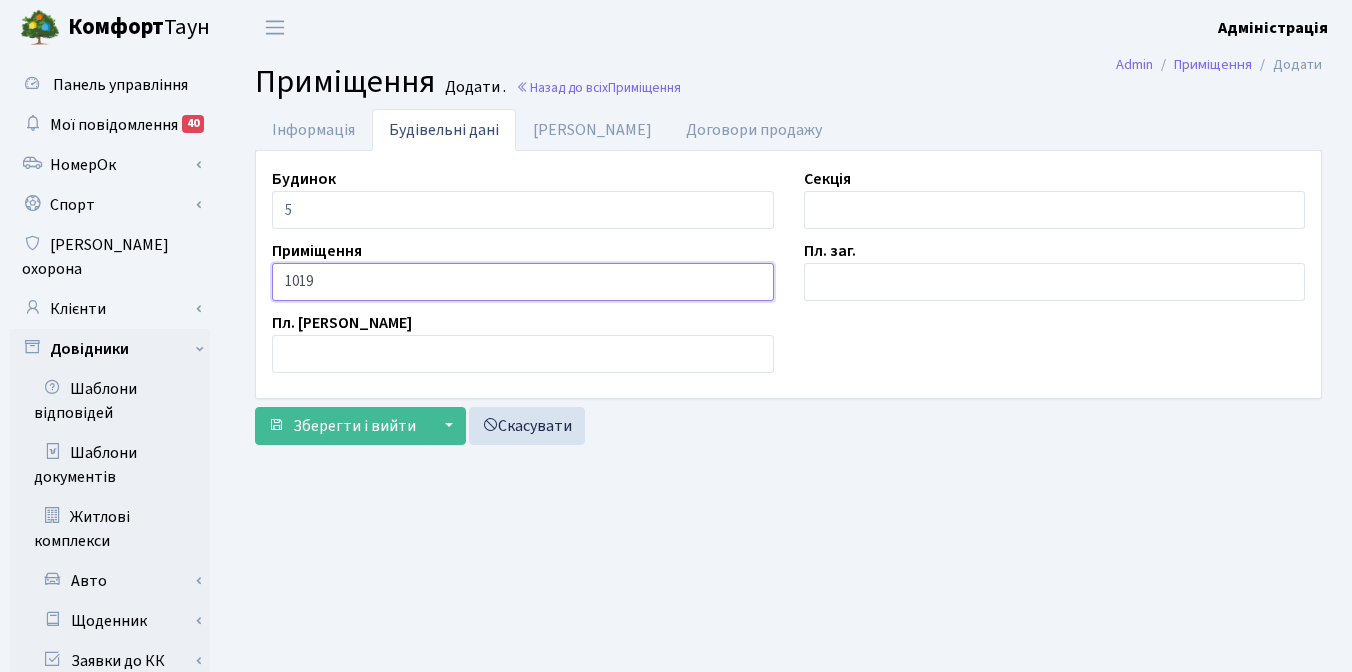 type on "1019" 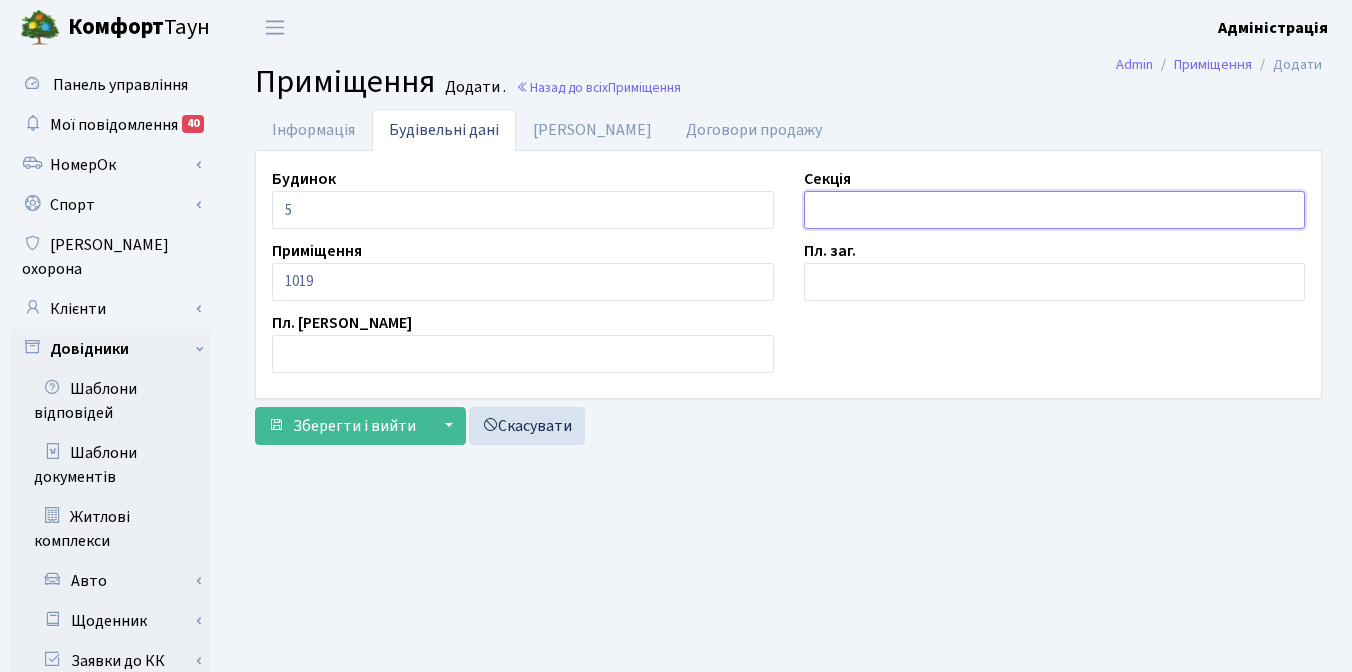 click at bounding box center [1055, 210] 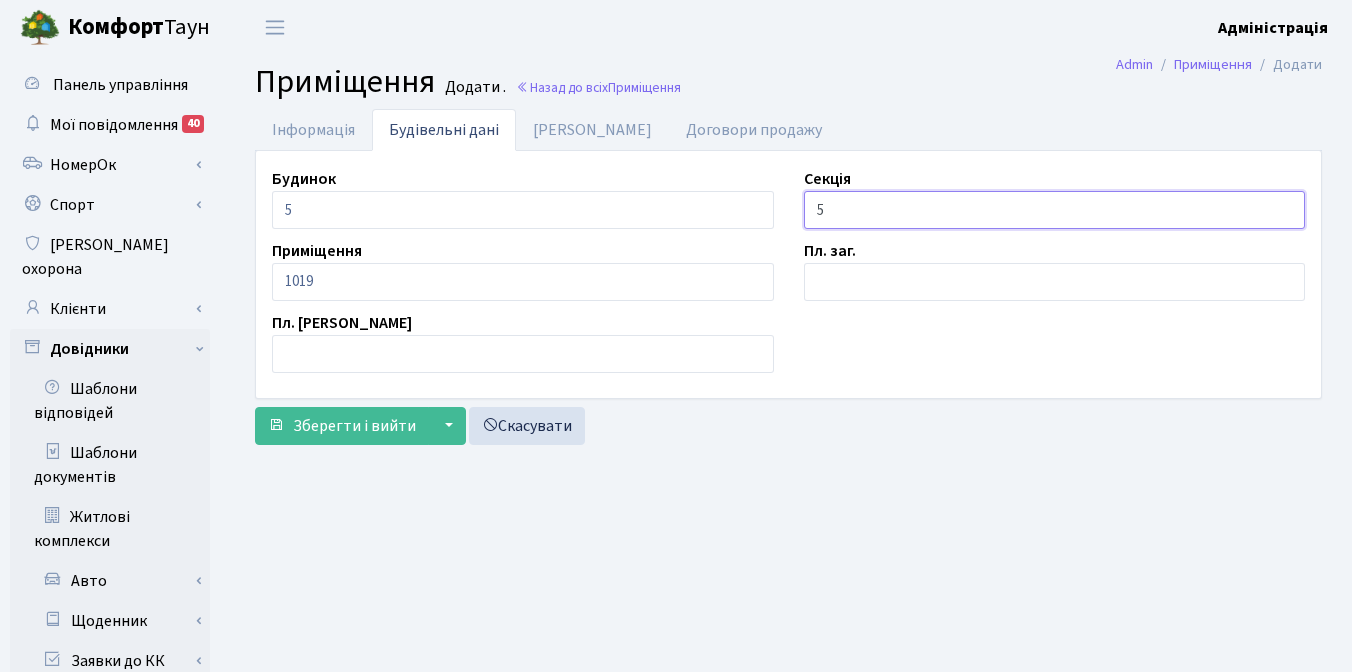type on "5" 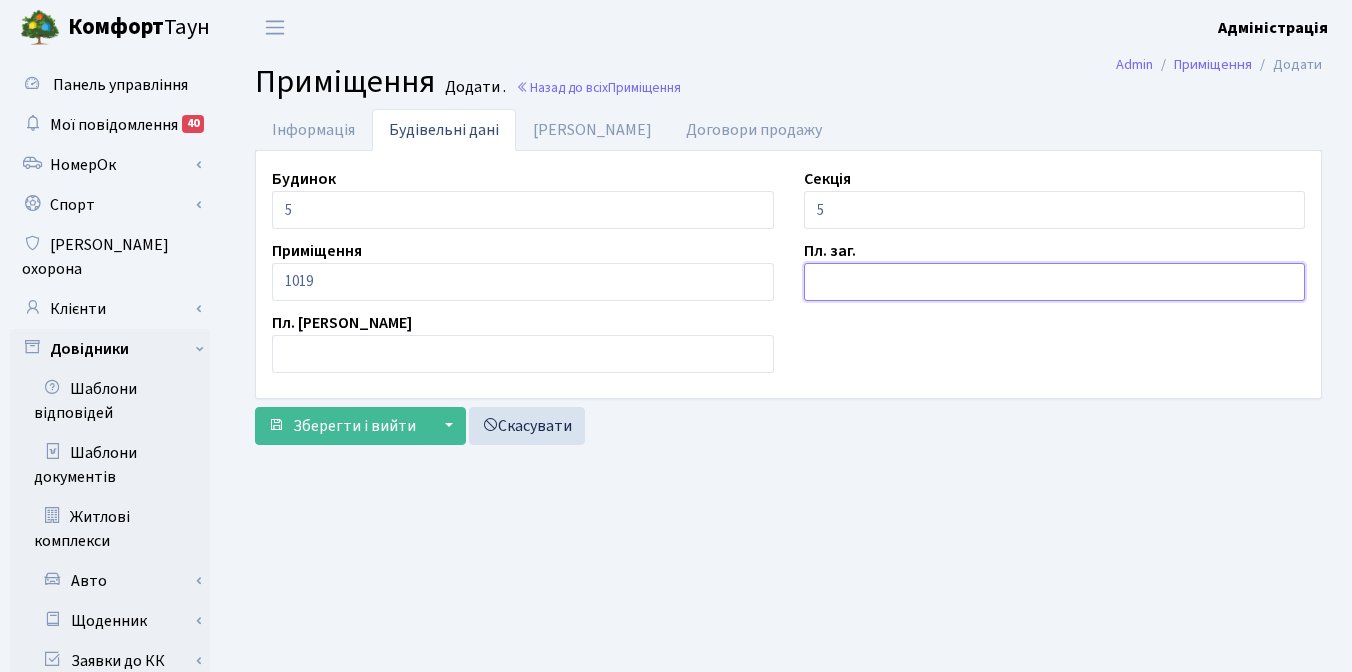 click at bounding box center (1055, 282) 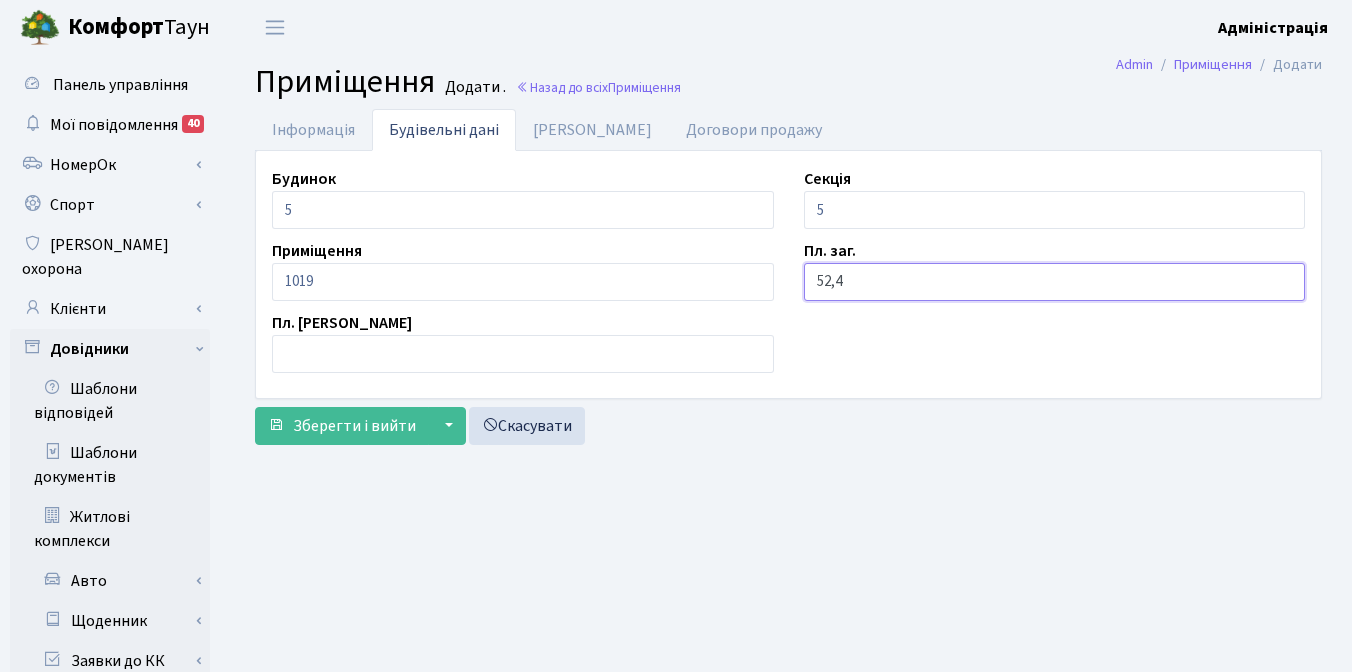 click on "52,4" at bounding box center (1055, 282) 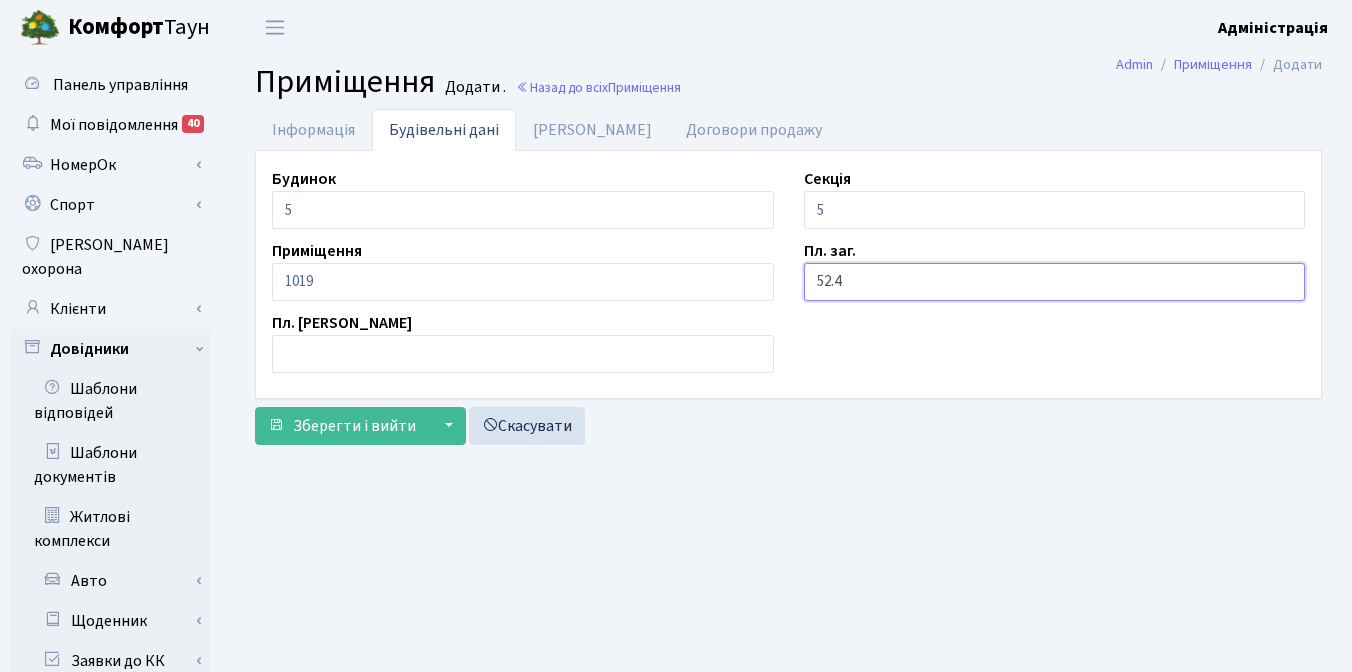 type on "52.4" 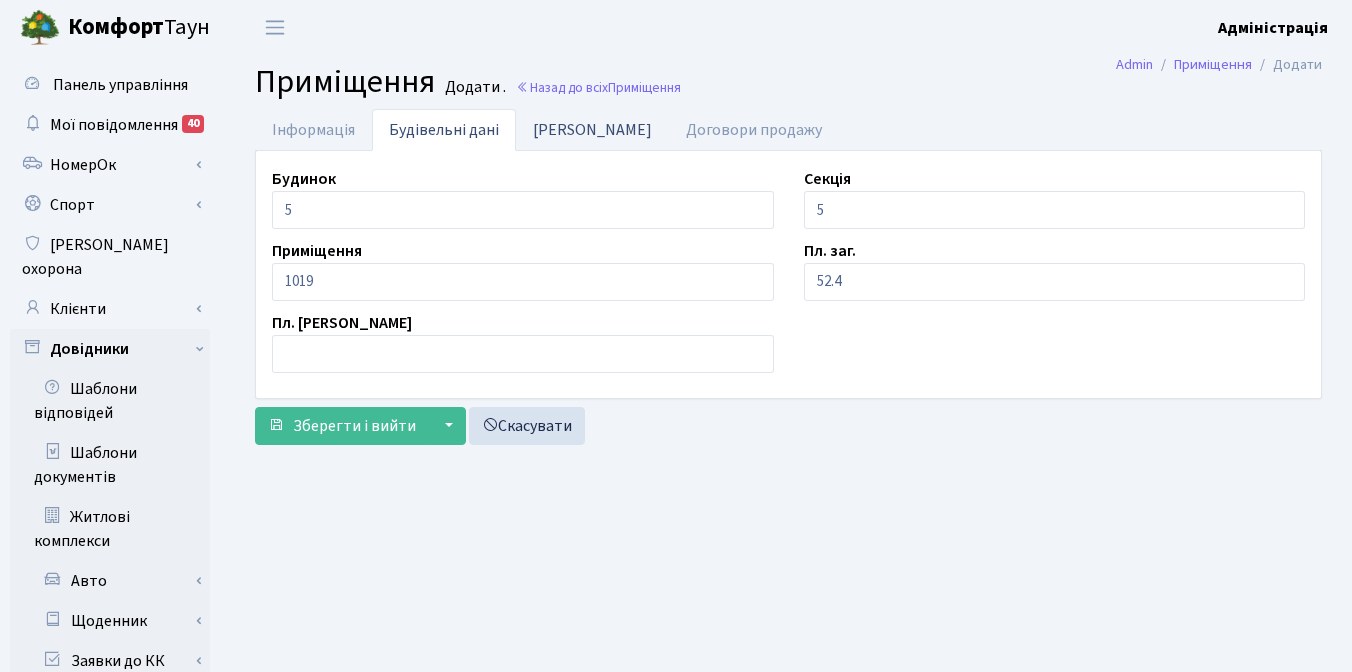click on "Дані БТІ" at bounding box center (592, 129) 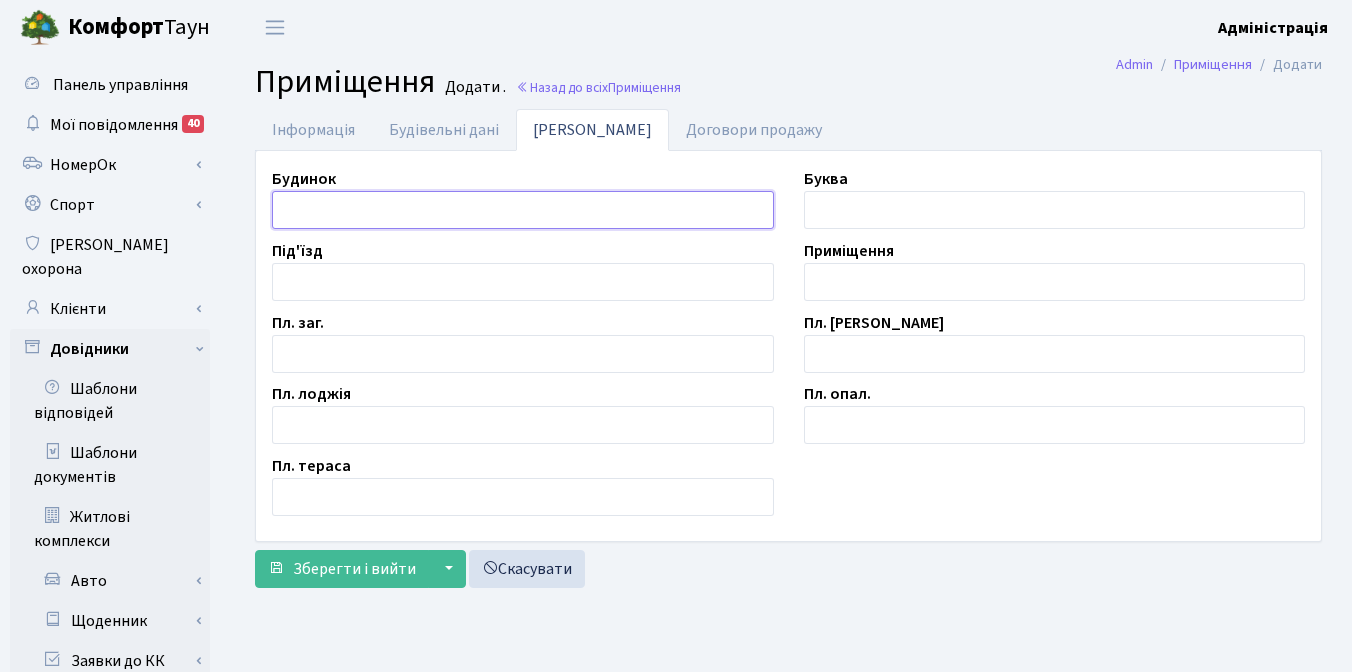 click at bounding box center [523, 210] 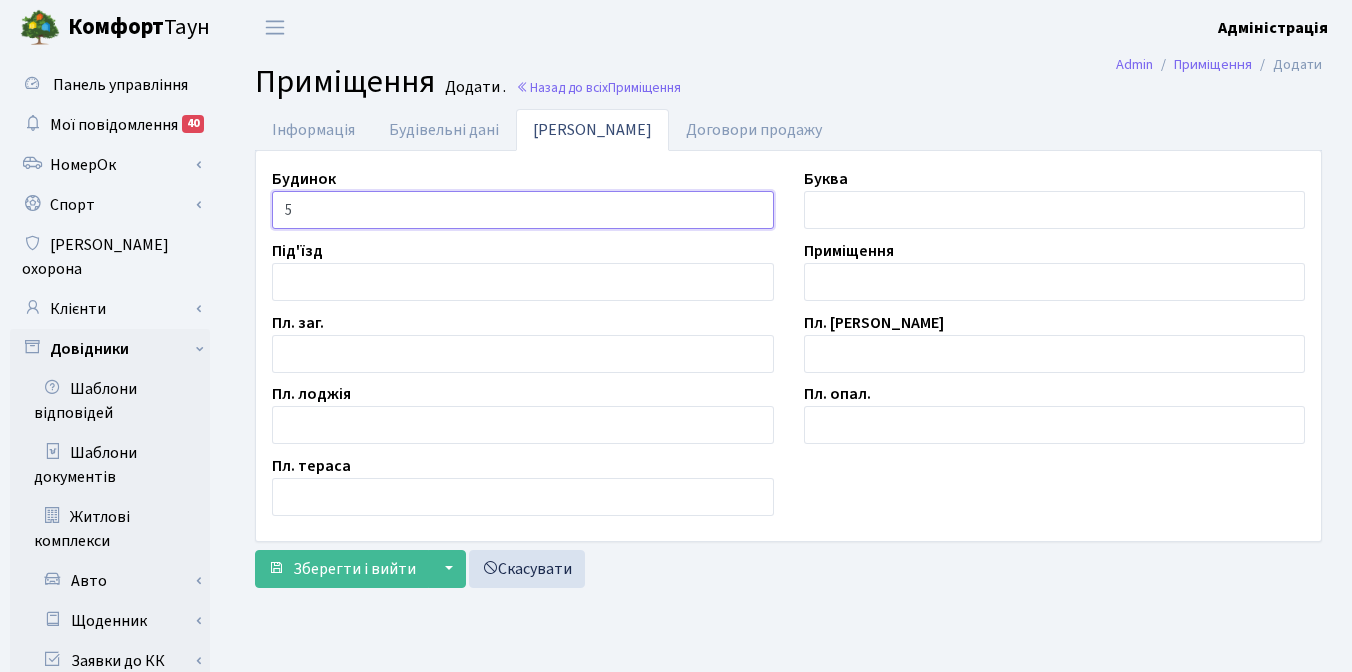 type on "5" 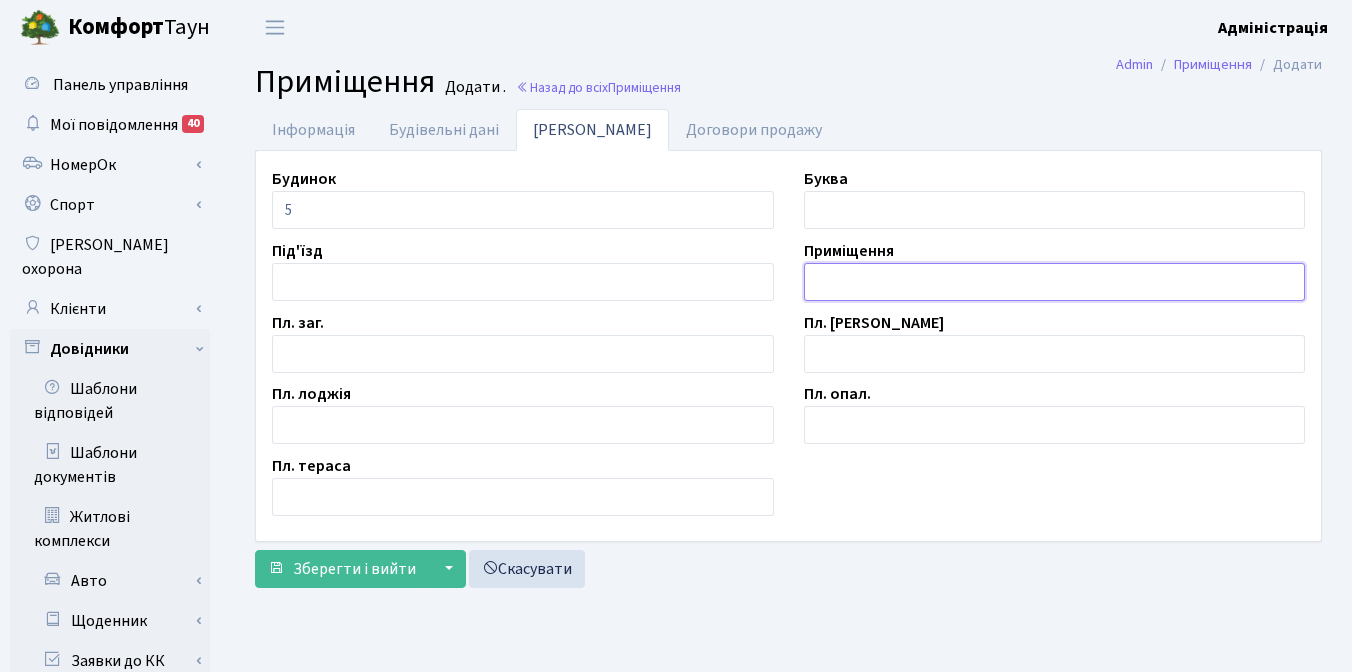 click at bounding box center (1055, 282) 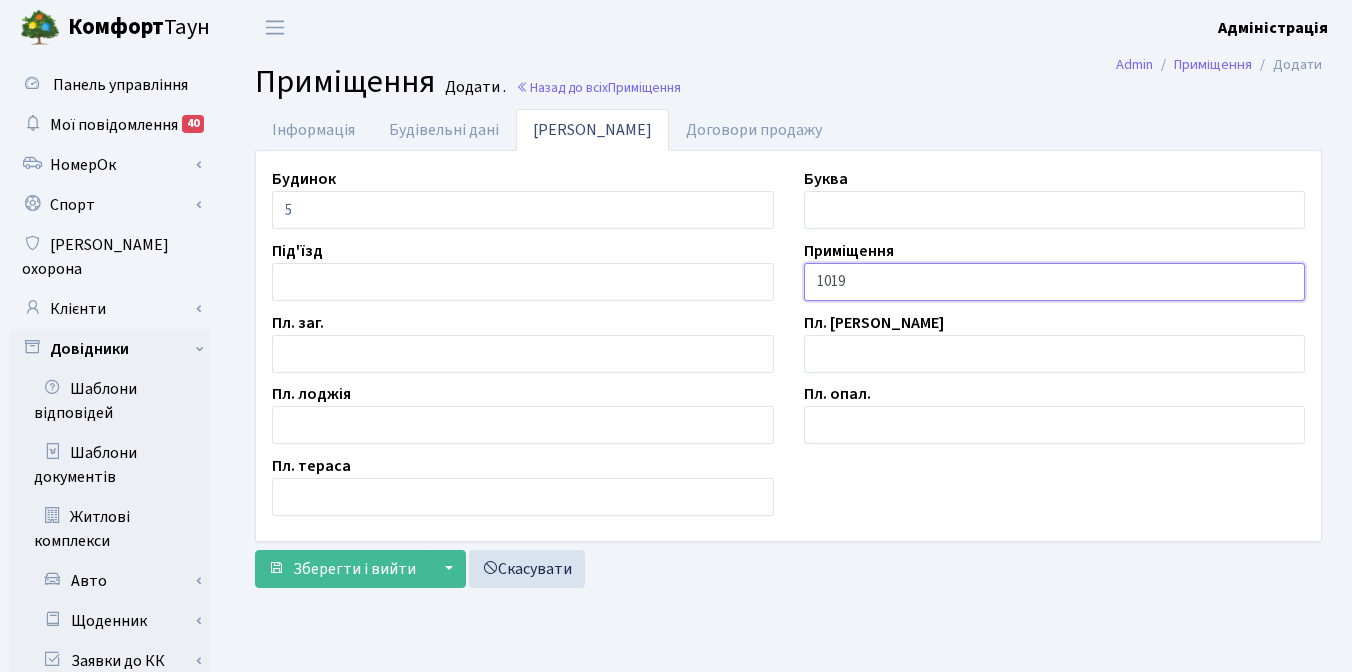 type on "1019" 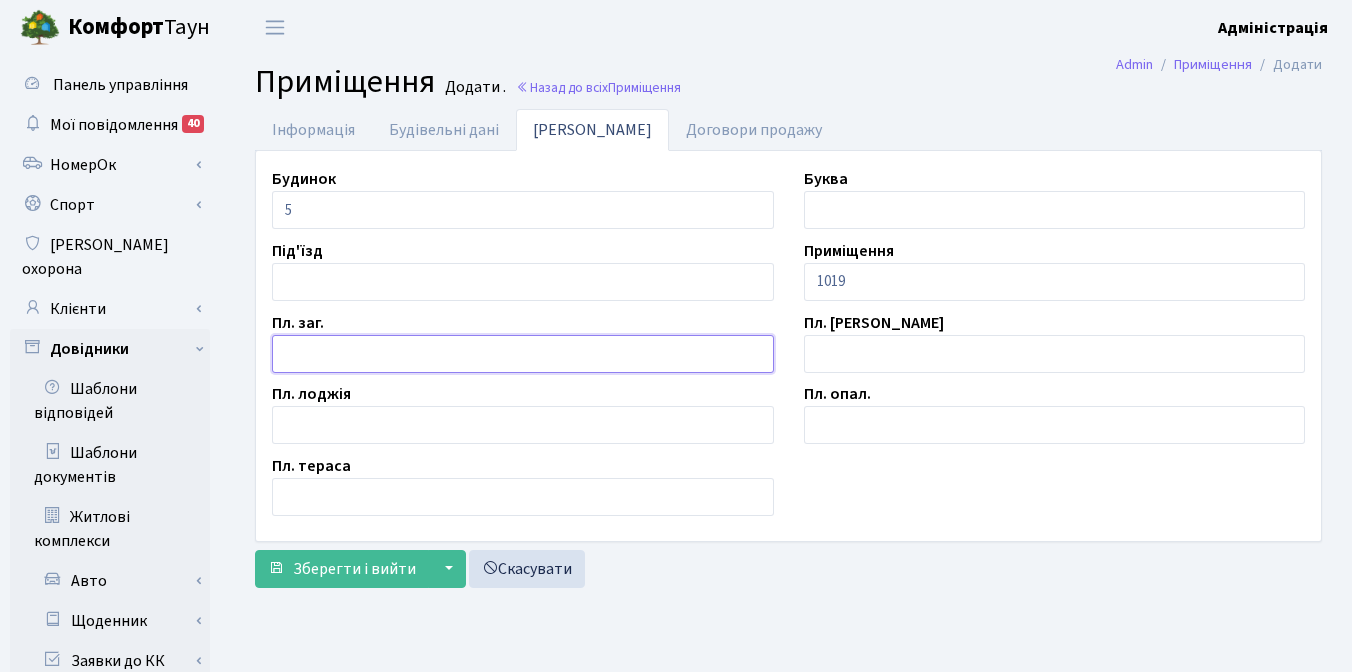 click at bounding box center (523, 354) 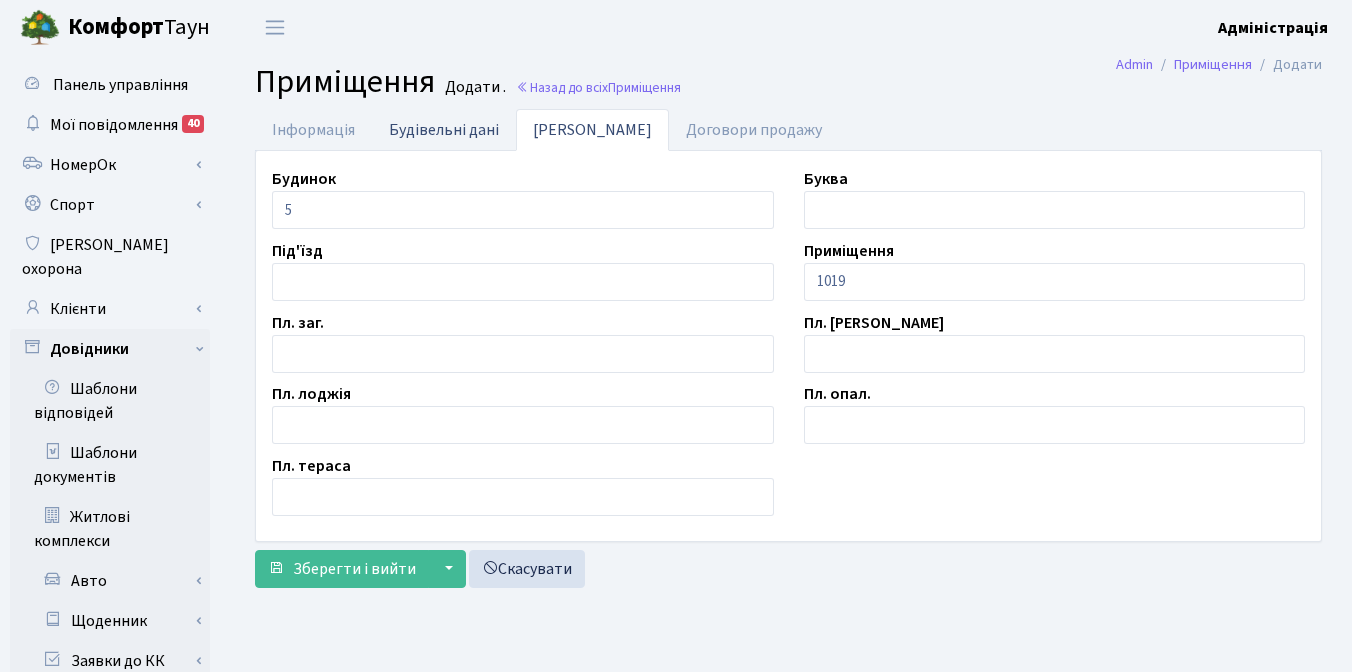 click on "Будівельні дані" at bounding box center (444, 129) 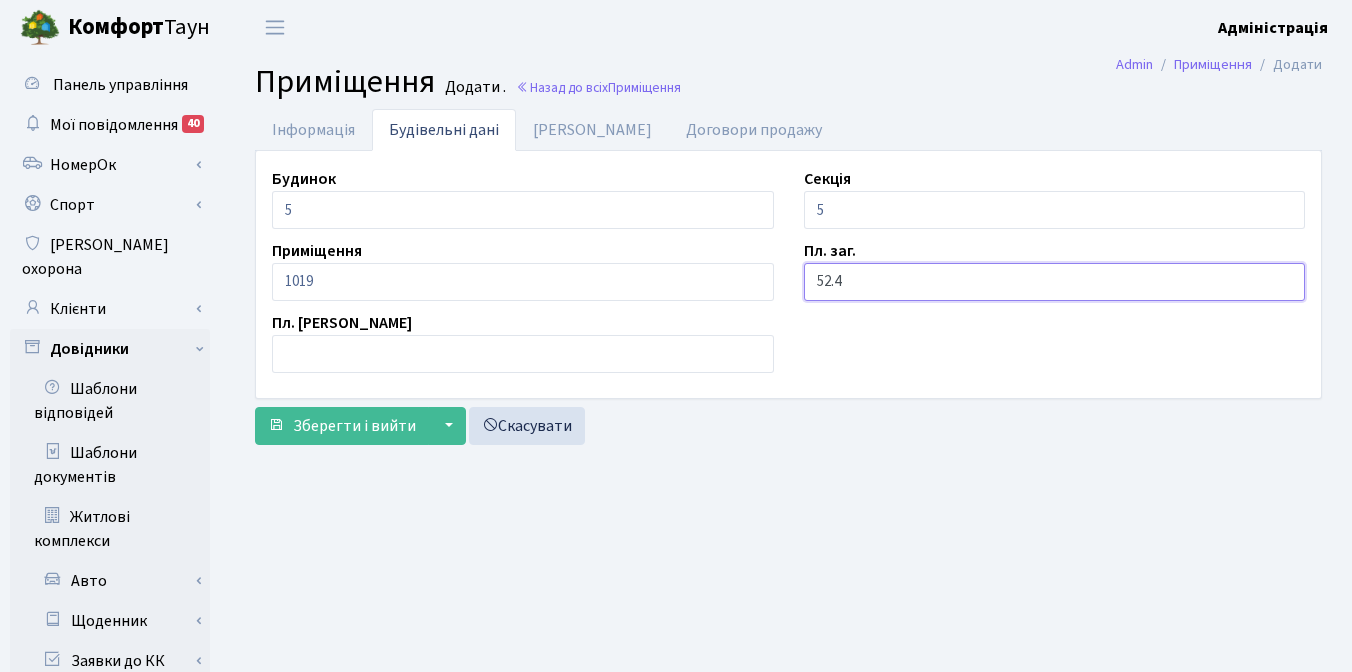 drag, startPoint x: 849, startPoint y: 284, endPoint x: 809, endPoint y: 279, distance: 40.311287 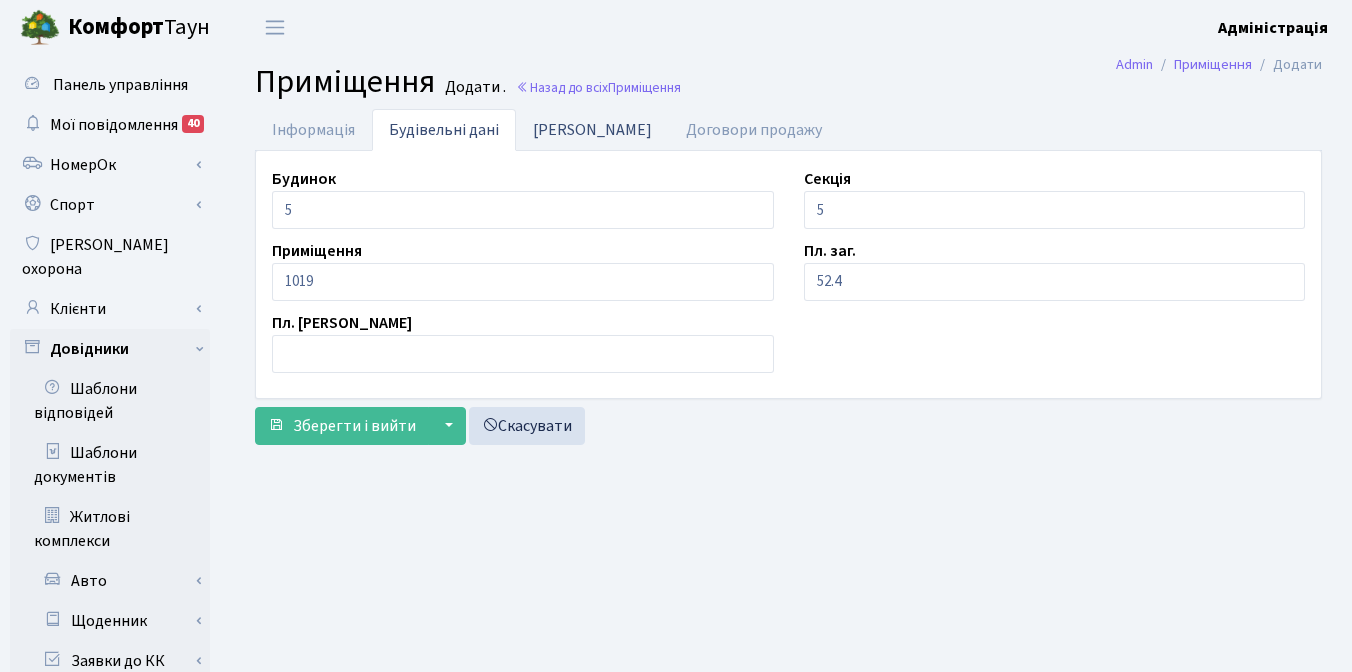 click on "Дані БТІ" at bounding box center (592, 129) 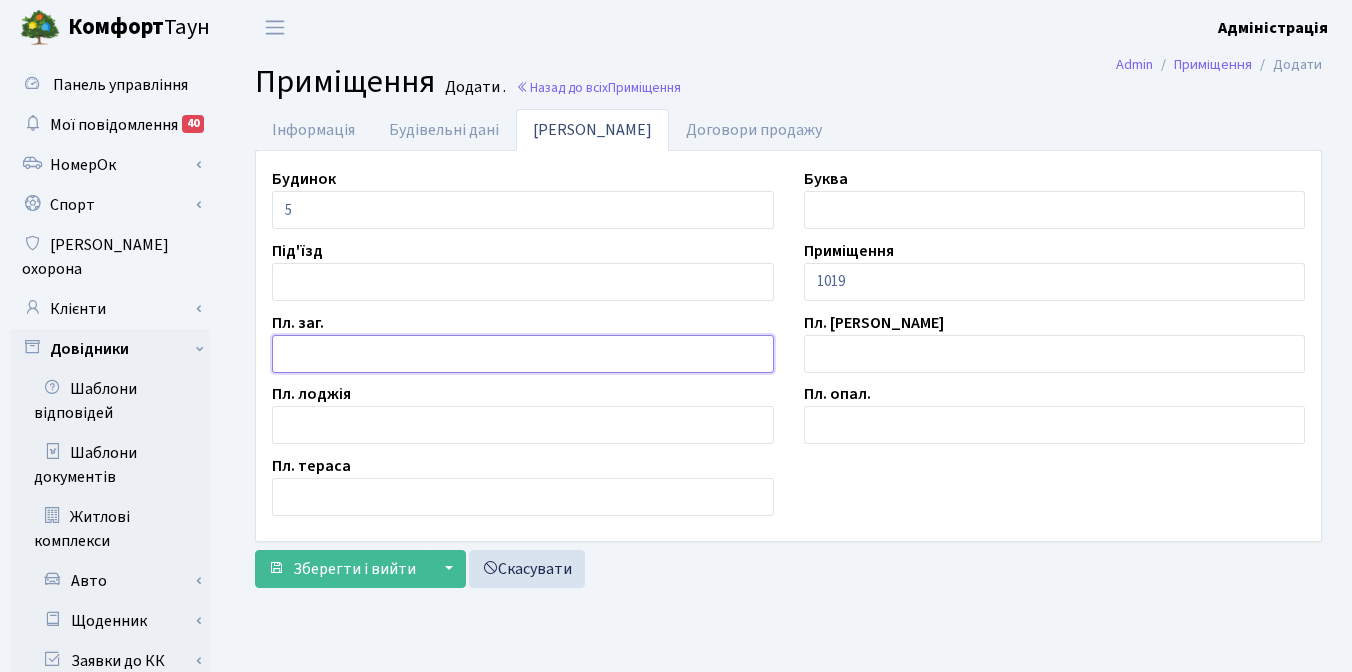 click at bounding box center [523, 354] 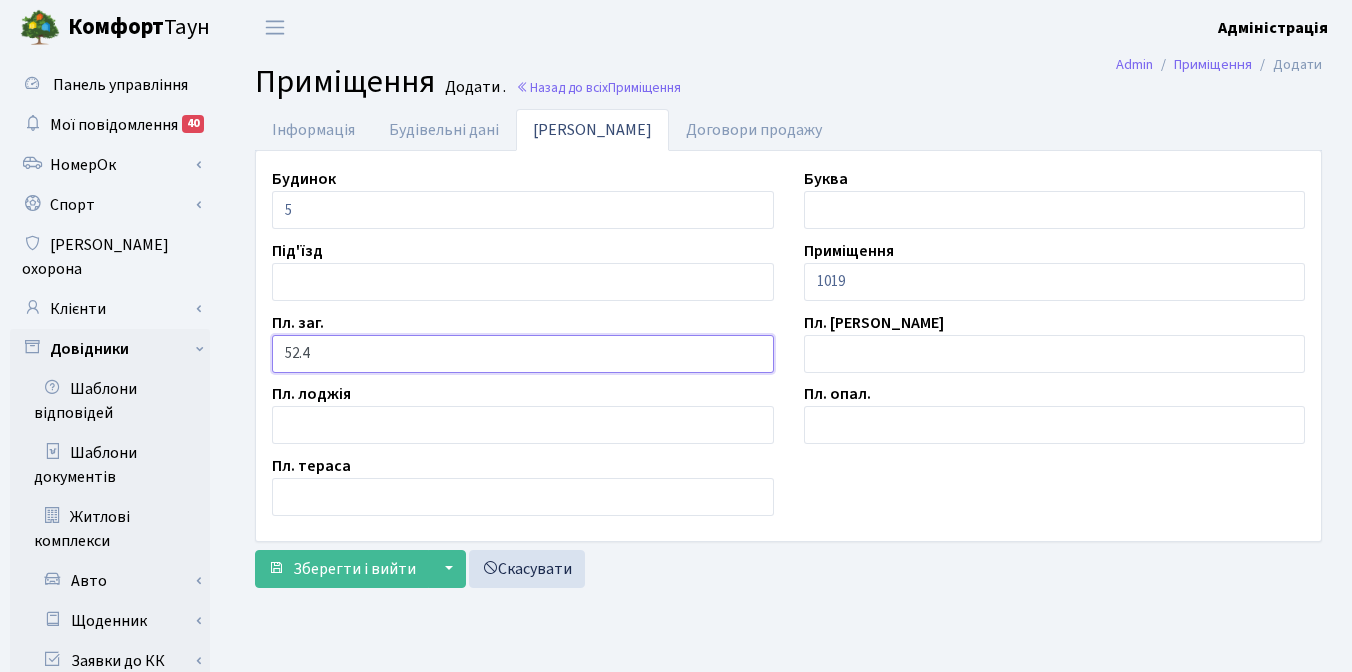 type on "52.4" 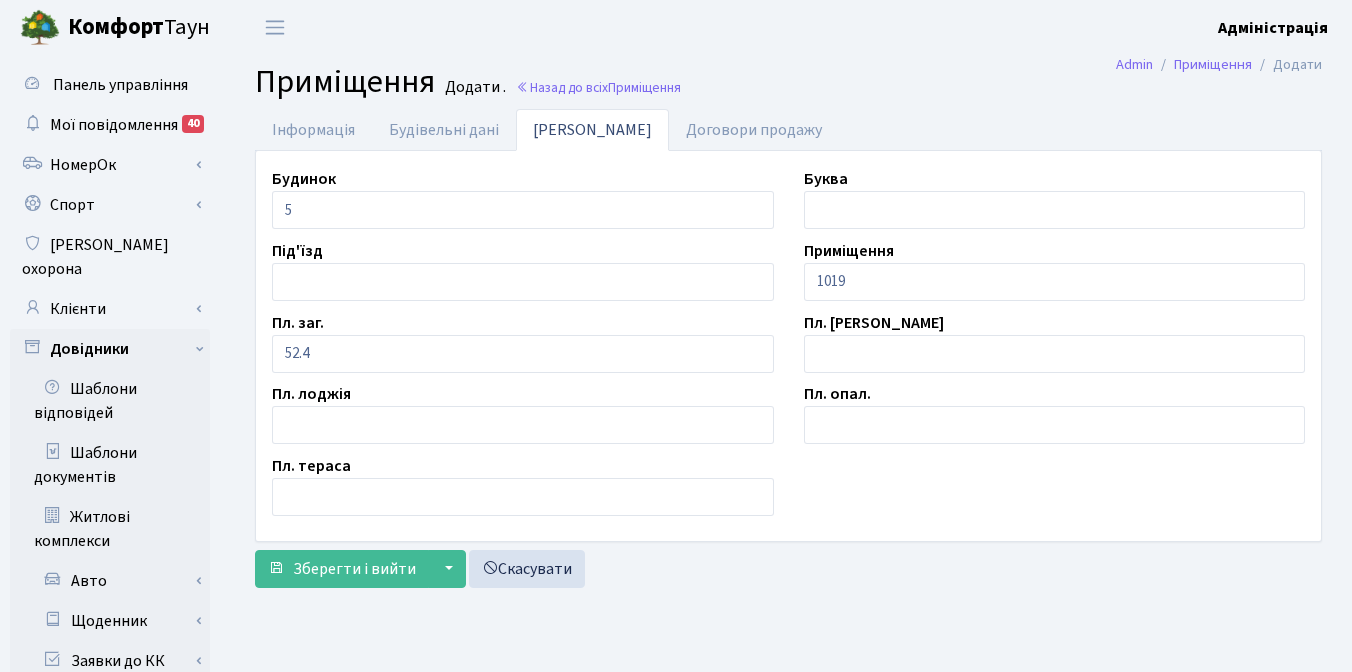 click on "Будинок
5
Буква
Під'їзд
Приміщення
1019
Пл. заг.
52.4
Пл. житлова
Пл. лоджія
Пл. опал.
Пл. тераса" at bounding box center (788, 346) 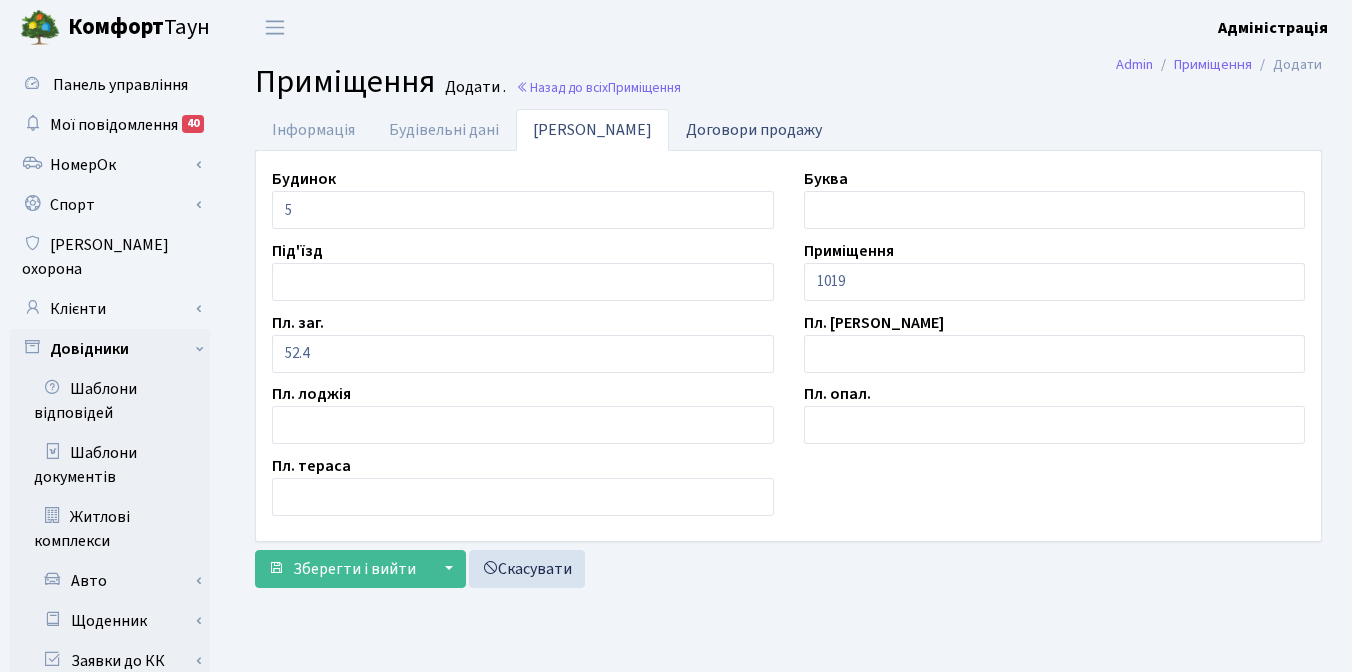 click on "Договори продажу" at bounding box center (754, 129) 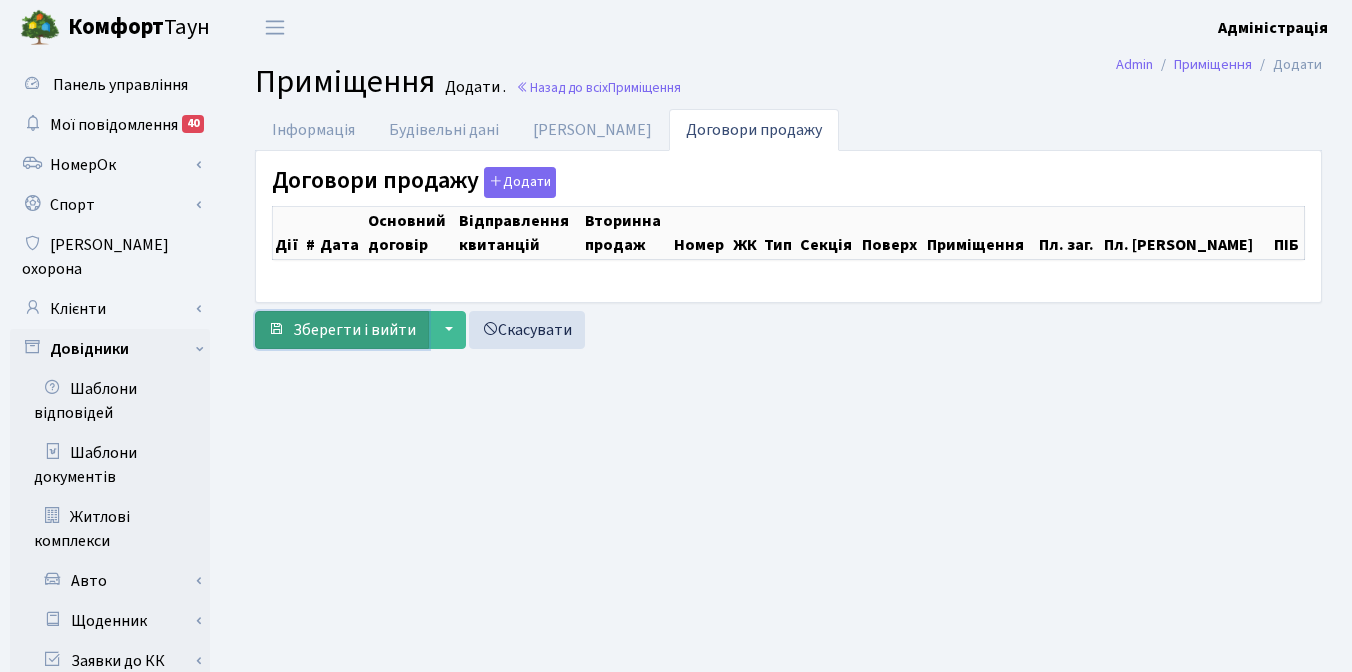 click on "Зберегти і вийти" at bounding box center [342, 330] 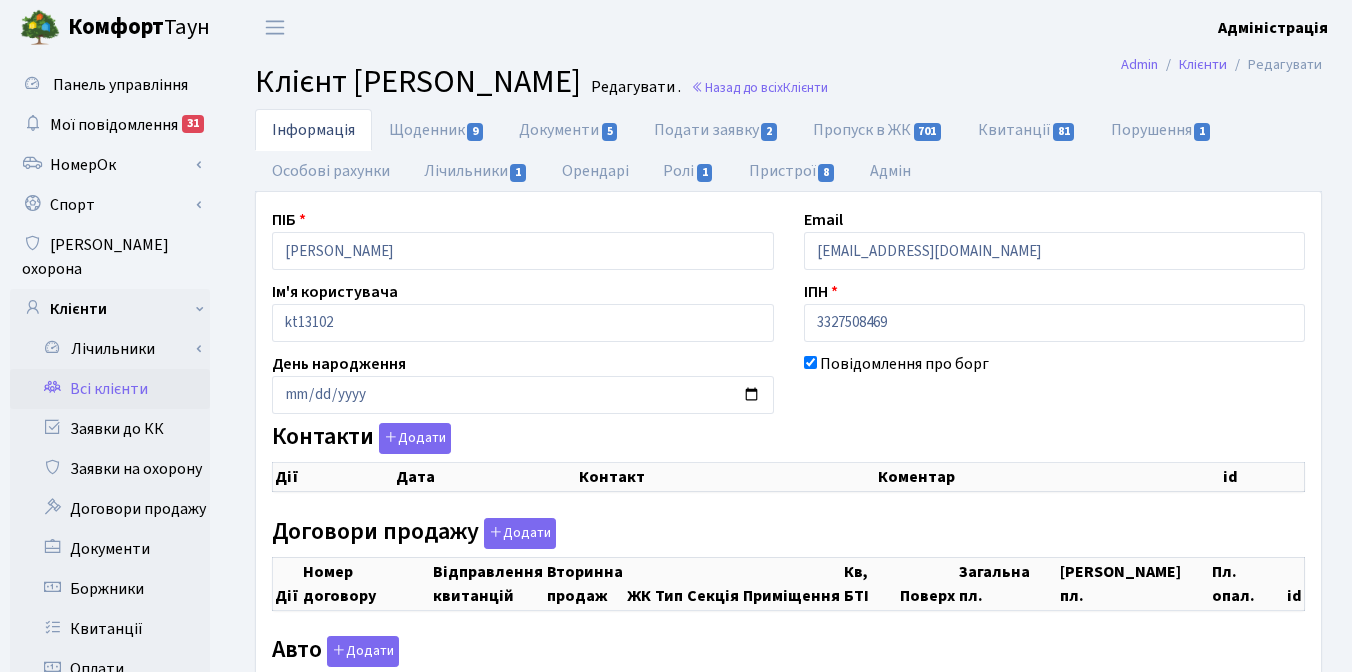 select on "25" 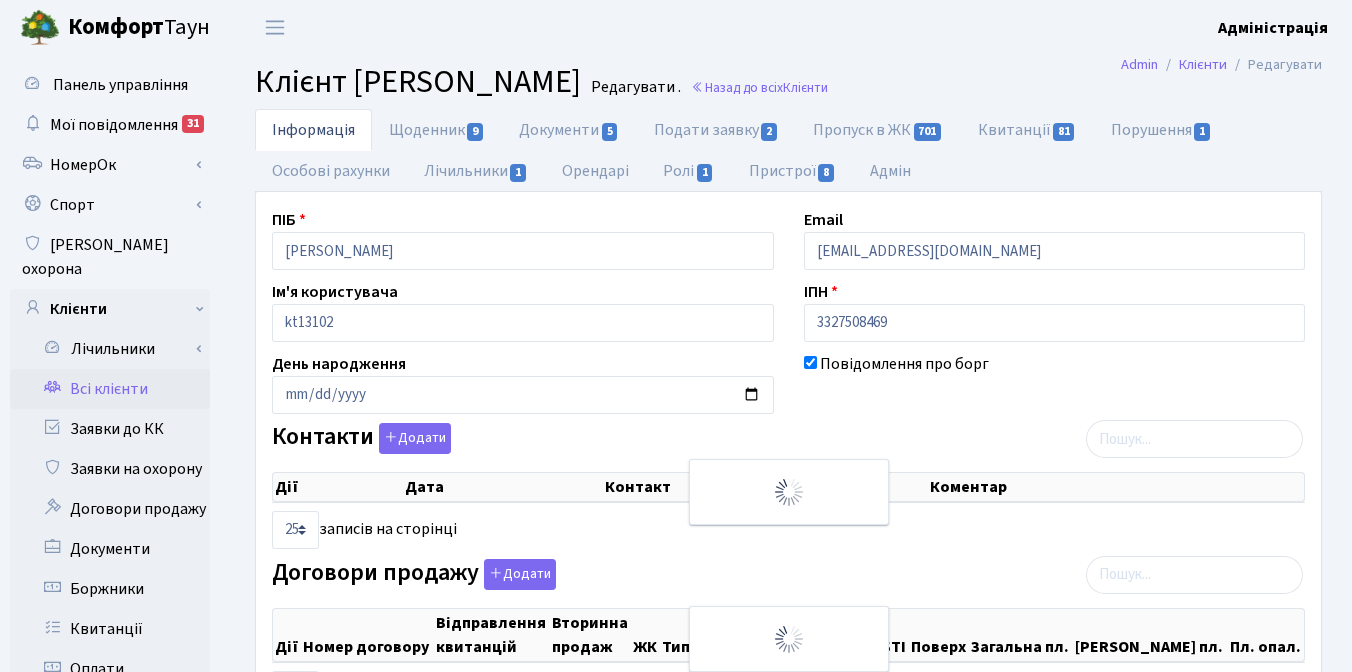 scroll, scrollTop: 0, scrollLeft: 0, axis: both 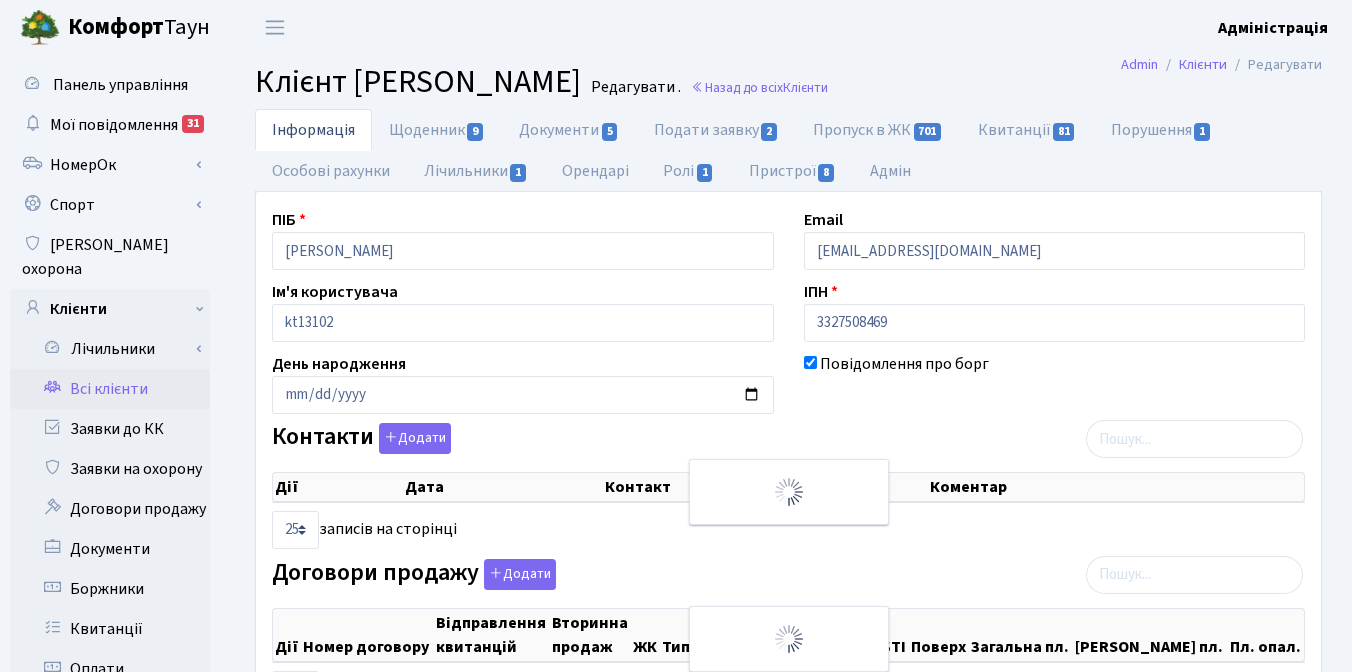 checkbox on "true" 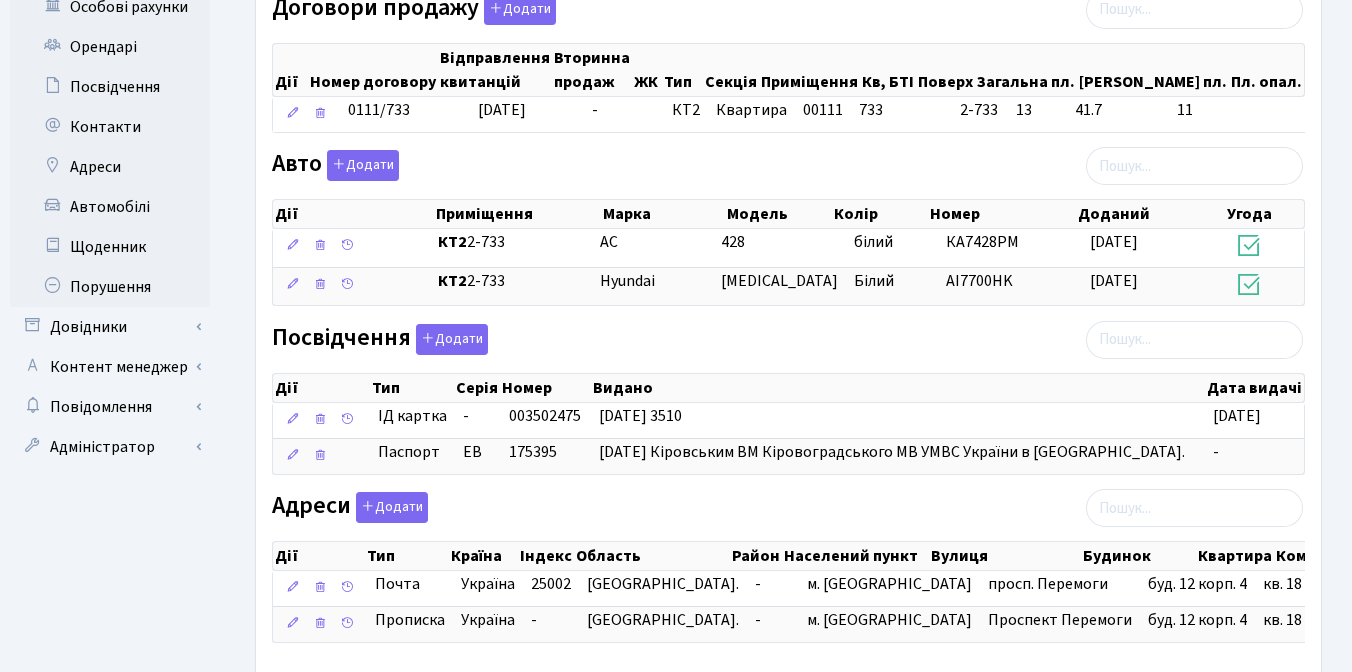 scroll, scrollTop: 767, scrollLeft: 0, axis: vertical 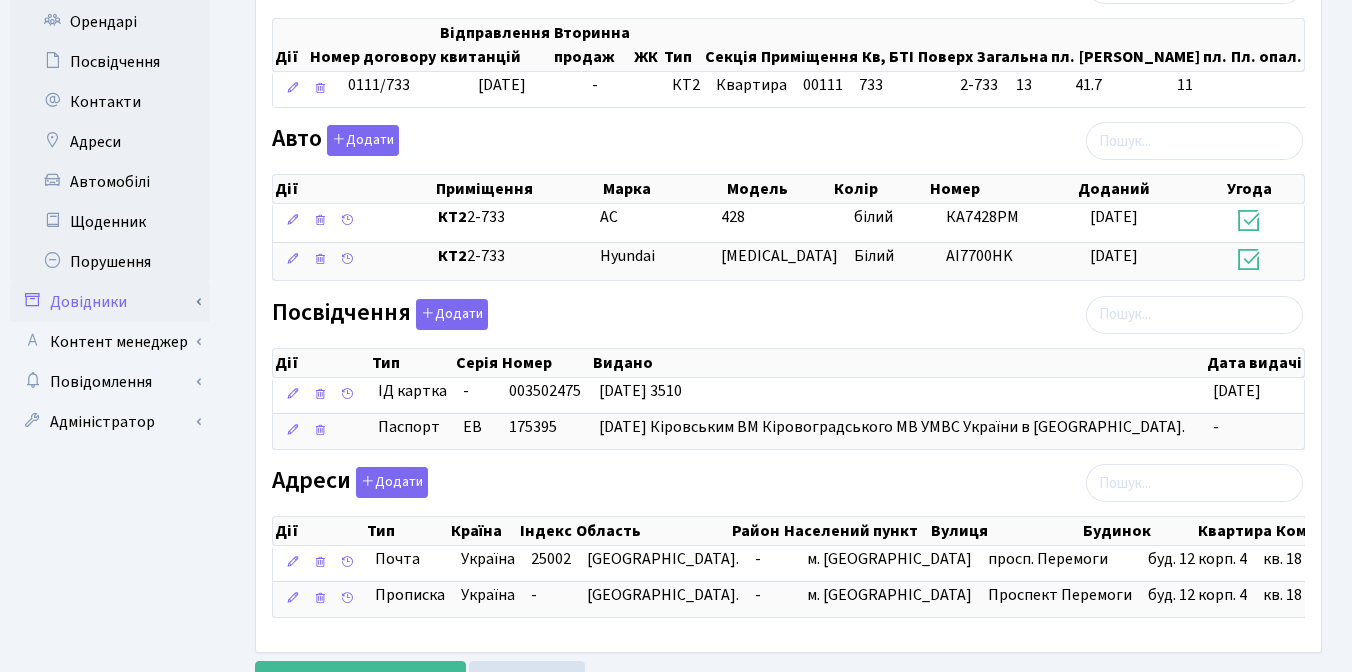 click on "Довідники" at bounding box center (110, 302) 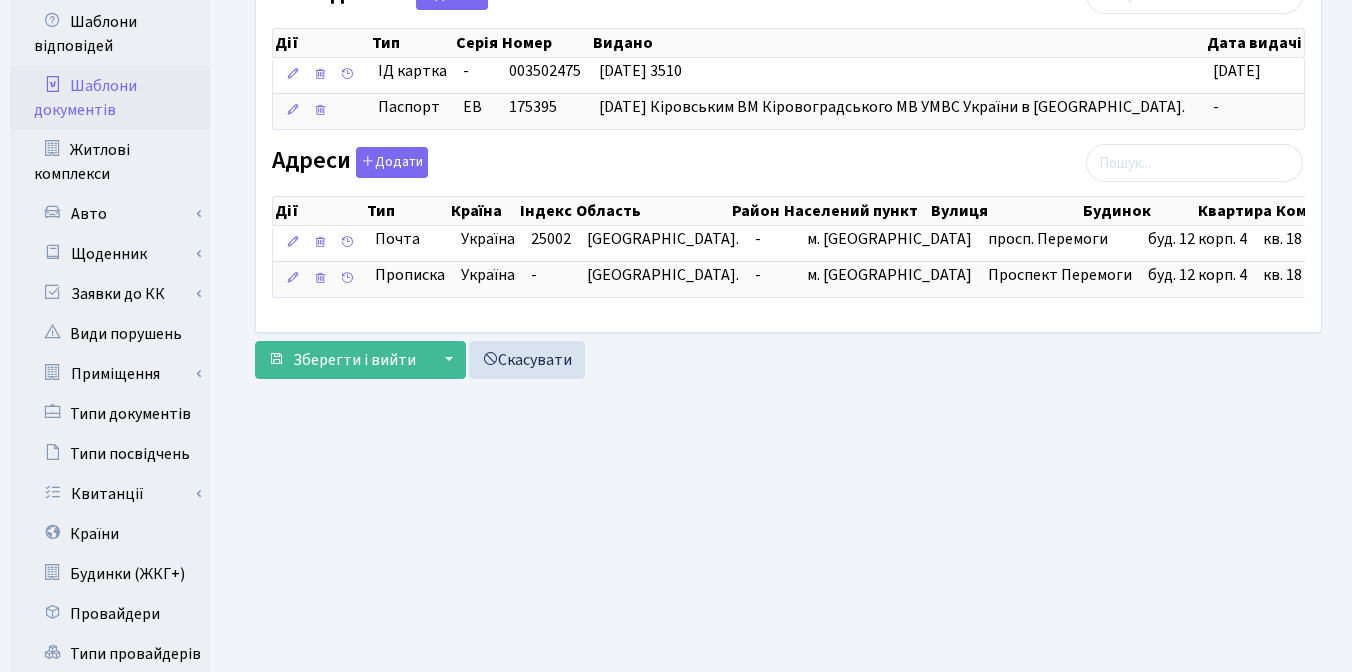 scroll, scrollTop: 1104, scrollLeft: 0, axis: vertical 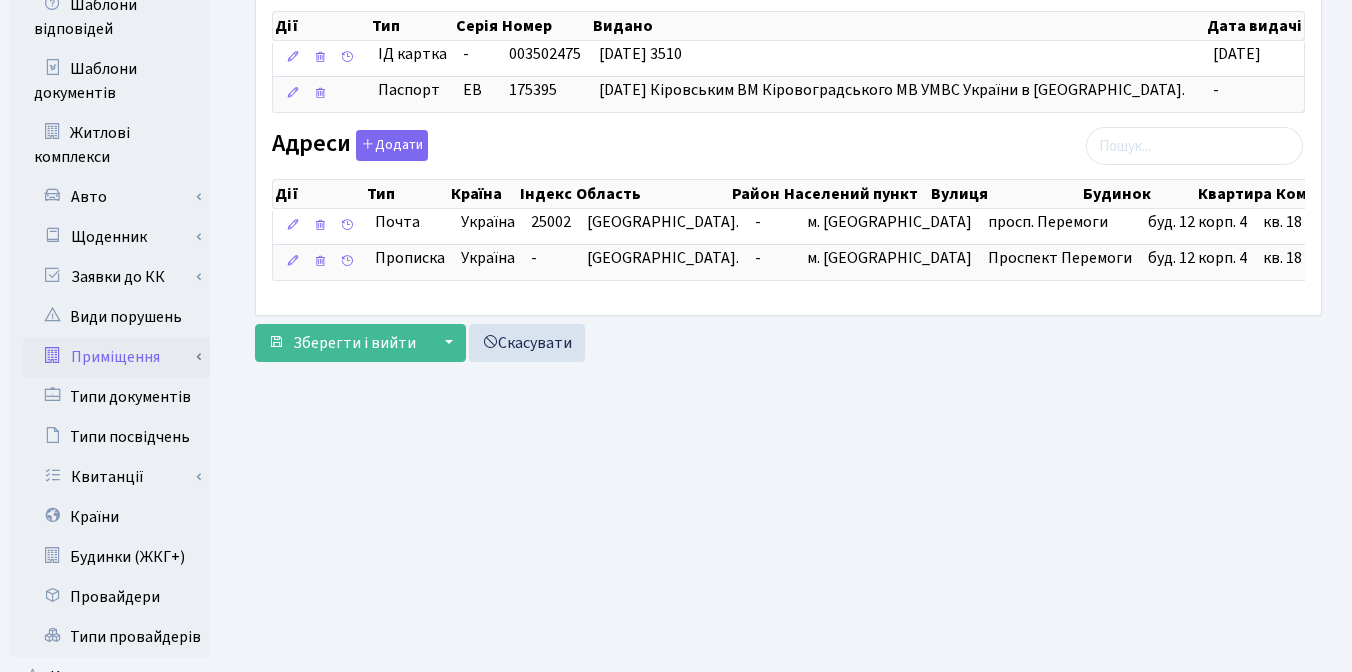 click on "Приміщення" at bounding box center [116, 357] 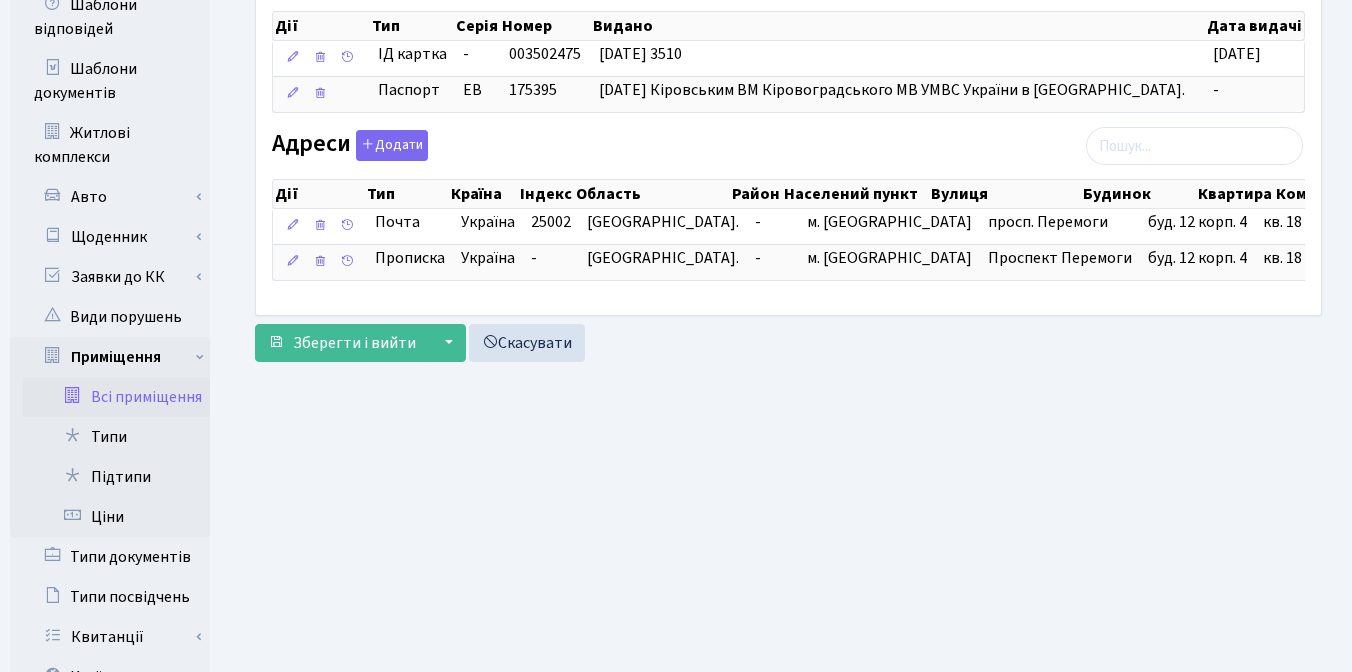 click on "Всі приміщення" at bounding box center (116, 397) 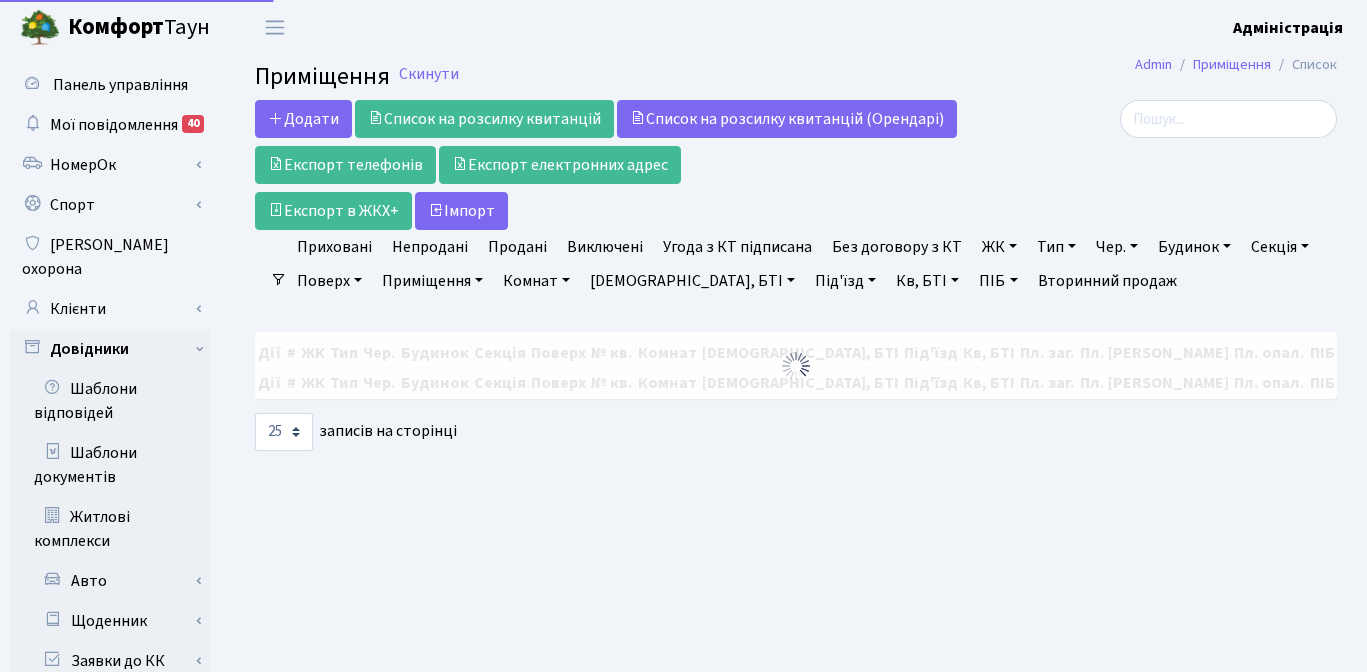 select on "25" 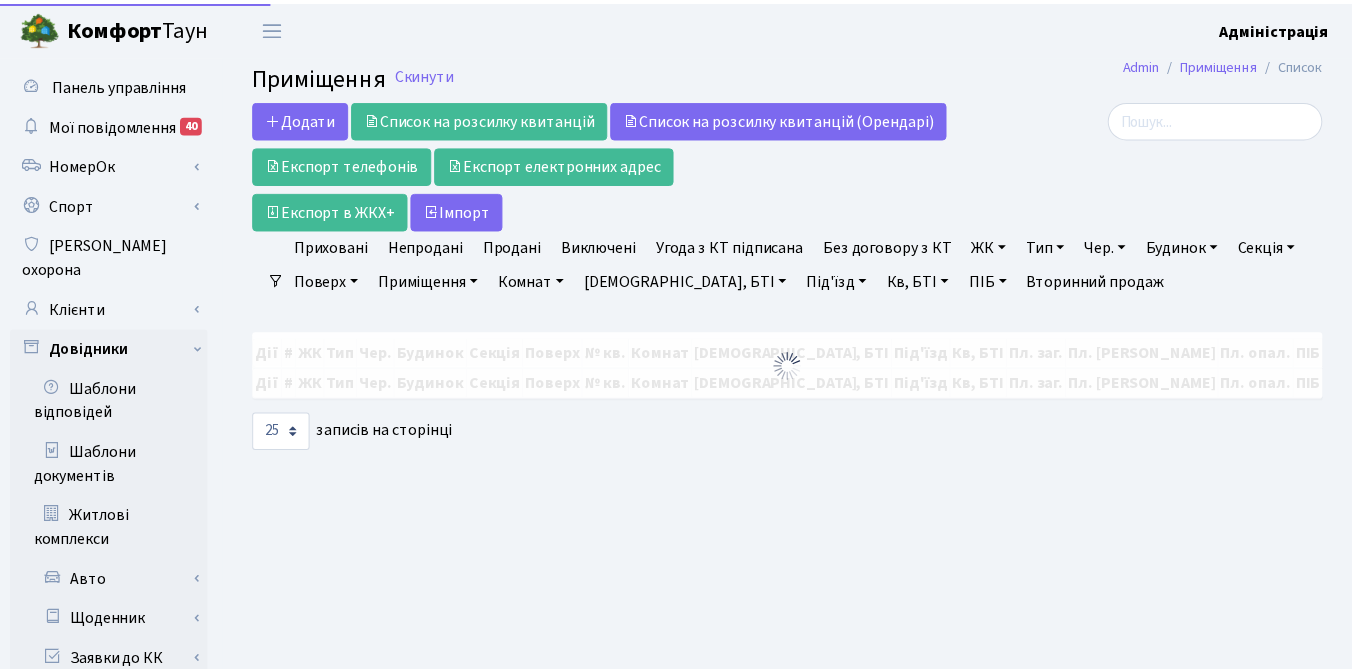 scroll, scrollTop: 0, scrollLeft: 0, axis: both 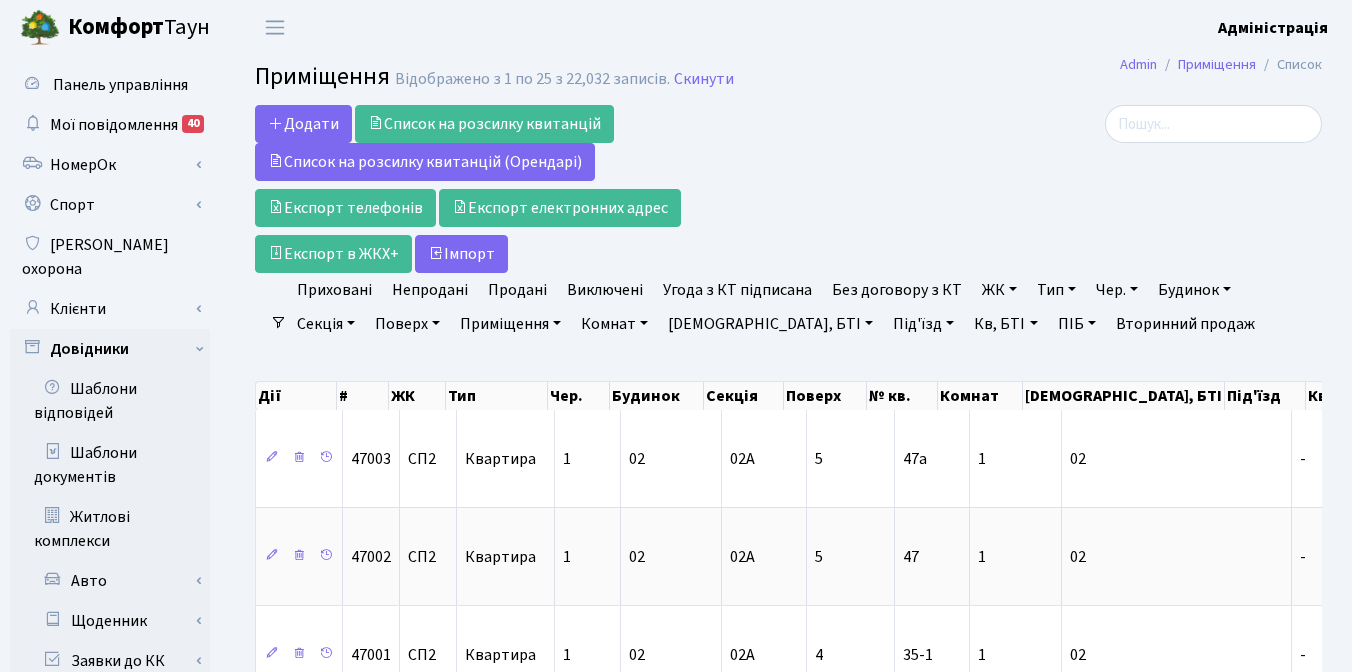 click on "ЖК" at bounding box center [999, 290] 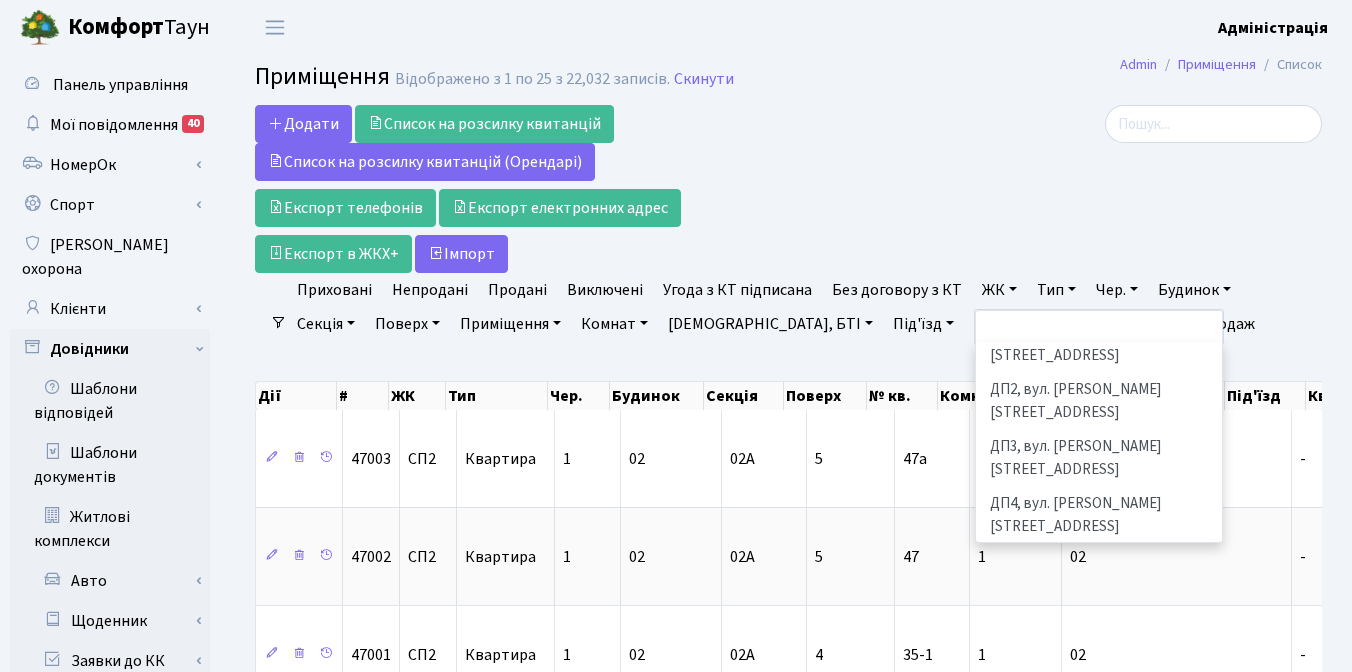 scroll, scrollTop: 725, scrollLeft: 0, axis: vertical 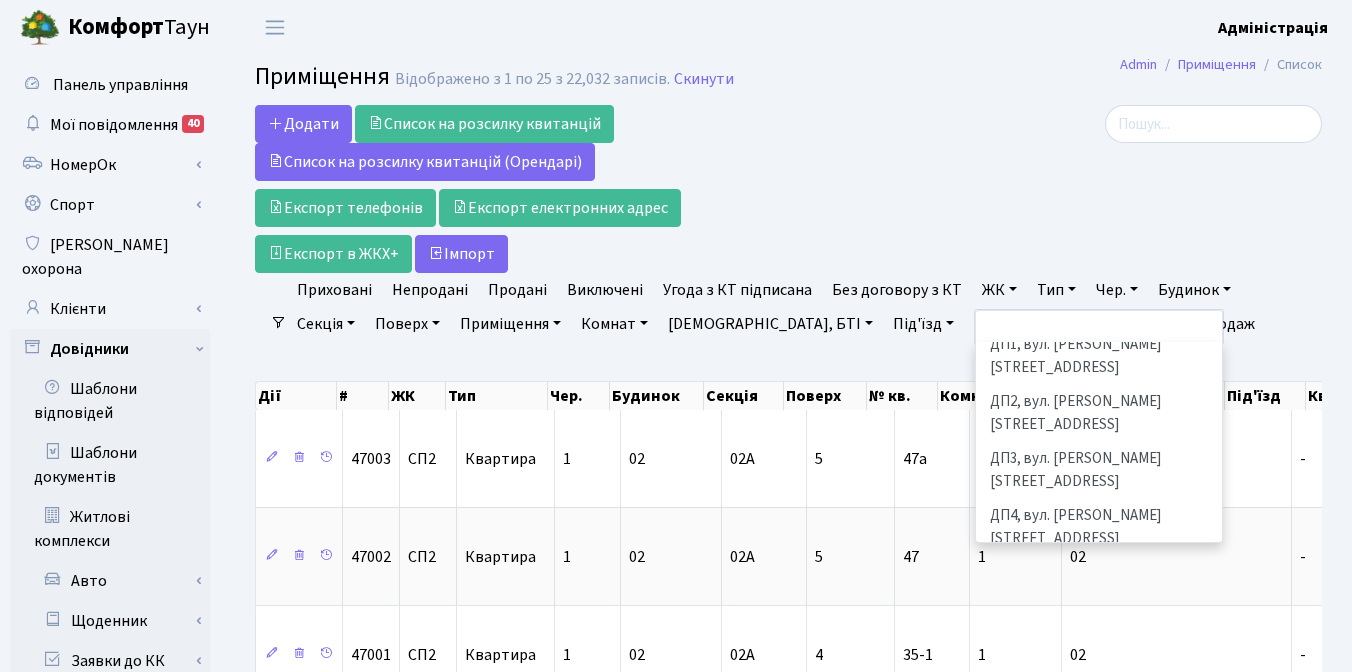 click on "ДП5, вул. [PERSON_NAME][STREET_ADDRESS]" at bounding box center (1099, 584) 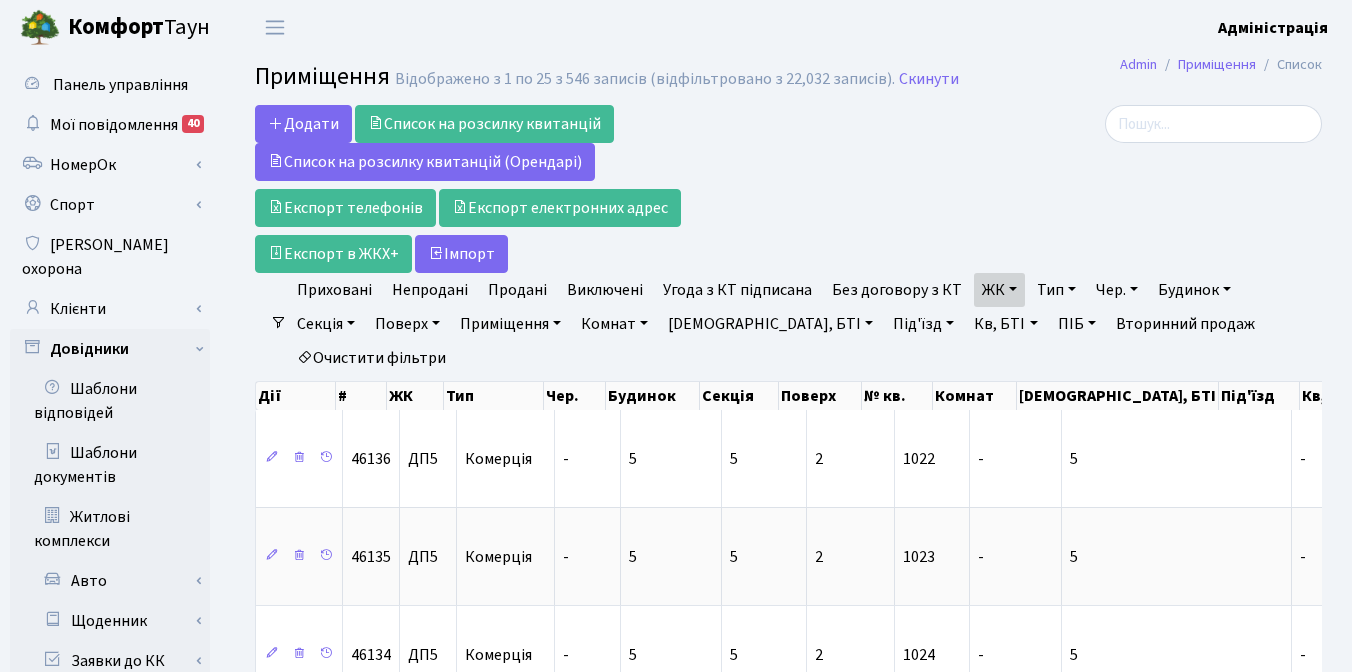 click on "Тип" at bounding box center (1056, 290) 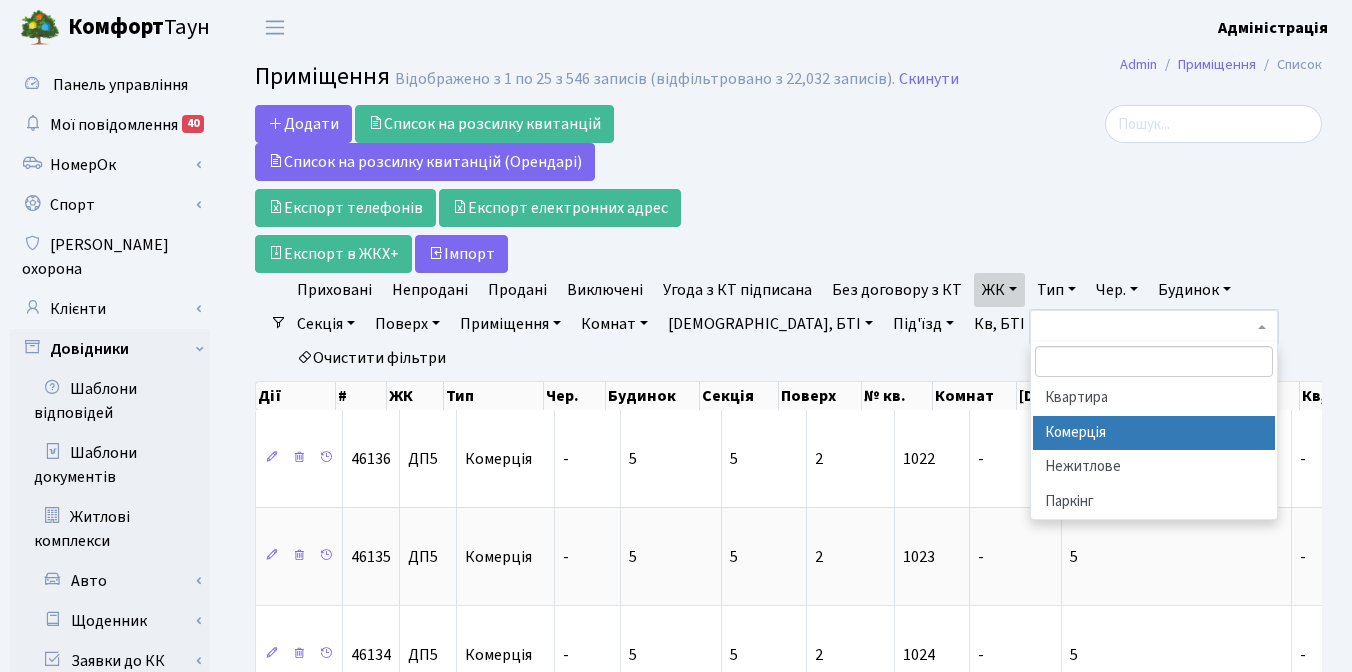 click on "Комерція" at bounding box center (1154, 433) 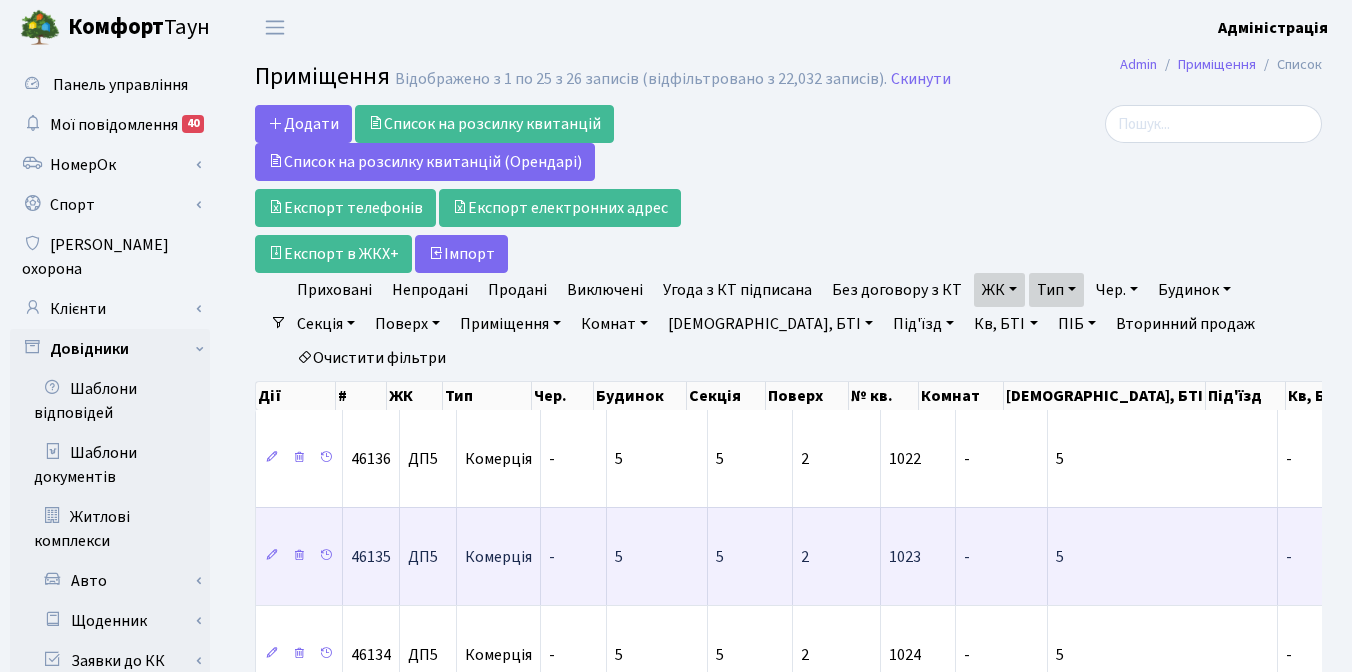 scroll, scrollTop: 0, scrollLeft: 146, axis: horizontal 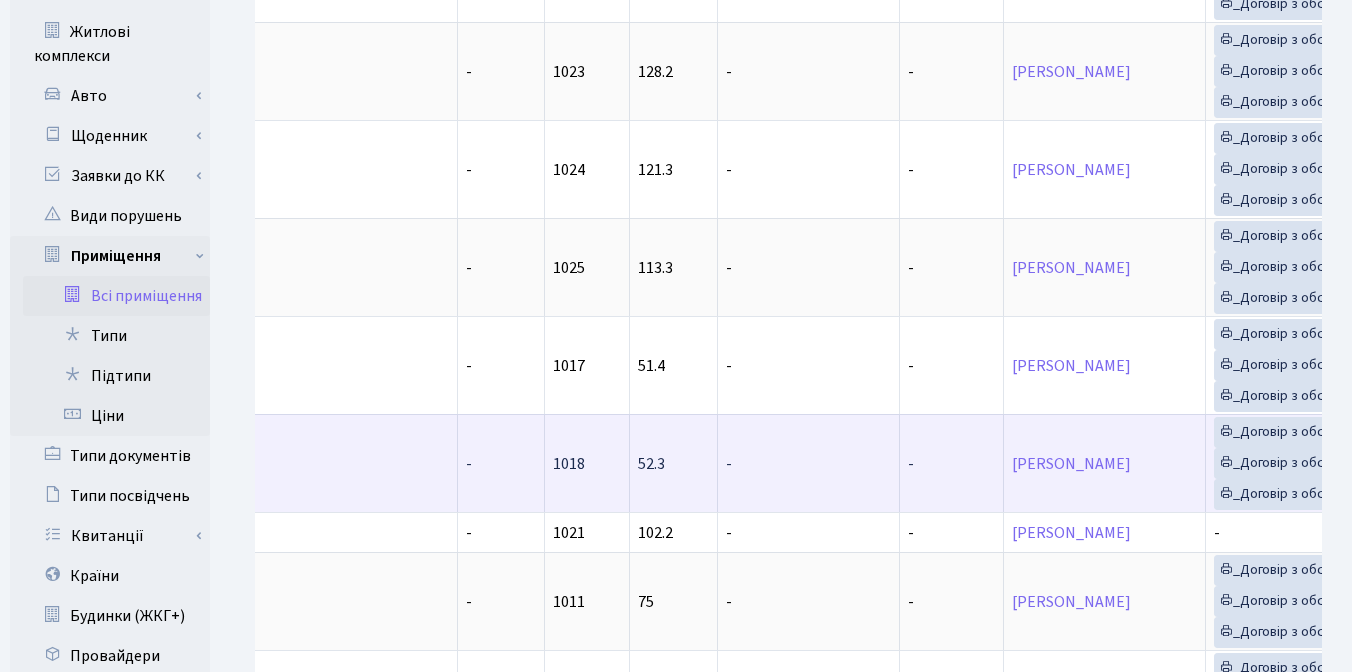 click on "1018" at bounding box center [569, 464] 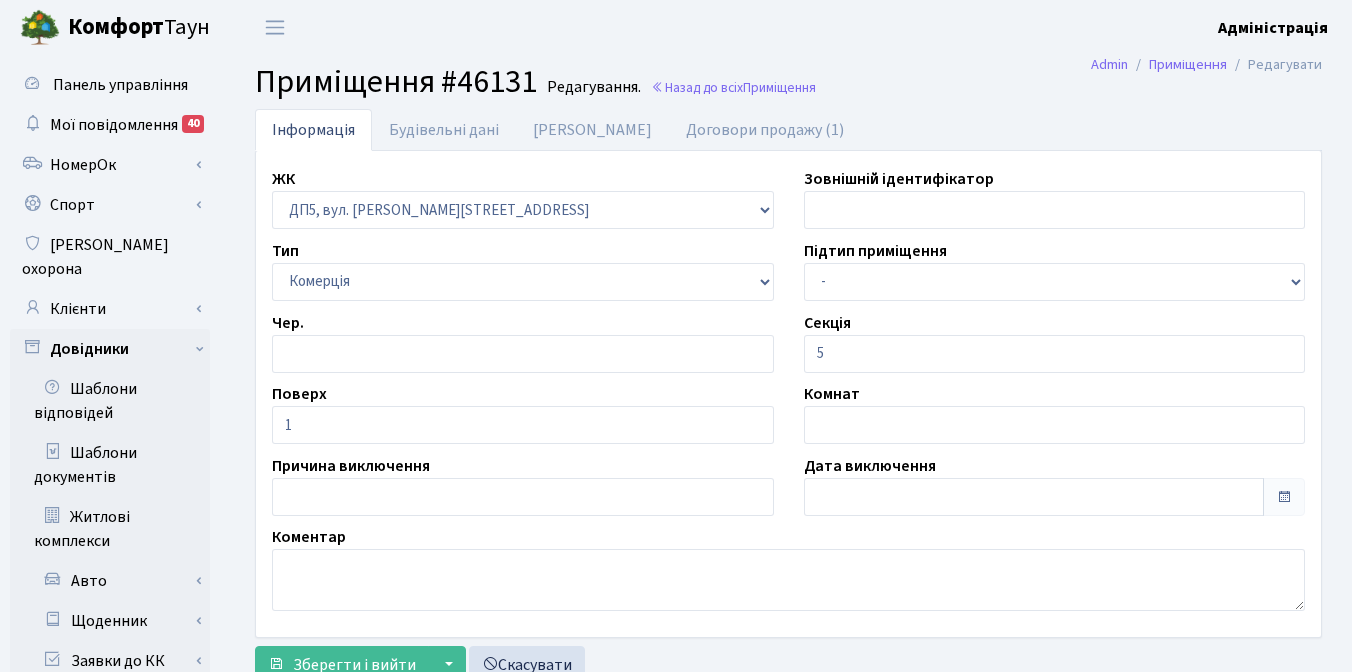 scroll, scrollTop: 0, scrollLeft: 0, axis: both 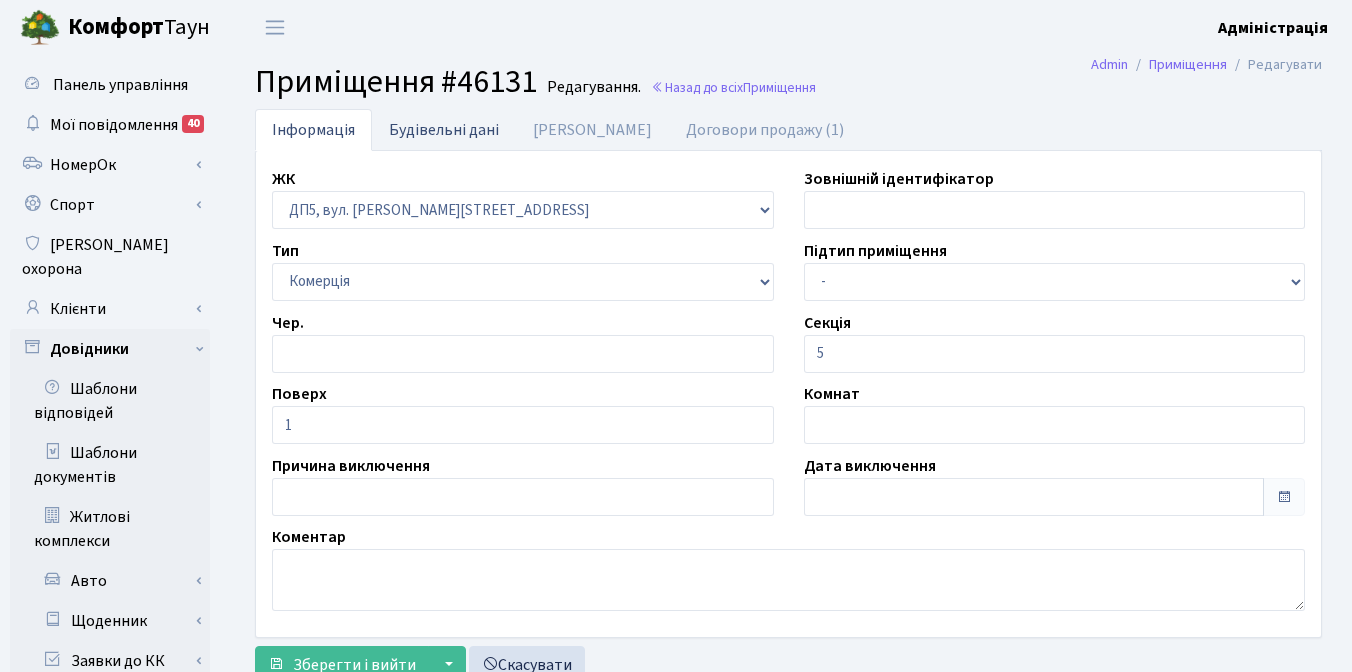 click on "Будівельні дані" at bounding box center (444, 129) 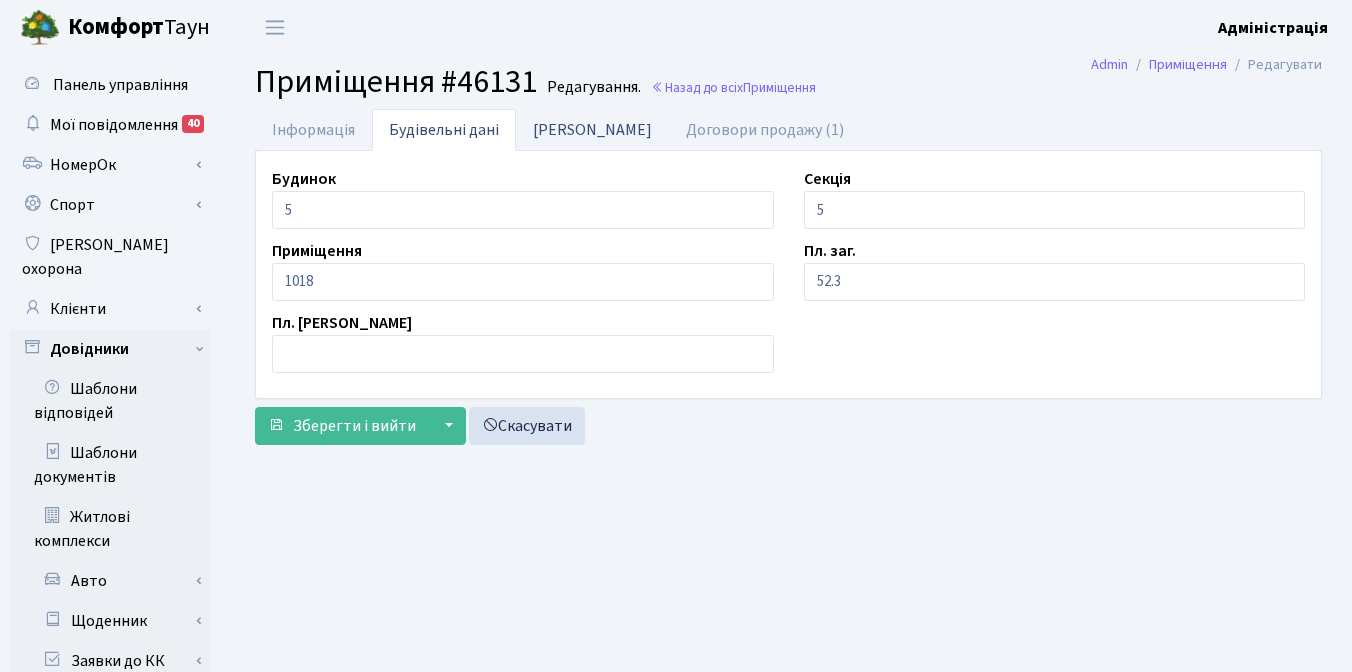 click on "Дані БТІ" at bounding box center (592, 129) 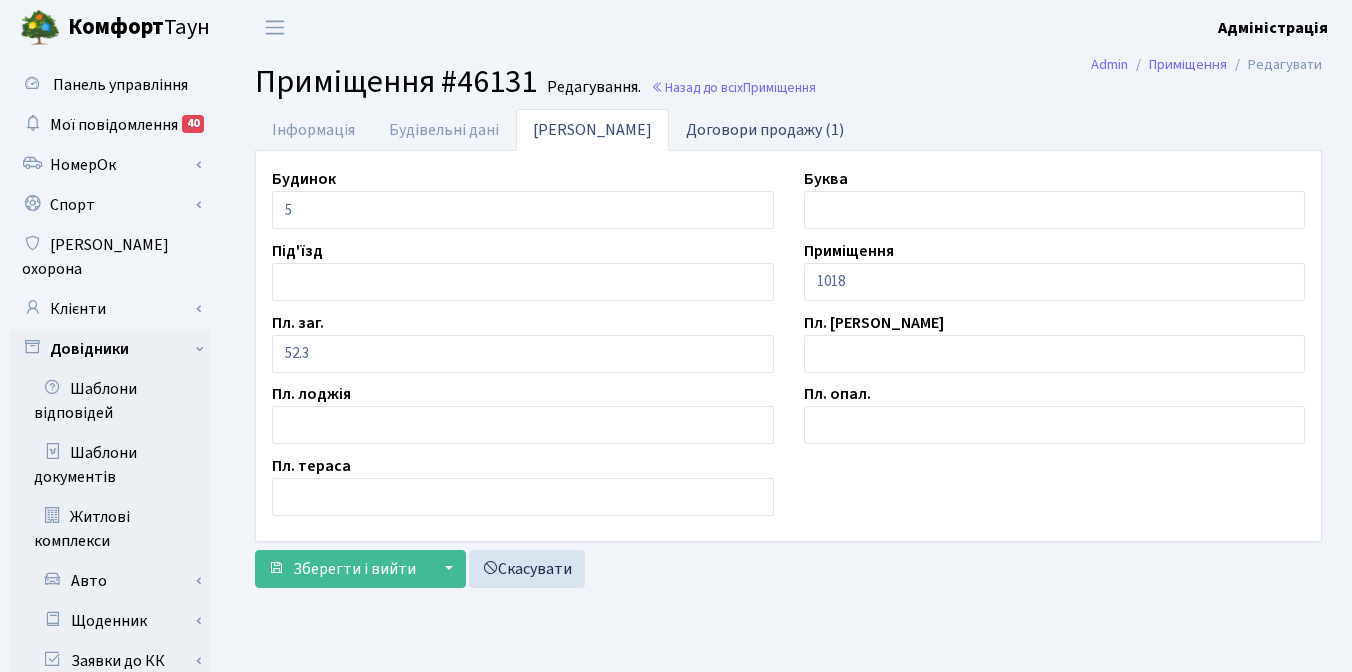 click on "Договори продажу (1)" at bounding box center (765, 129) 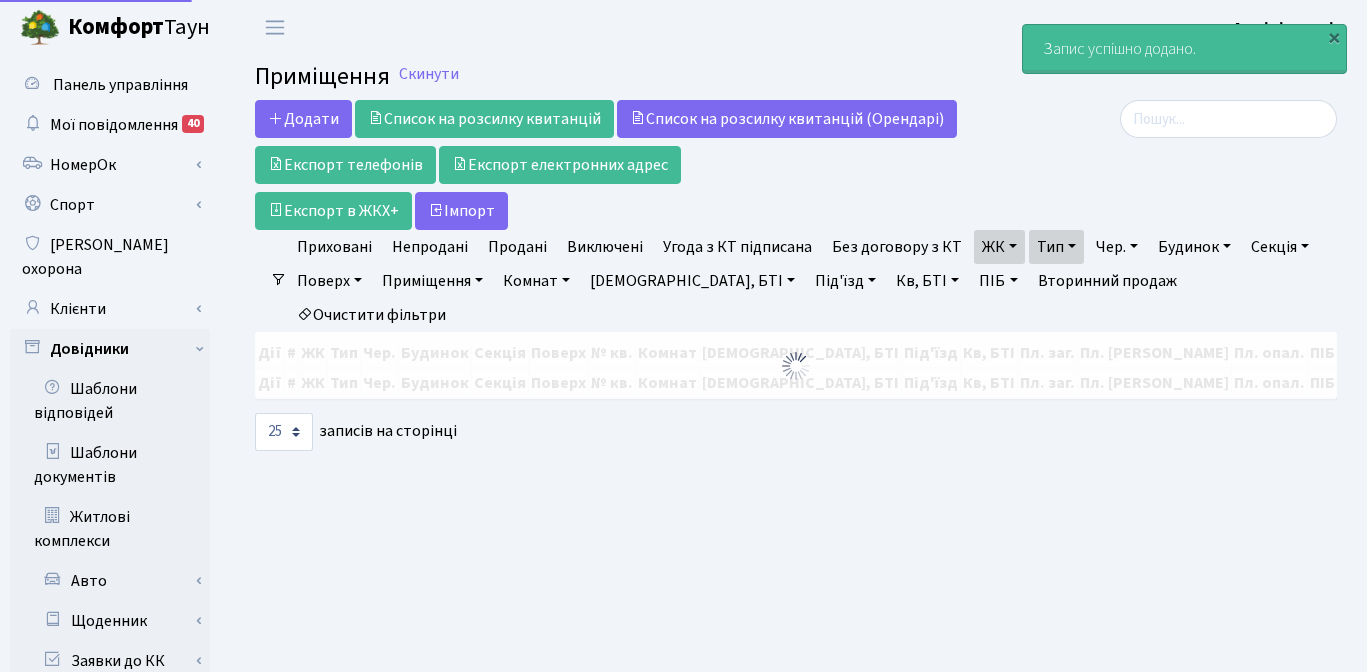 select on "25" 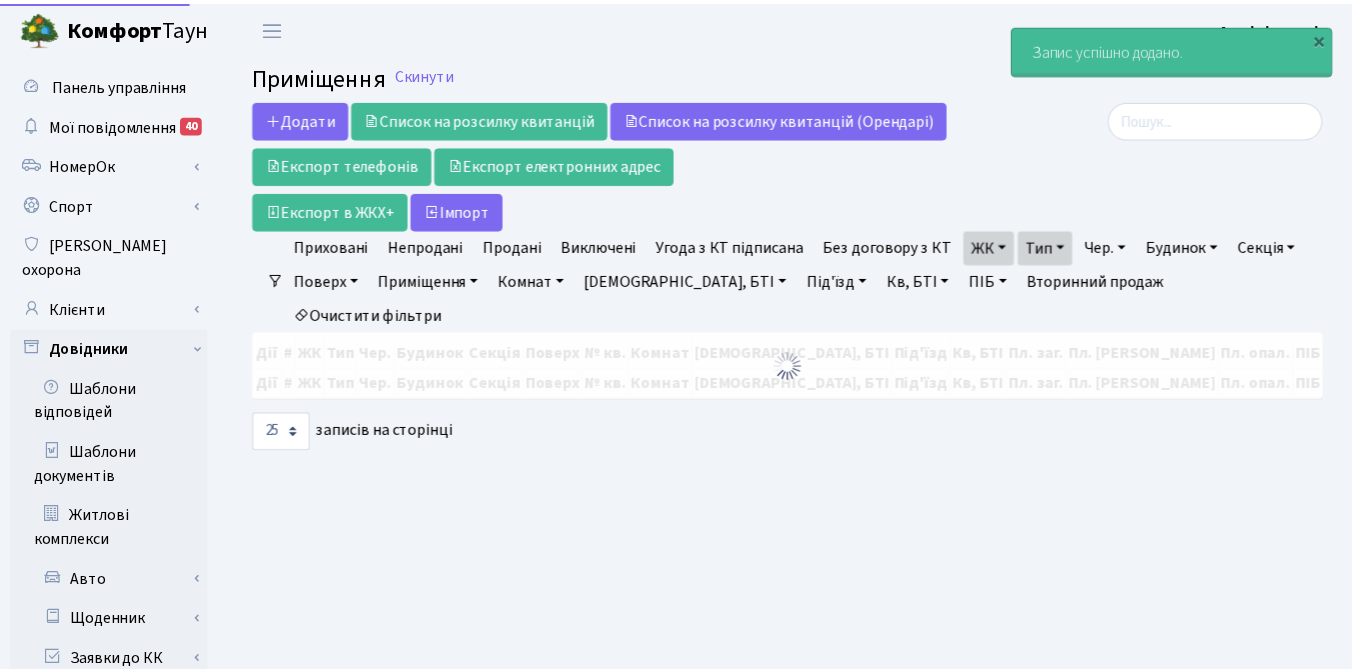 scroll, scrollTop: 0, scrollLeft: 0, axis: both 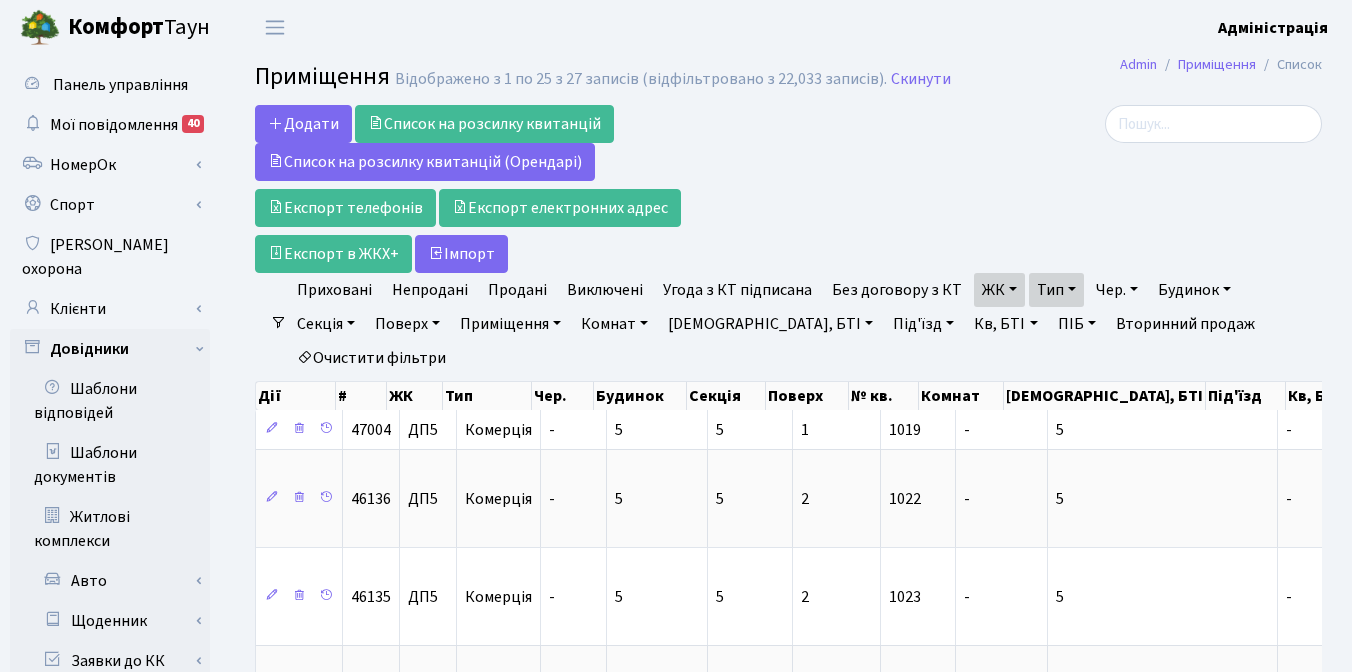 click at bounding box center [1154, 189] 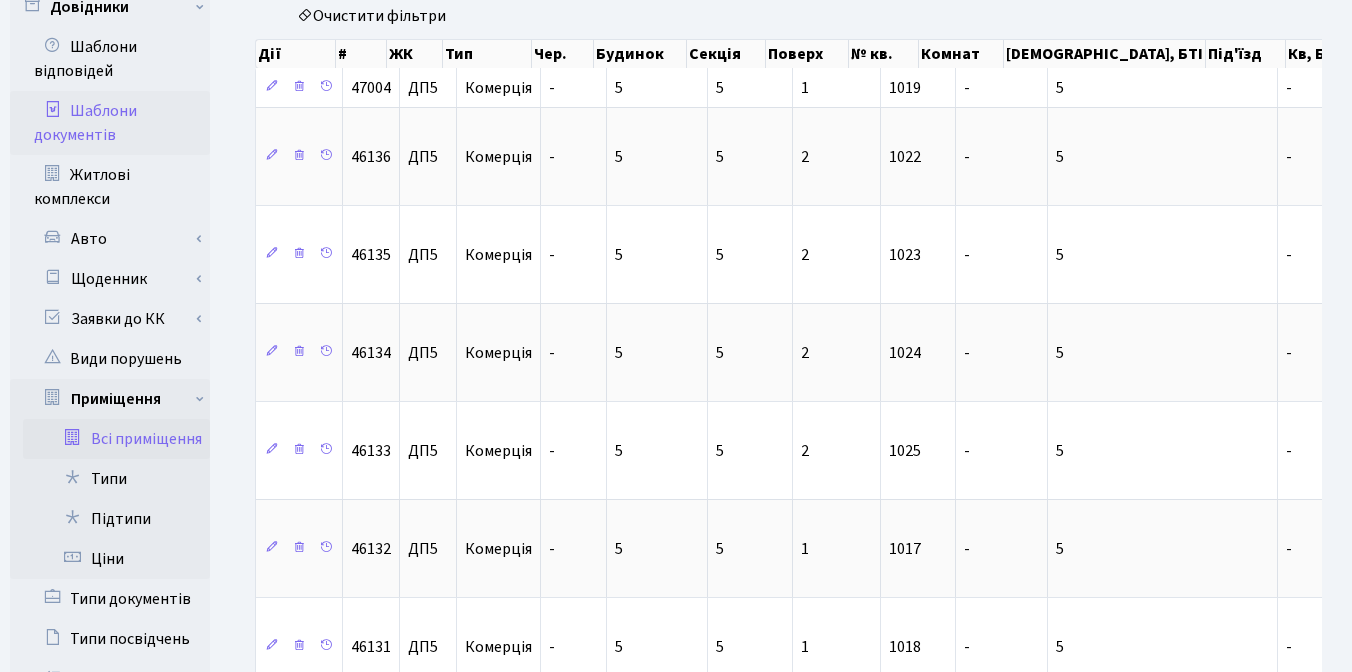 scroll, scrollTop: 179, scrollLeft: 0, axis: vertical 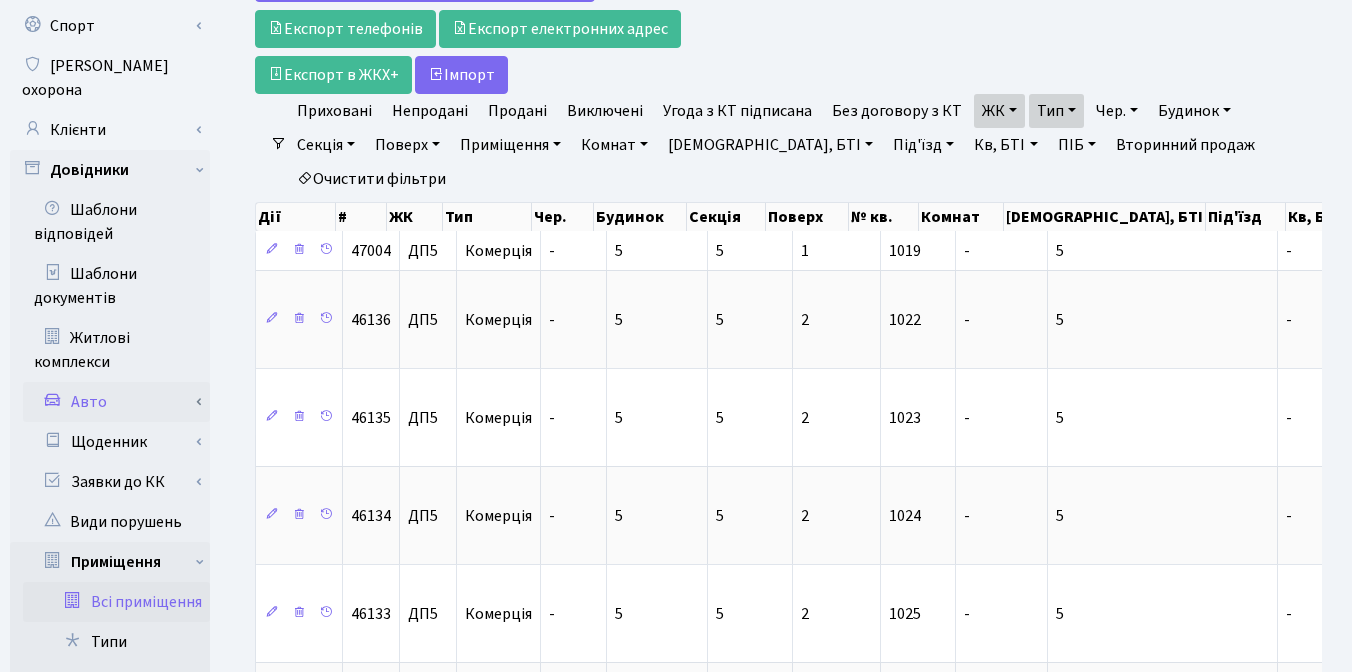 click on "Авто" at bounding box center [116, 402] 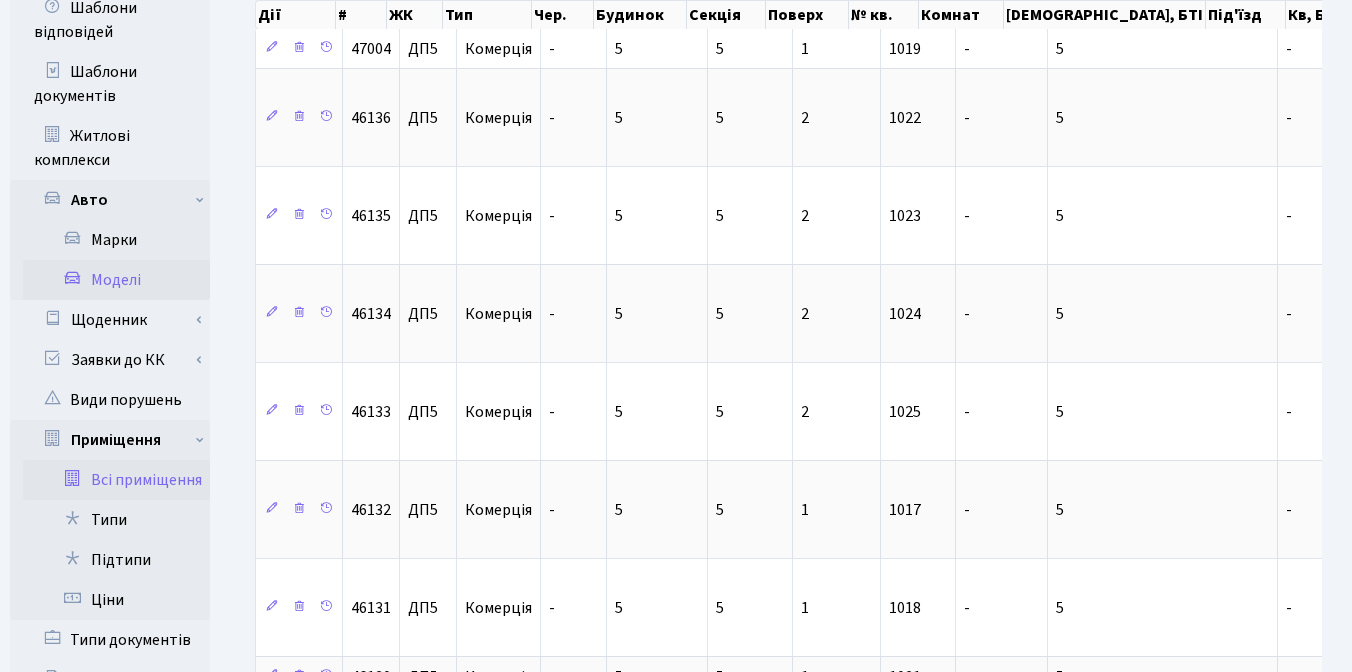 scroll, scrollTop: 0, scrollLeft: 0, axis: both 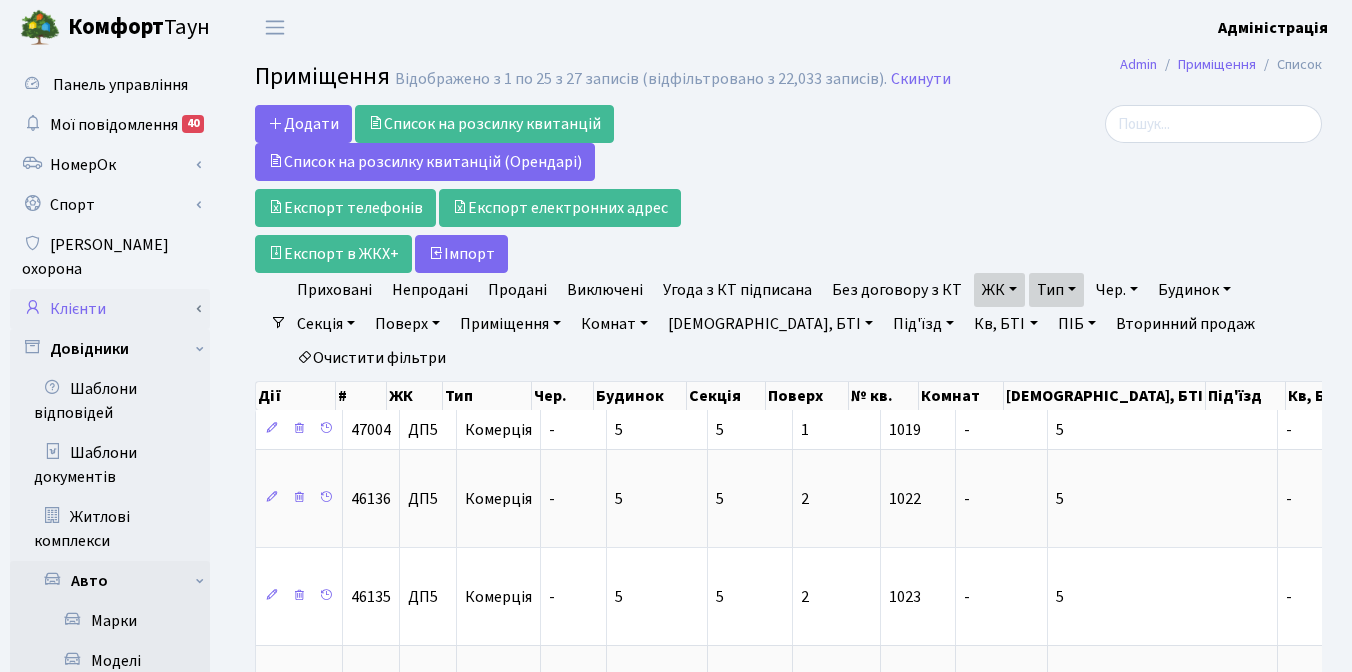 click on "Клієнти" at bounding box center (110, 309) 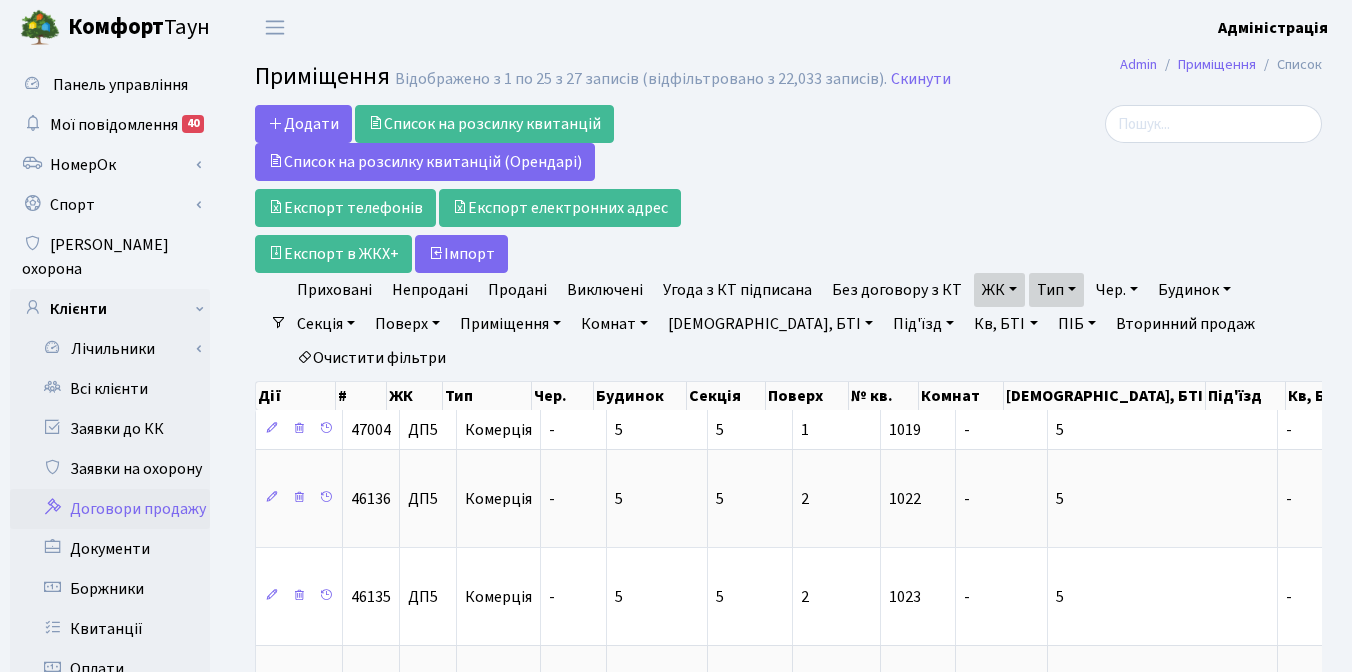 scroll, scrollTop: 366, scrollLeft: 0, axis: vertical 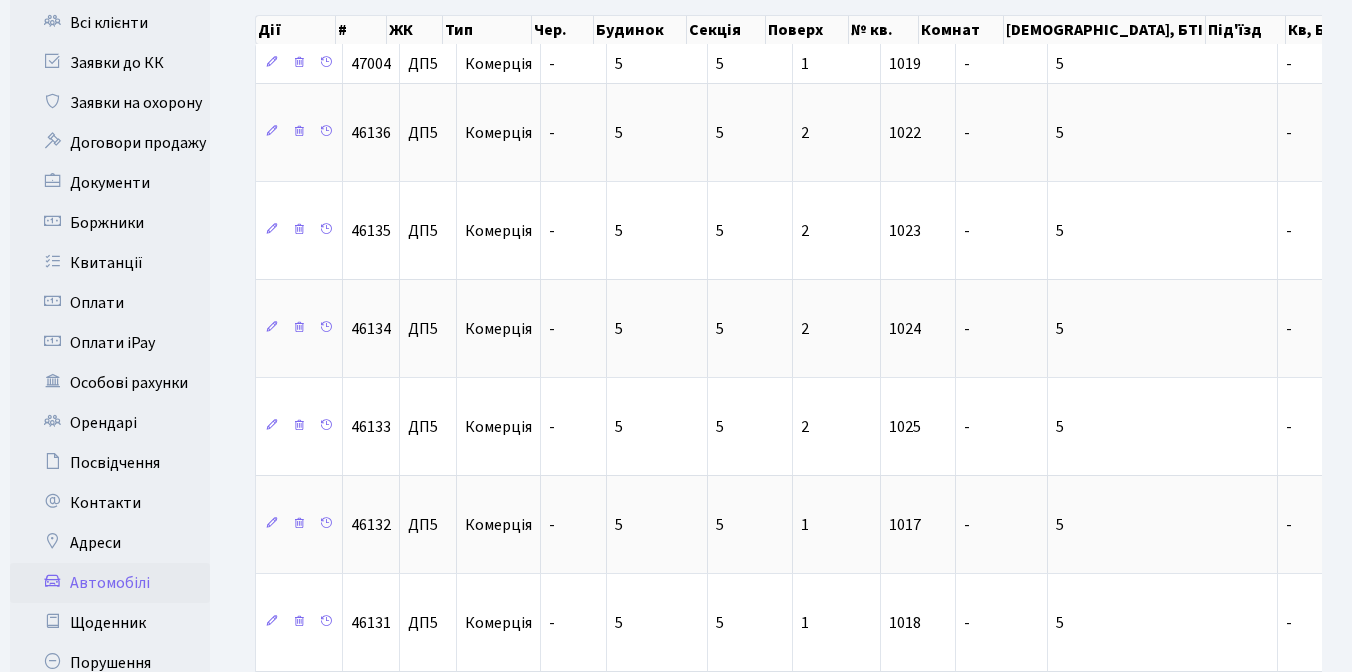click on "Автомобілі" at bounding box center (110, 583) 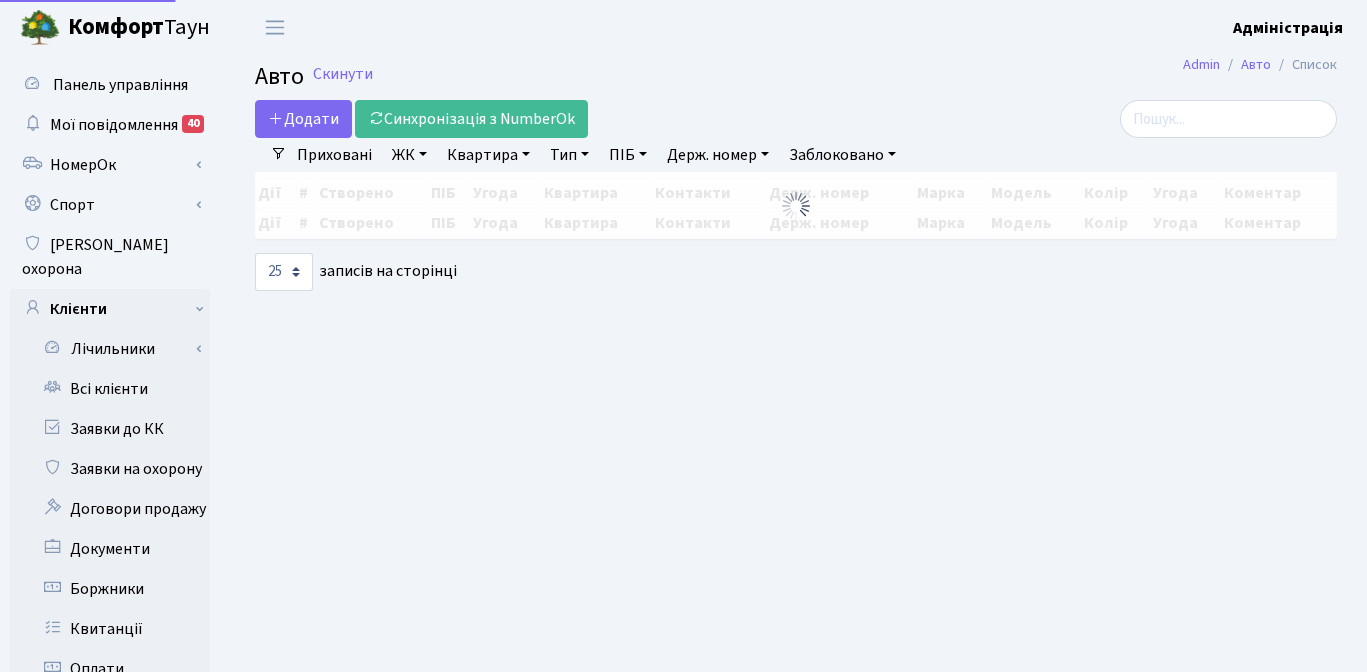 select on "25" 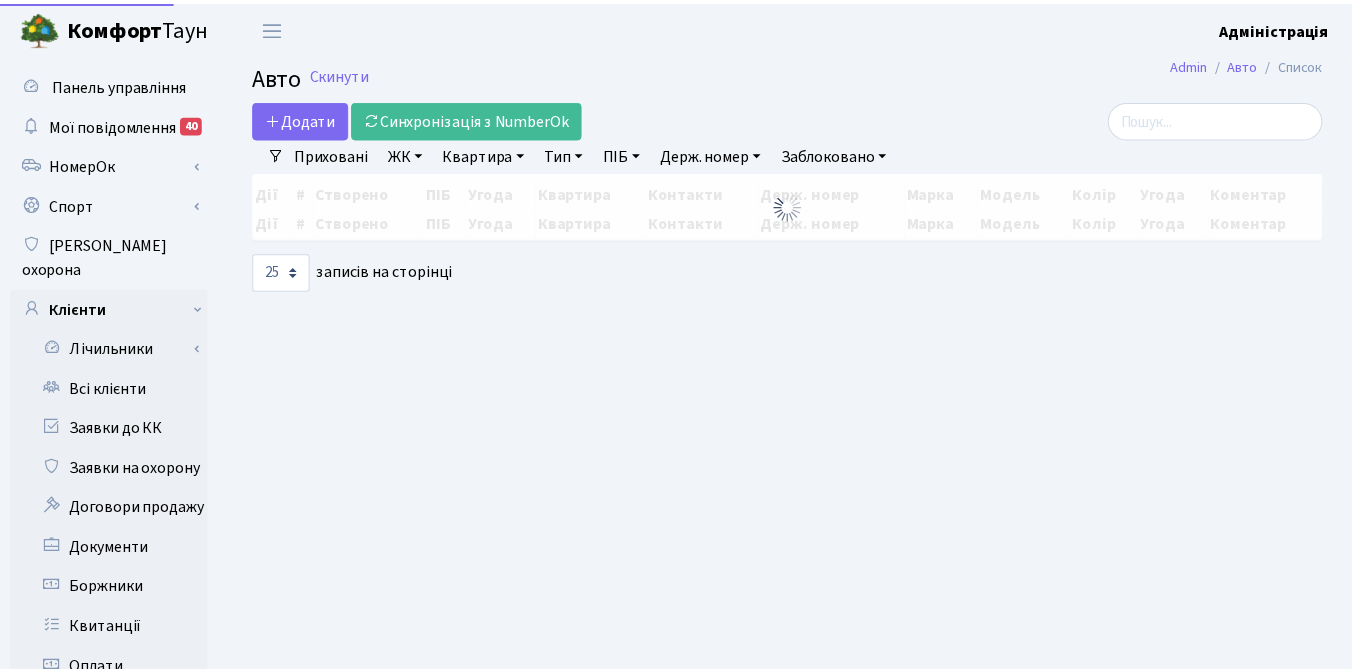 scroll, scrollTop: 0, scrollLeft: 0, axis: both 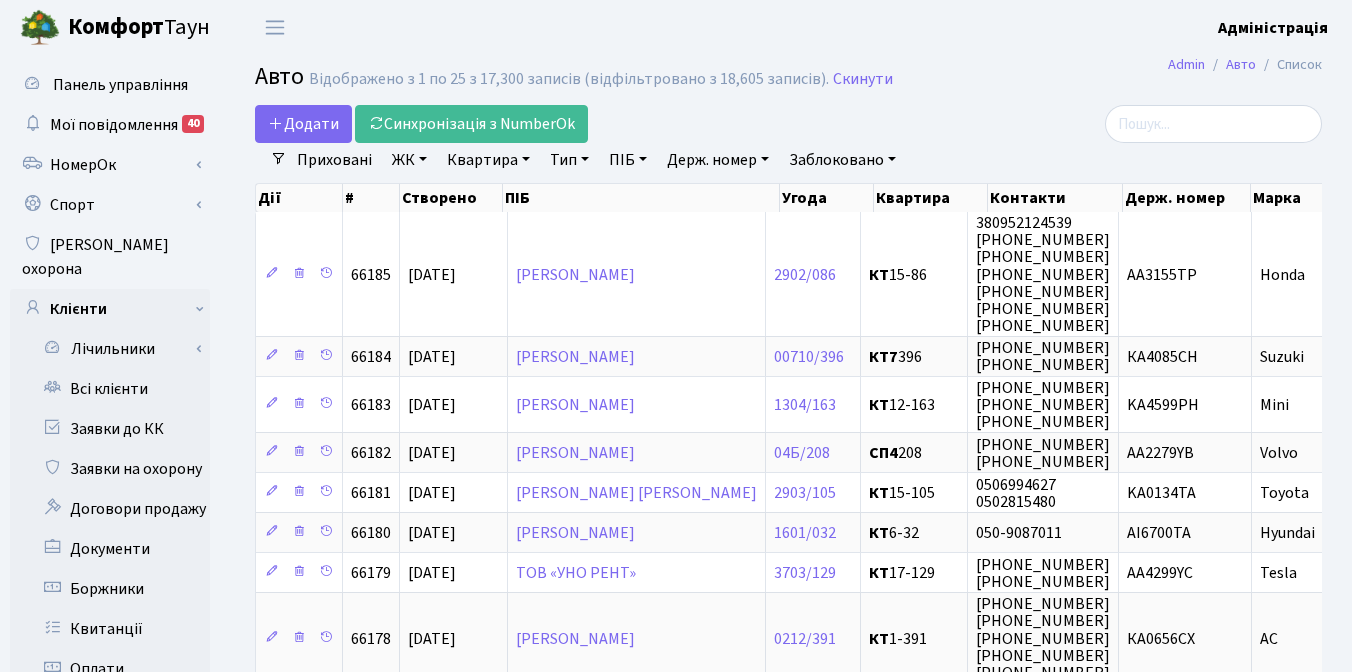 click on "Держ. номер" at bounding box center [718, 160] 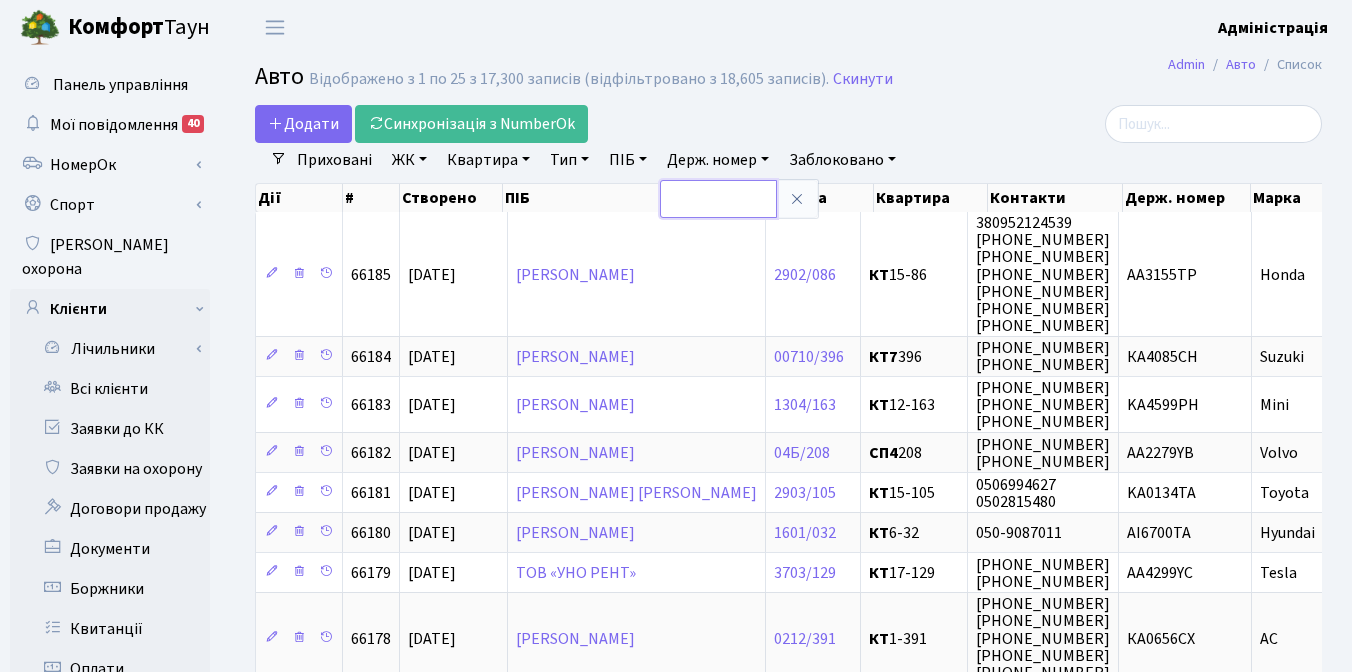 click at bounding box center (718, 199) 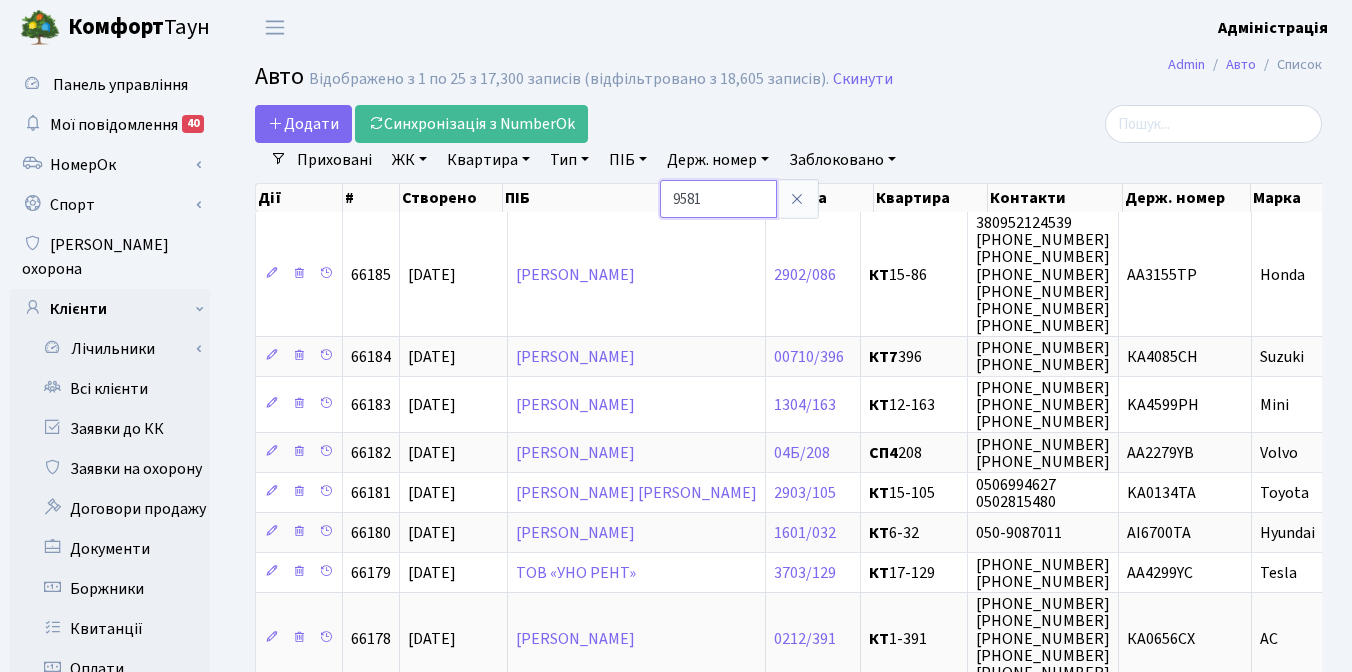 type on "9581" 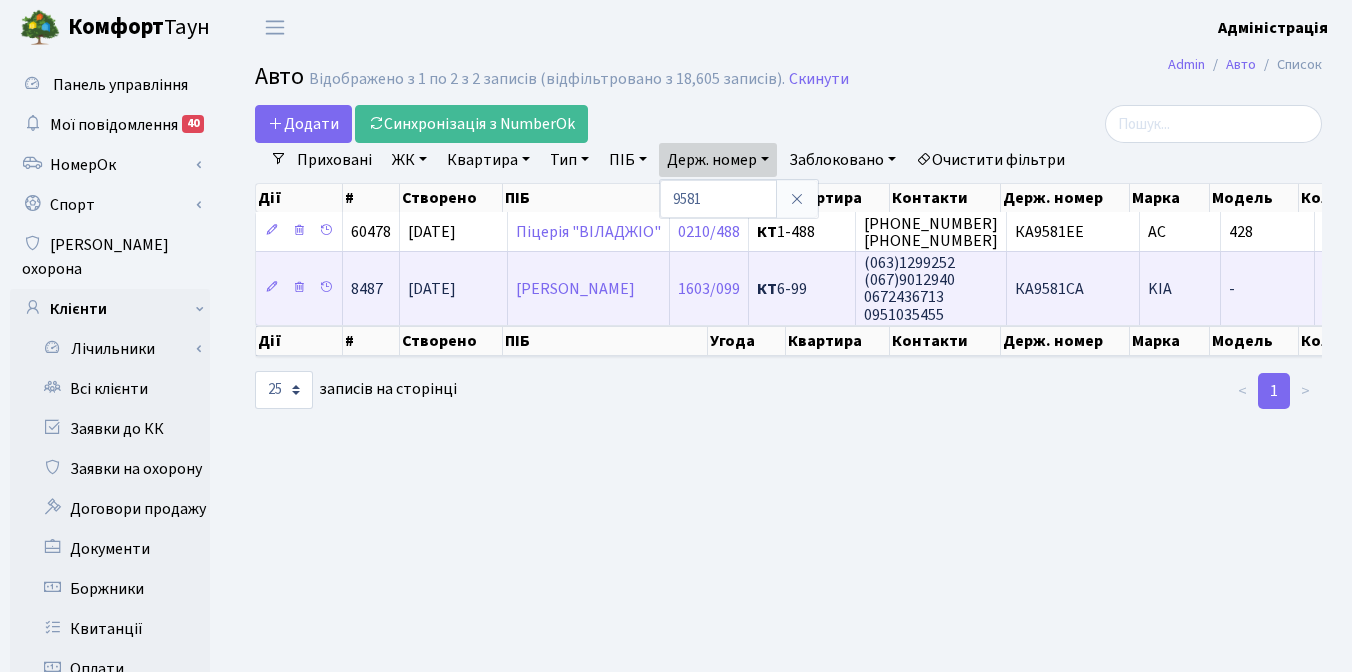 click on "КА9581СА" at bounding box center [1049, 289] 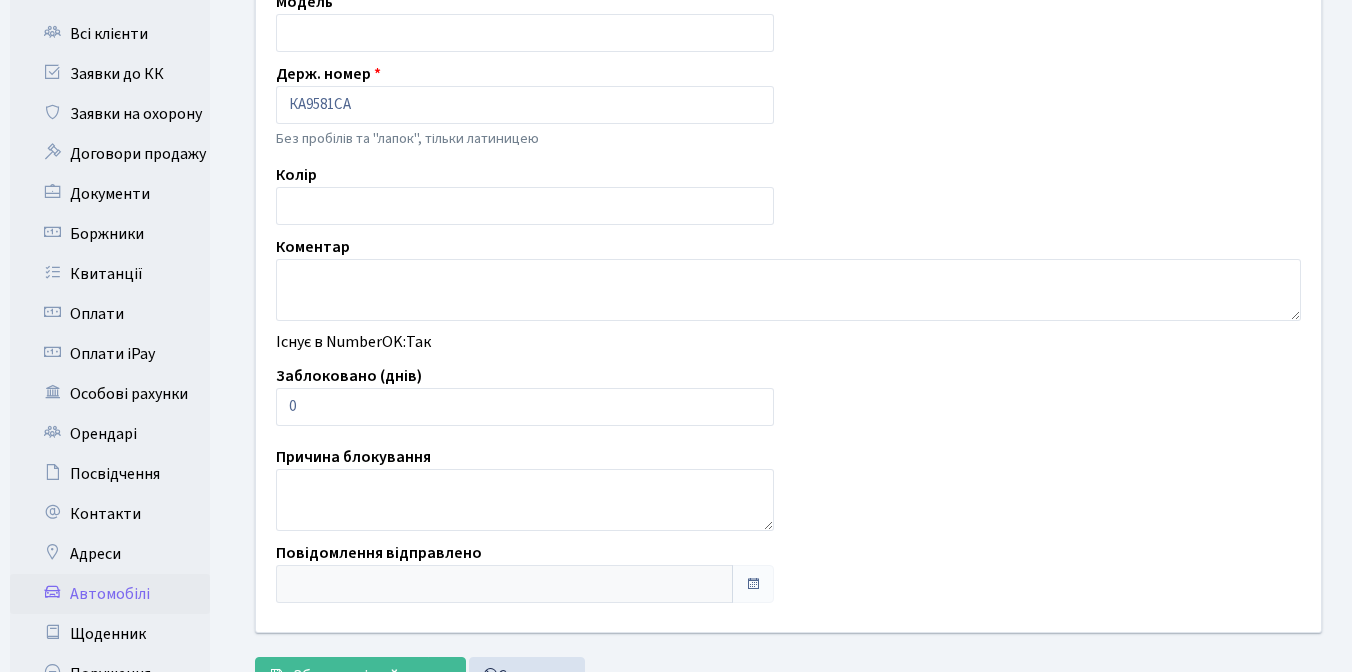 scroll, scrollTop: 359, scrollLeft: 0, axis: vertical 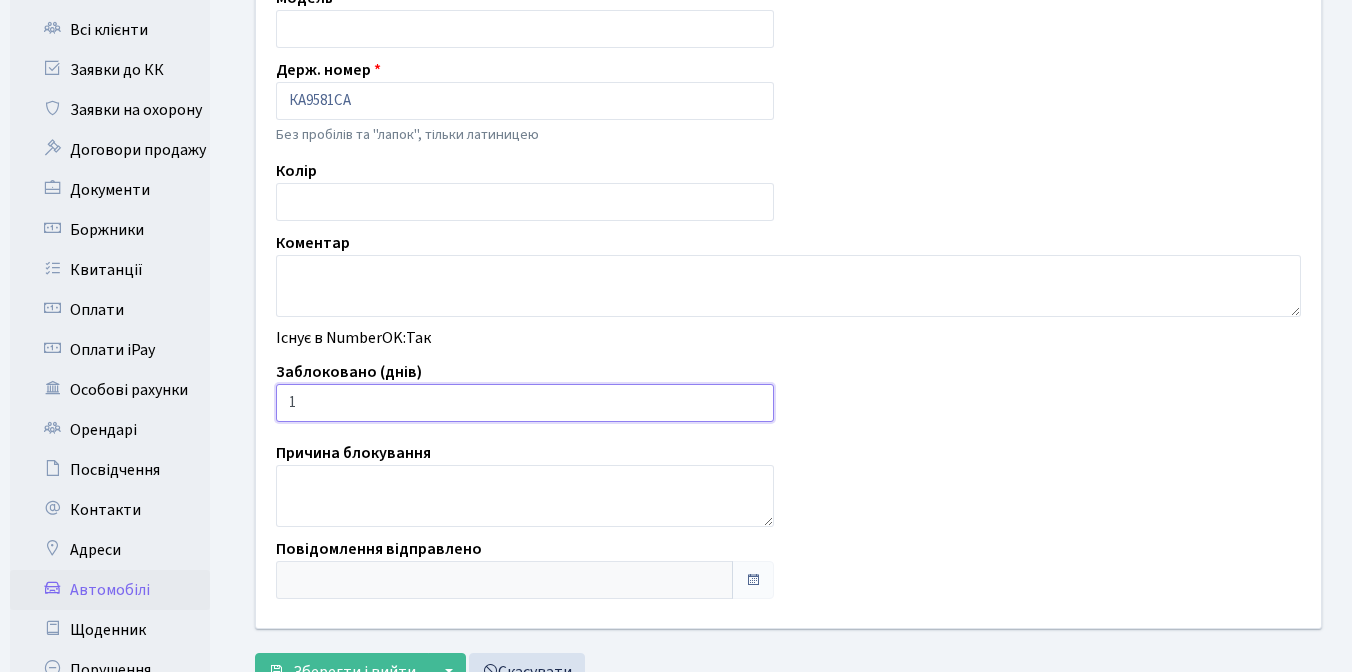type on "1" 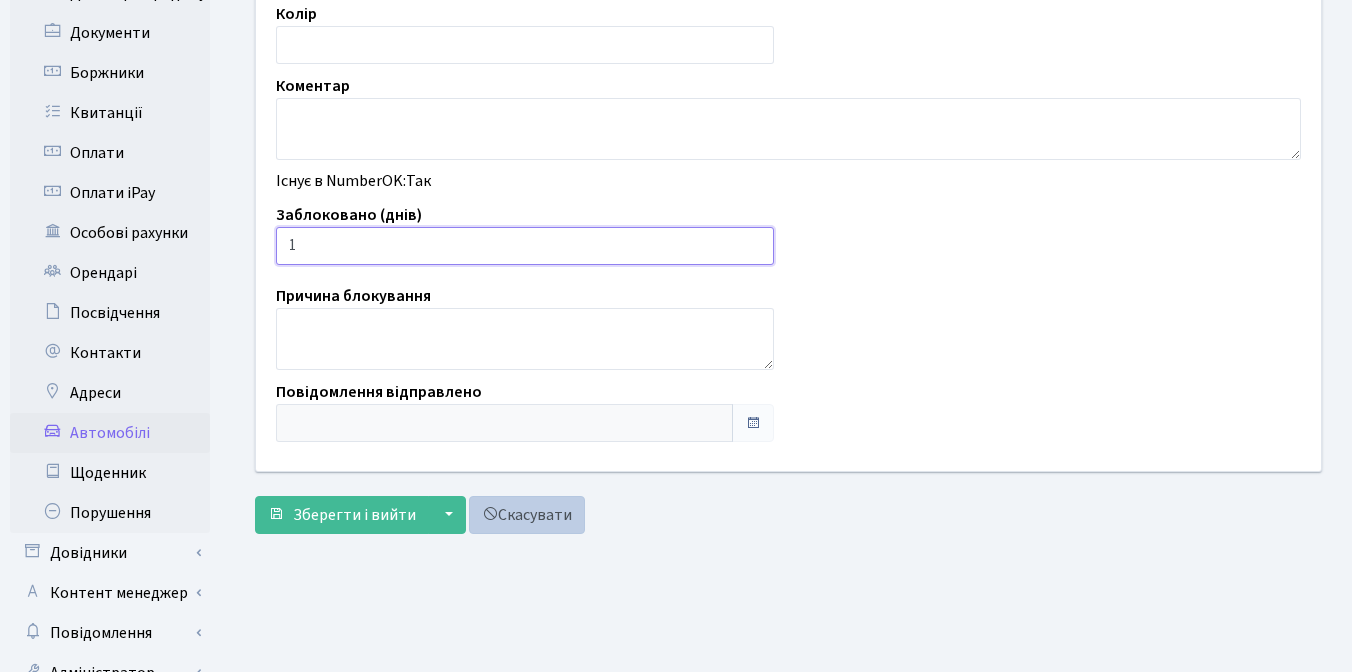 scroll, scrollTop: 573, scrollLeft: 0, axis: vertical 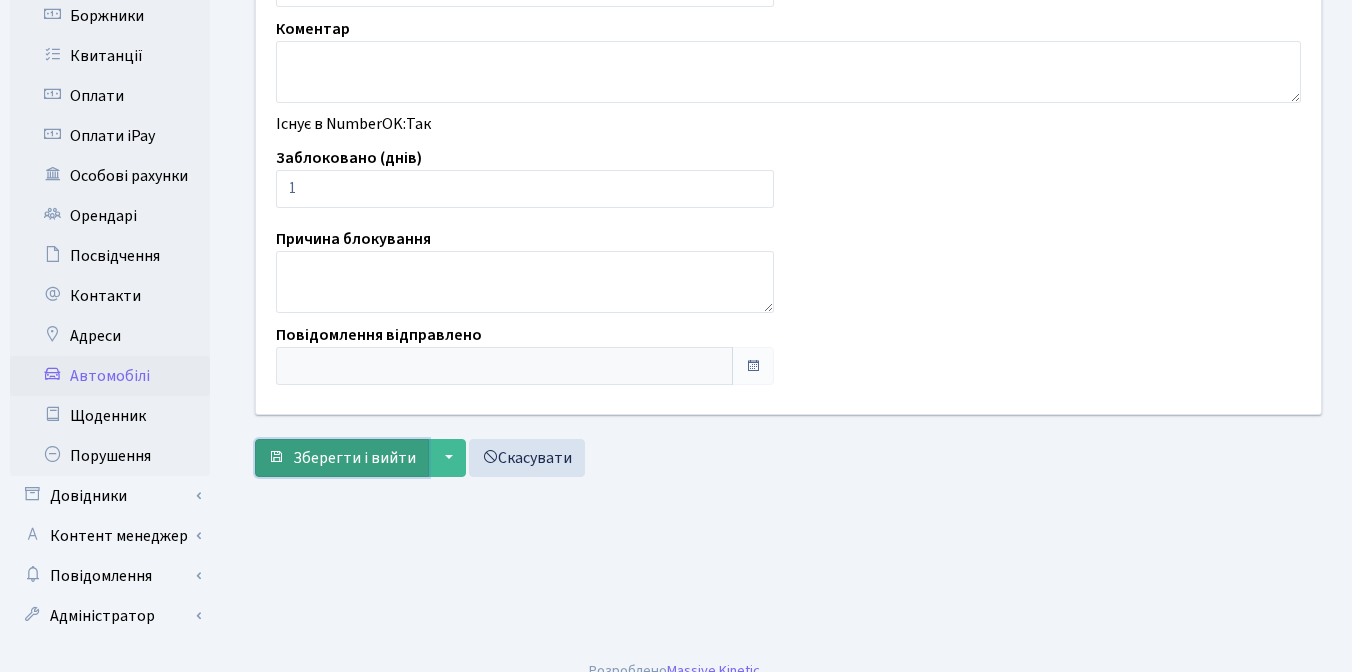 click on "Зберегти і вийти" at bounding box center (354, 458) 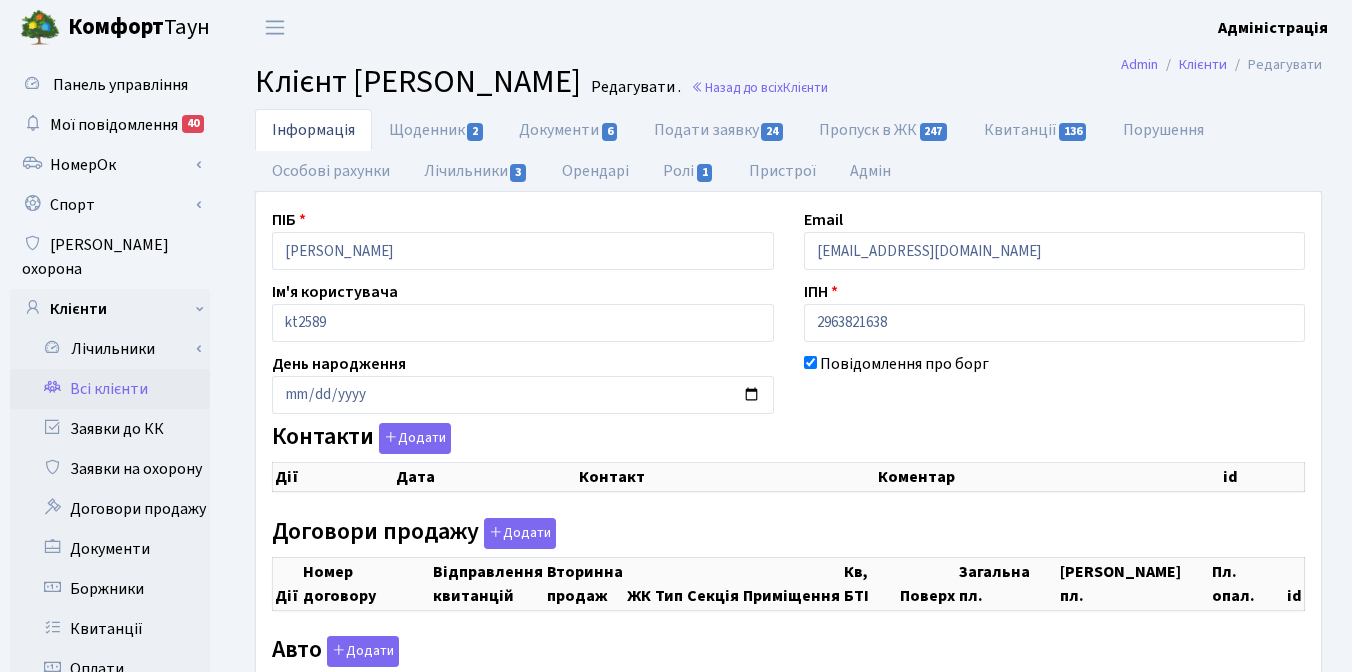 scroll, scrollTop: 0, scrollLeft: 0, axis: both 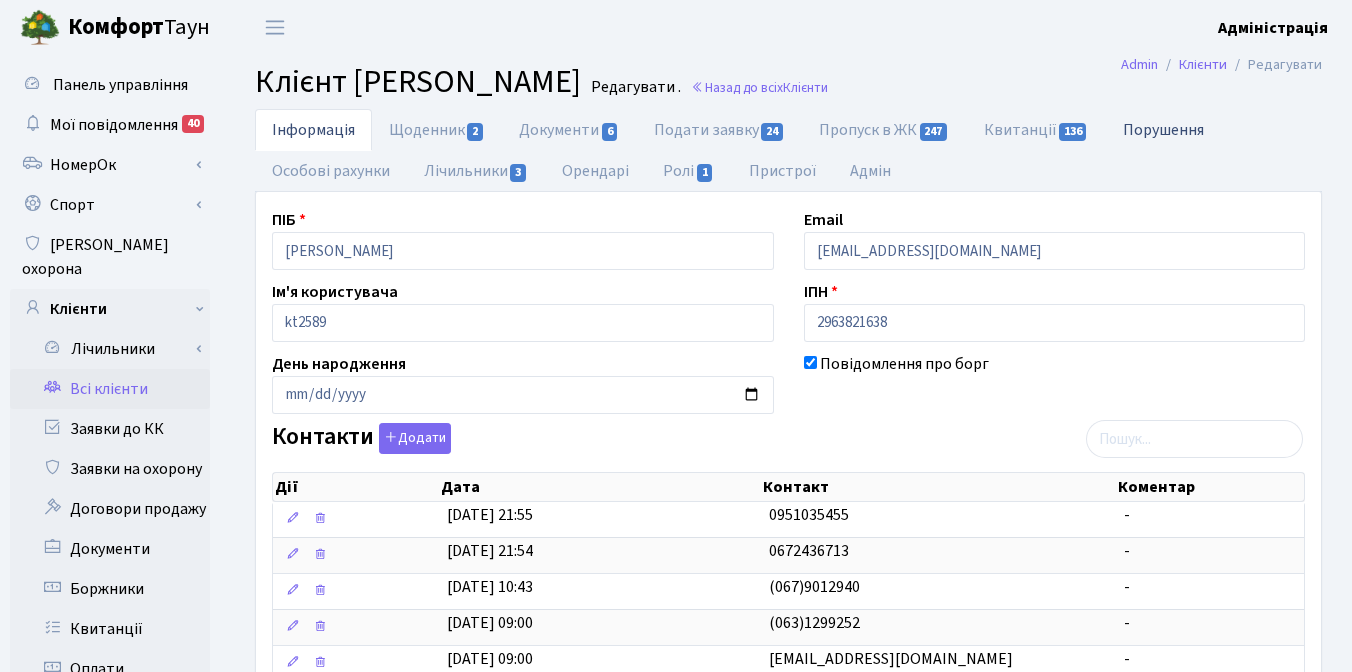 click on "Порушення" at bounding box center [1163, 129] 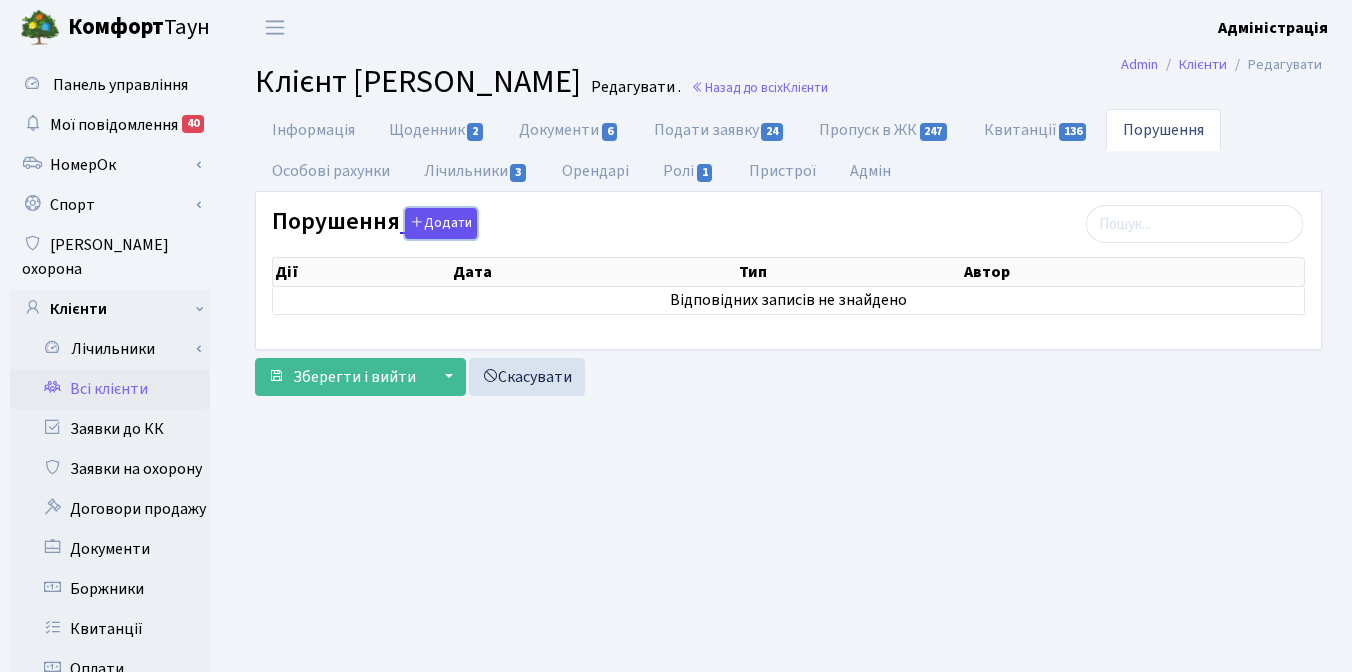 click on "Додати" at bounding box center [441, 223] 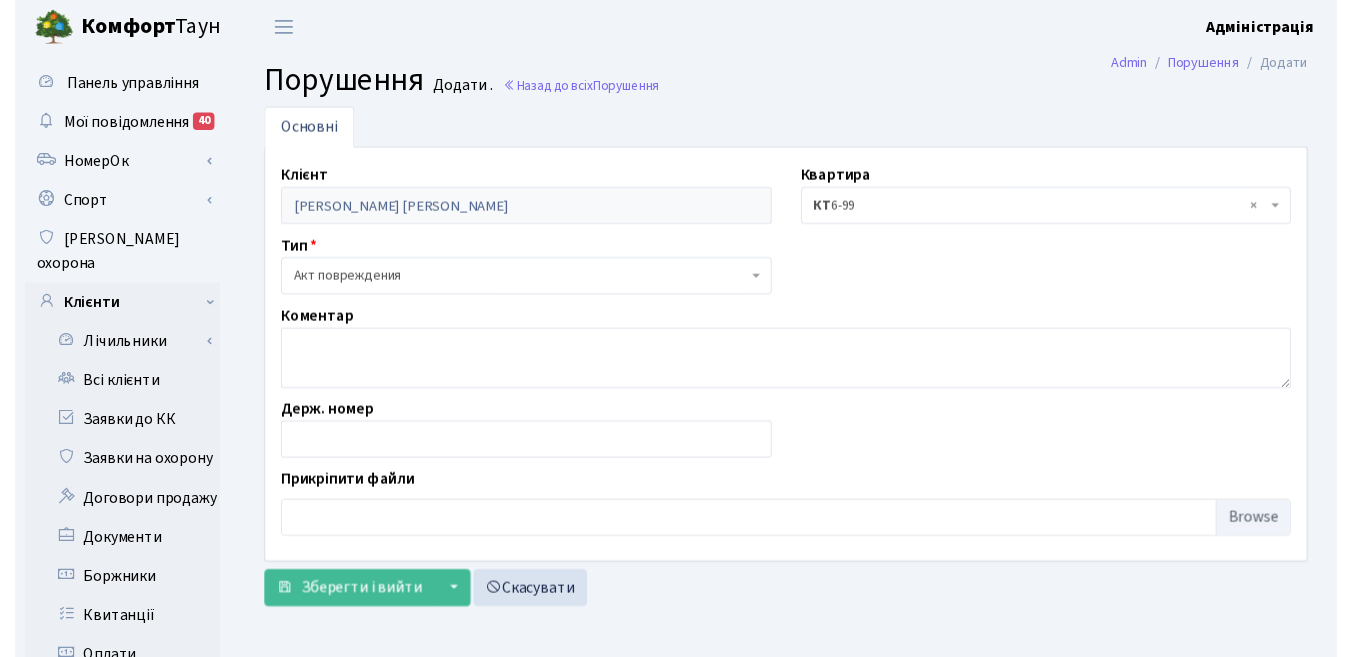 scroll, scrollTop: 0, scrollLeft: 0, axis: both 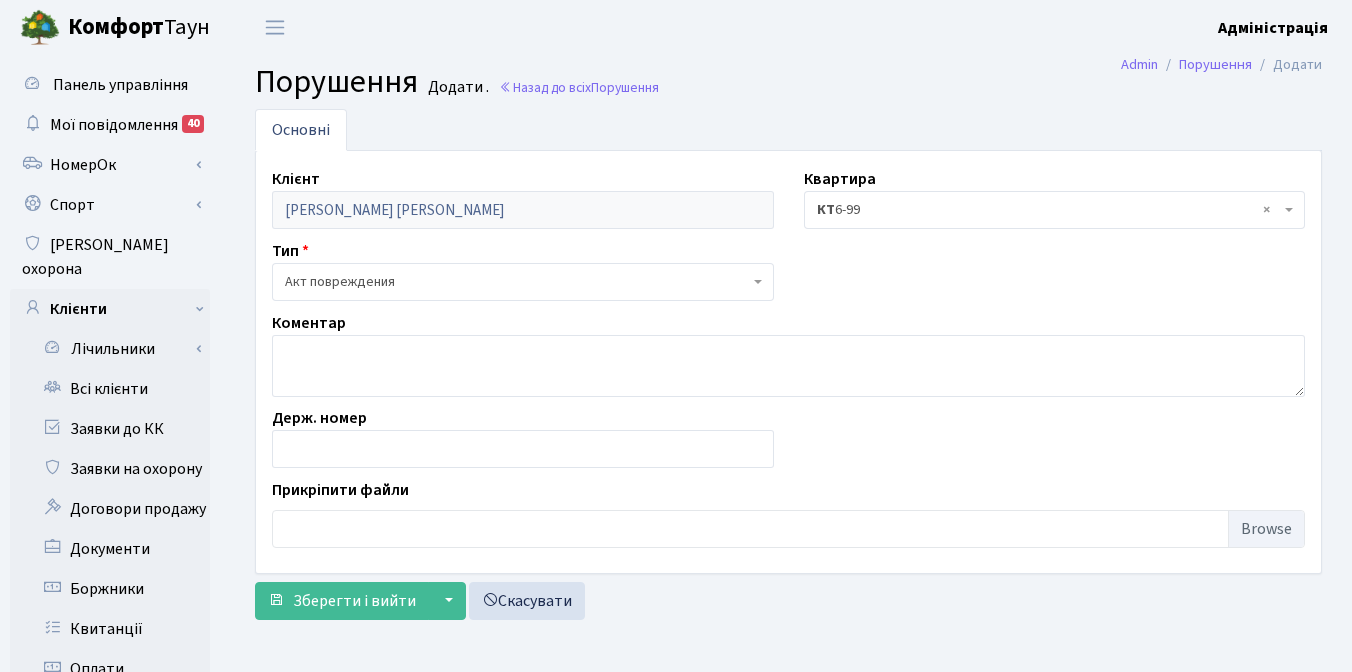click on "Акт повреждения" at bounding box center (517, 282) 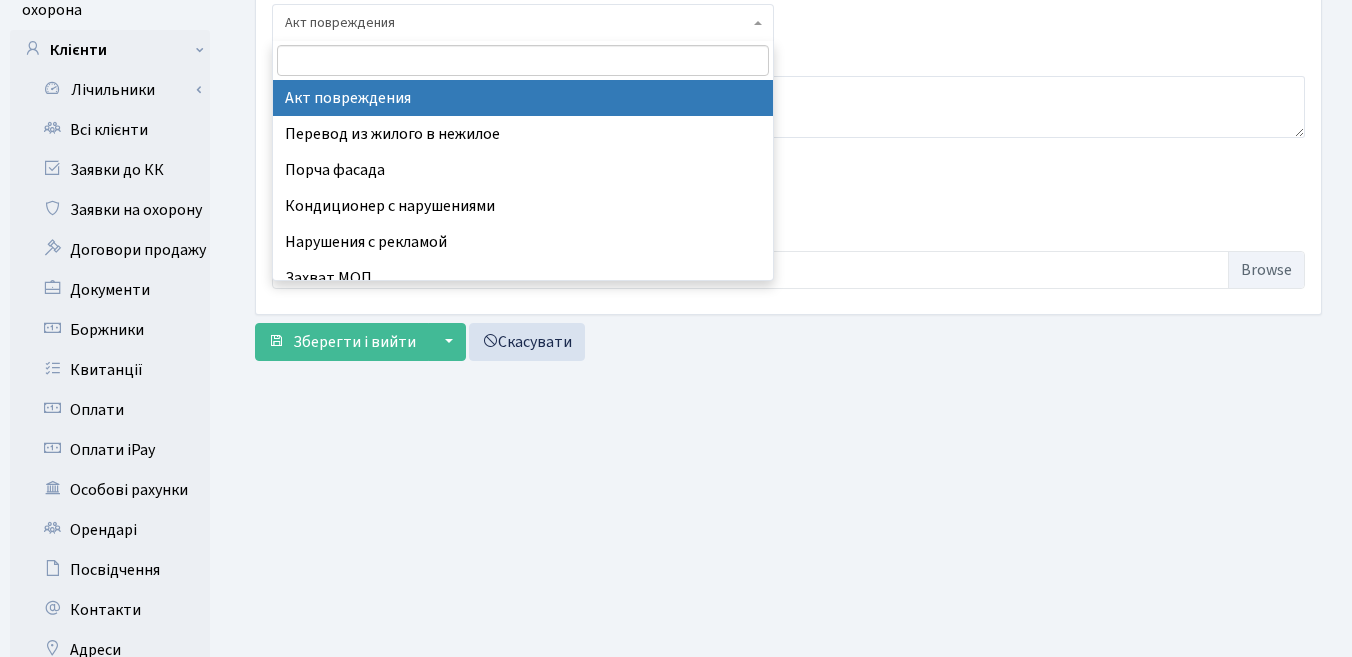 scroll, scrollTop: 0, scrollLeft: 0, axis: both 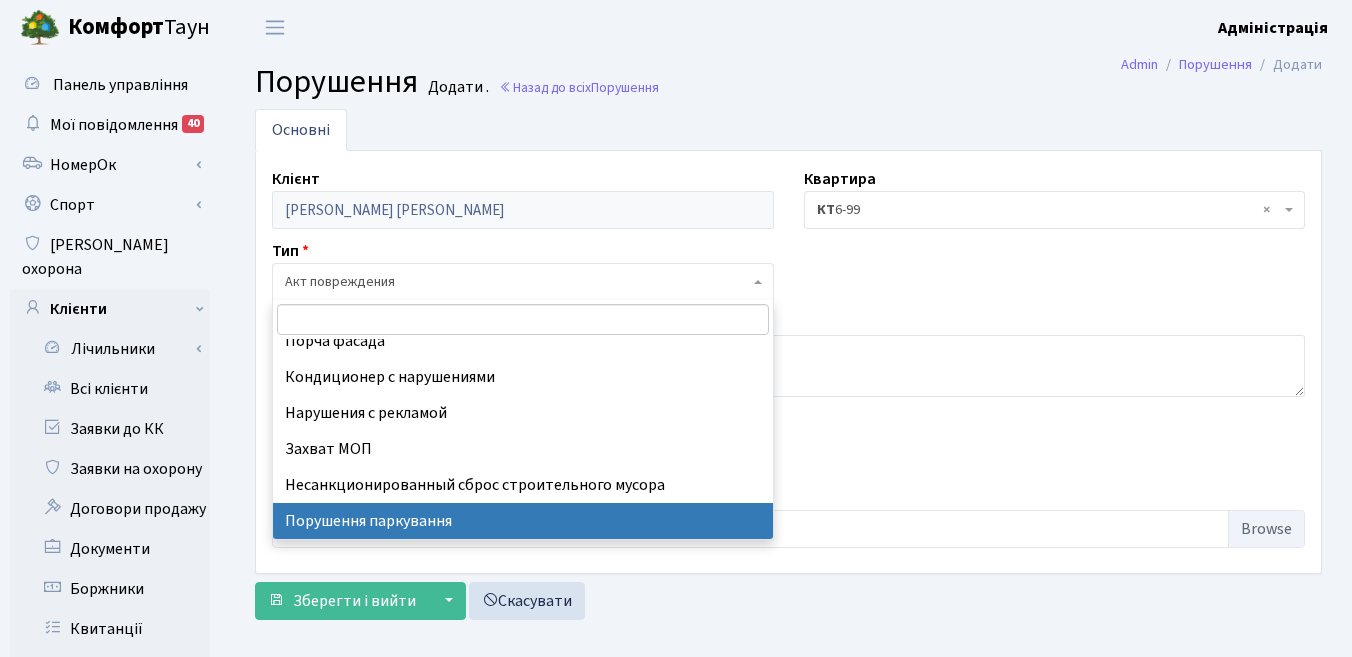 select on "8" 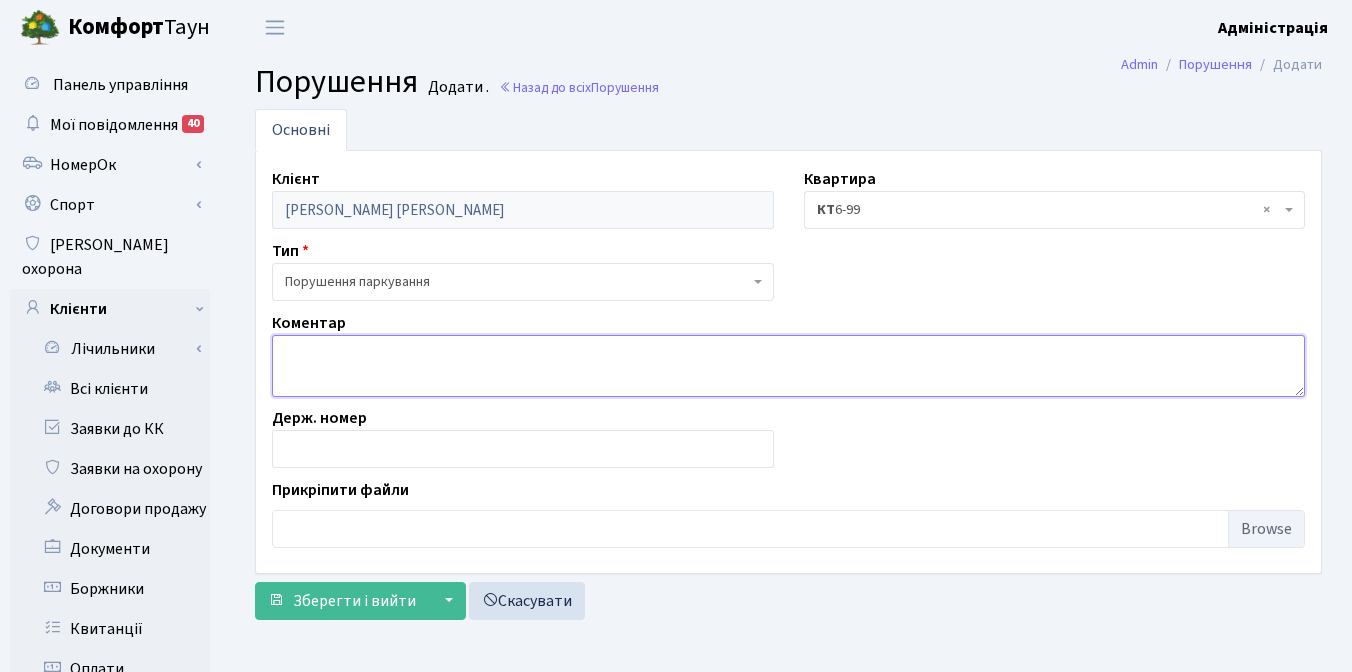 click at bounding box center (788, 366) 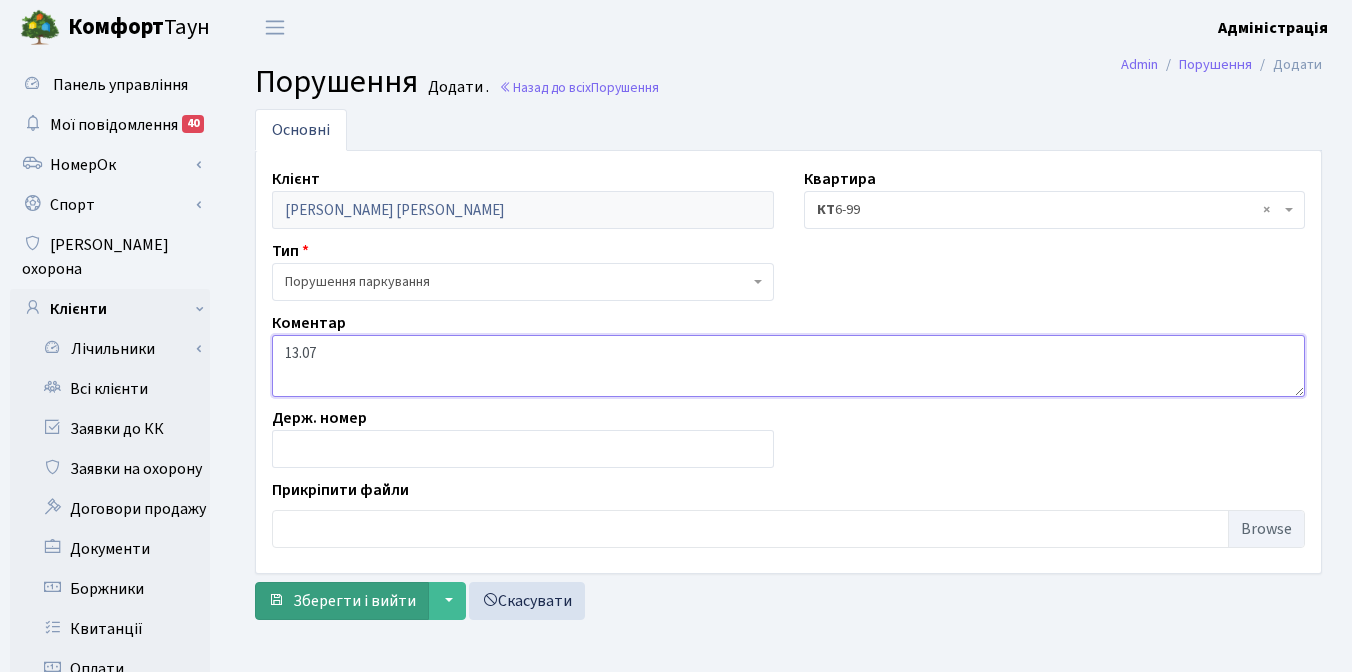 type on "13.07" 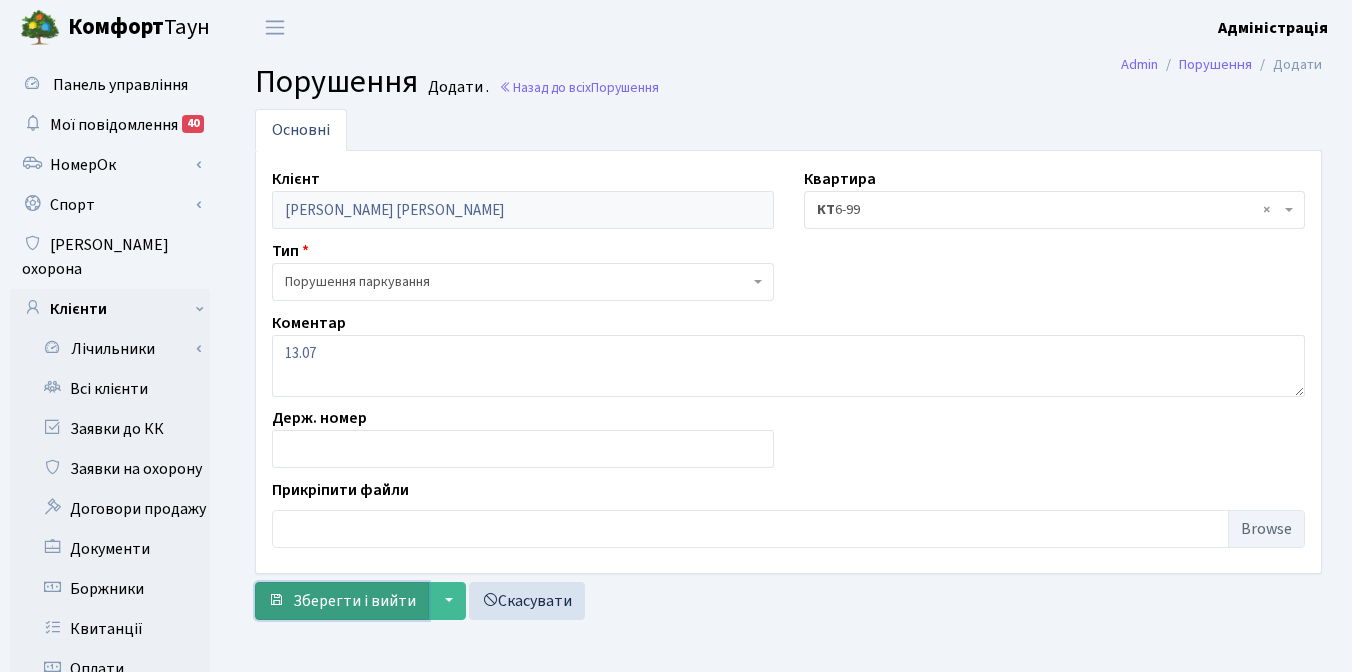 click on "Зберегти і вийти" at bounding box center [354, 601] 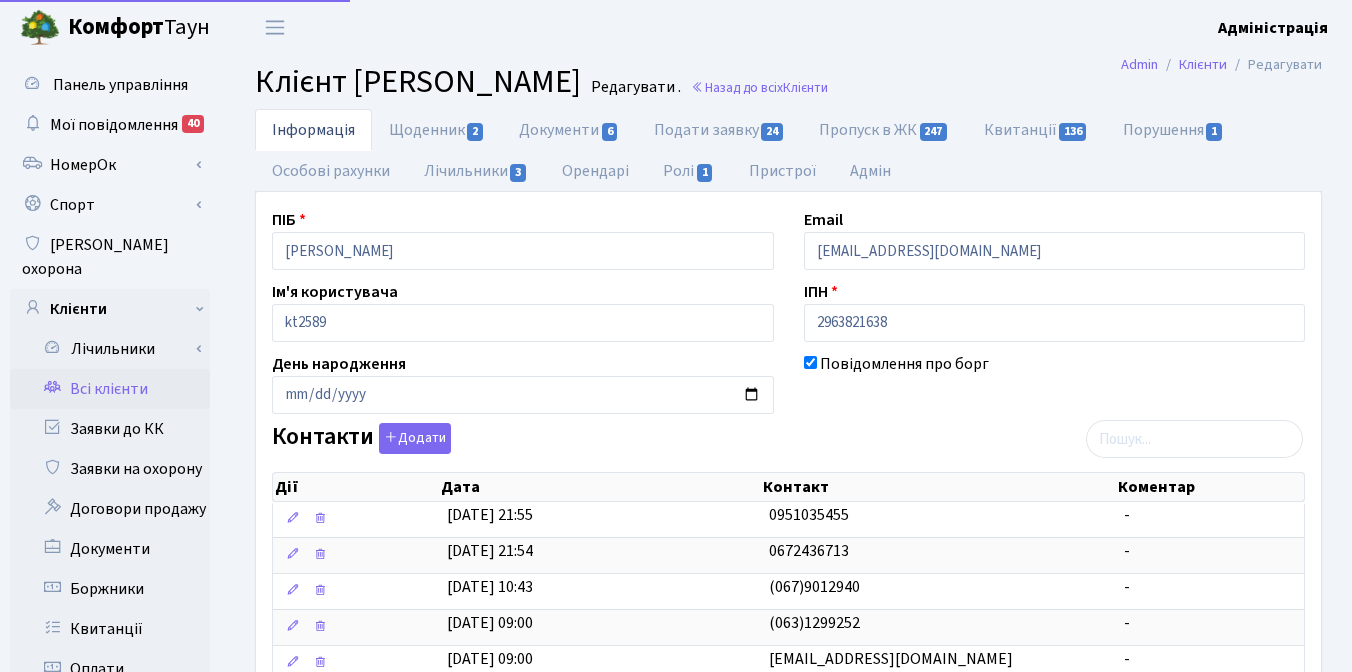 scroll, scrollTop: 0, scrollLeft: 0, axis: both 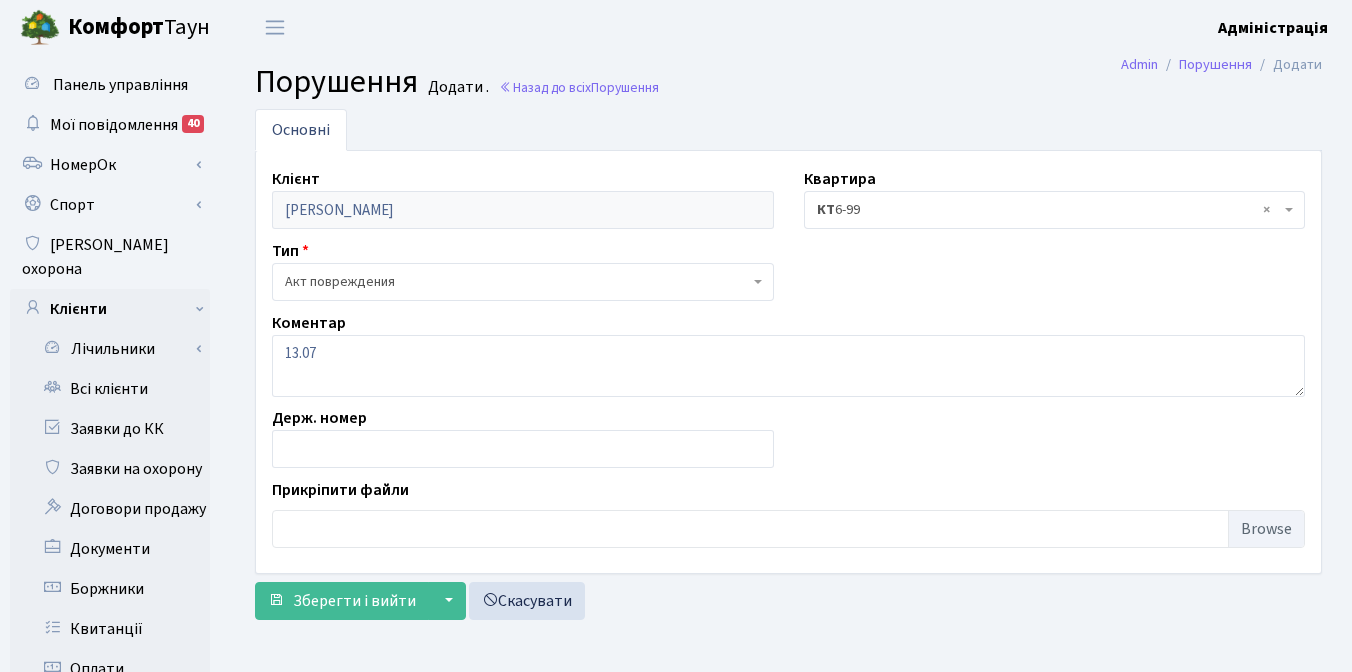 select on "8" 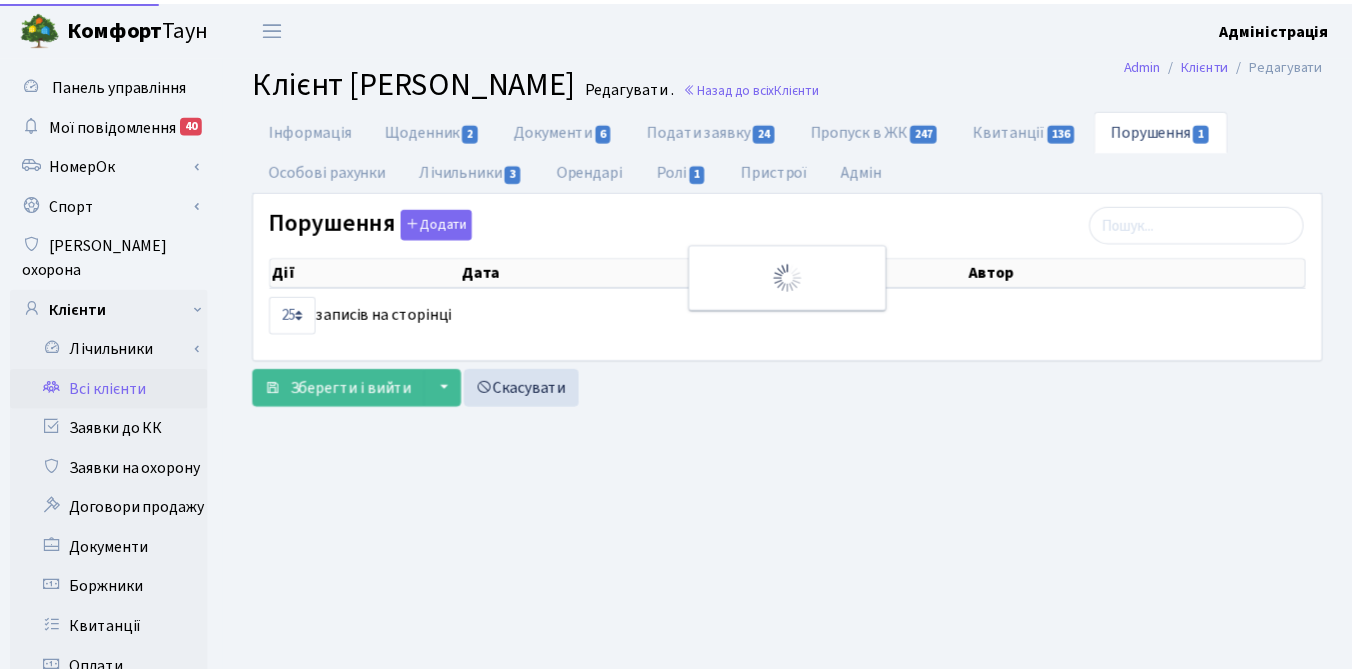 scroll, scrollTop: 0, scrollLeft: 0, axis: both 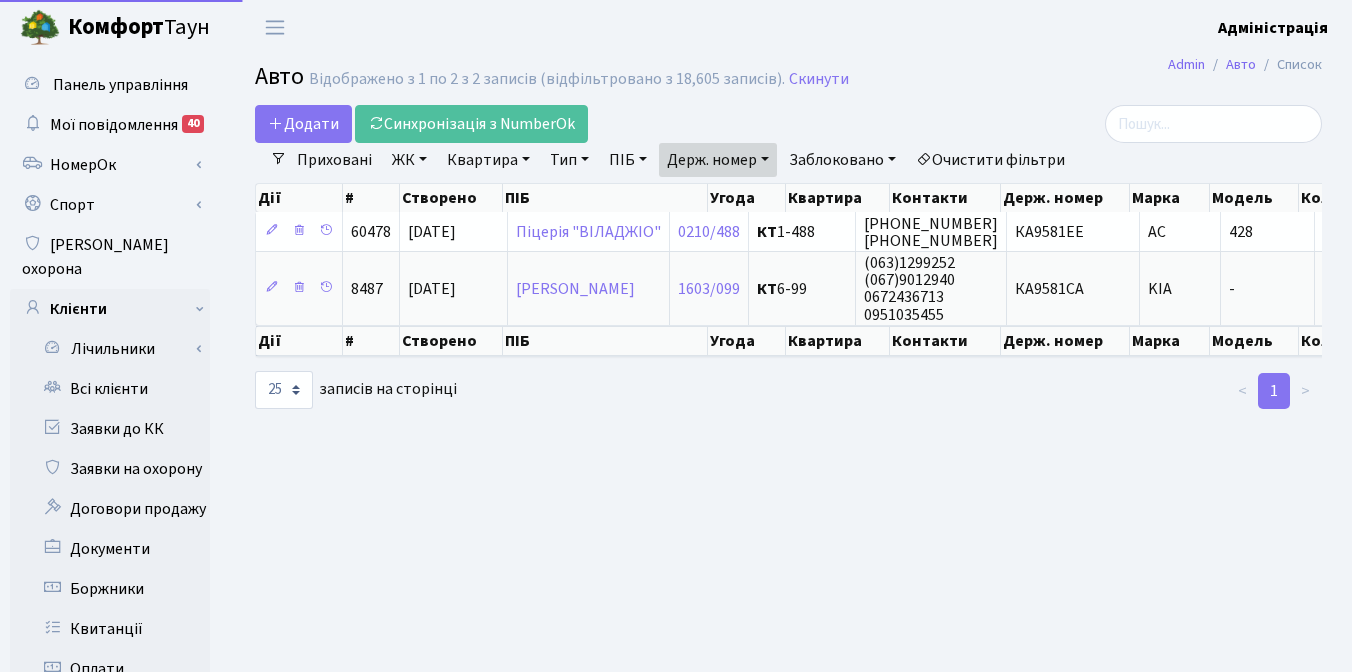 select on "25" 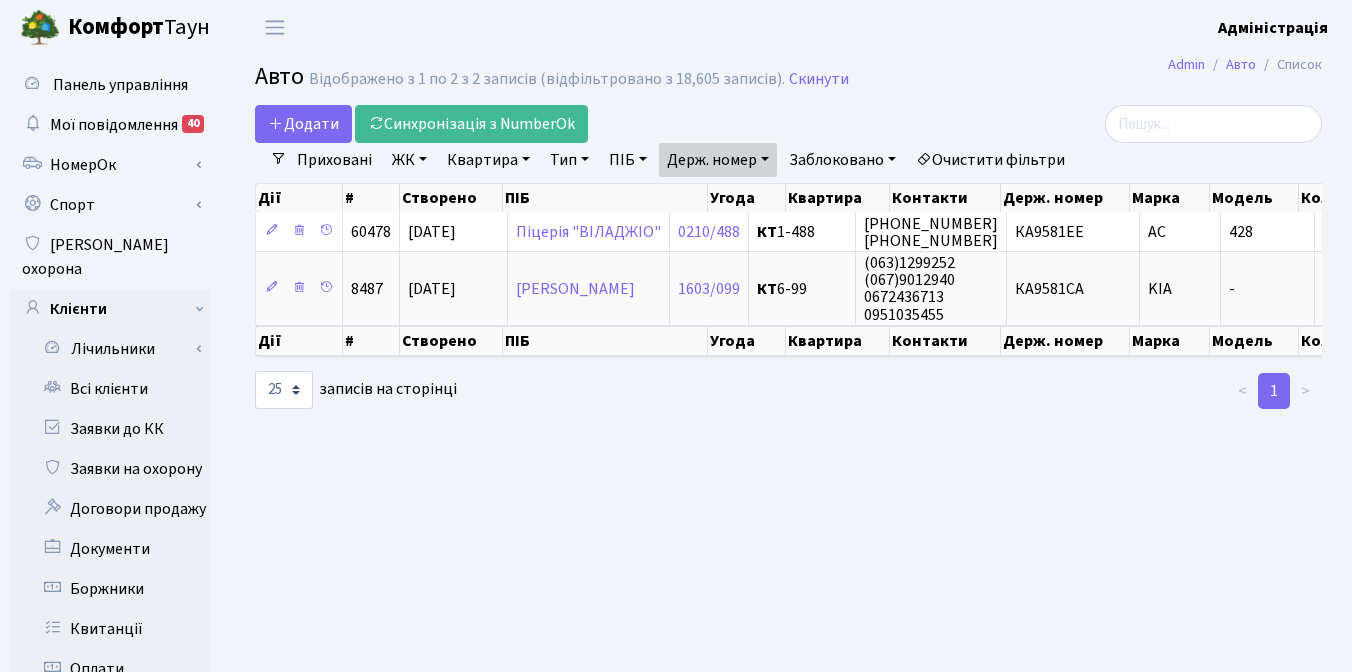 click on "Держ. номер" at bounding box center [718, 160] 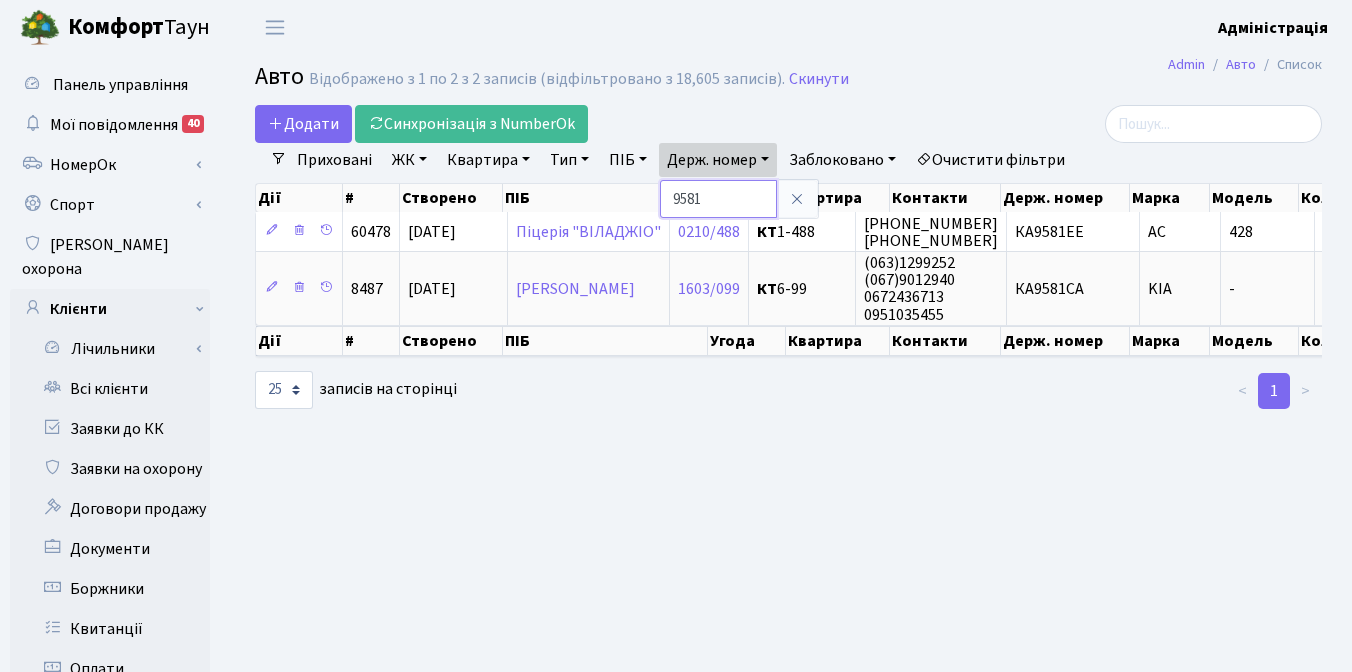 drag, startPoint x: 710, startPoint y: 203, endPoint x: 665, endPoint y: 194, distance: 45.891174 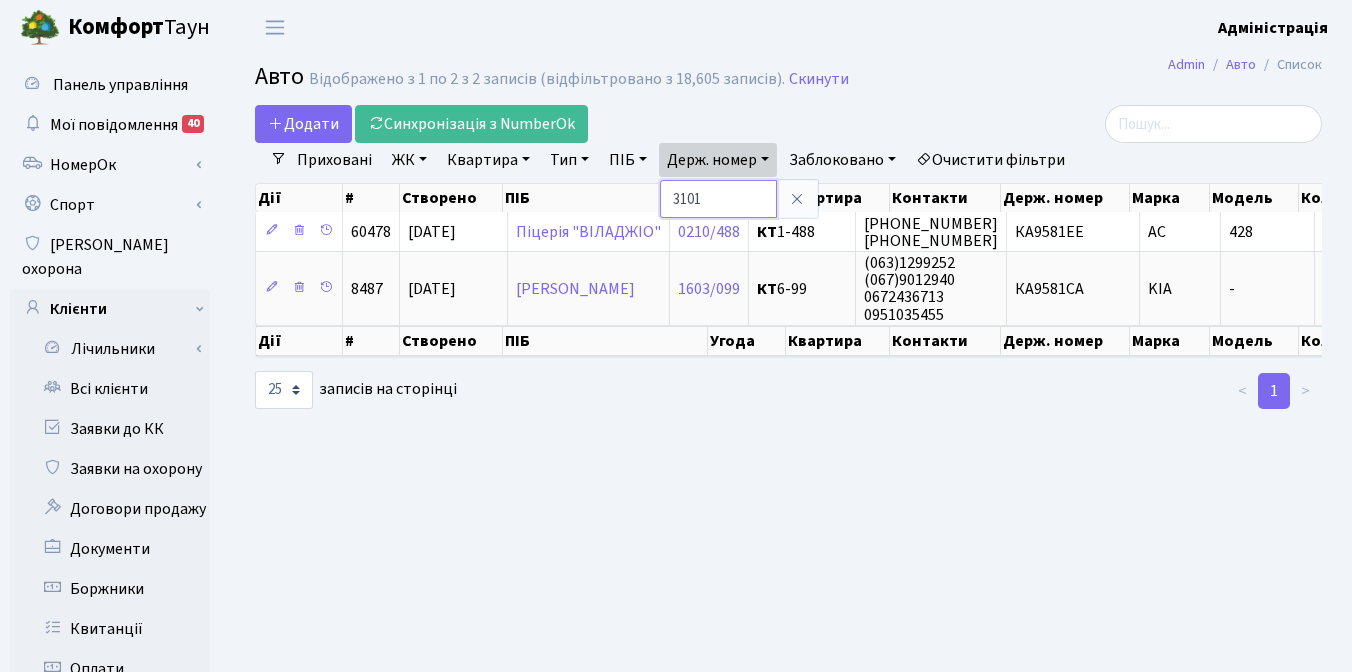 type on "3101" 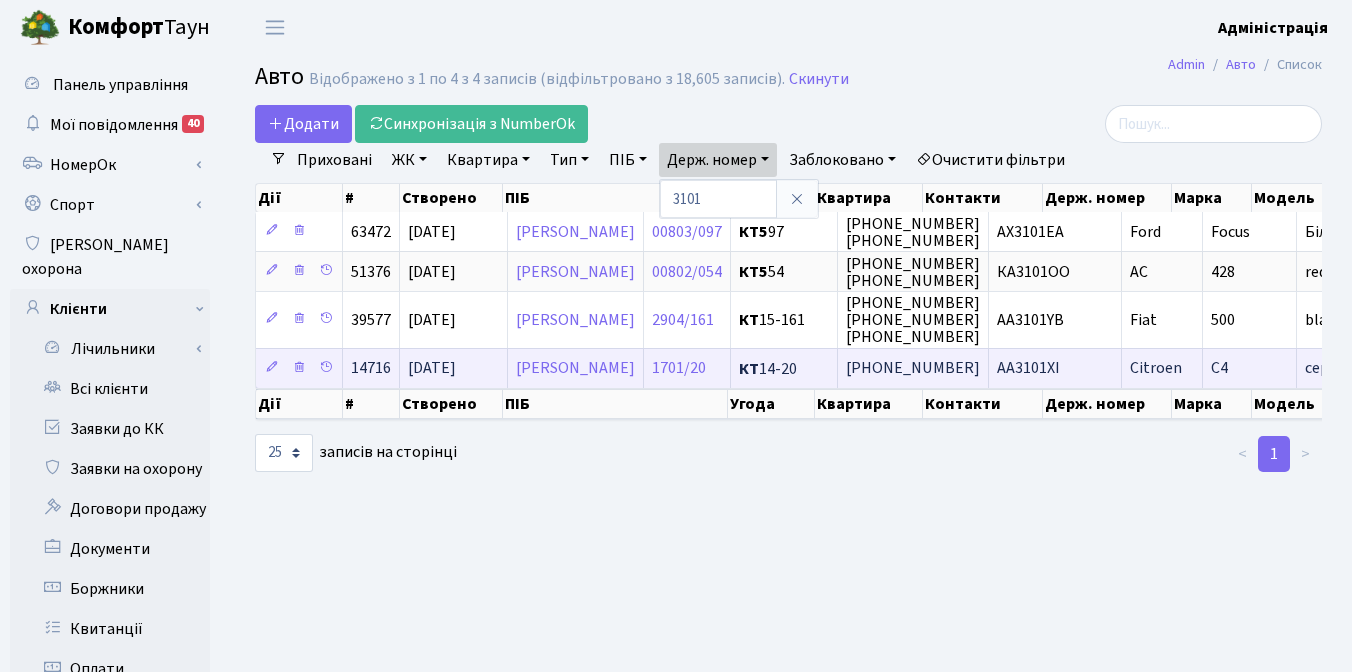click on "АА3101ХІ" at bounding box center (1028, 369) 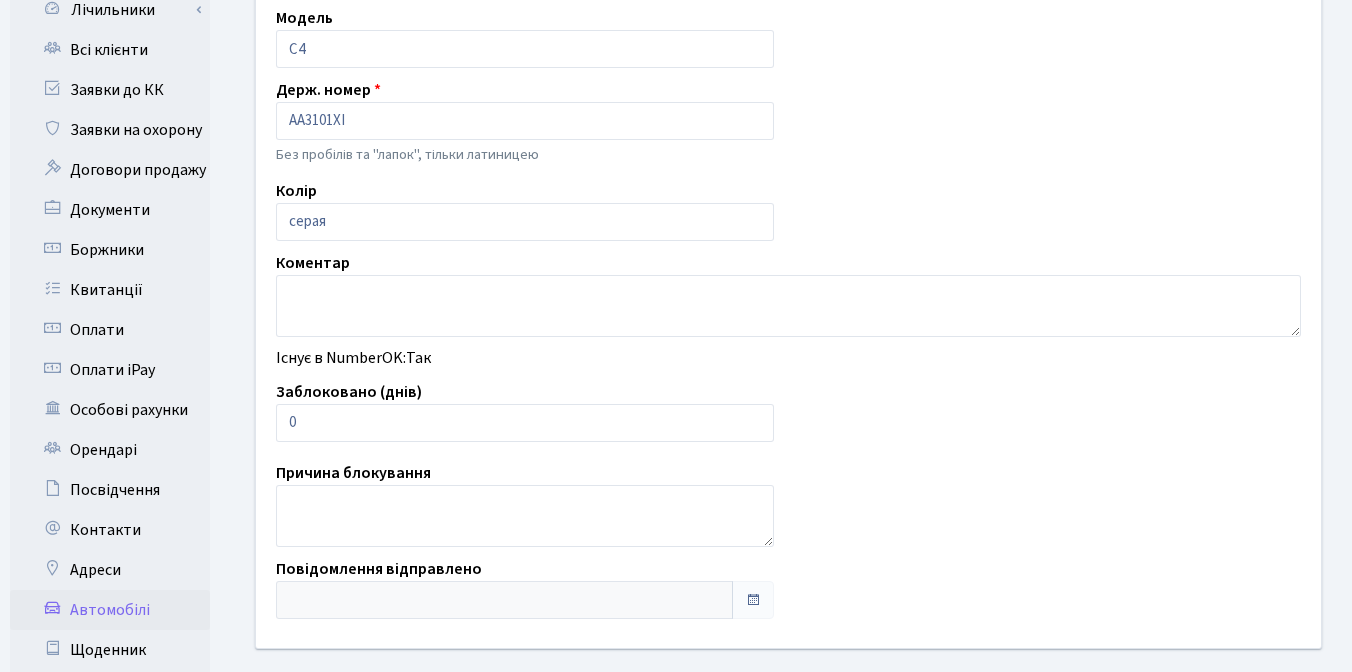 scroll, scrollTop: 342, scrollLeft: 0, axis: vertical 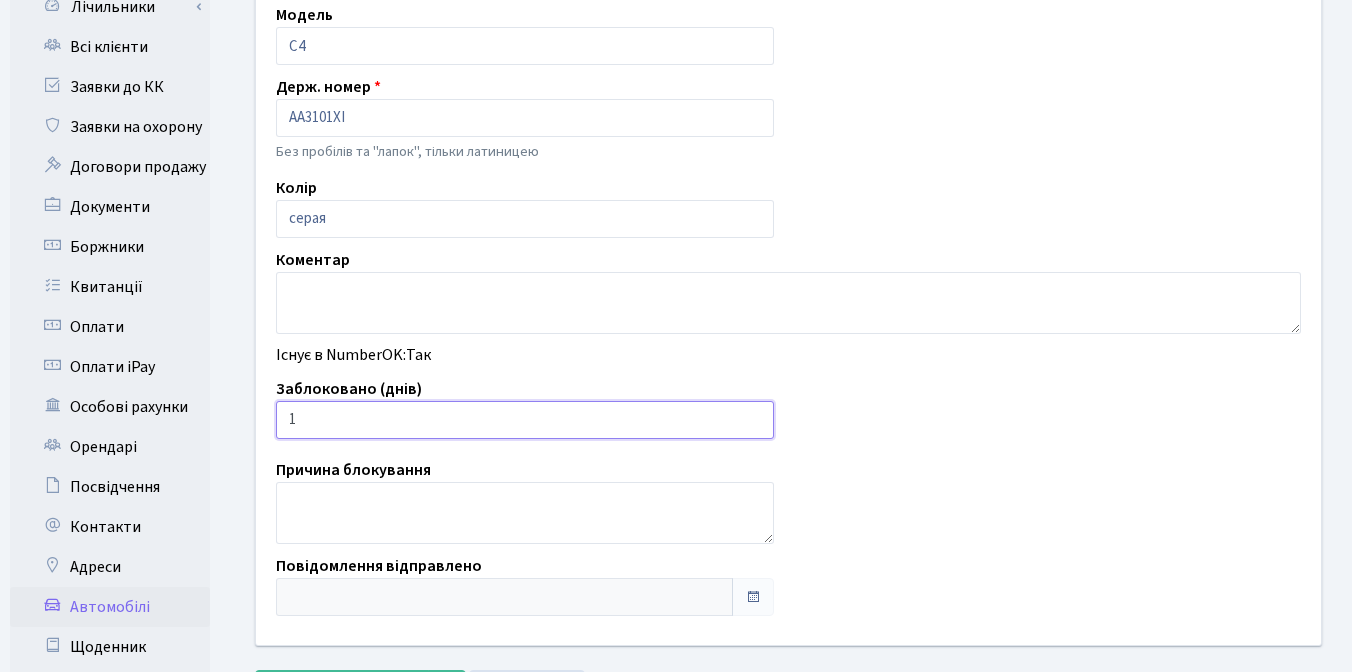 type on "1" 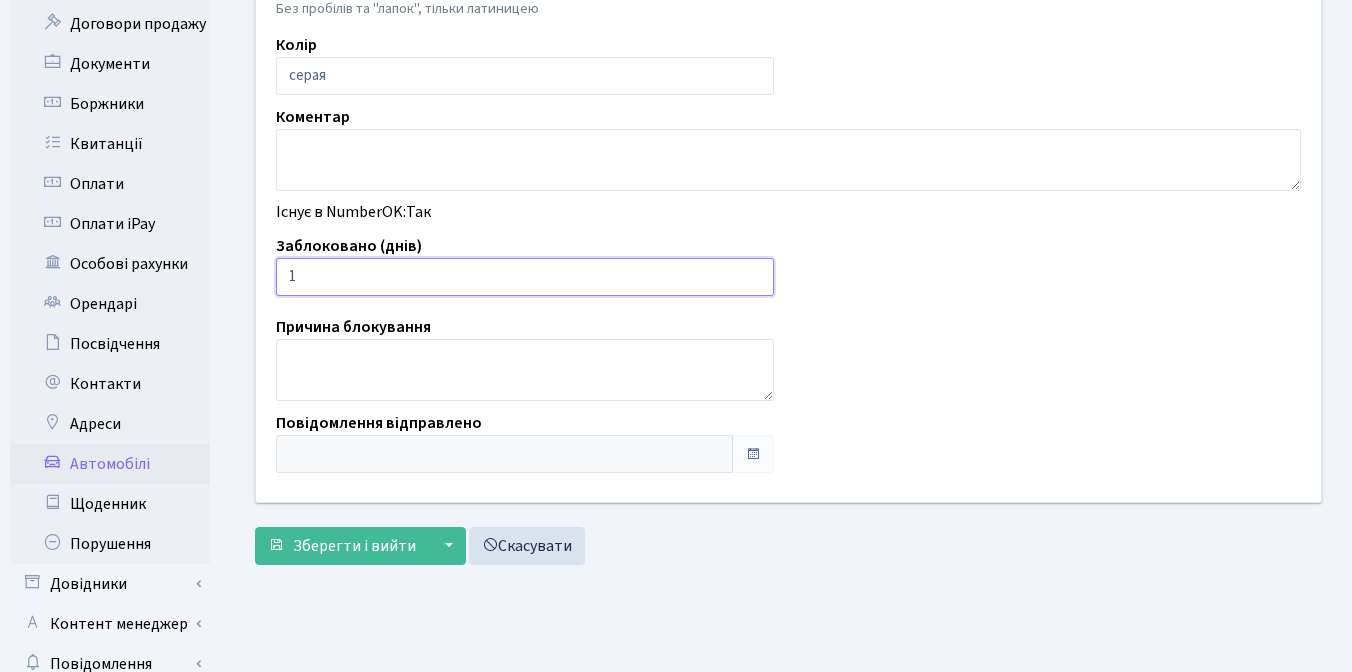 scroll, scrollTop: 487, scrollLeft: 0, axis: vertical 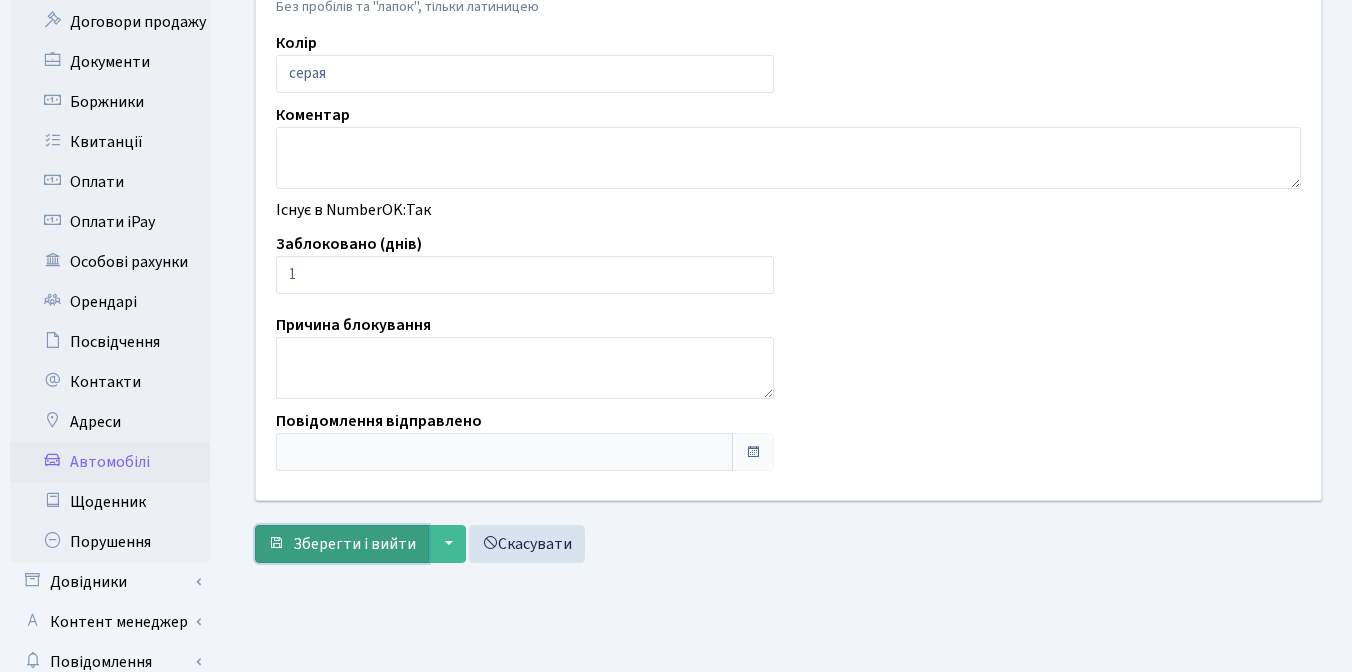 click on "Зберегти і вийти" at bounding box center [354, 544] 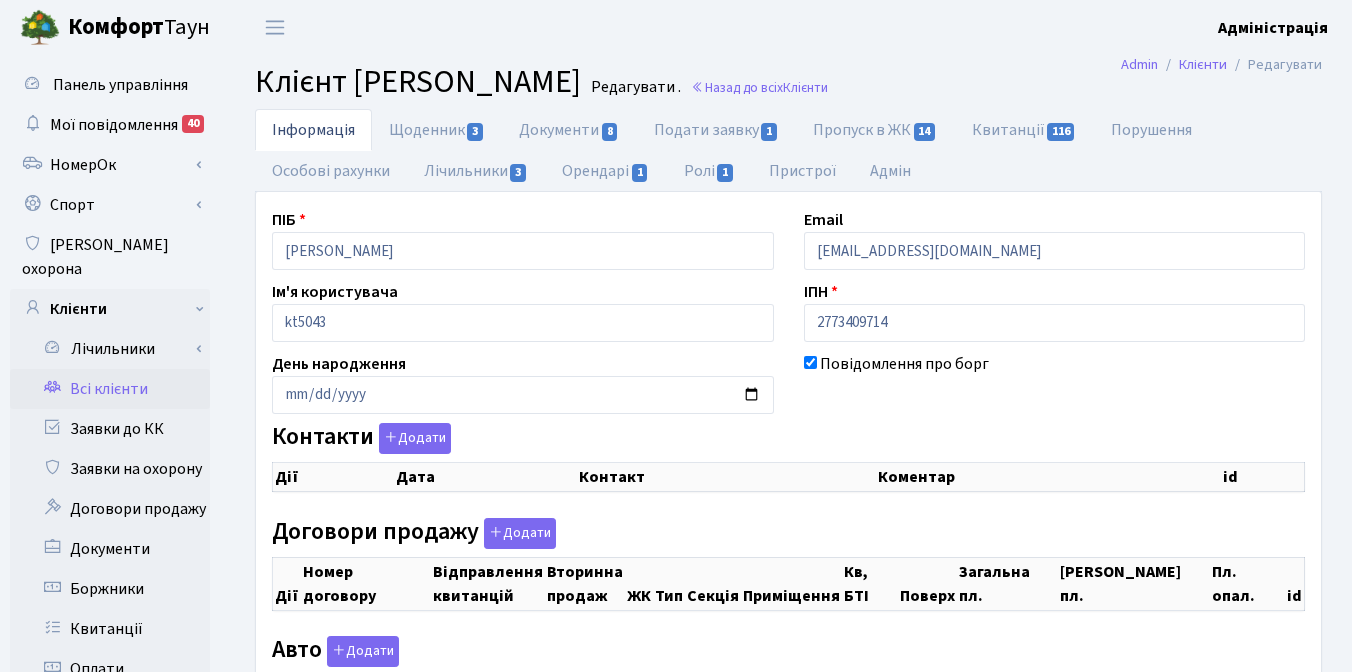 scroll, scrollTop: 0, scrollLeft: 0, axis: both 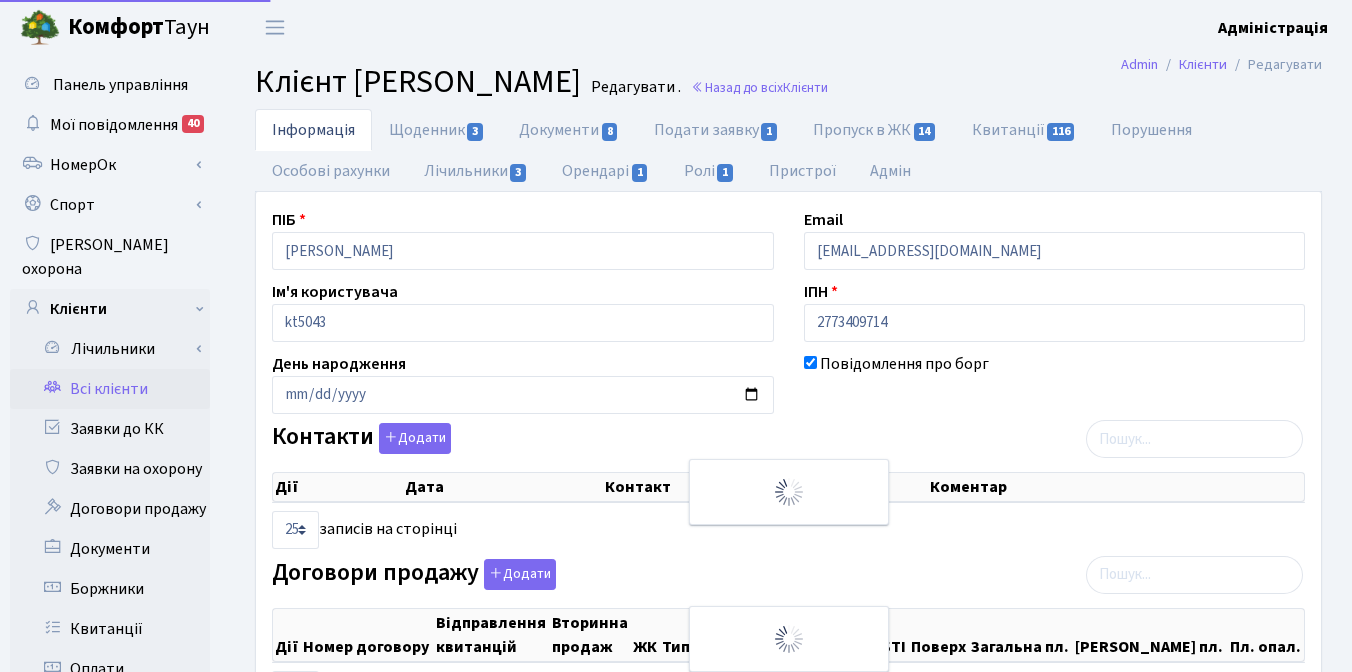 checkbox on "true" 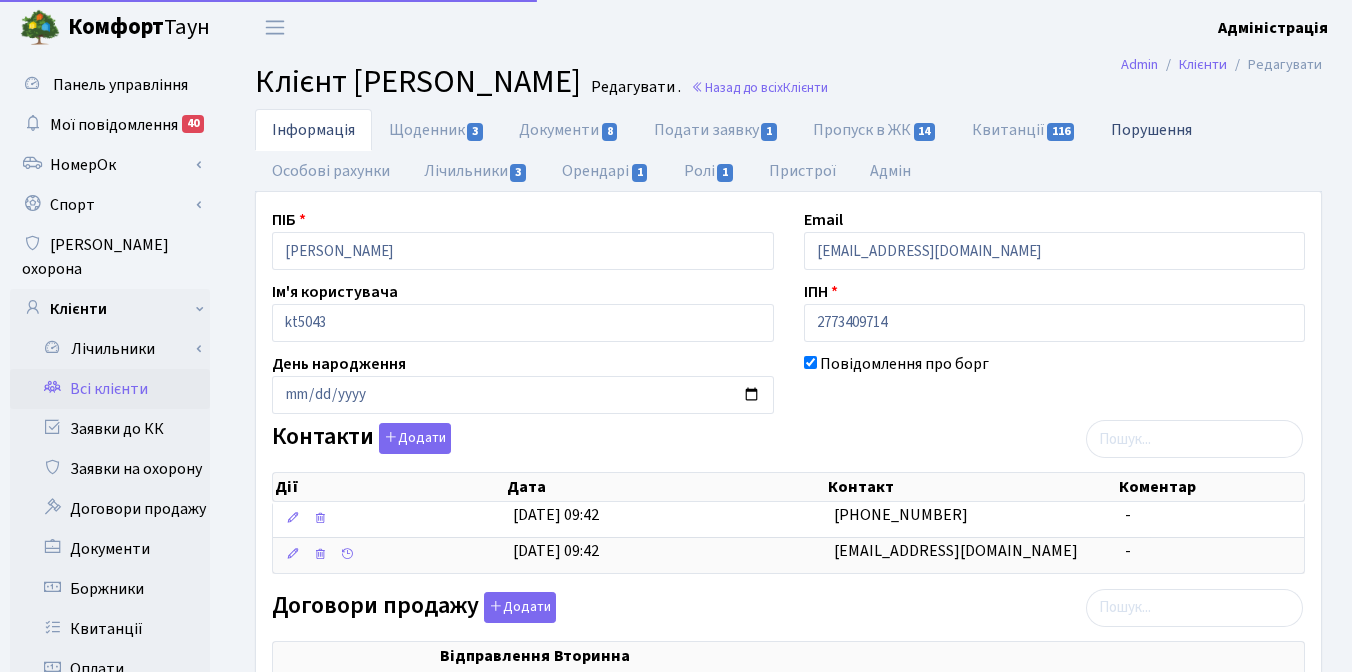 click on "Порушення" at bounding box center [1151, 129] 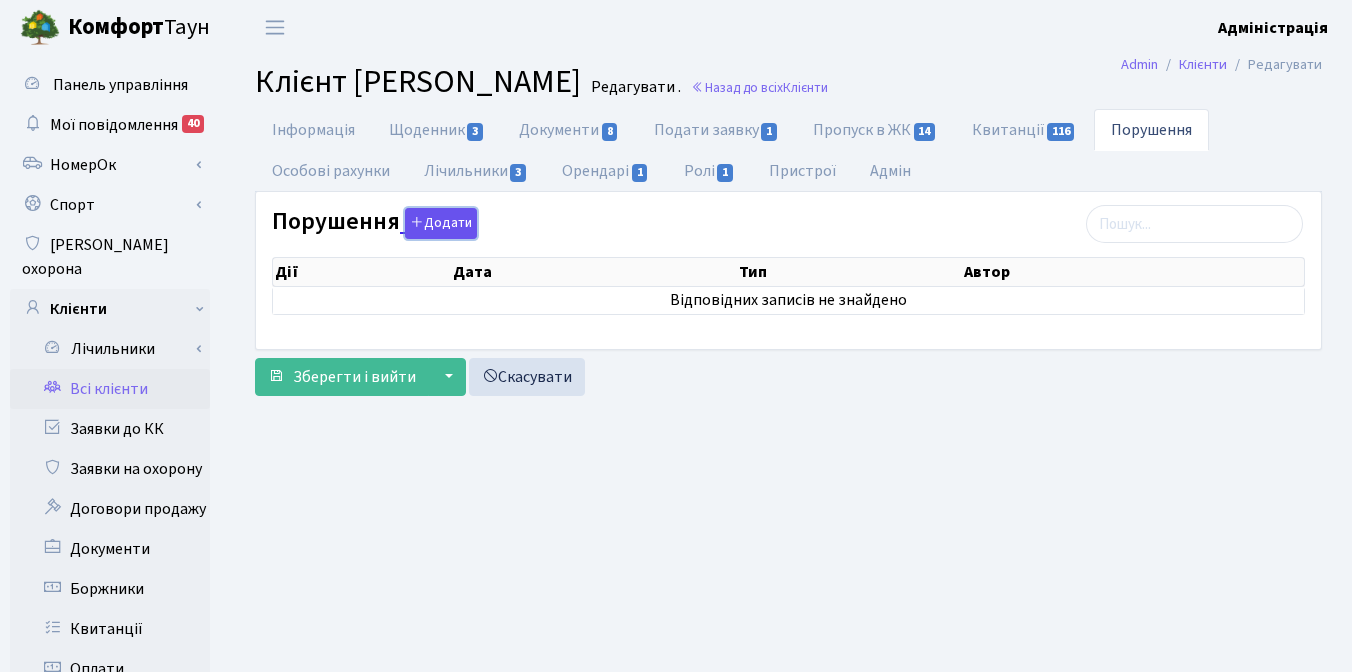 click on "Додати" at bounding box center (441, 223) 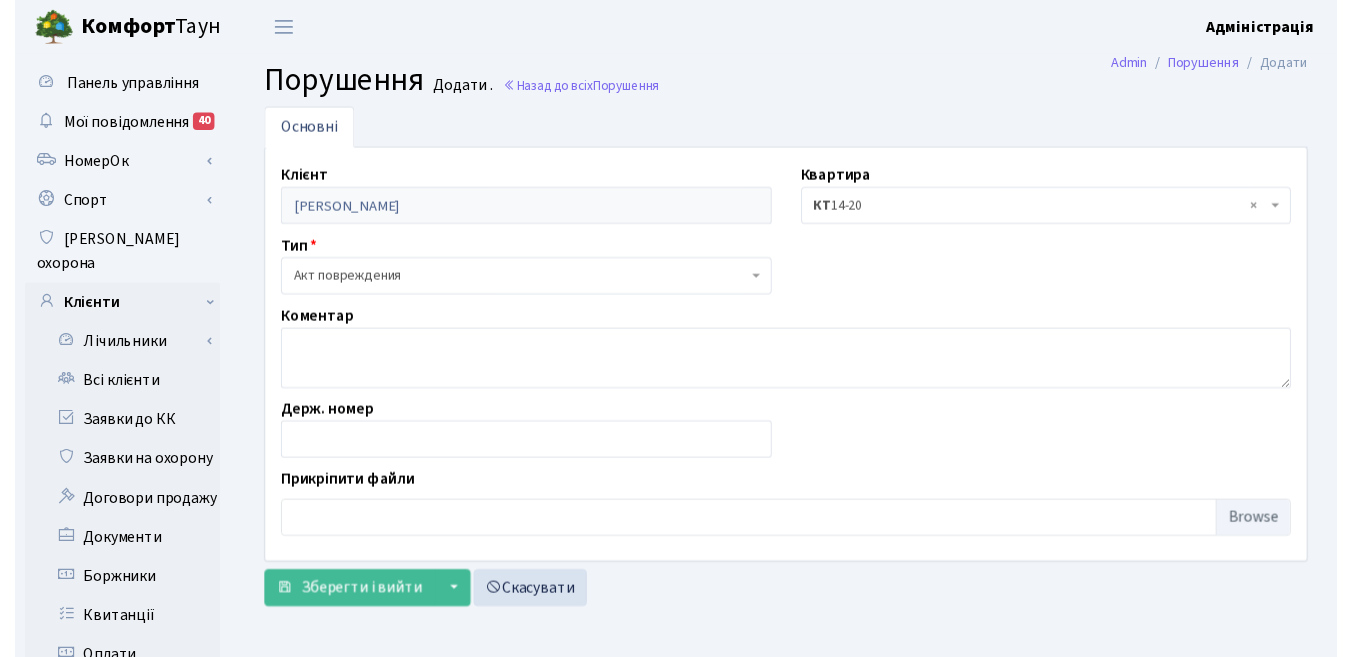 scroll, scrollTop: 0, scrollLeft: 0, axis: both 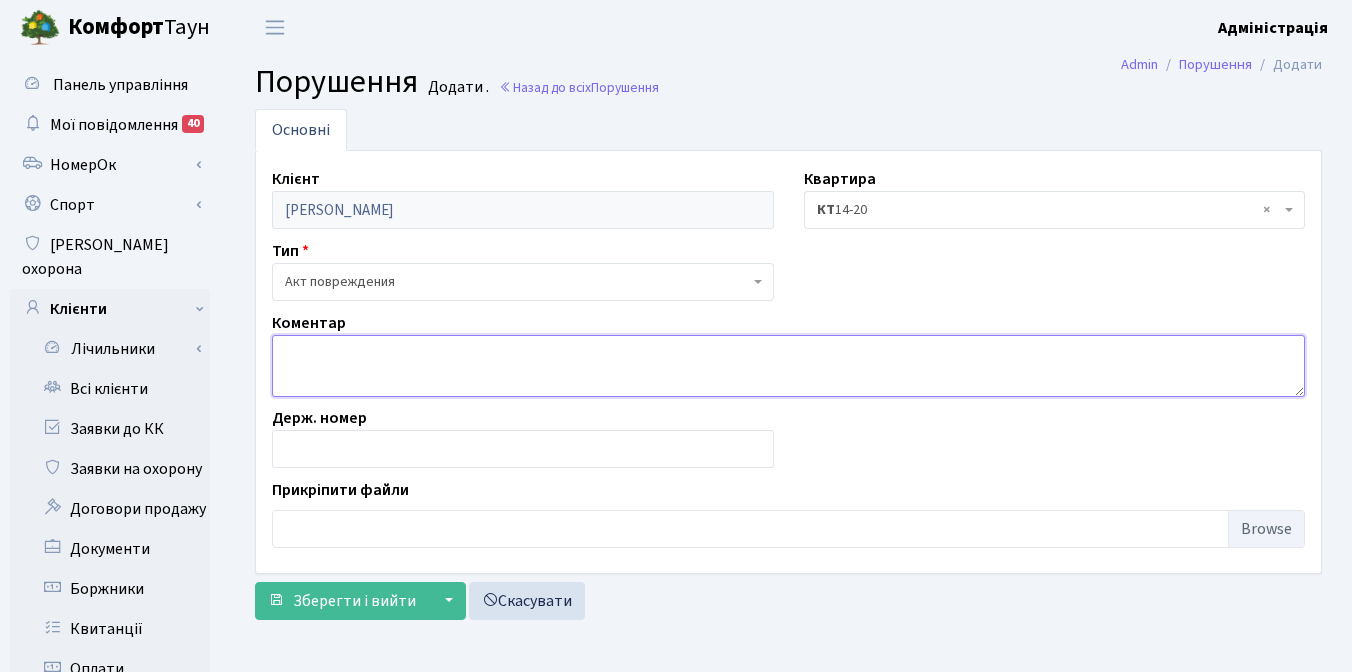 click at bounding box center (788, 366) 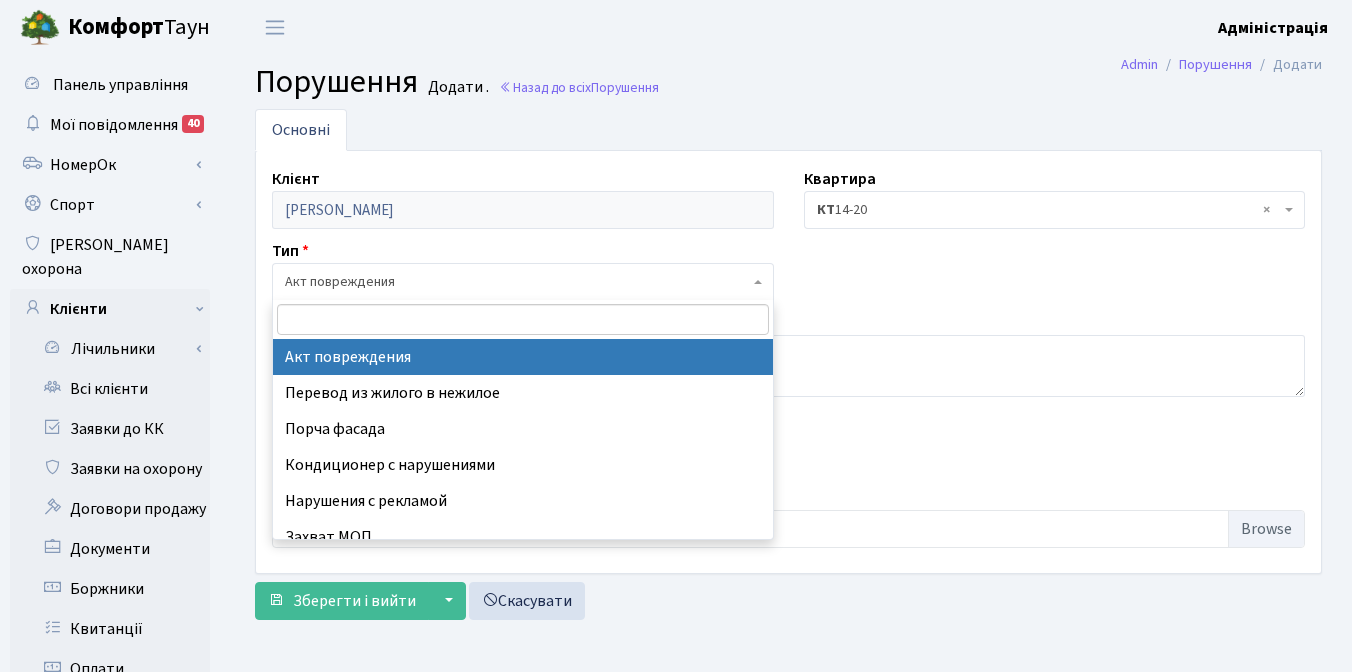 click on "Акт повреждения" at bounding box center (517, 282) 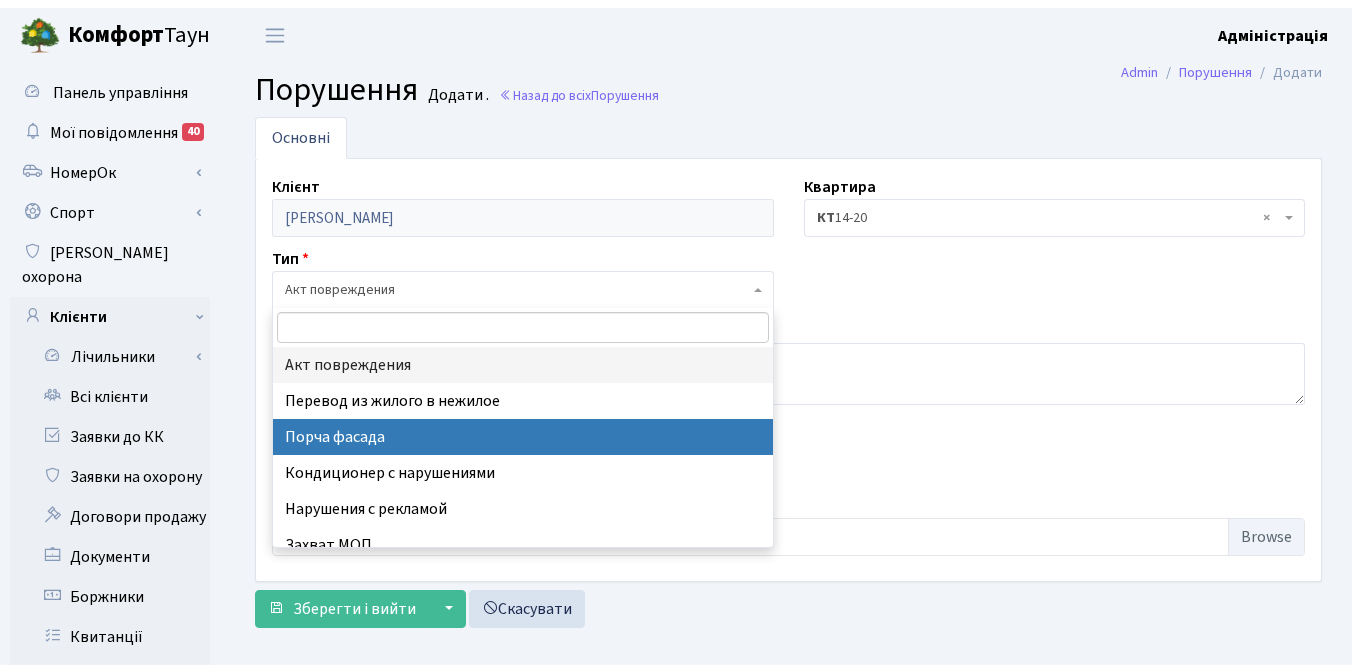 scroll, scrollTop: 88, scrollLeft: 0, axis: vertical 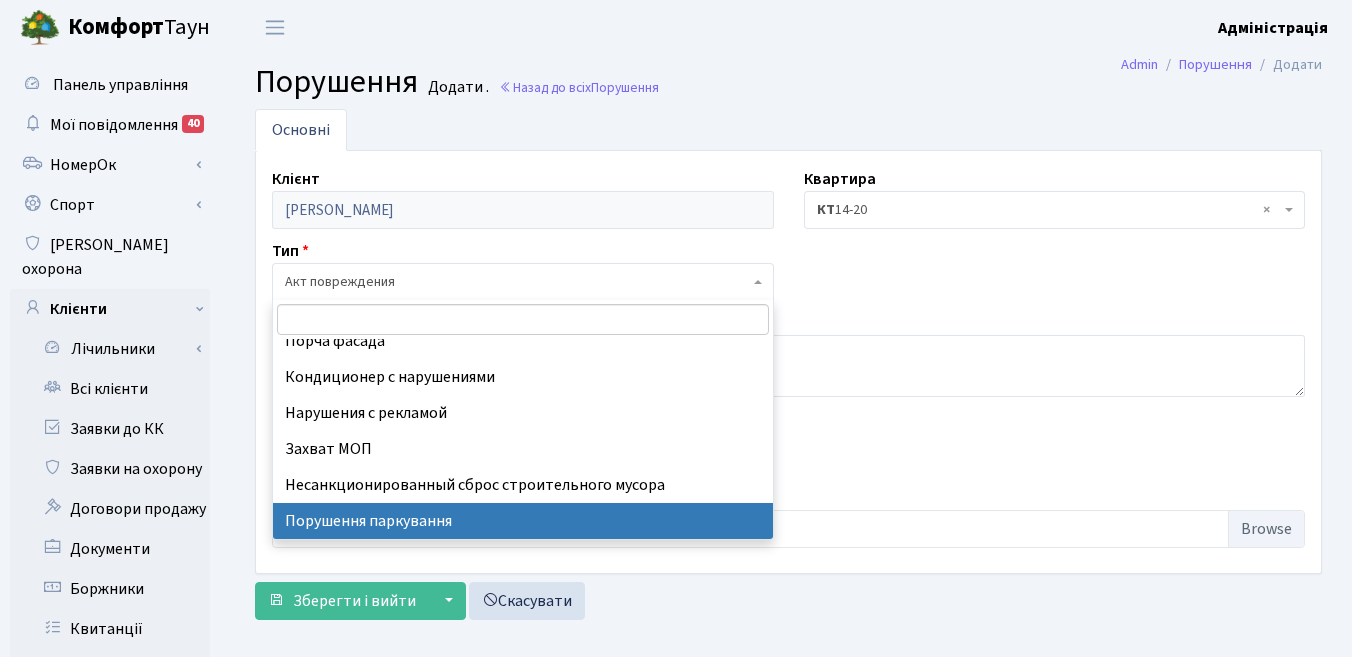 select on "8" 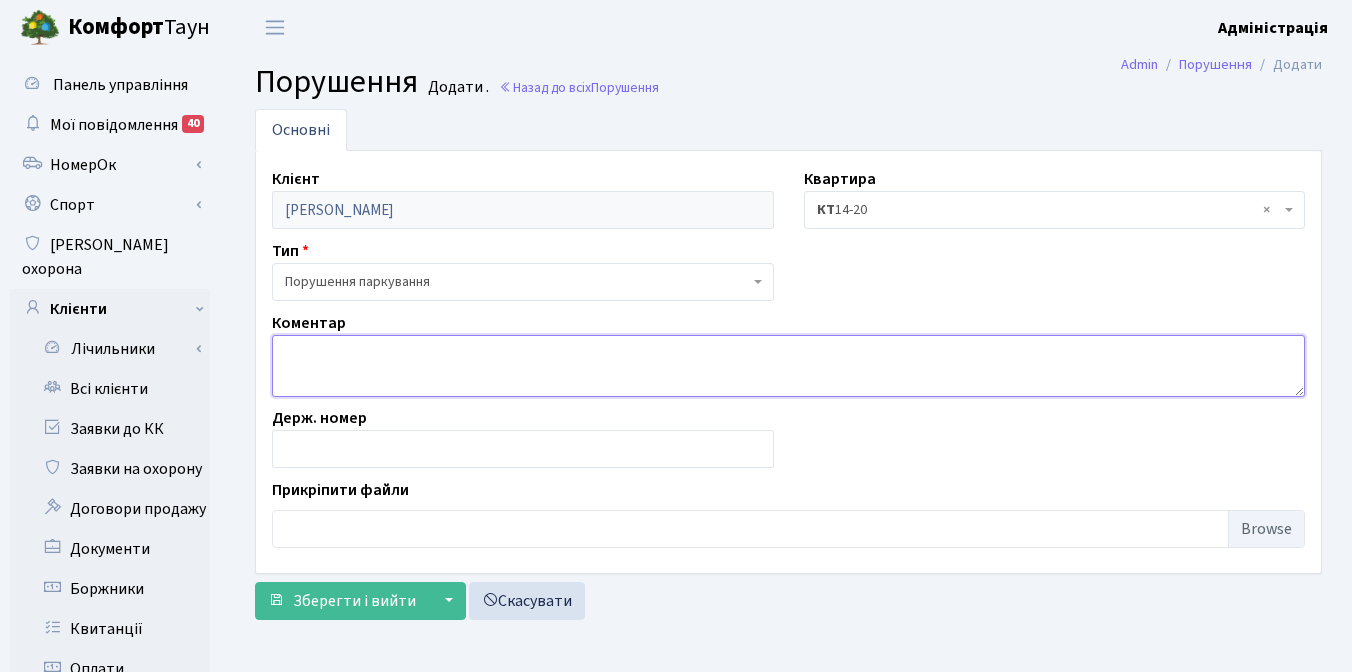 click at bounding box center (788, 366) 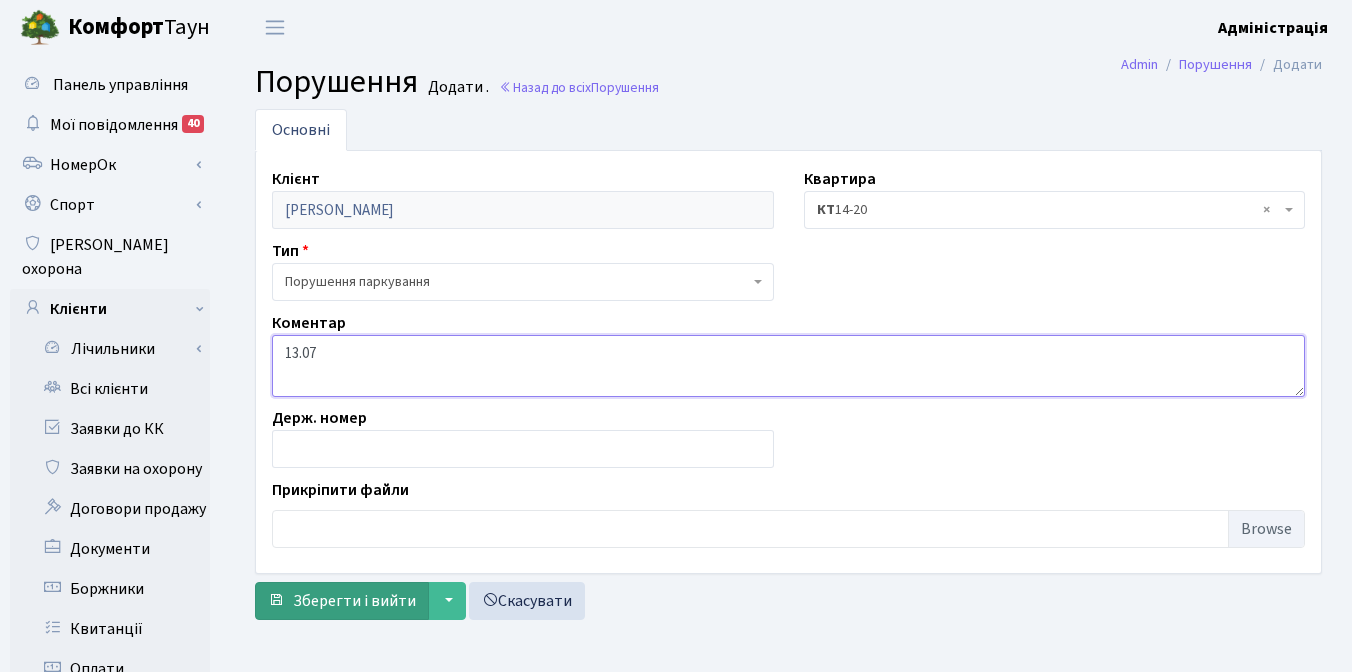 type on "13.07" 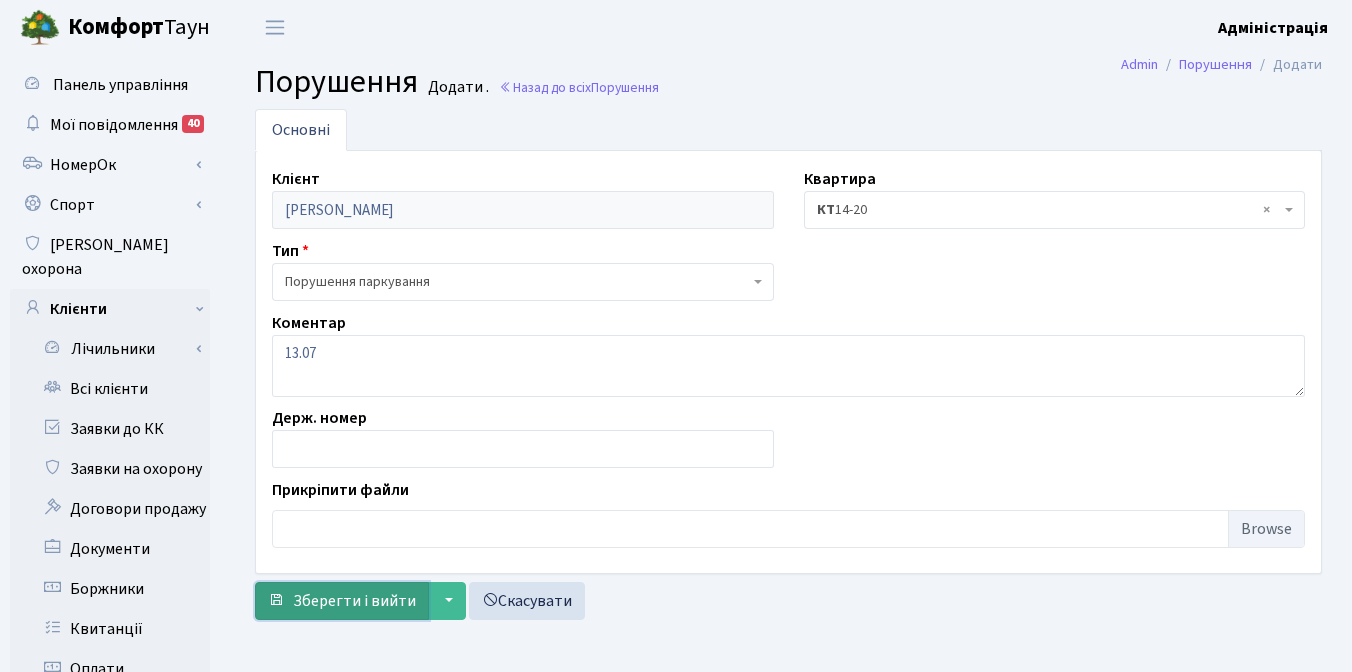 drag, startPoint x: 317, startPoint y: 610, endPoint x: 329, endPoint y: 607, distance: 12.369317 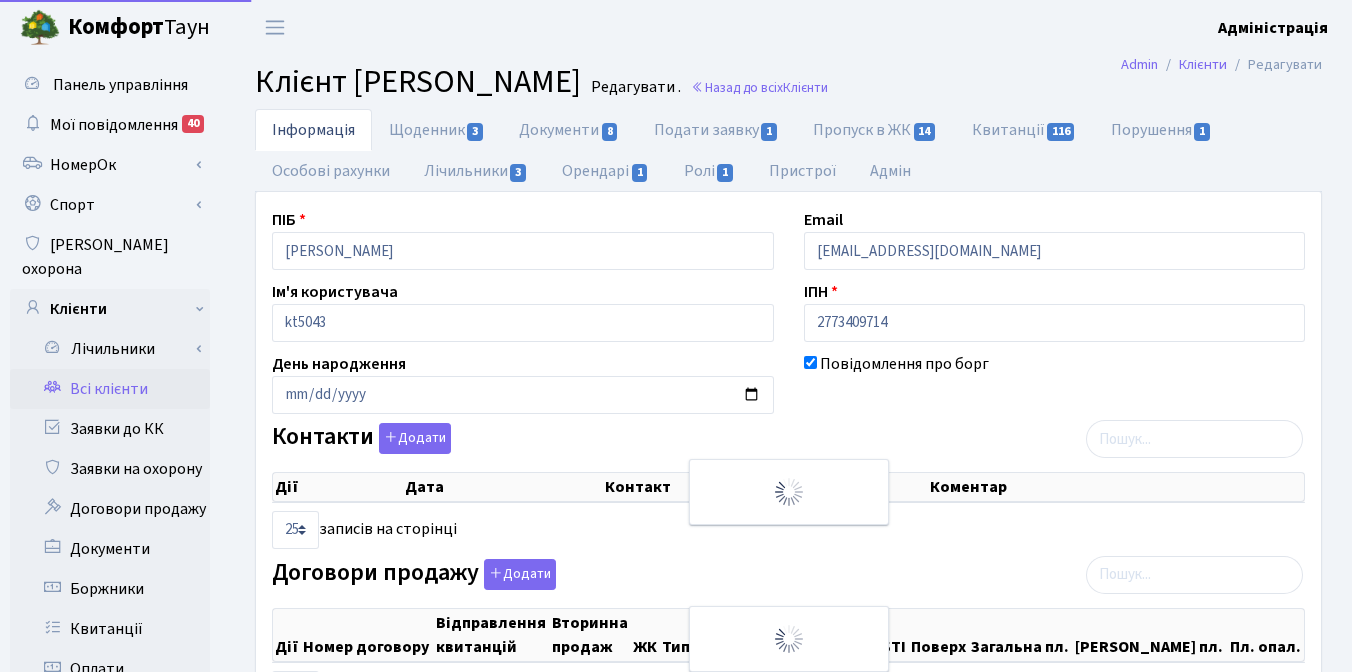 select on "25" 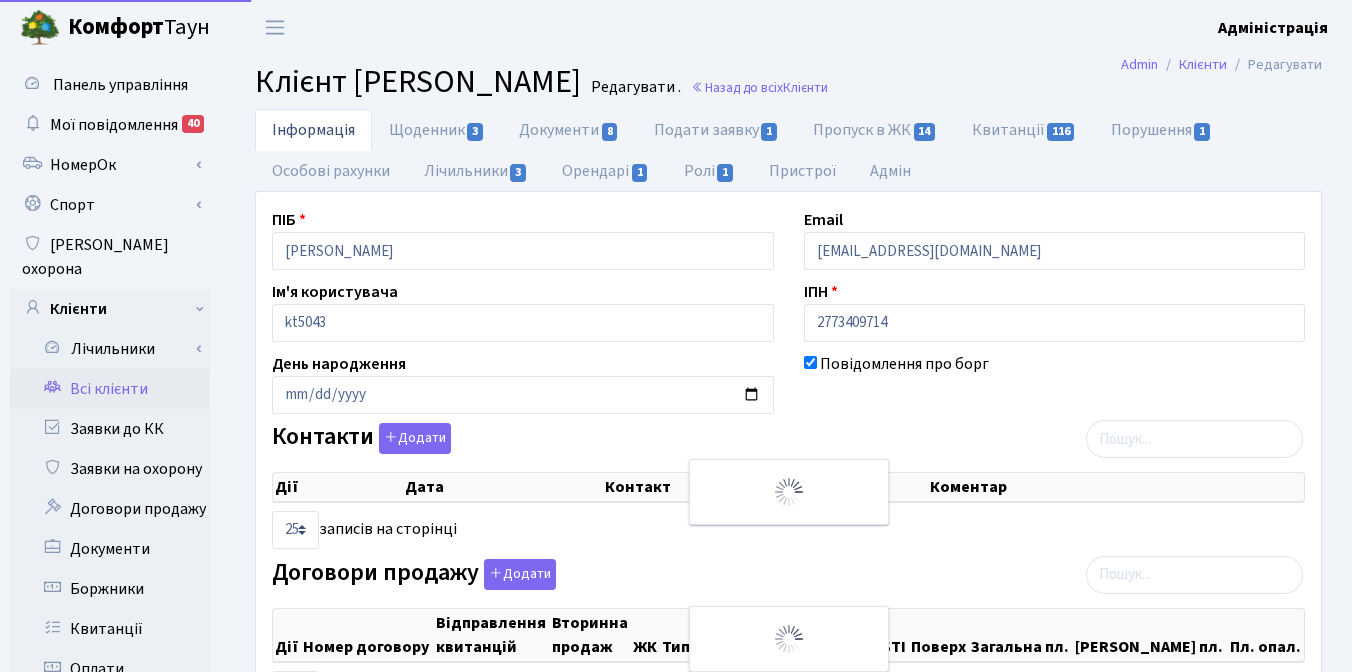 scroll, scrollTop: 0, scrollLeft: 0, axis: both 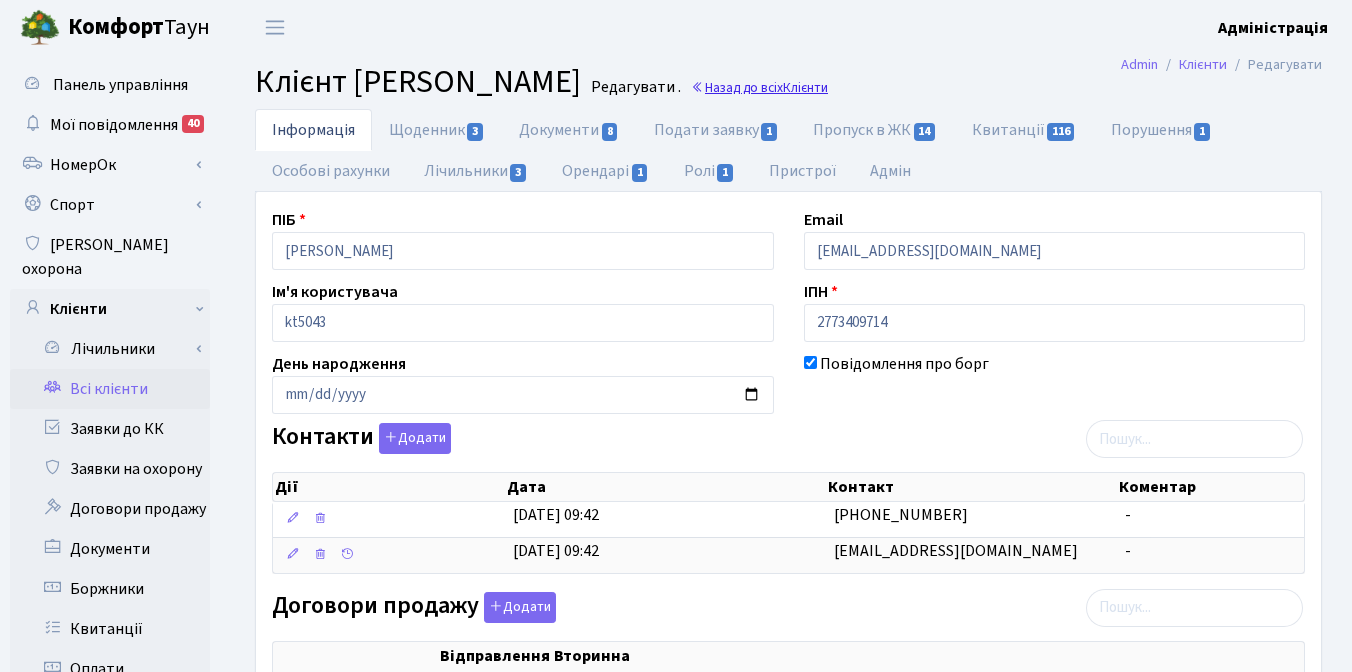 click on "Назад до всіх   Клієнти" at bounding box center [759, 87] 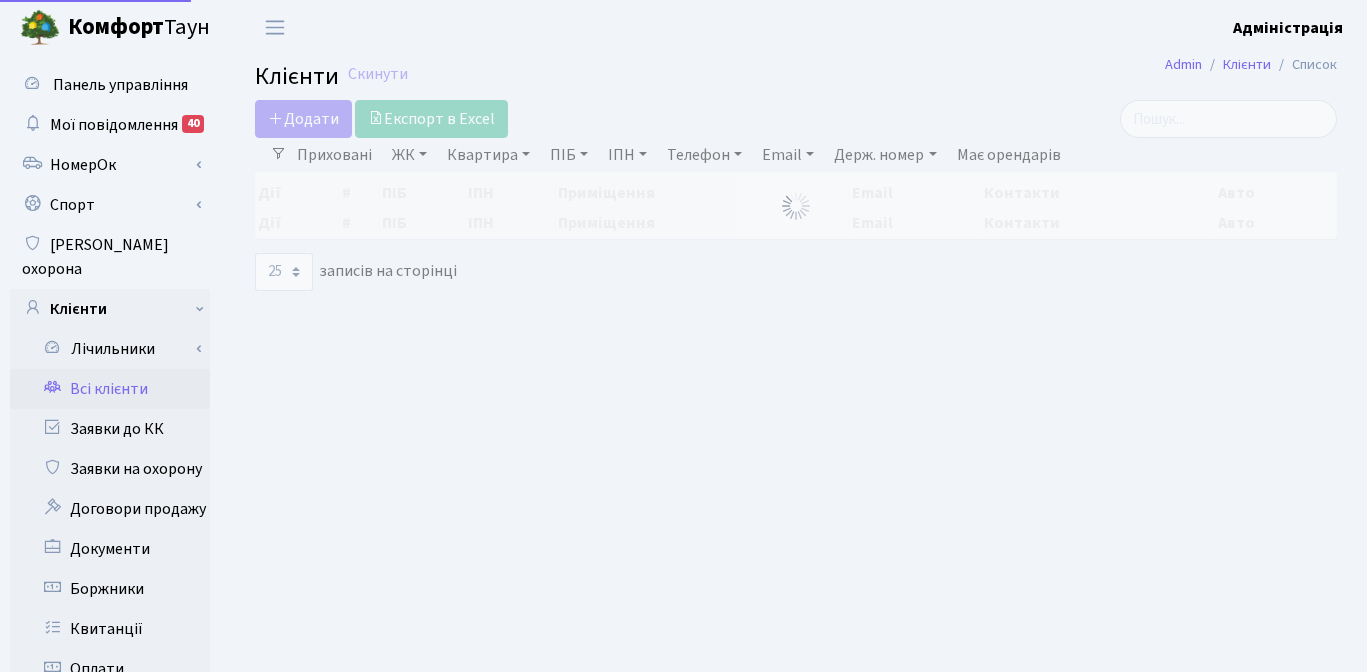 select on "25" 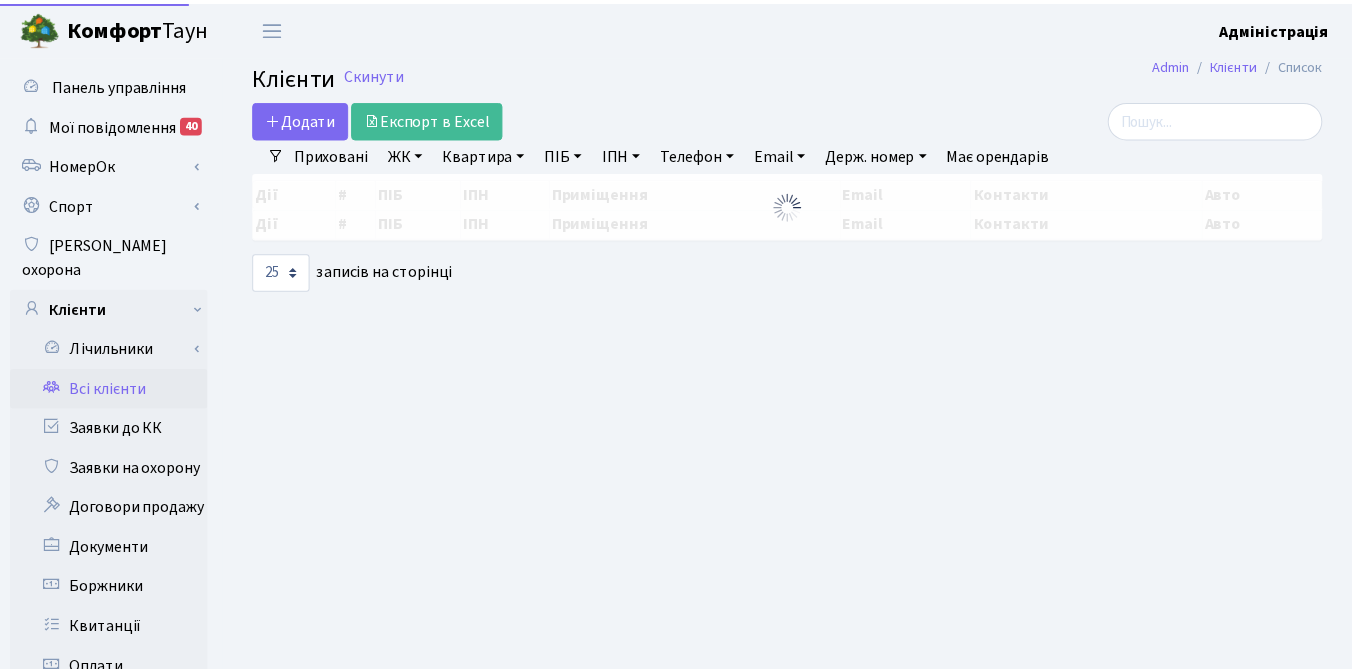 scroll, scrollTop: 0, scrollLeft: 0, axis: both 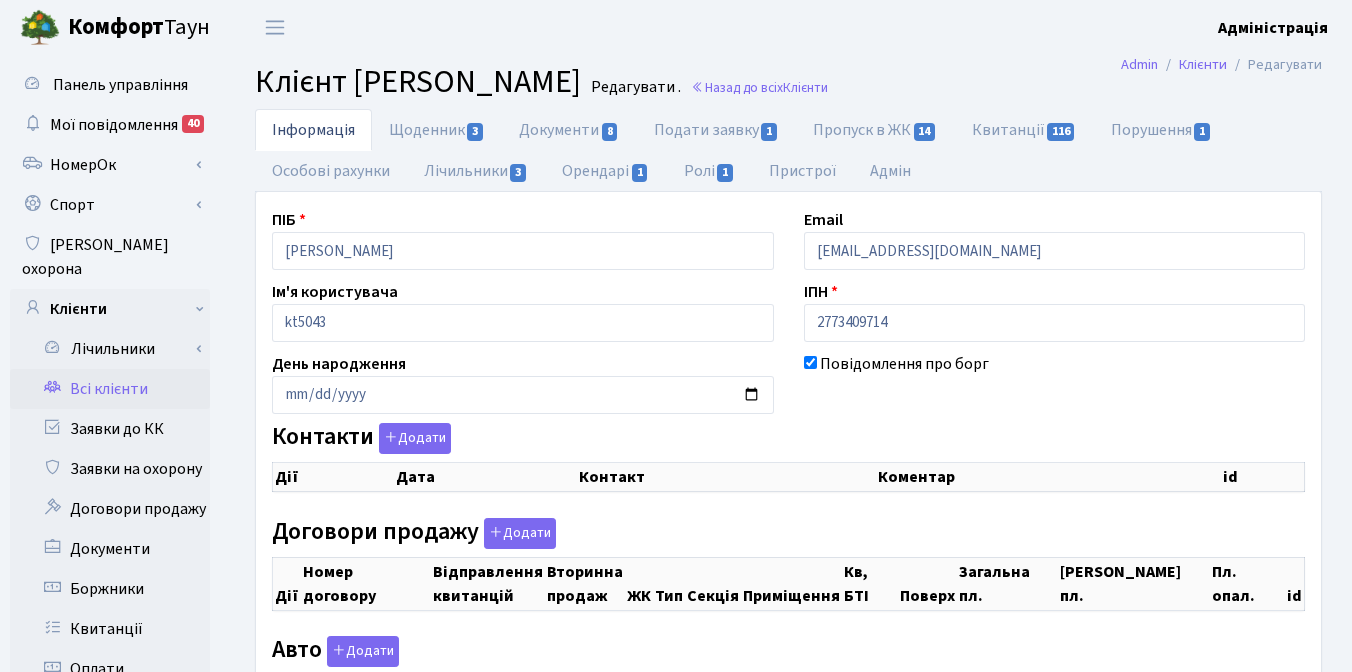 checkbox on "true" 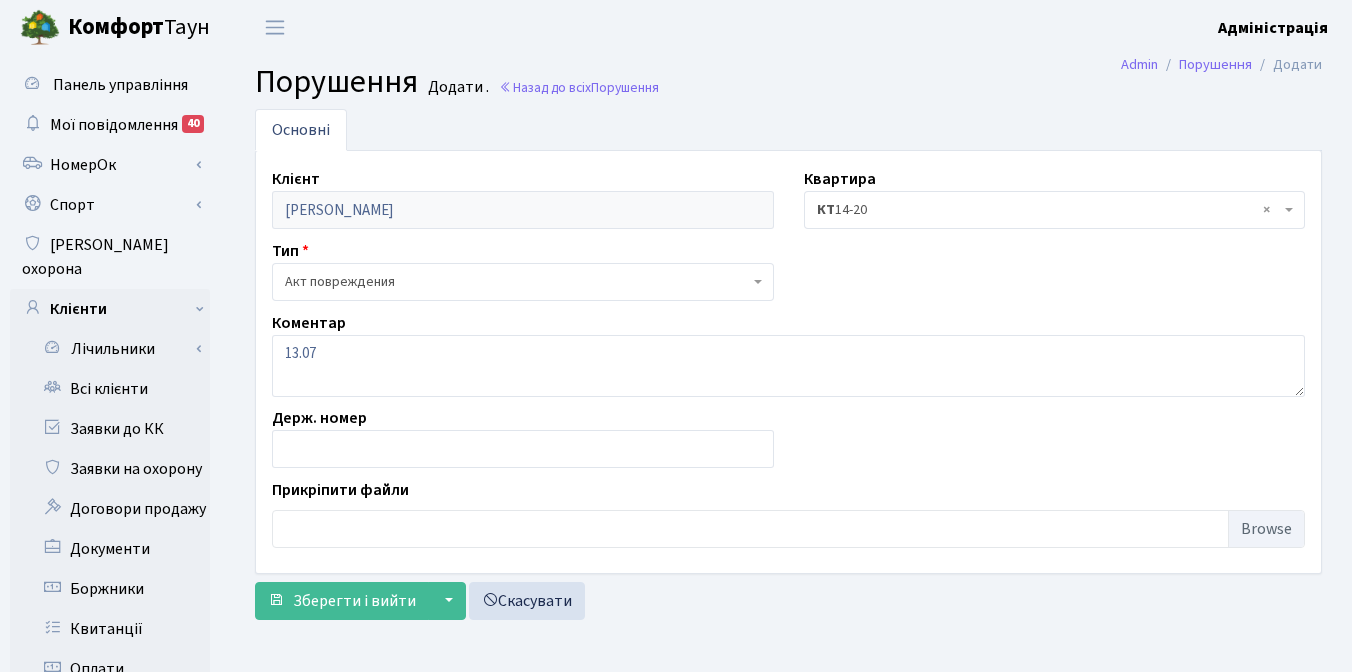 select on "8" 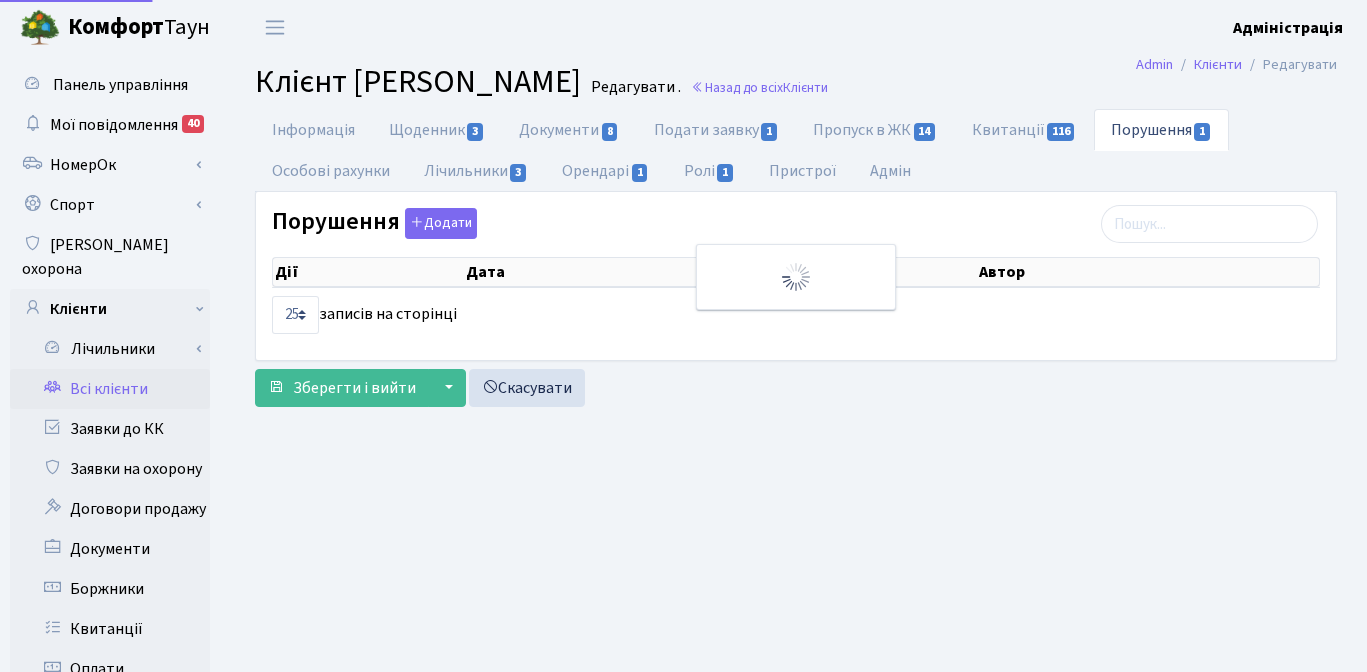 select on "25" 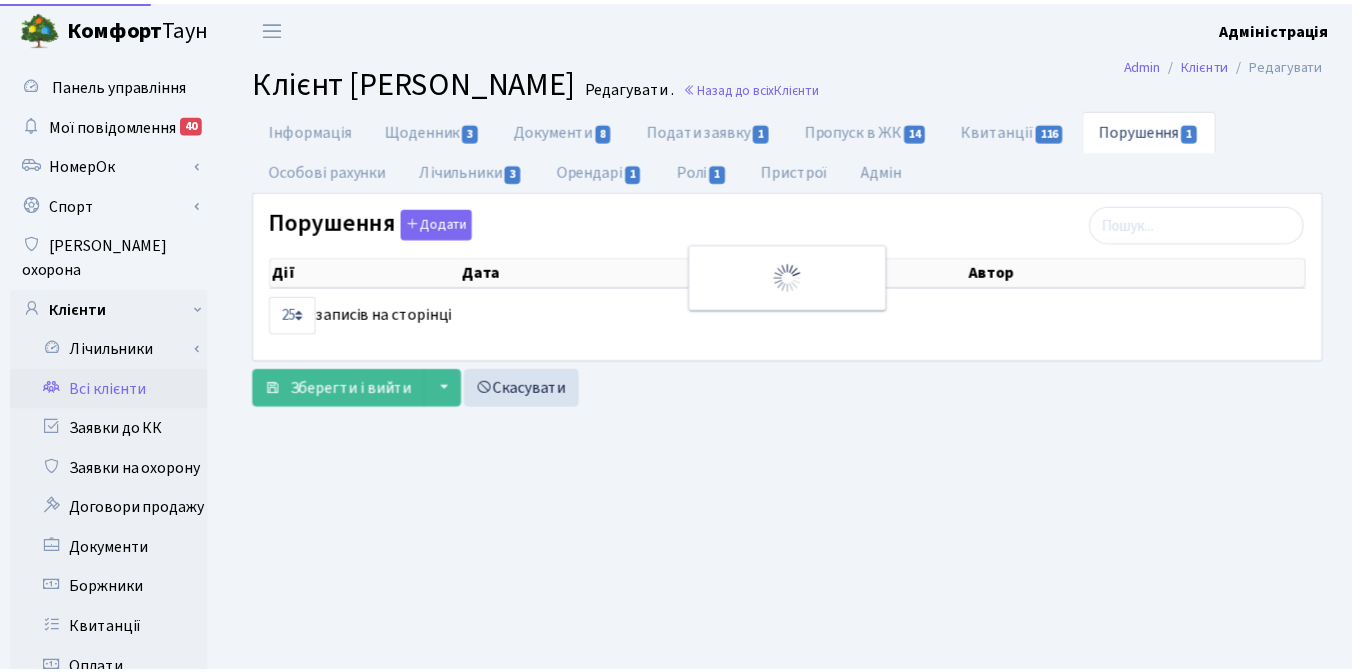 scroll, scrollTop: 0, scrollLeft: 0, axis: both 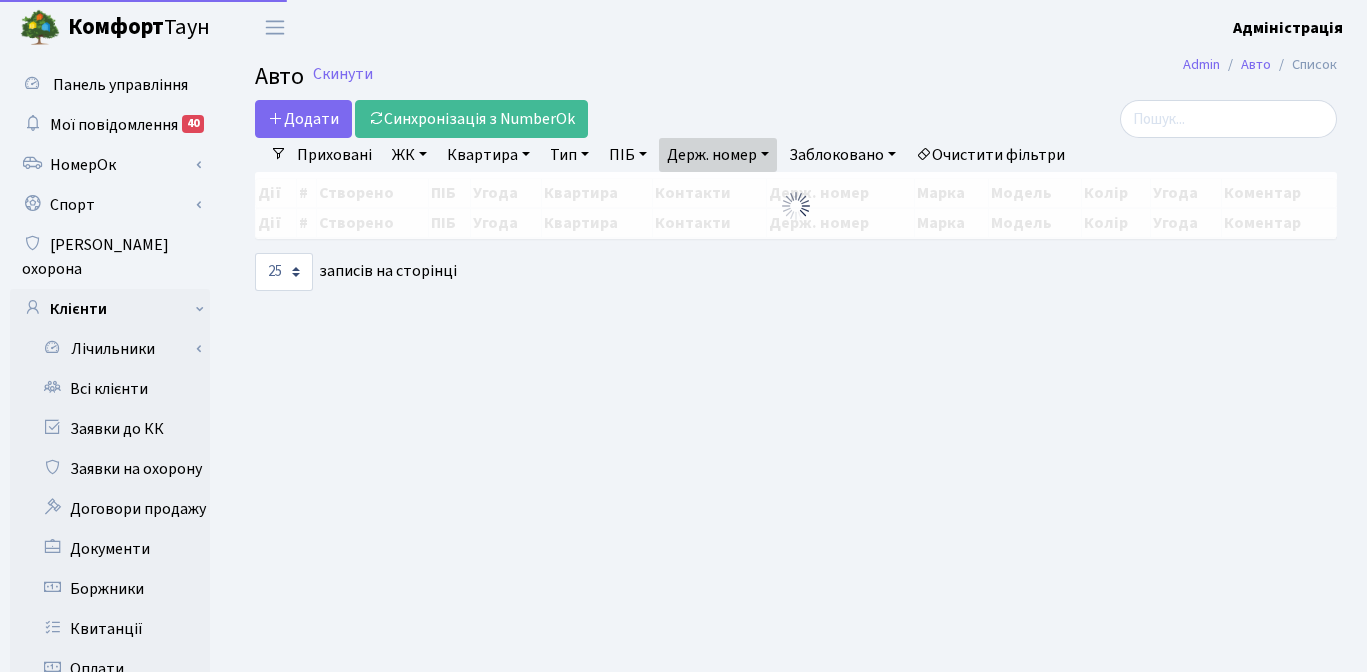 select on "25" 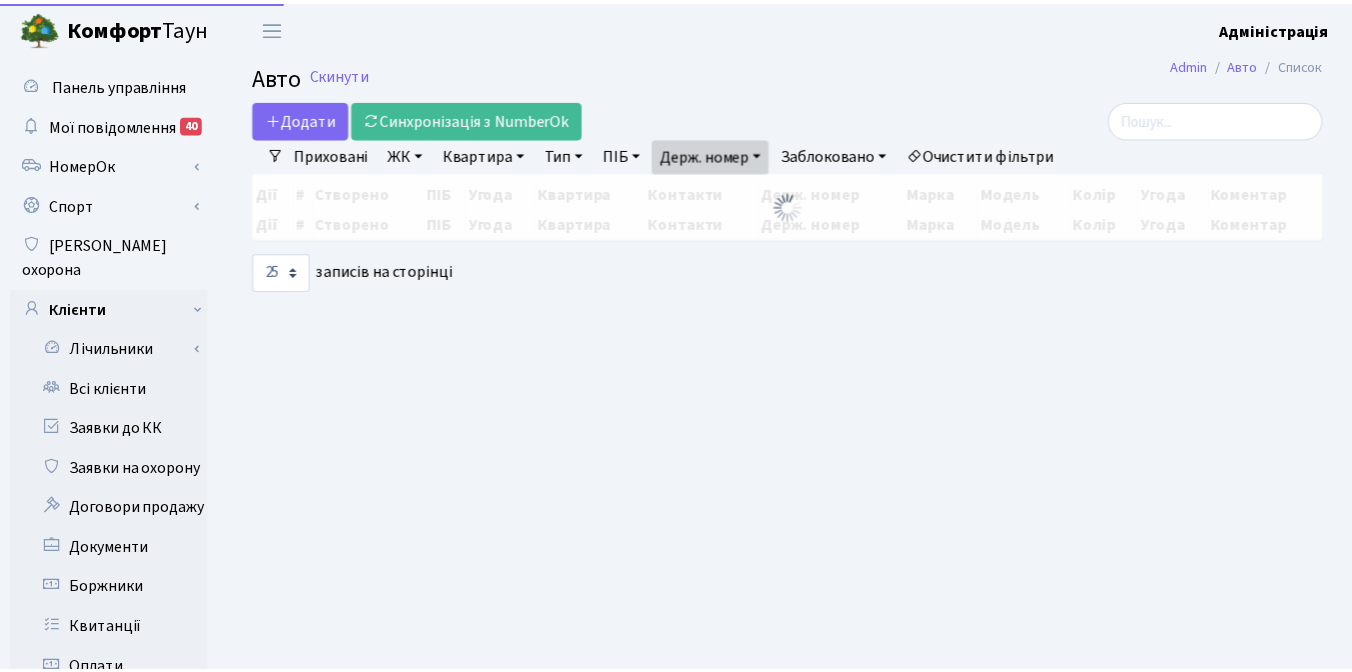 scroll, scrollTop: 0, scrollLeft: 0, axis: both 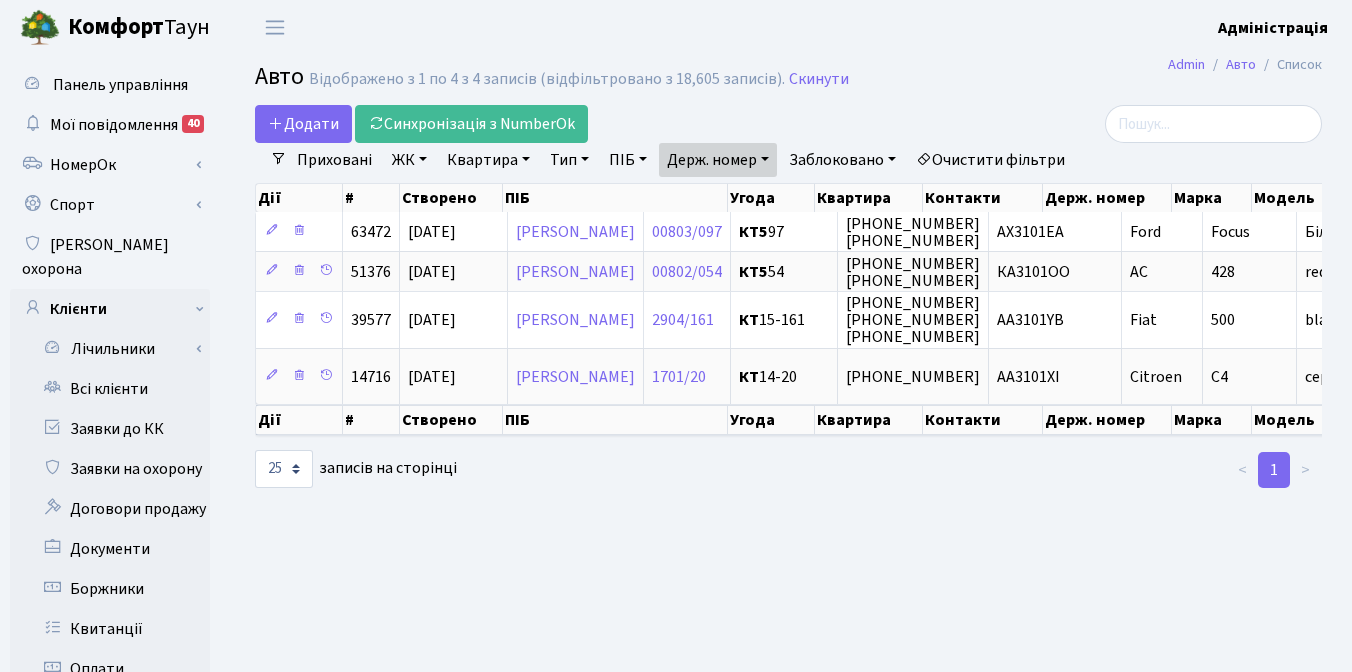 click on "Держ. номер" at bounding box center (718, 160) 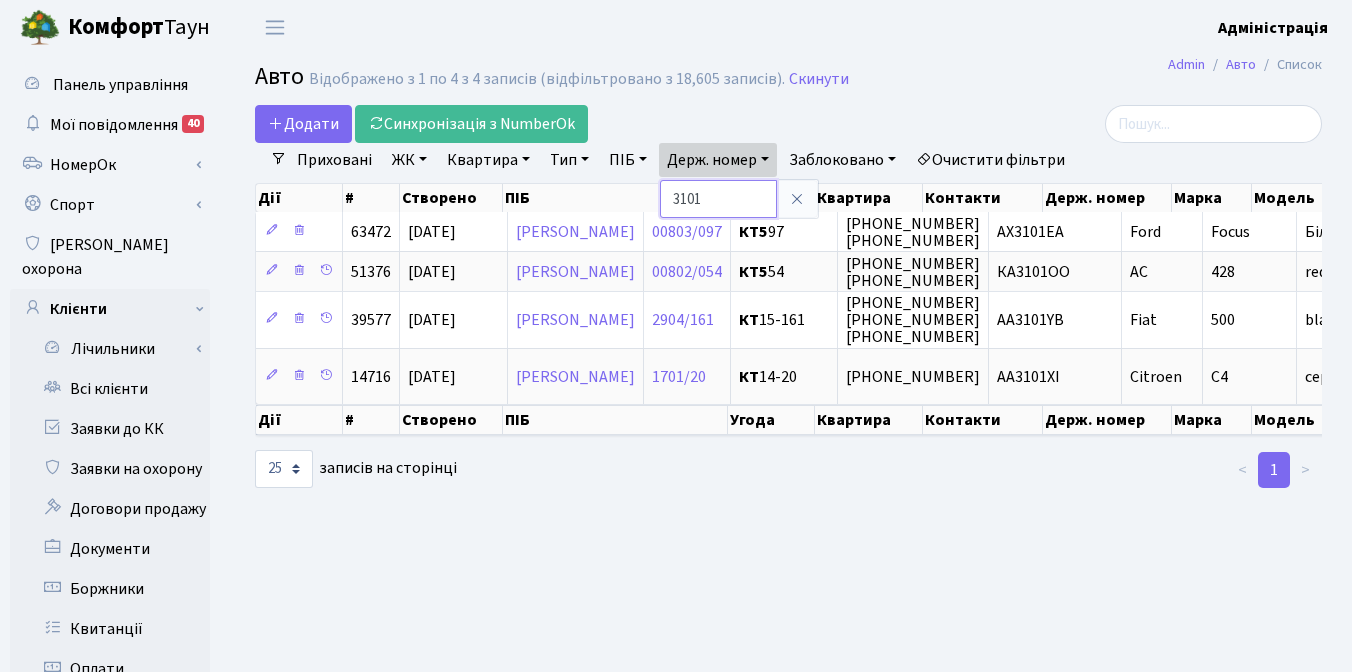 drag, startPoint x: 716, startPoint y: 196, endPoint x: 657, endPoint y: 197, distance: 59.008472 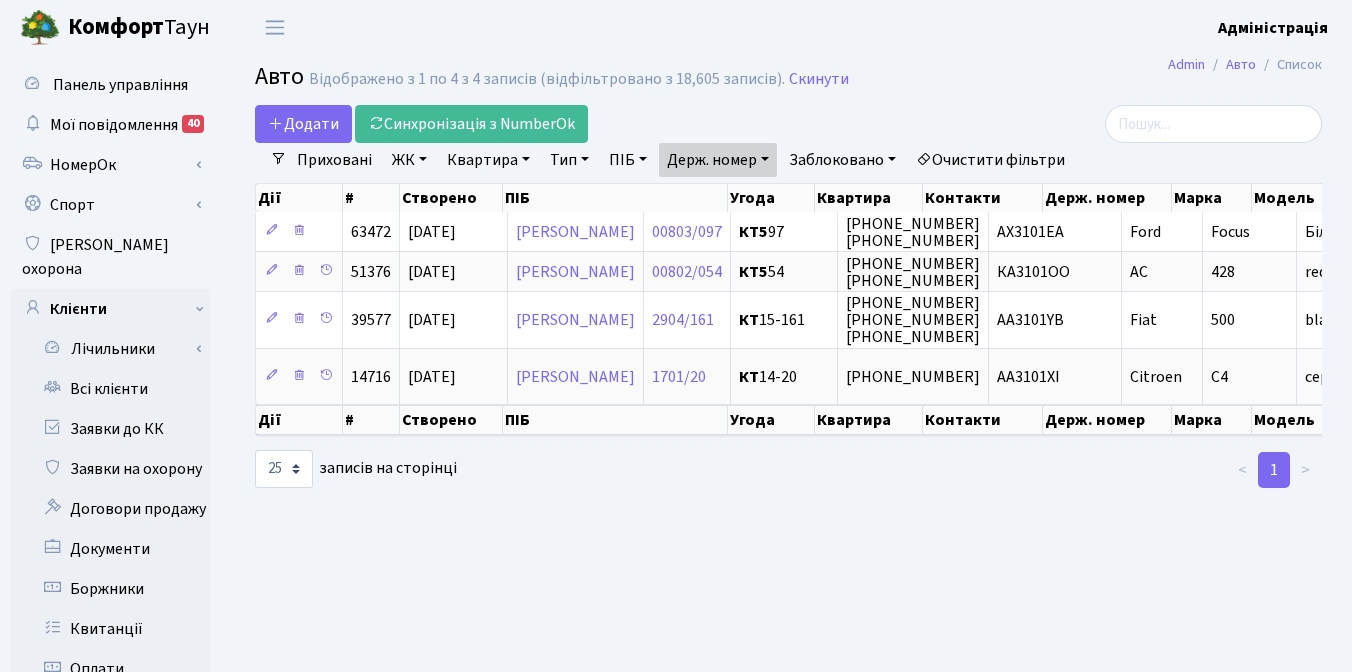 click on "Держ. номер" at bounding box center (718, 160) 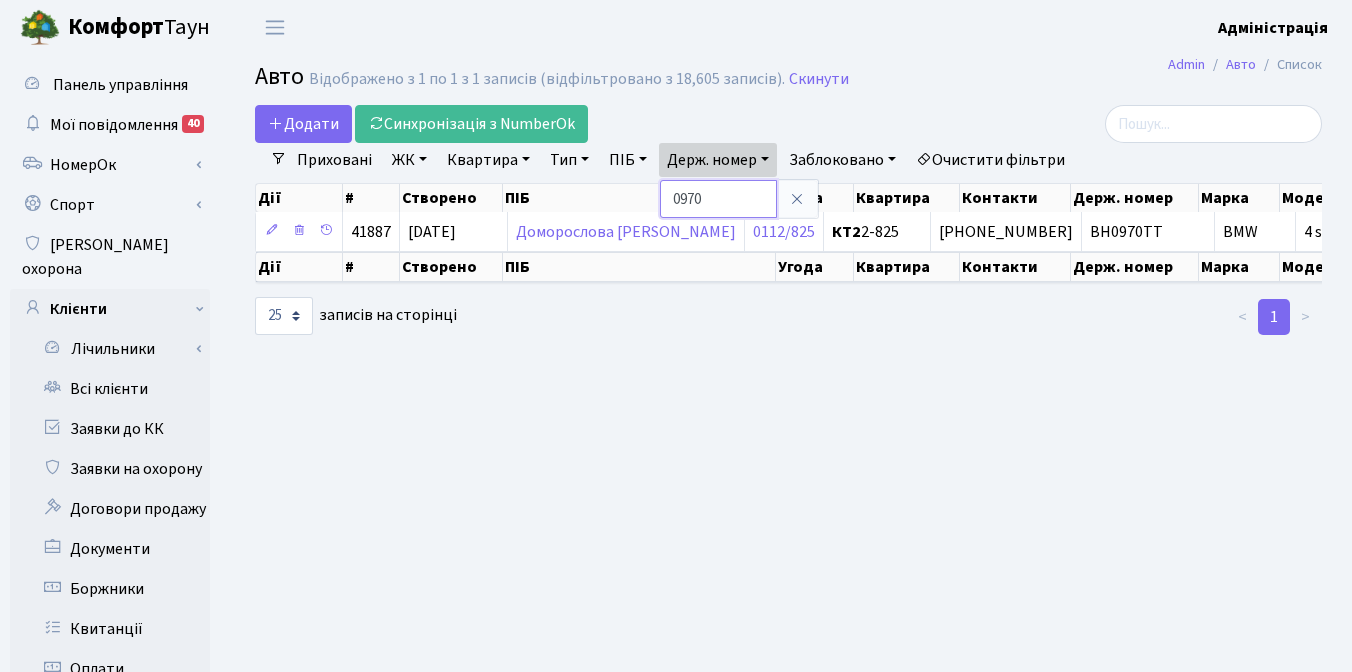 drag, startPoint x: 717, startPoint y: 196, endPoint x: 661, endPoint y: 193, distance: 56.0803 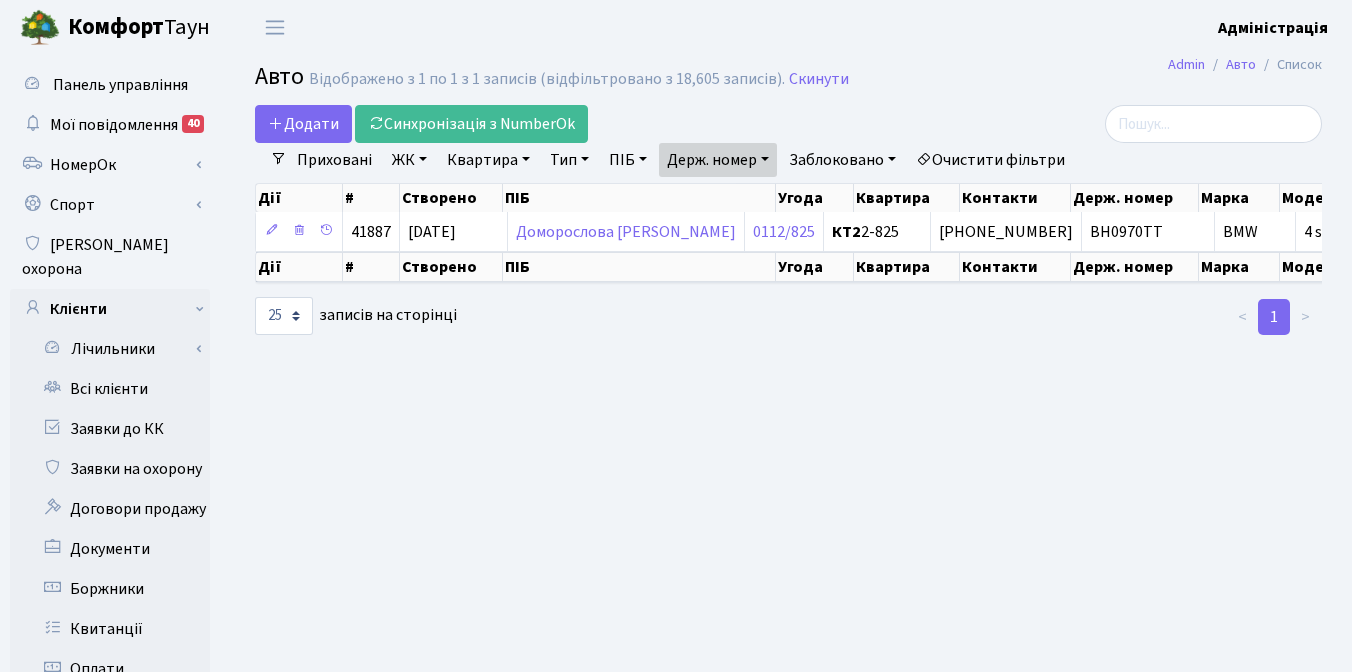 click on "Держ. номер" at bounding box center [718, 160] 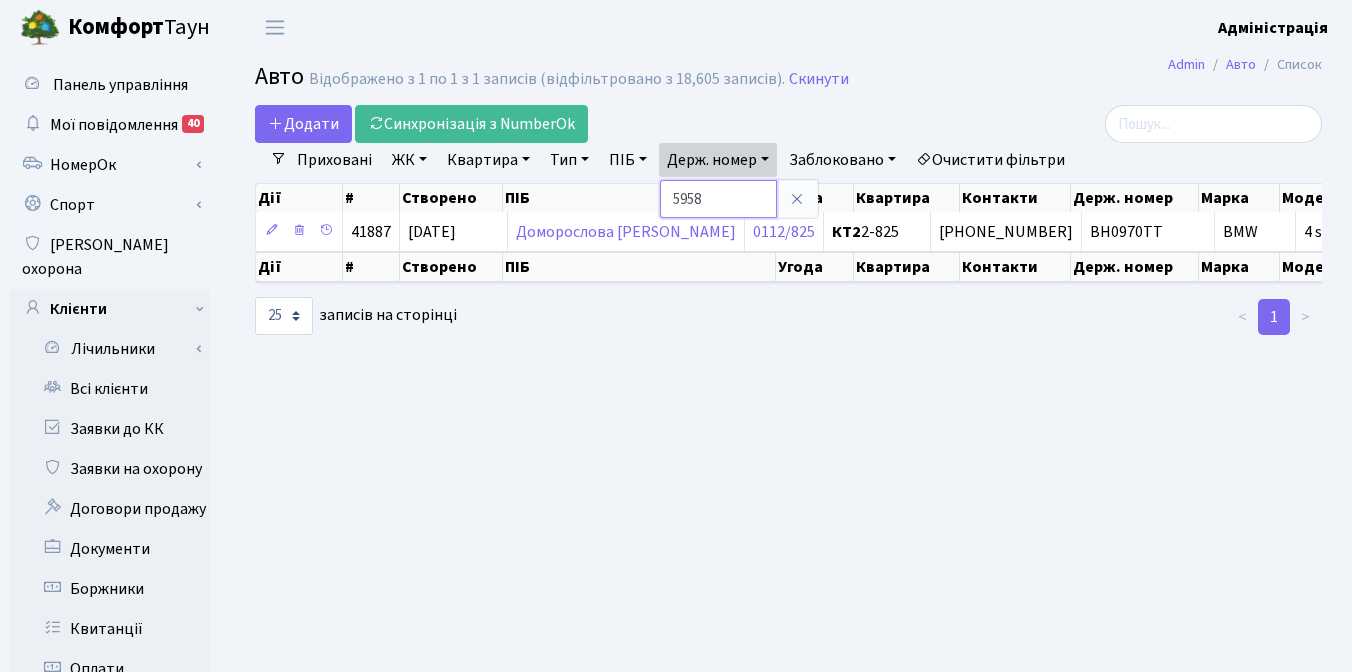 type on "5958" 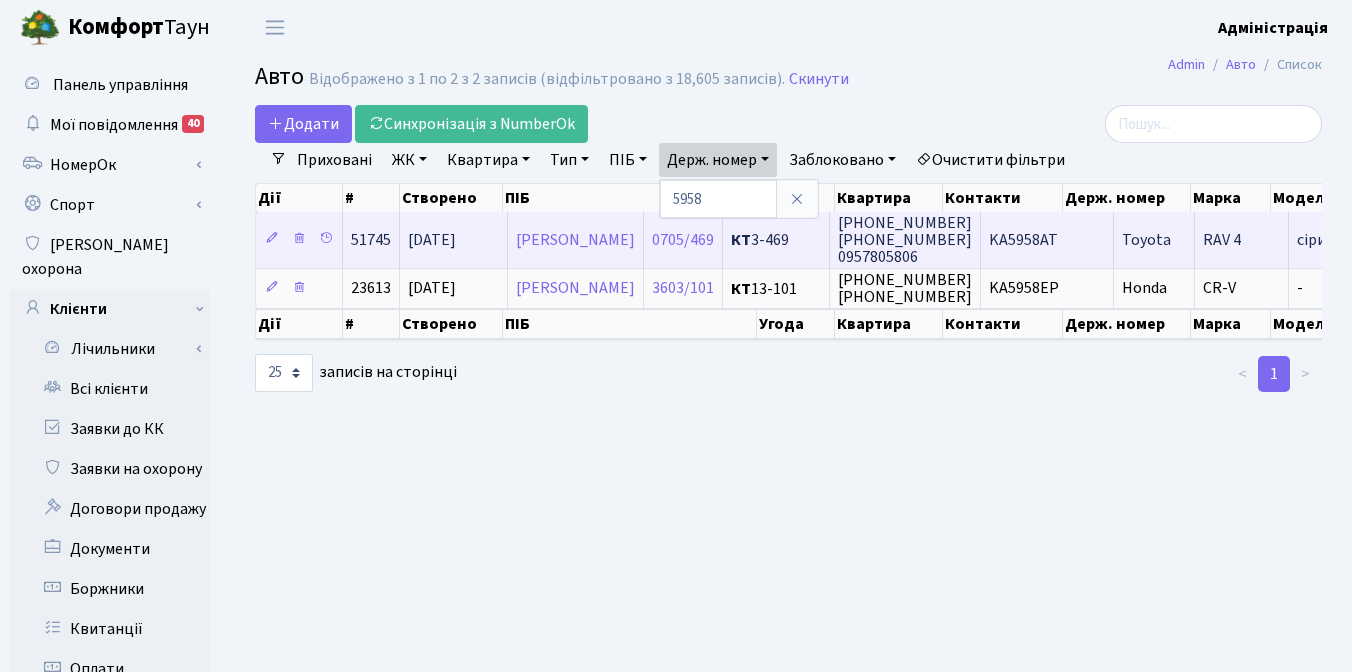 click on "KA5958AT" at bounding box center (1023, 240) 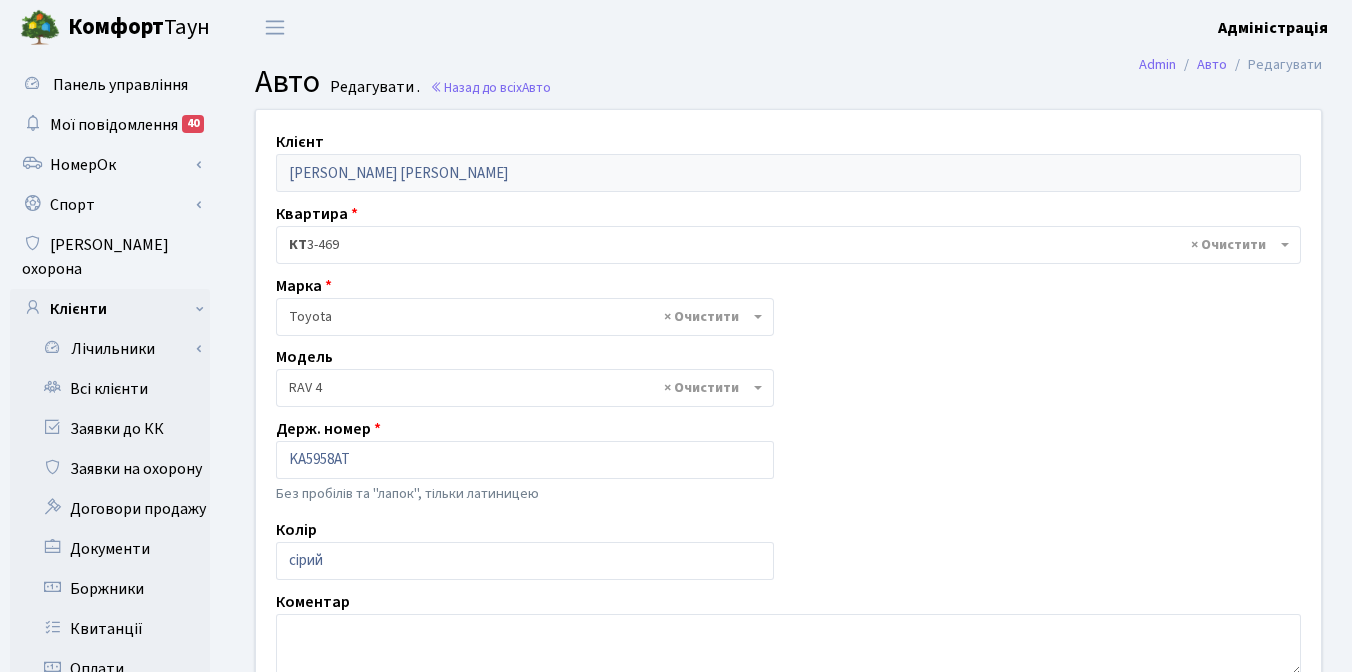 select on "2369" 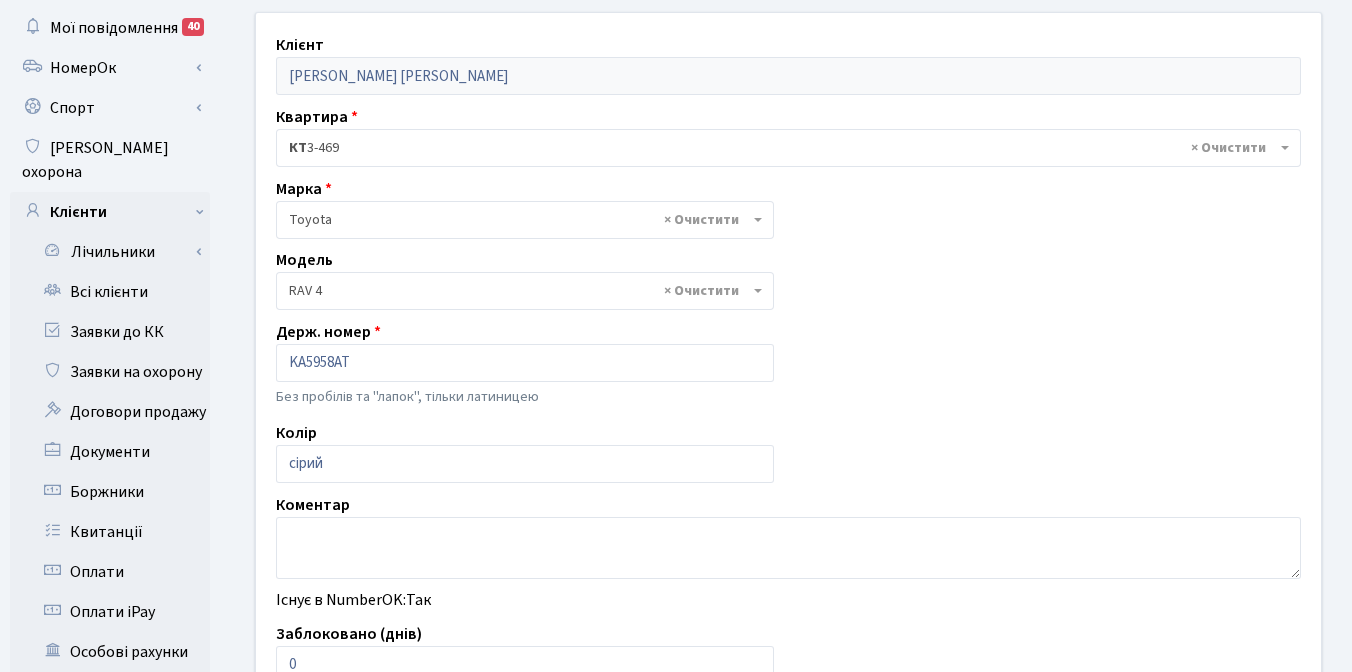 scroll, scrollTop: 320, scrollLeft: 0, axis: vertical 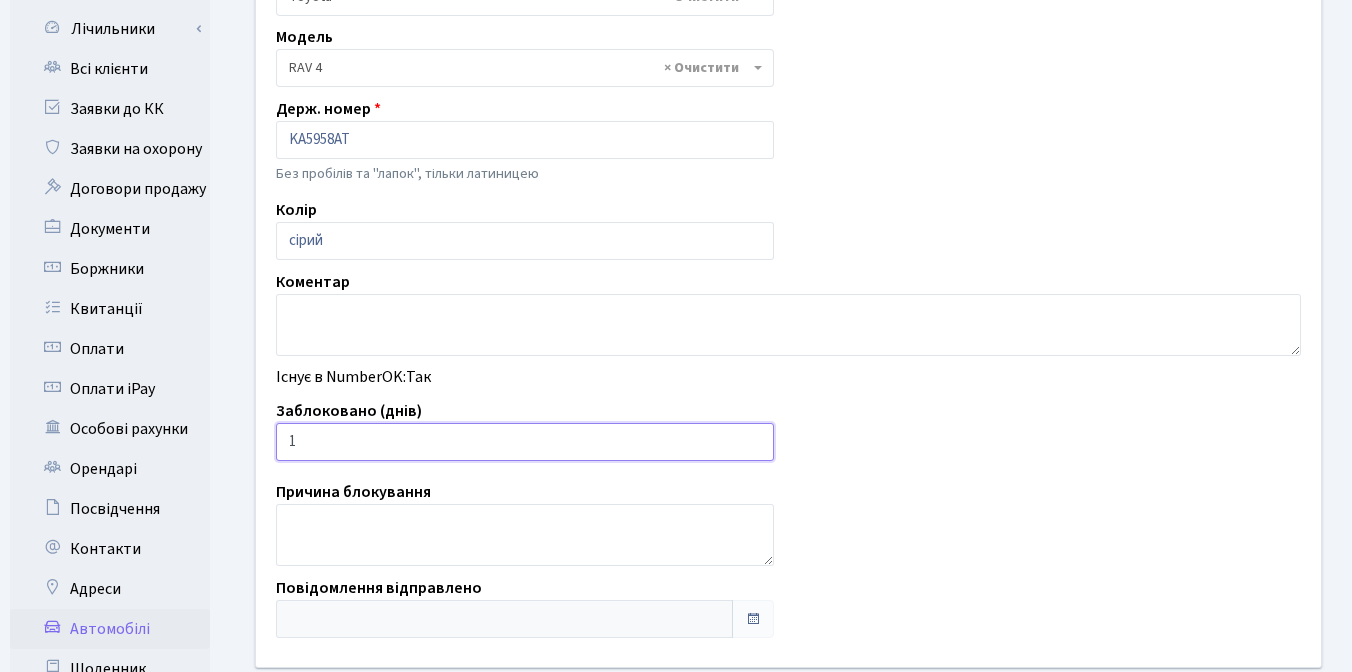 type on "1" 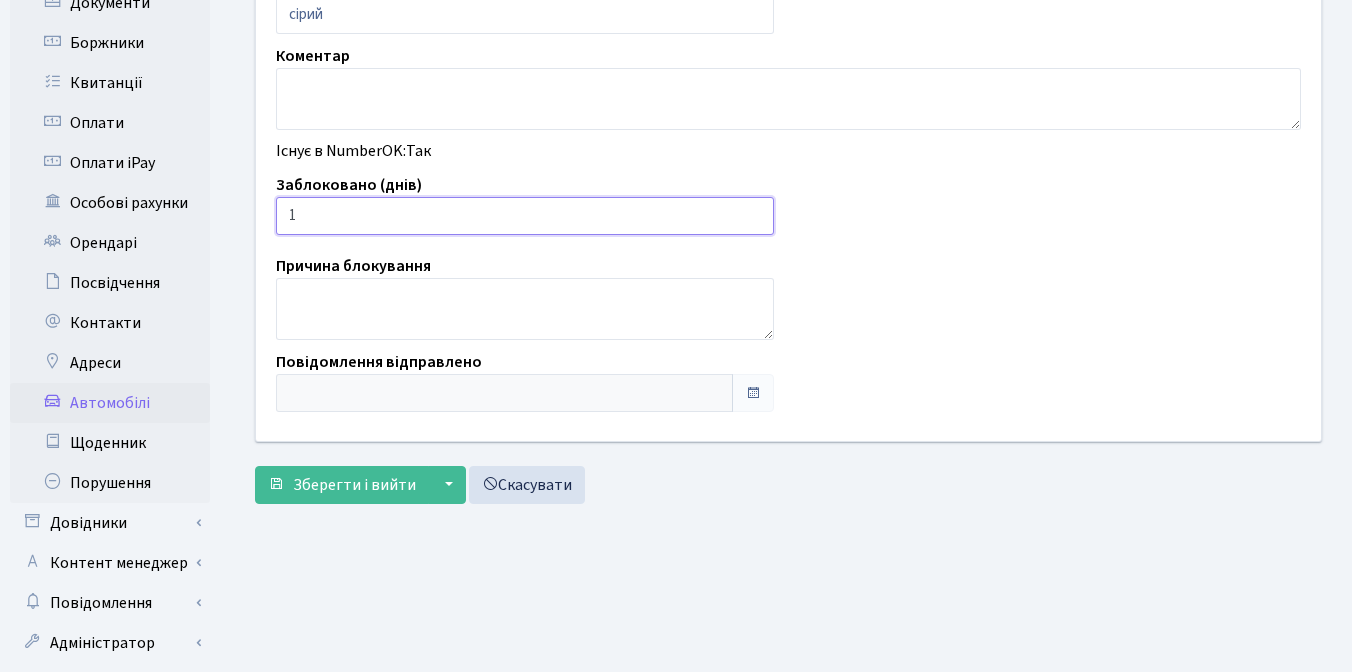 scroll, scrollTop: 573, scrollLeft: 0, axis: vertical 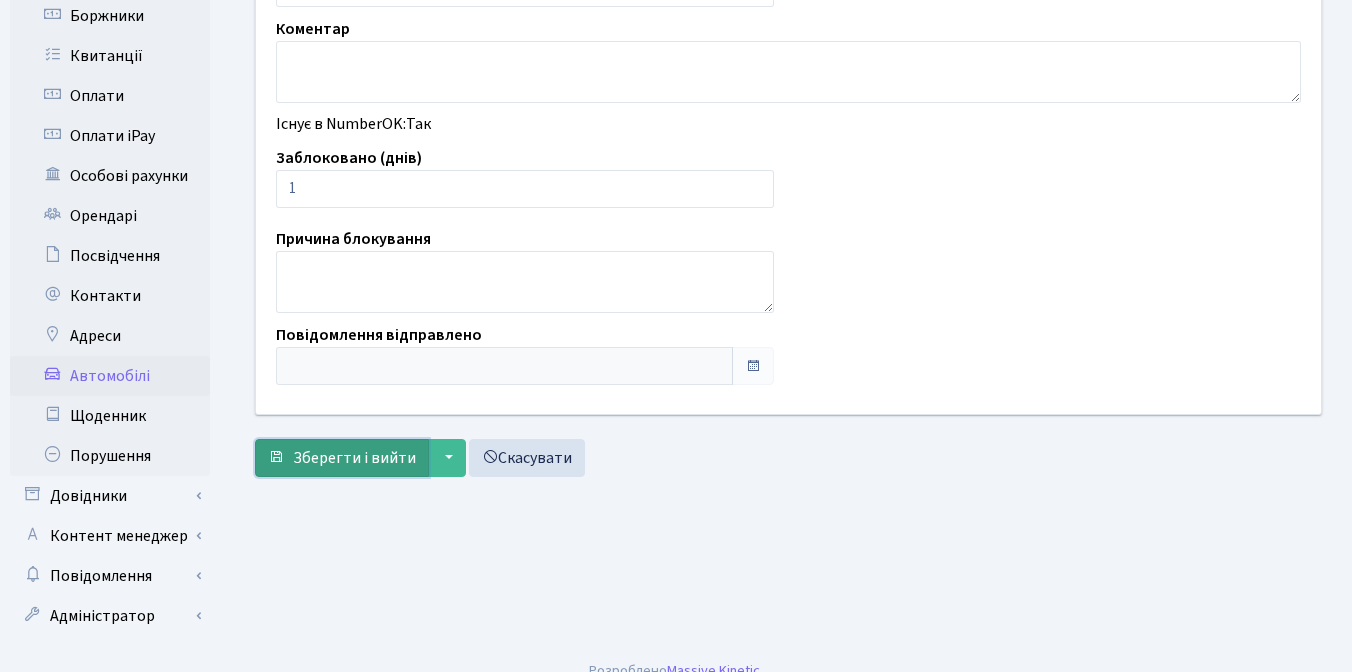 click on "Зберегти і вийти" at bounding box center (354, 458) 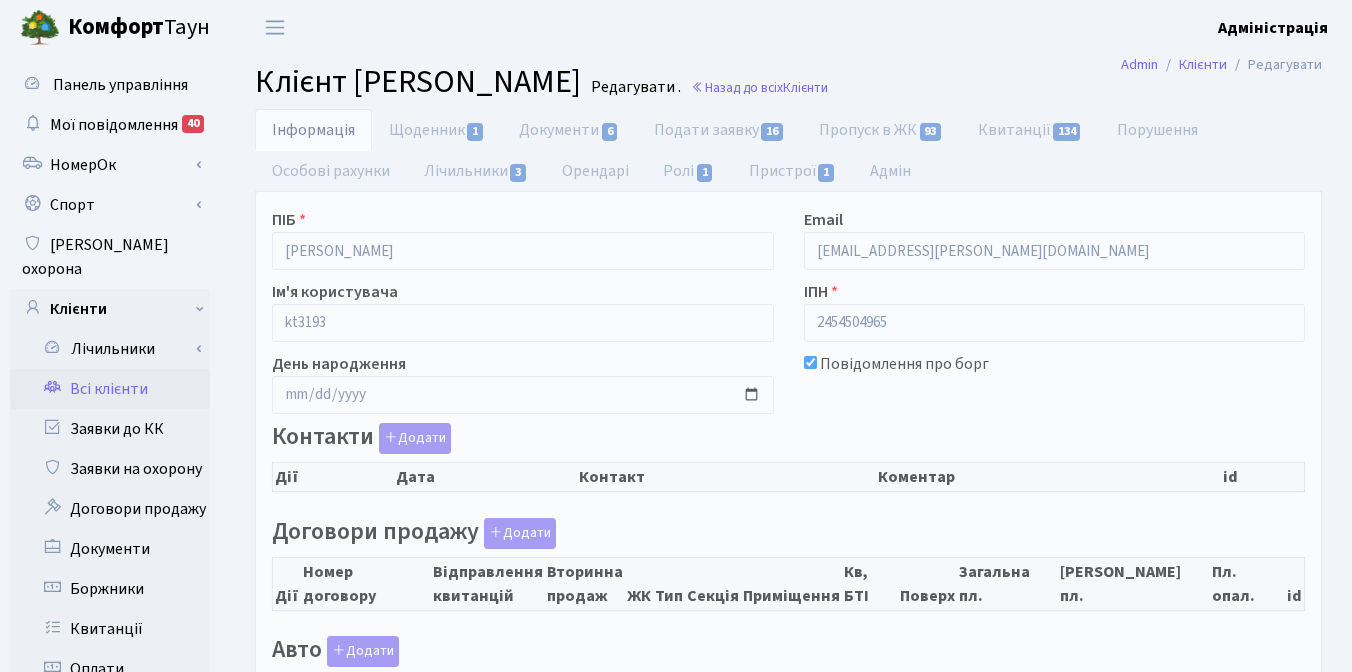 scroll, scrollTop: 0, scrollLeft: 0, axis: both 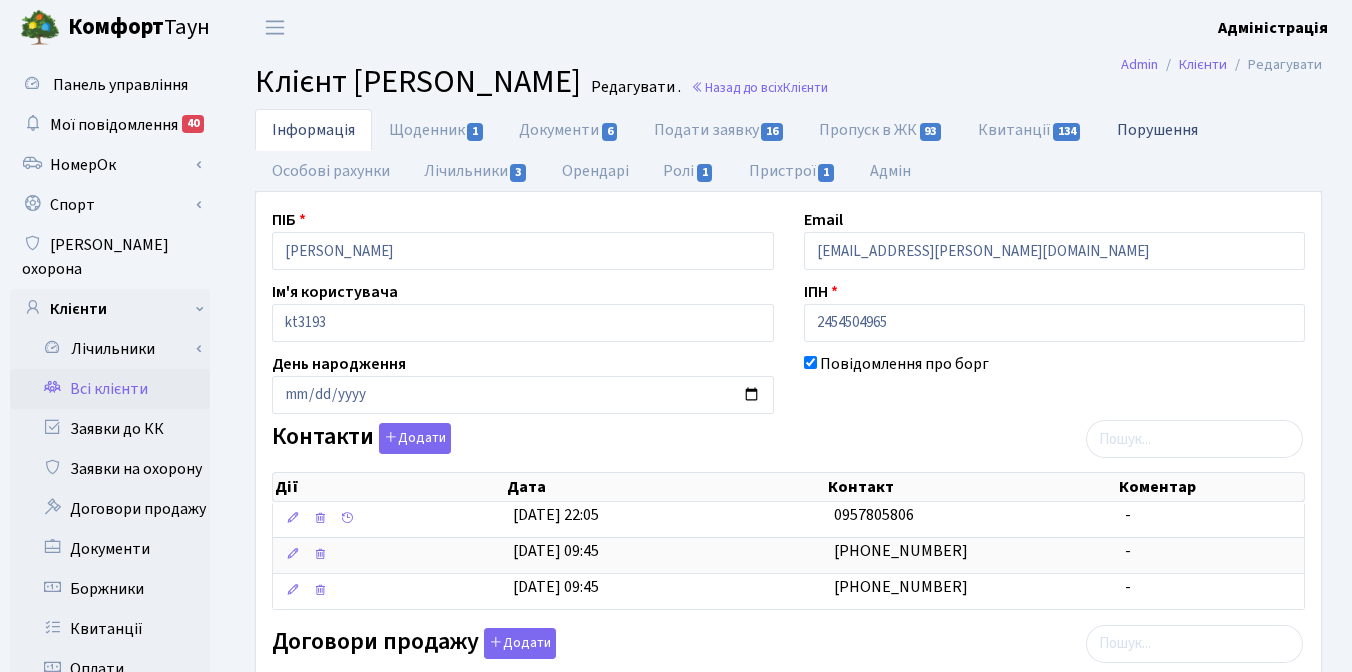 click on "Порушення" at bounding box center (1157, 129) 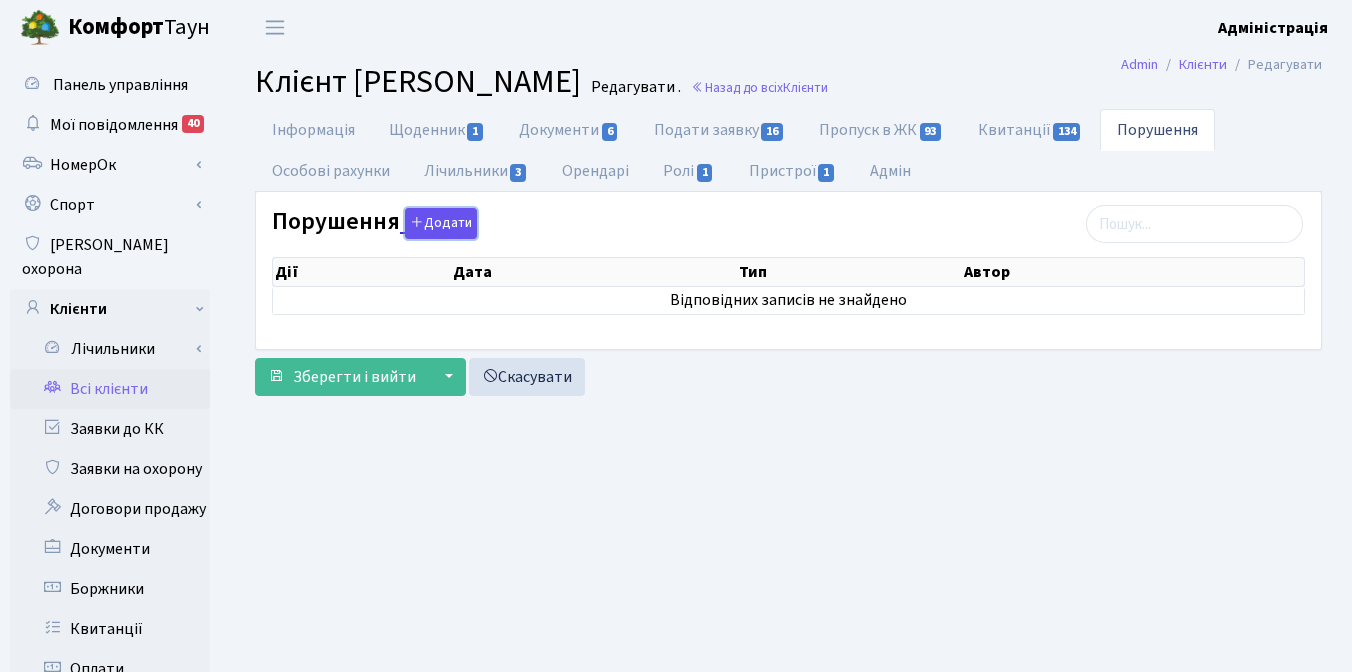 click on "Додати" at bounding box center (441, 223) 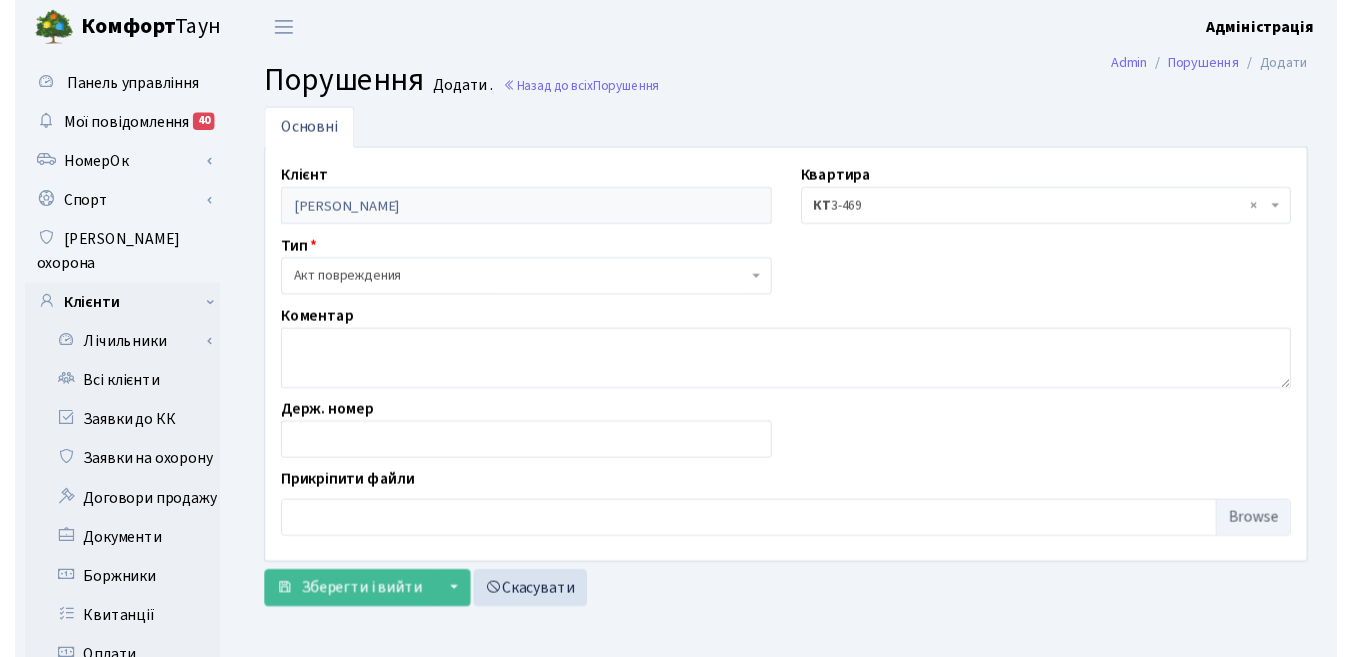 scroll, scrollTop: 0, scrollLeft: 0, axis: both 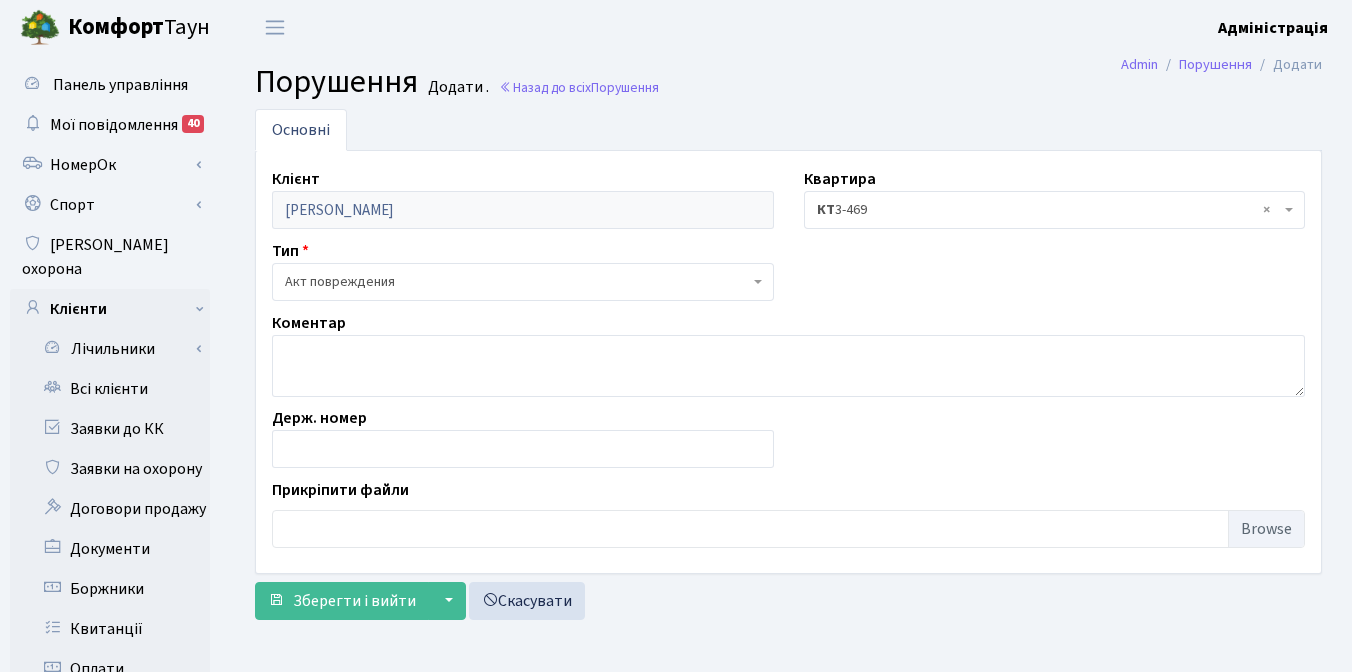 click on "Акт повреждения" at bounding box center [517, 282] 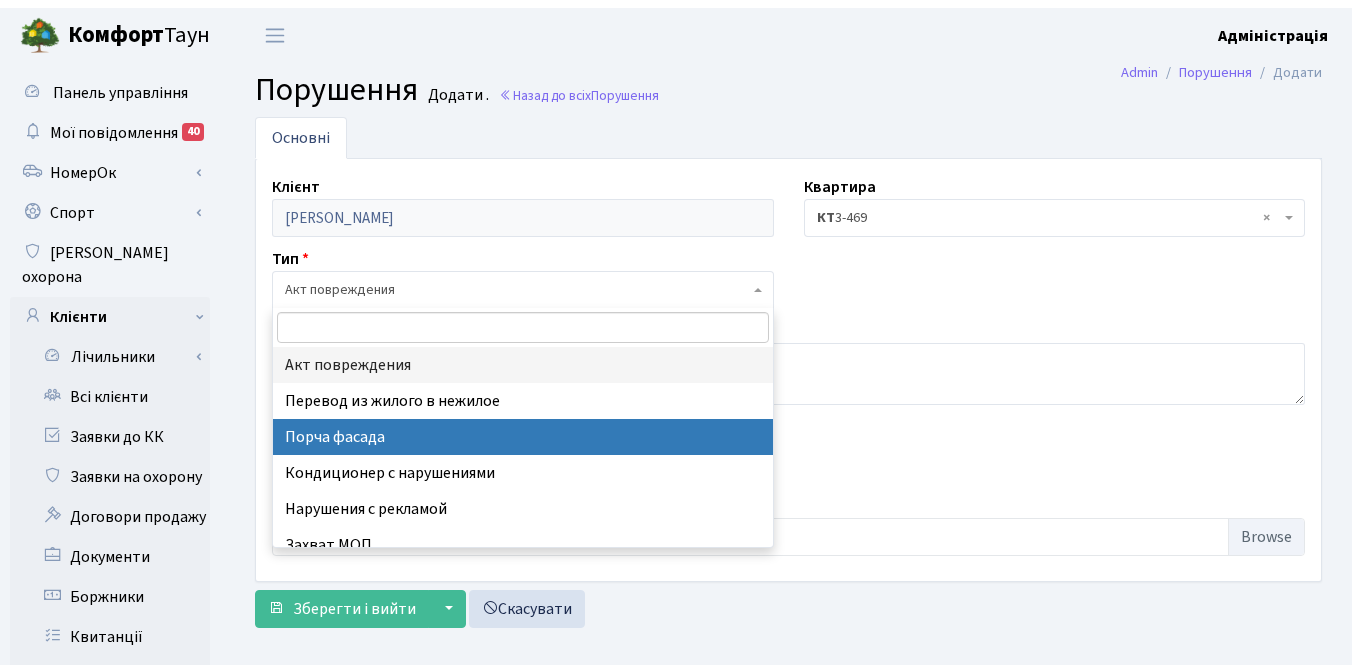scroll, scrollTop: 88, scrollLeft: 0, axis: vertical 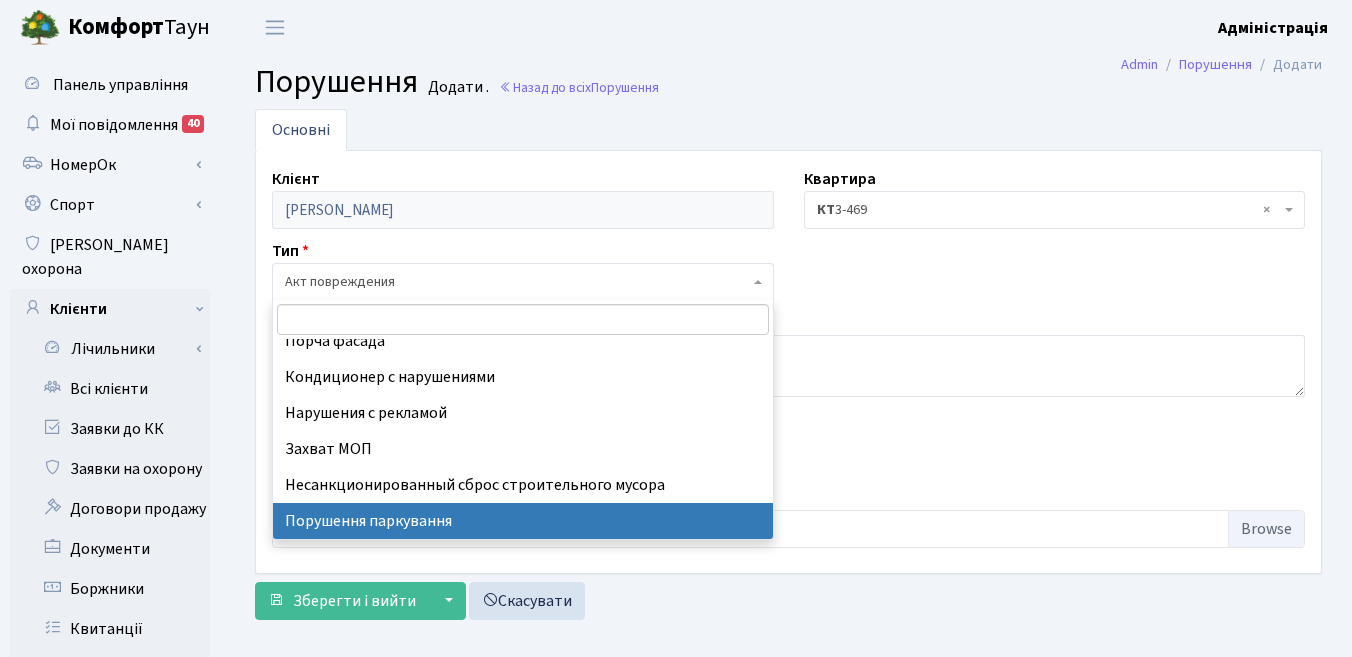 select on "8" 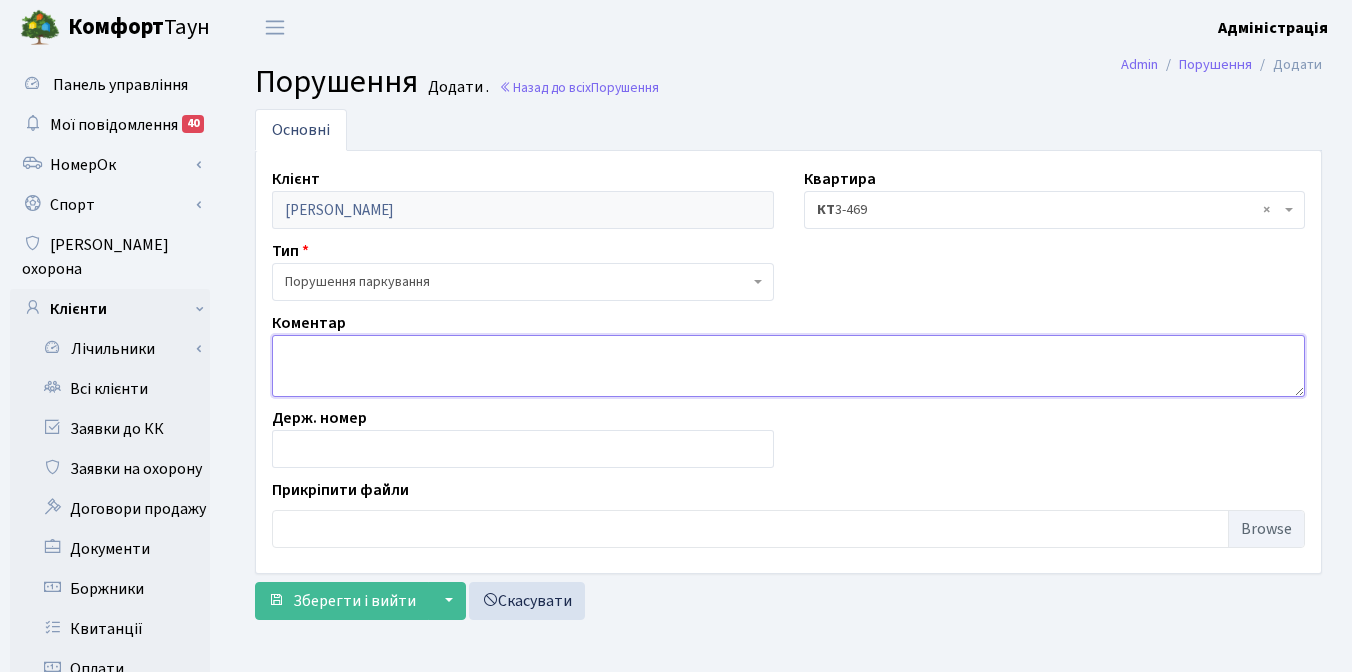 click at bounding box center [788, 366] 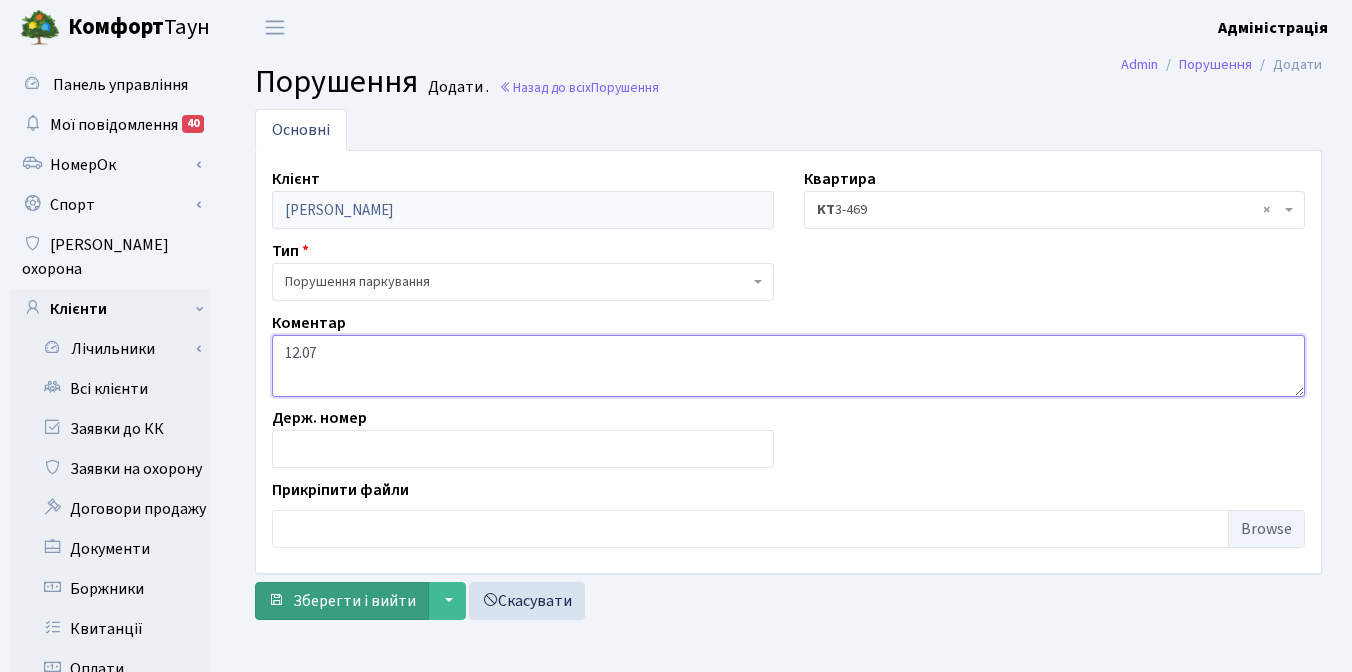 type on "12.07" 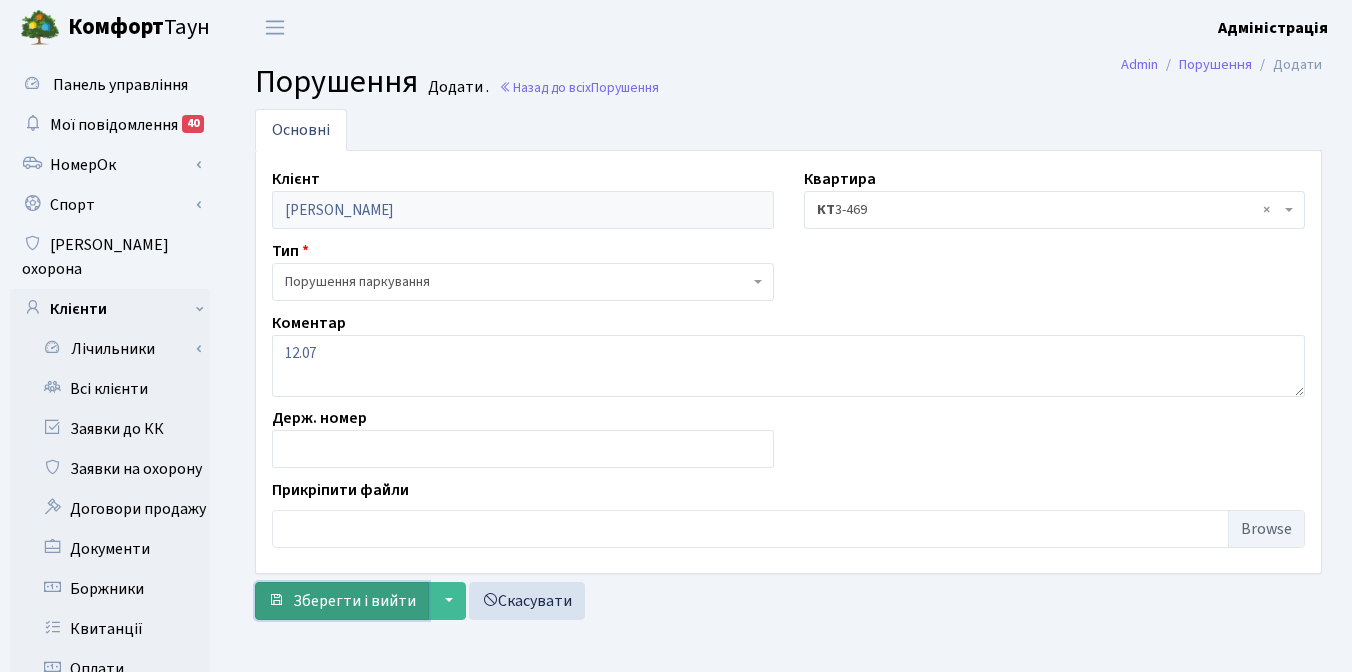 click on "Зберегти і вийти" at bounding box center [354, 601] 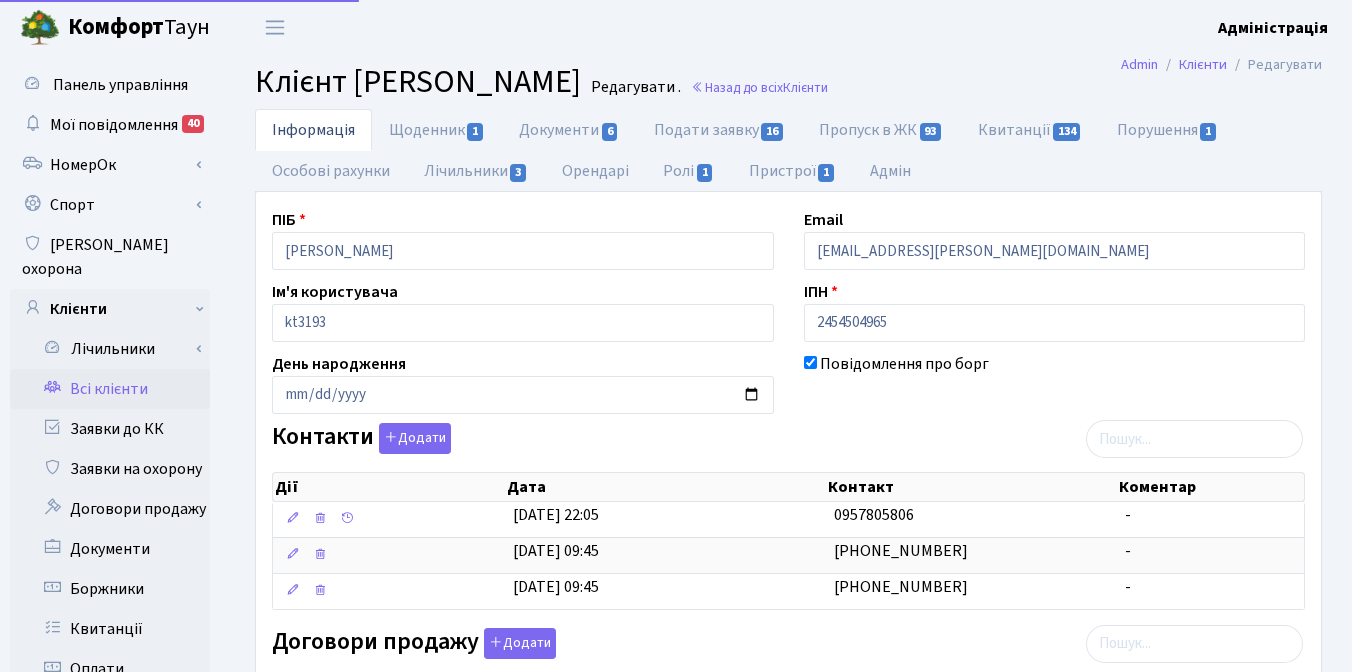 scroll, scrollTop: 0, scrollLeft: 0, axis: both 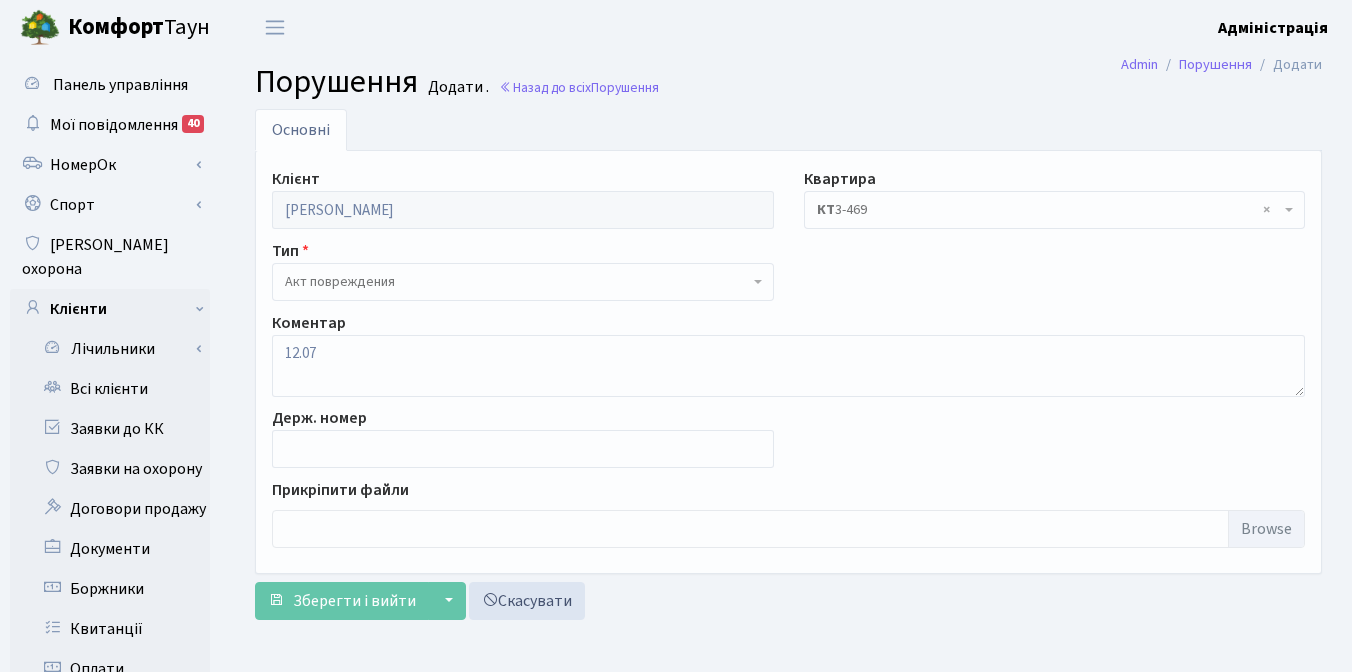 select on "8" 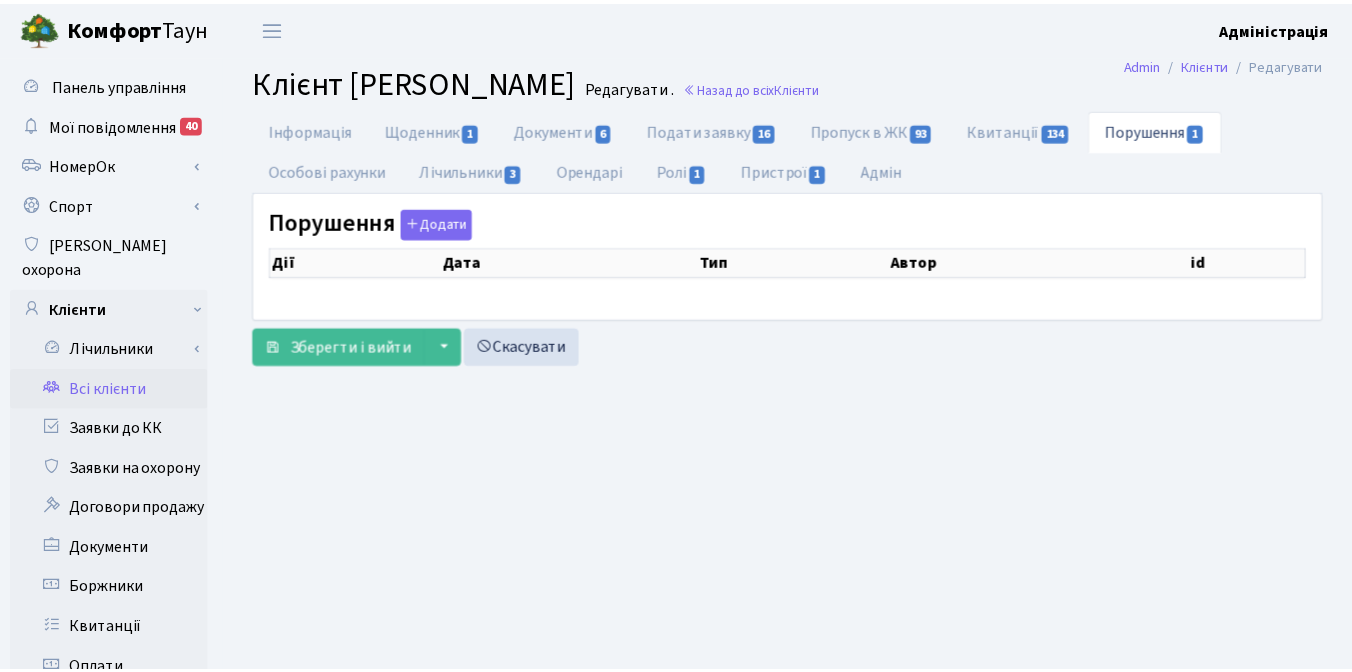 scroll, scrollTop: 0, scrollLeft: 0, axis: both 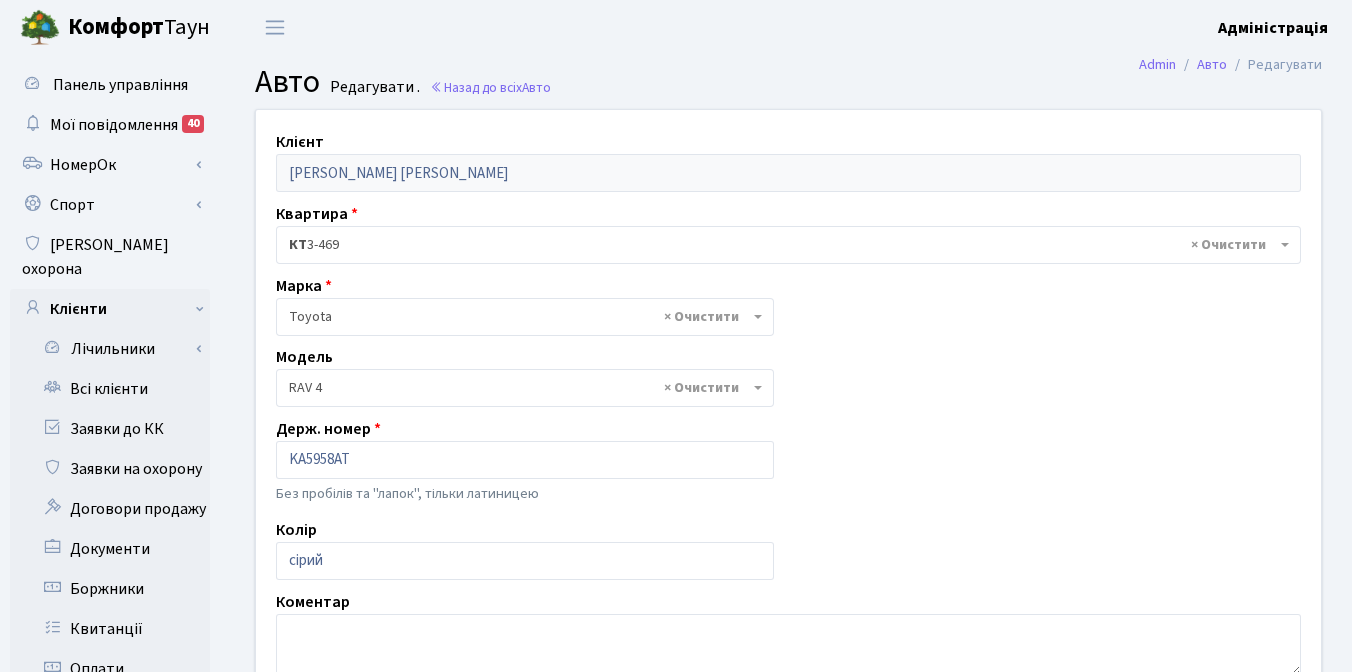 select on "2369" 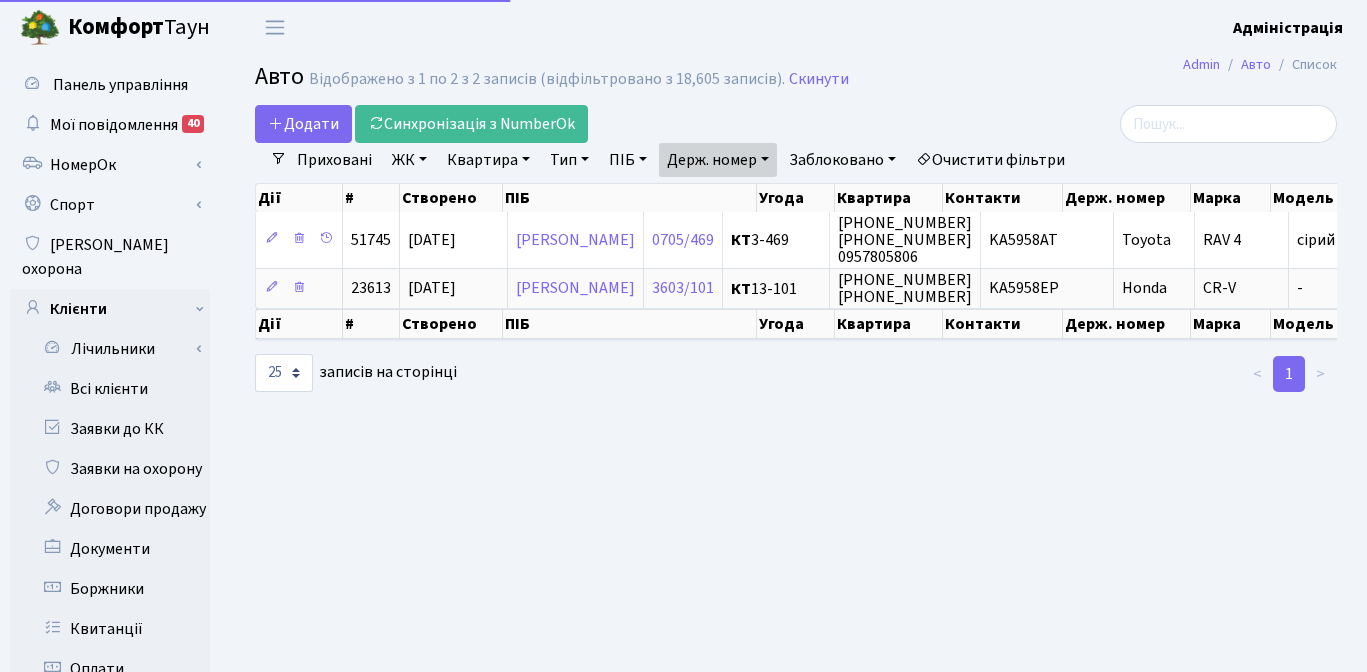 select on "25" 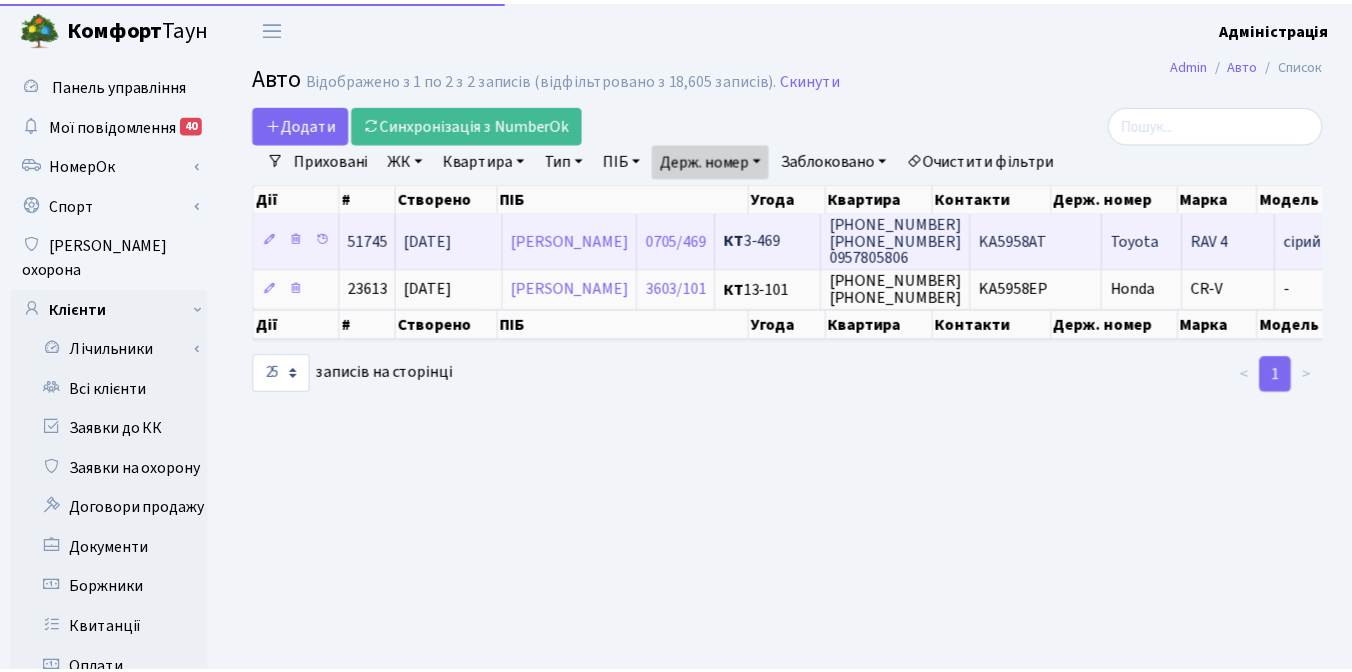 scroll, scrollTop: 0, scrollLeft: 0, axis: both 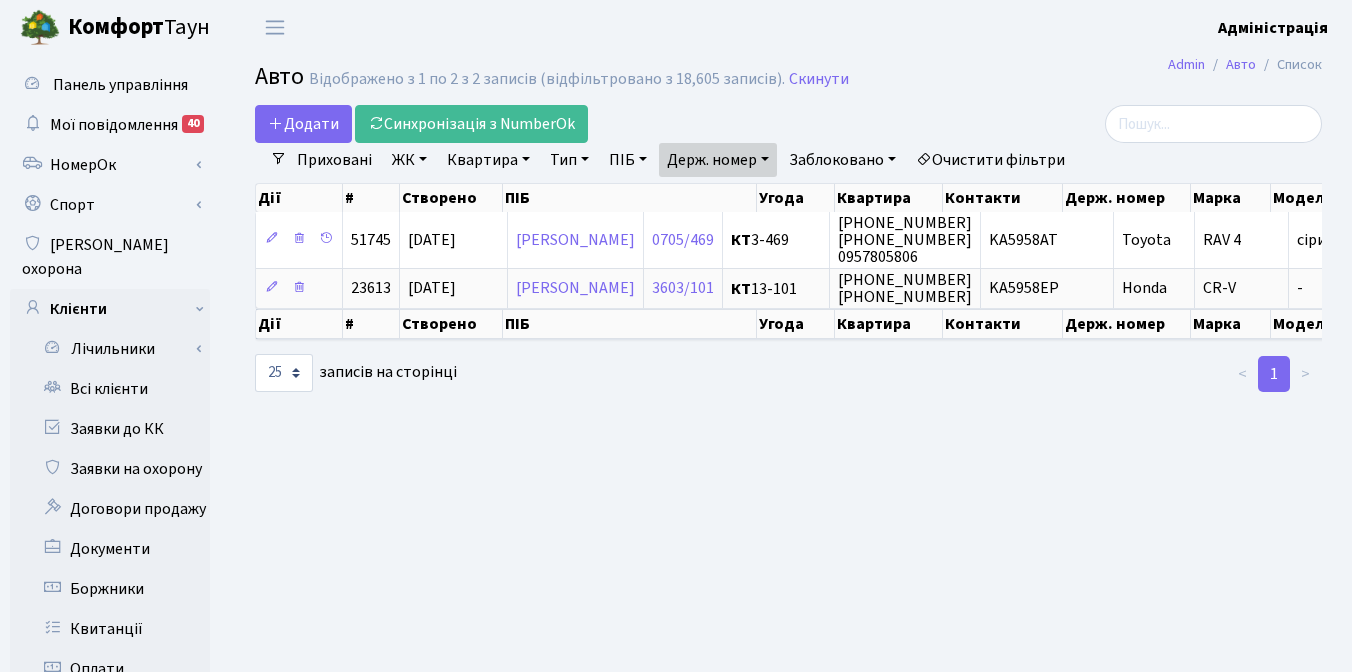 click on "Держ. номер" at bounding box center [718, 160] 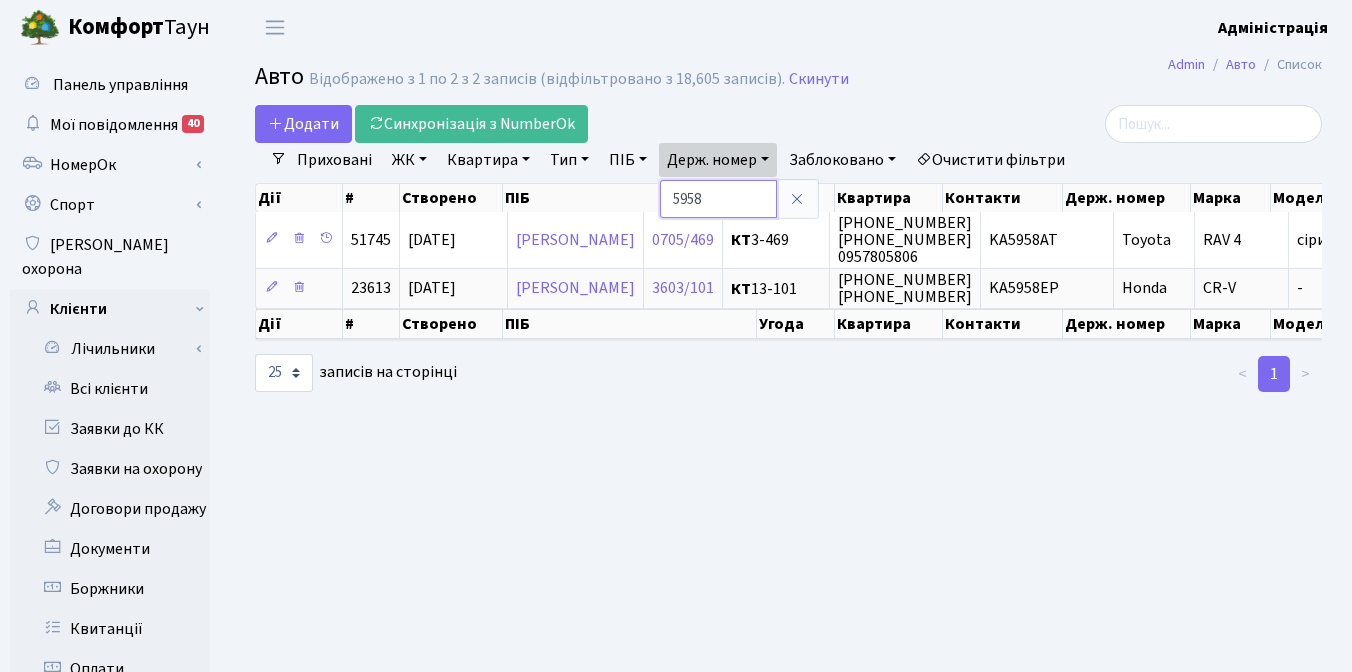 drag, startPoint x: 723, startPoint y: 201, endPoint x: 661, endPoint y: 196, distance: 62.201286 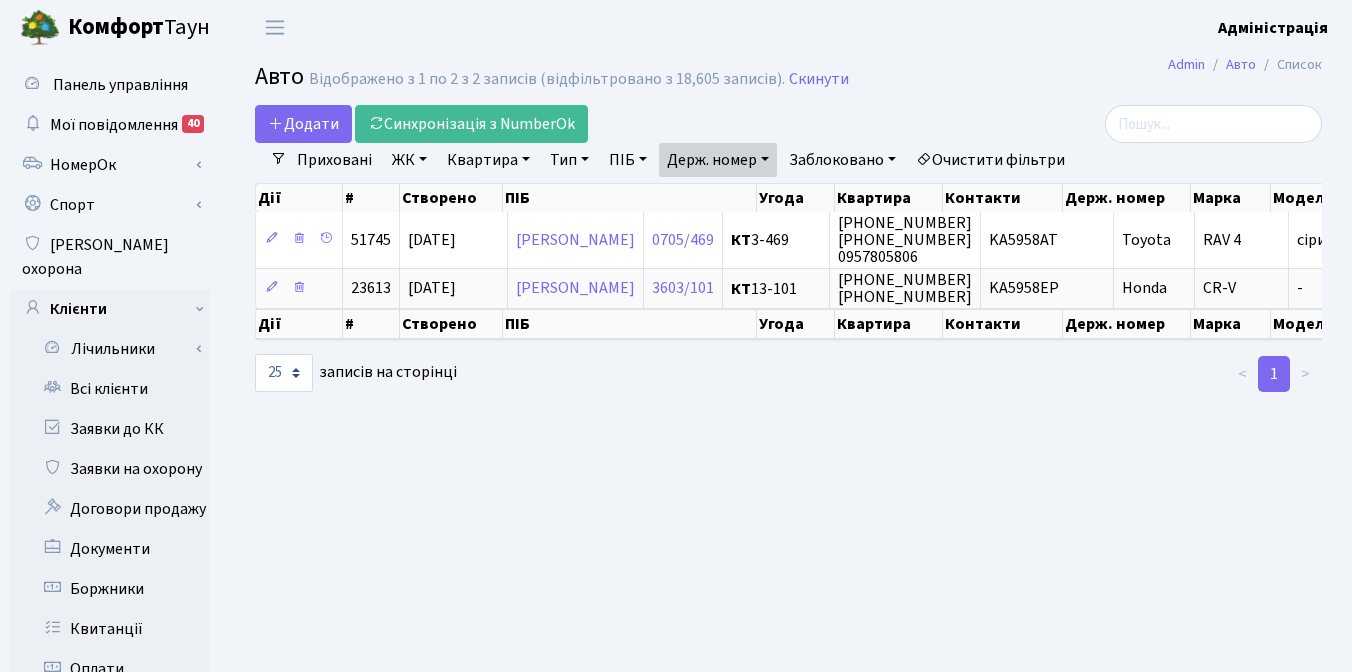 click on "Держ. номер" at bounding box center [718, 160] 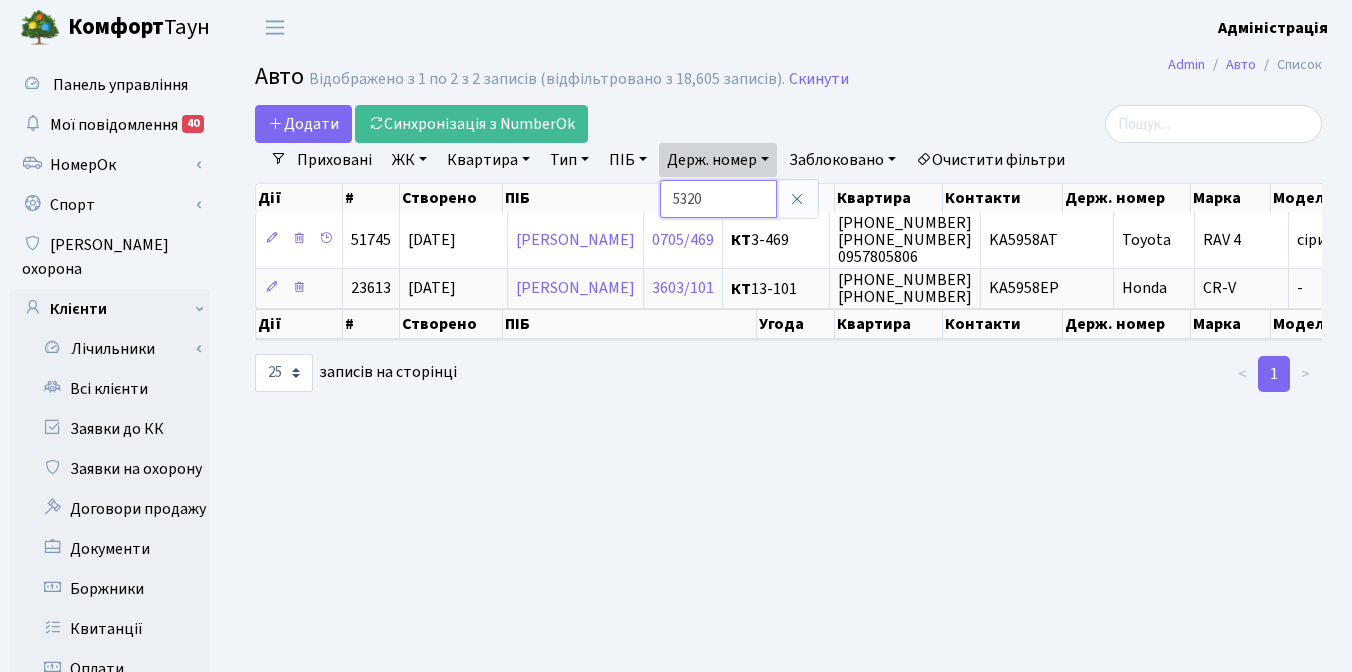 type on "5320" 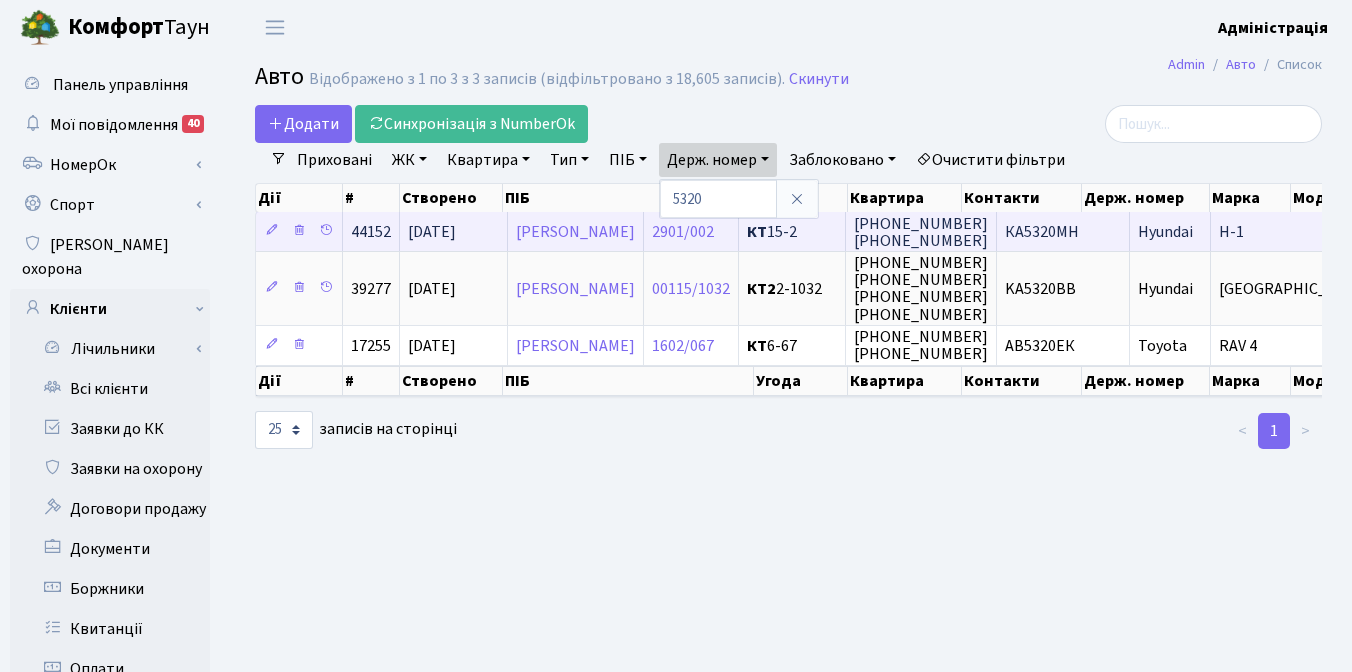 click on "КА5320МН" at bounding box center [1042, 232] 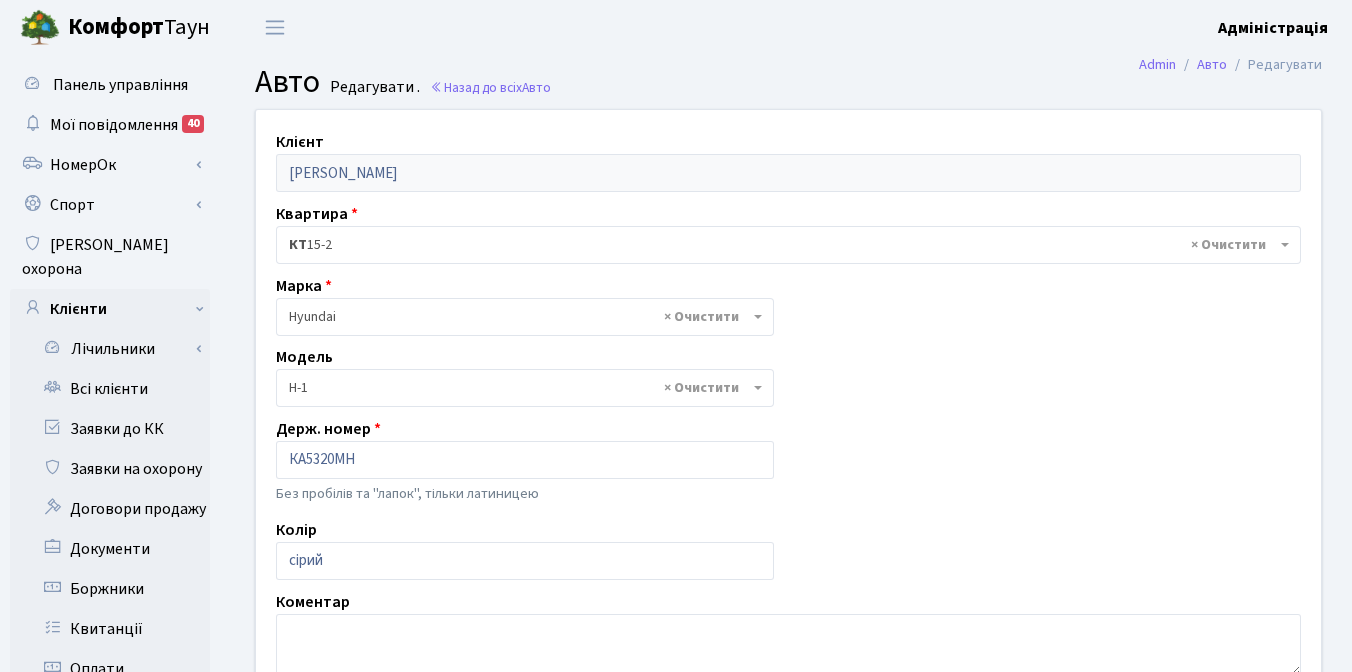 select on "1004" 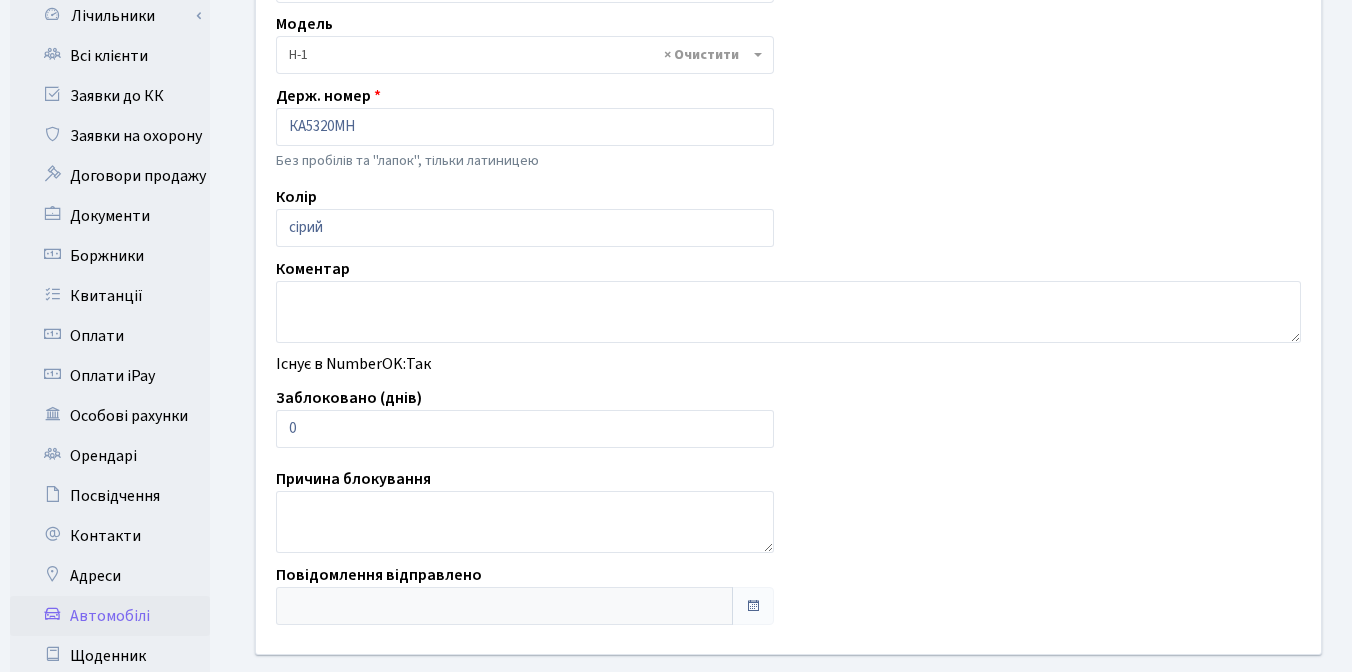scroll, scrollTop: 335, scrollLeft: 0, axis: vertical 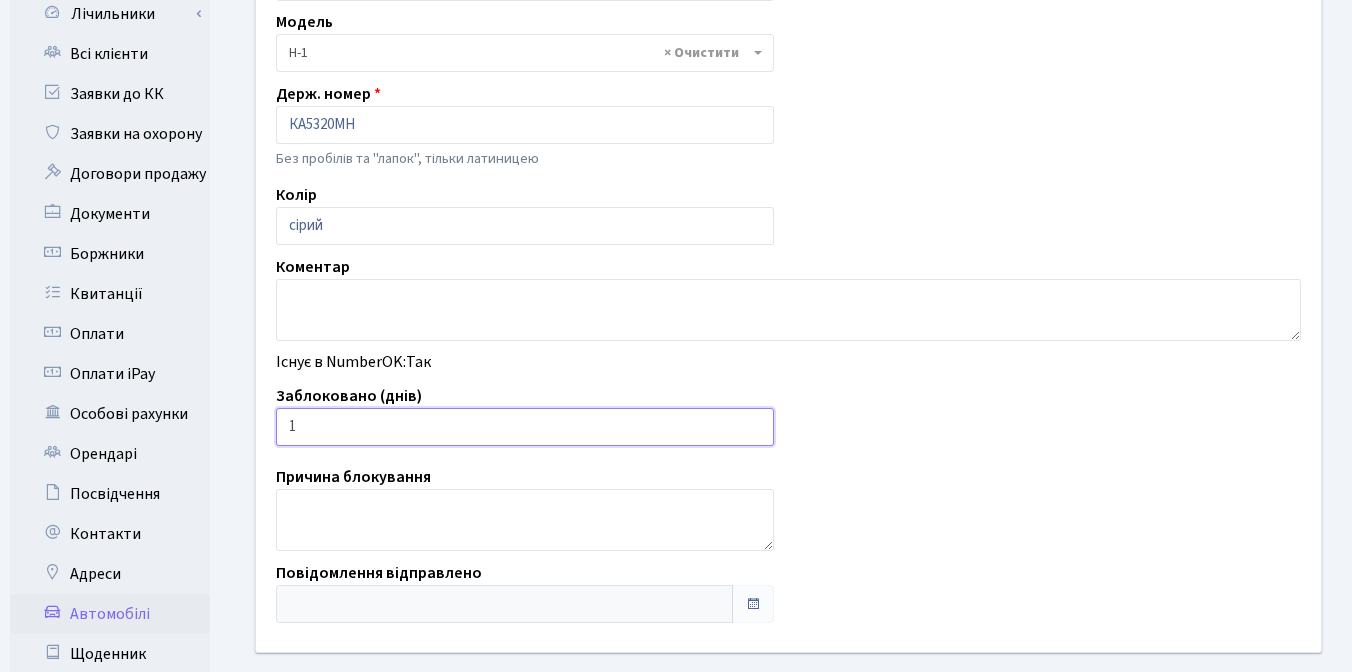 type on "1" 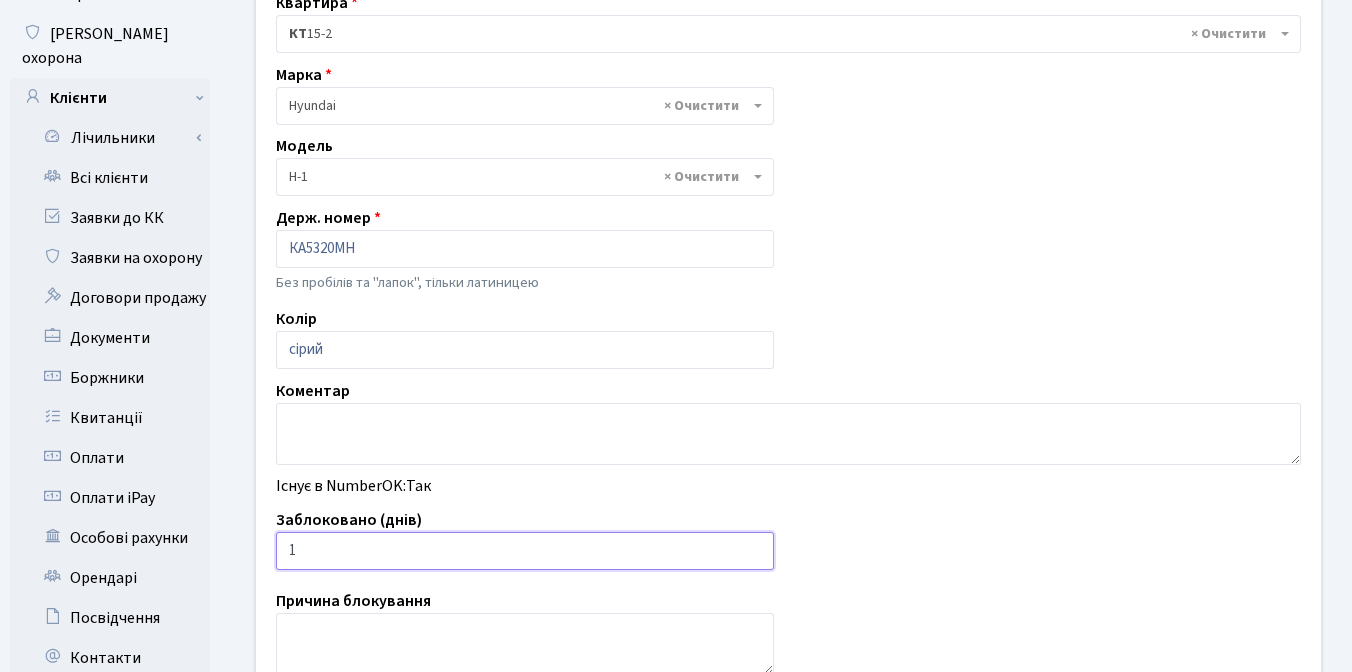 scroll, scrollTop: 191, scrollLeft: 0, axis: vertical 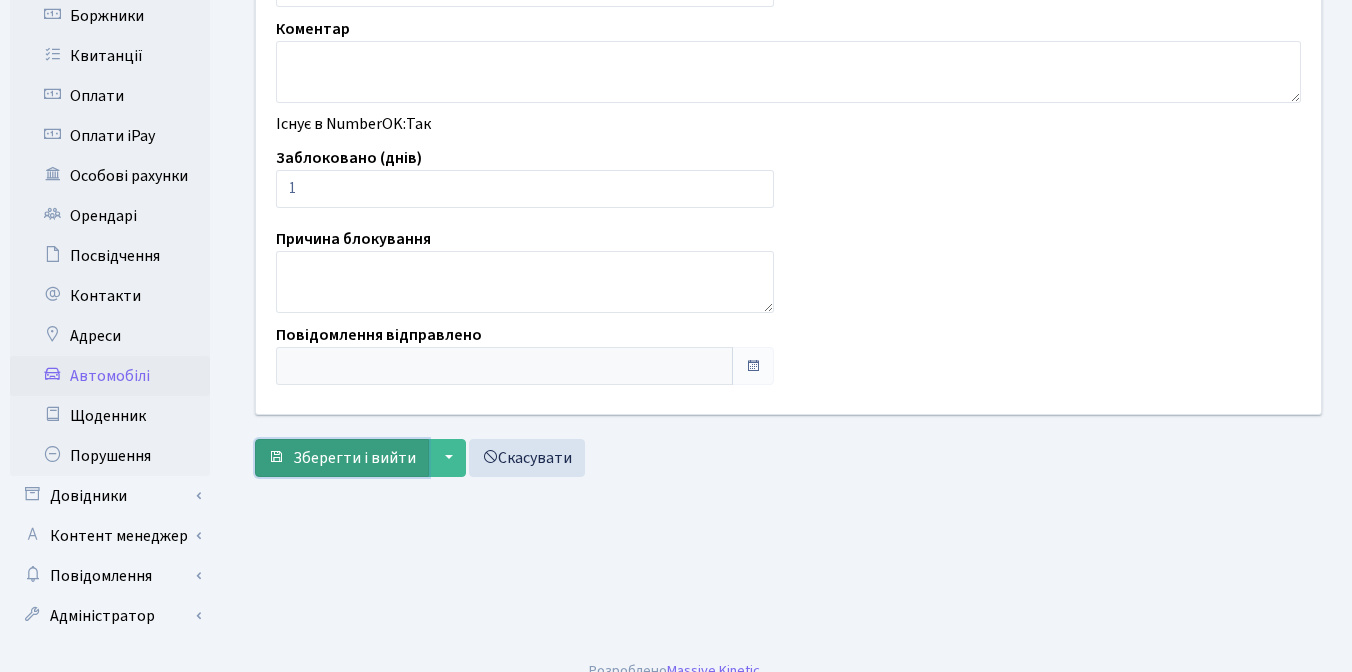 click on "Зберегти і вийти" at bounding box center [354, 458] 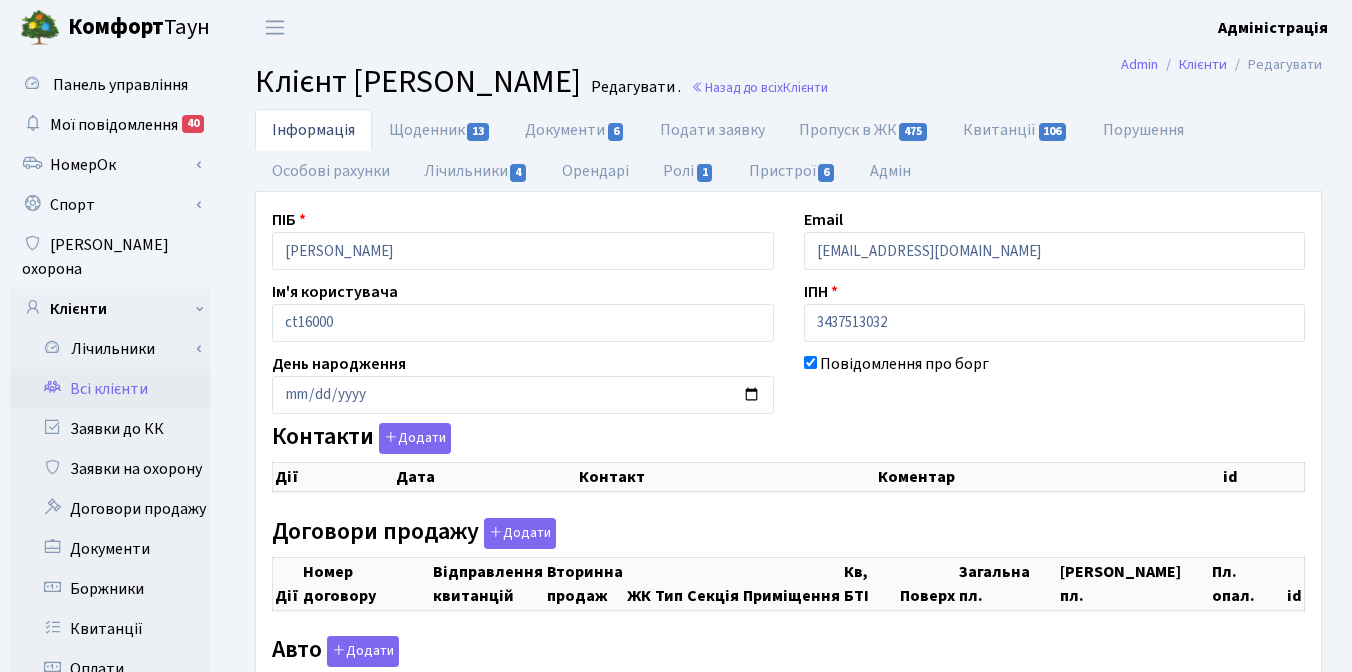 scroll, scrollTop: 0, scrollLeft: 0, axis: both 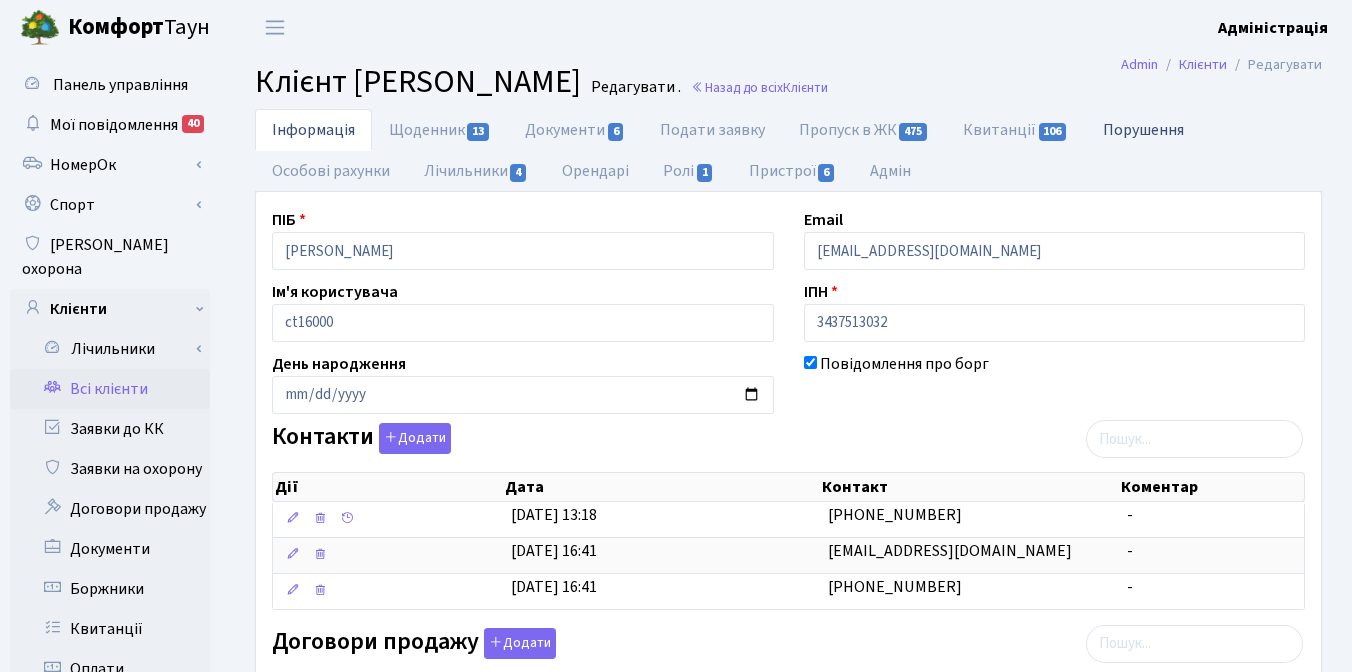 click on "Порушення" at bounding box center (1143, 129) 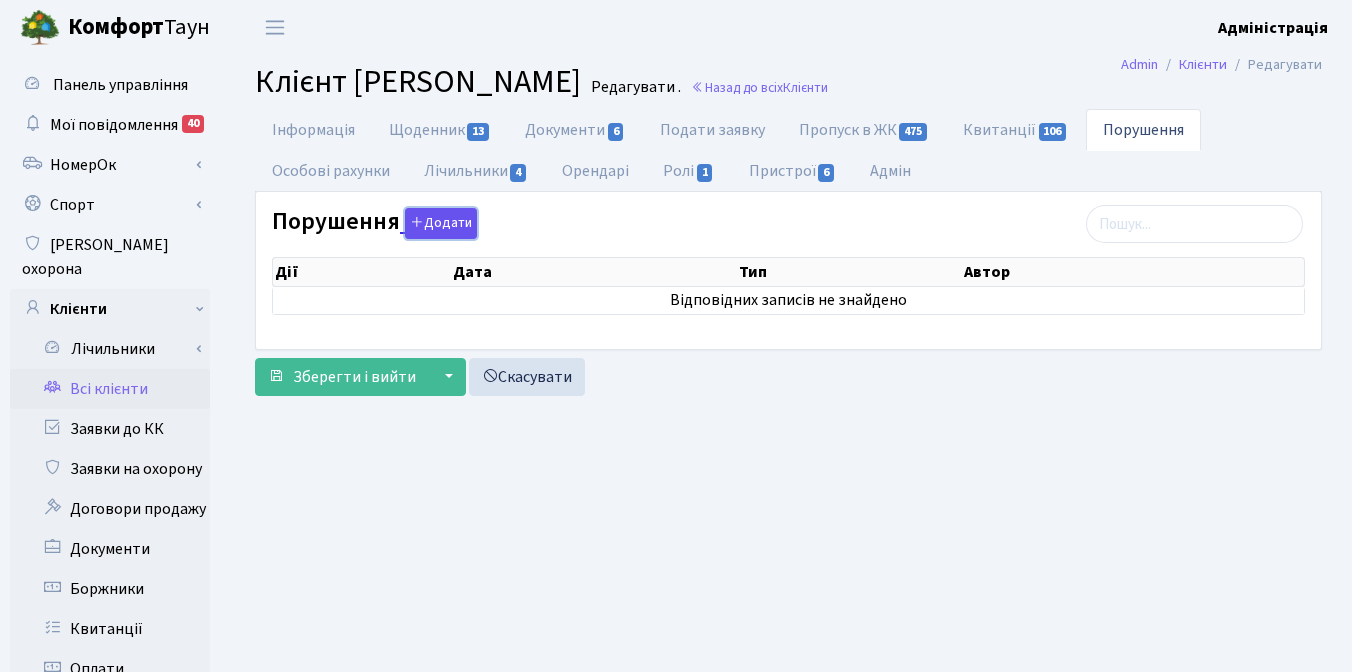 click on "Додати" at bounding box center [441, 223] 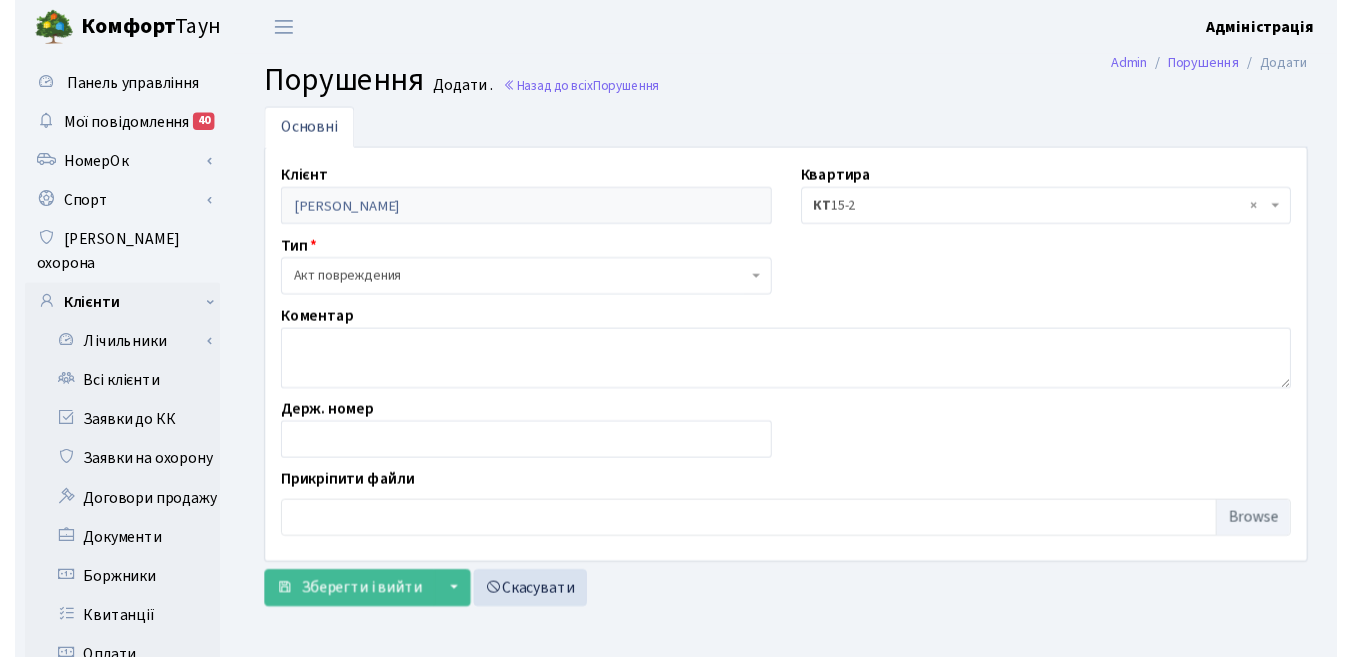 scroll, scrollTop: 0, scrollLeft: 0, axis: both 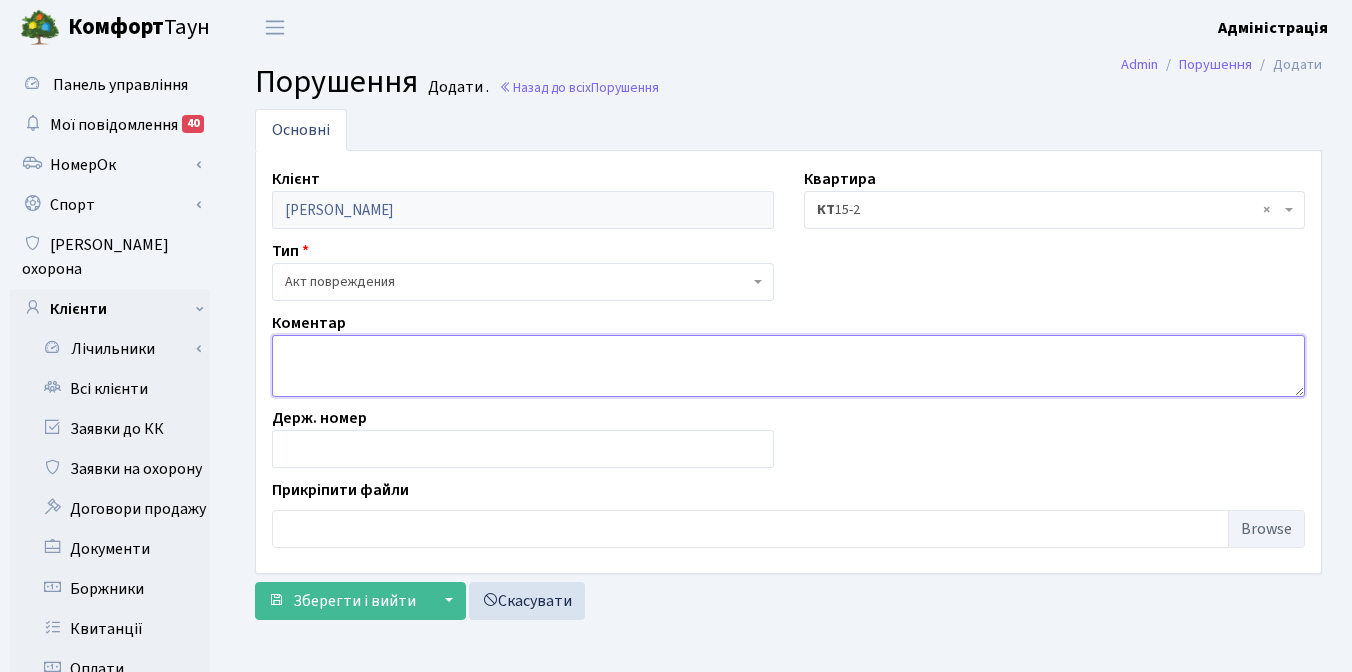 click at bounding box center [788, 366] 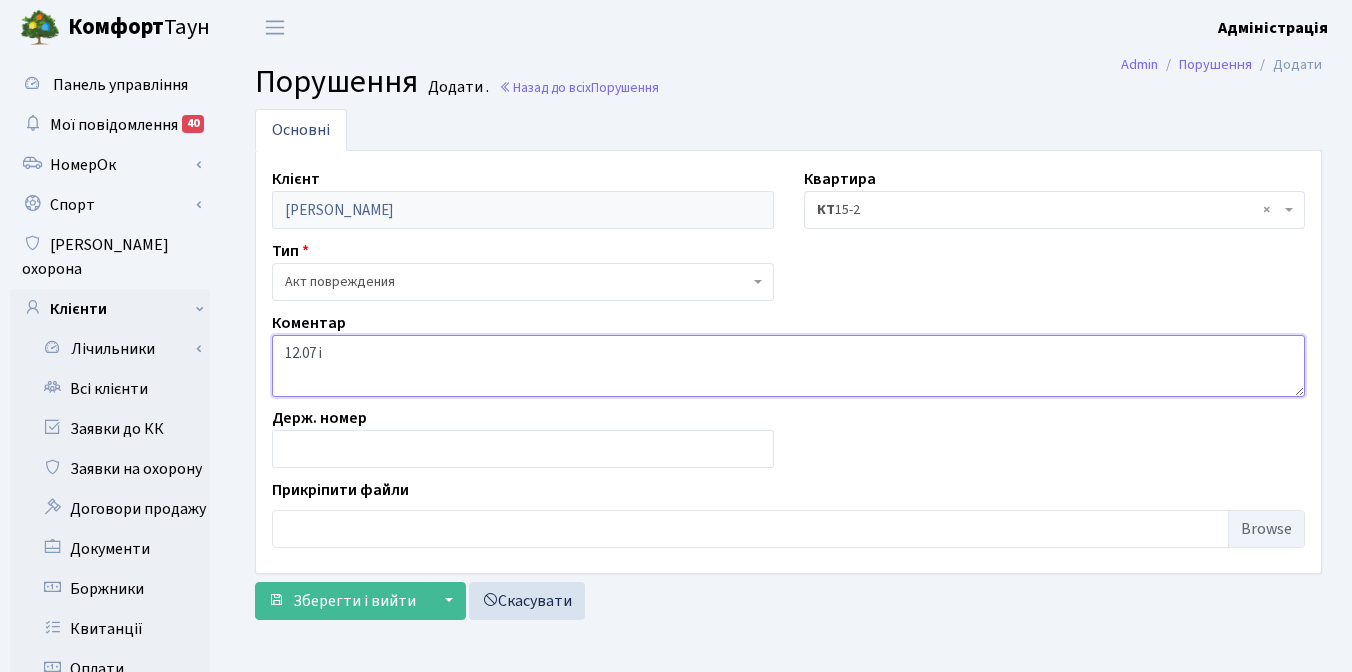 type on "12.07 і" 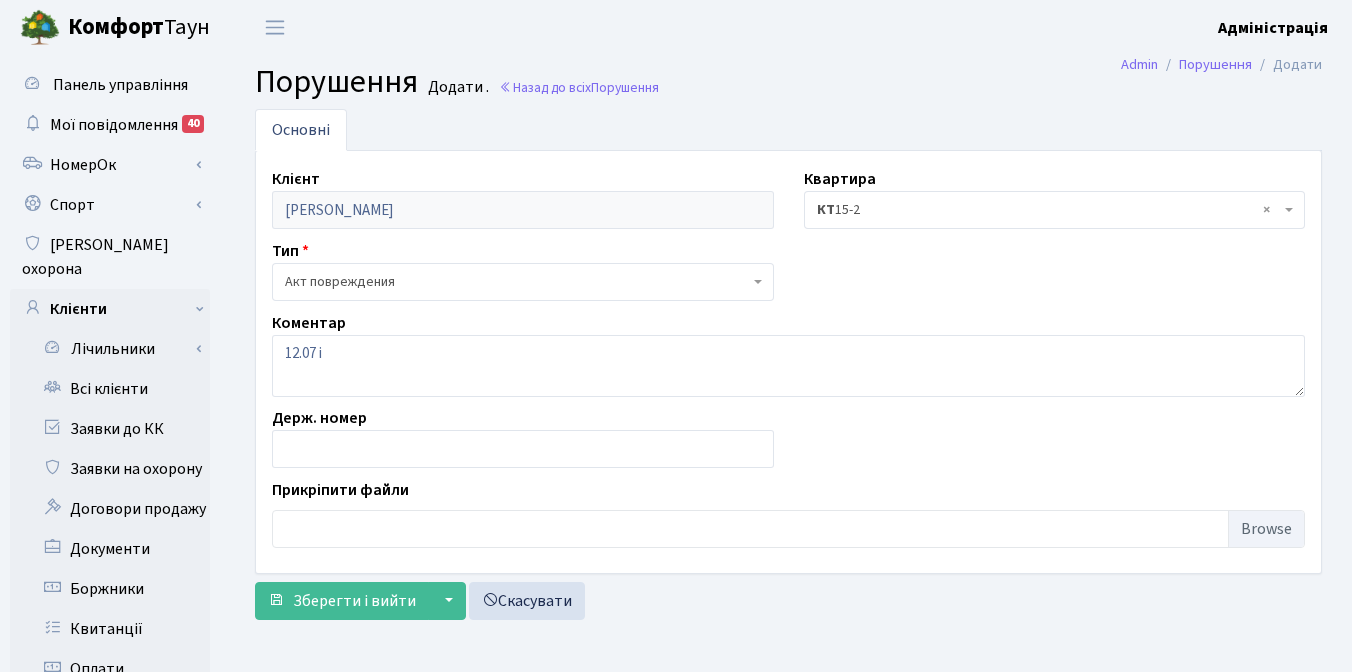 click on "Акт повреждения" at bounding box center (517, 282) 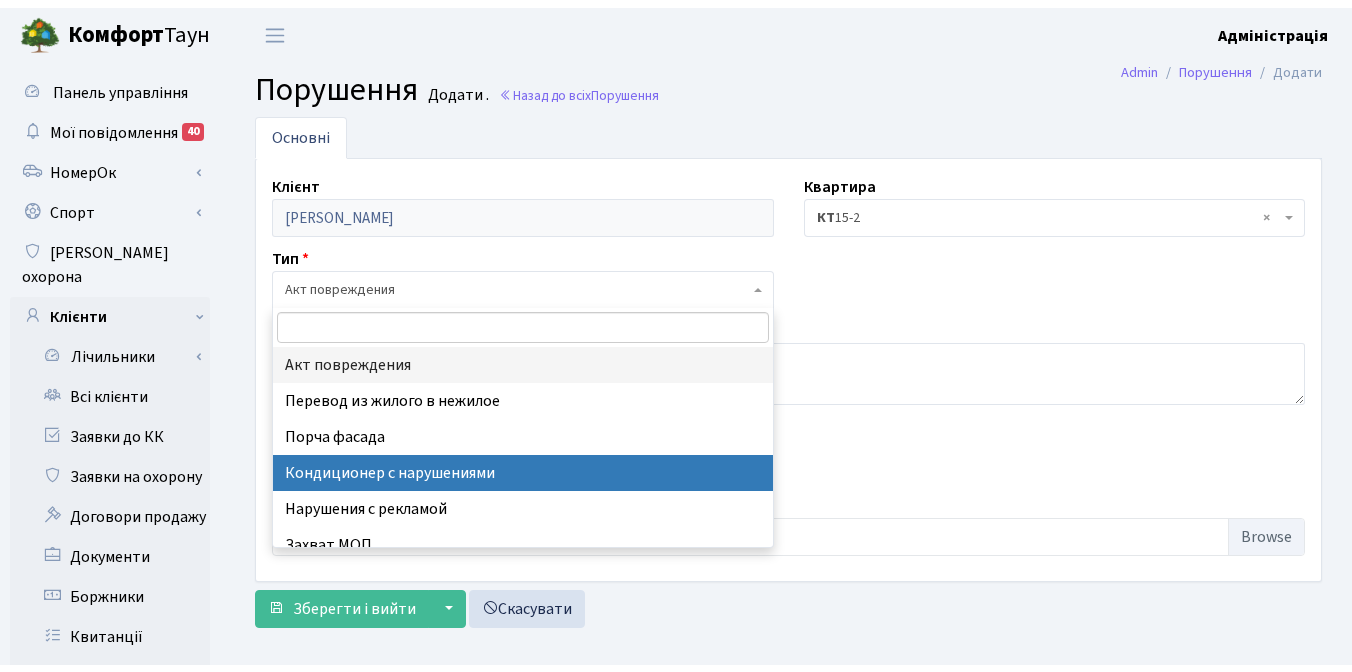 scroll, scrollTop: 88, scrollLeft: 0, axis: vertical 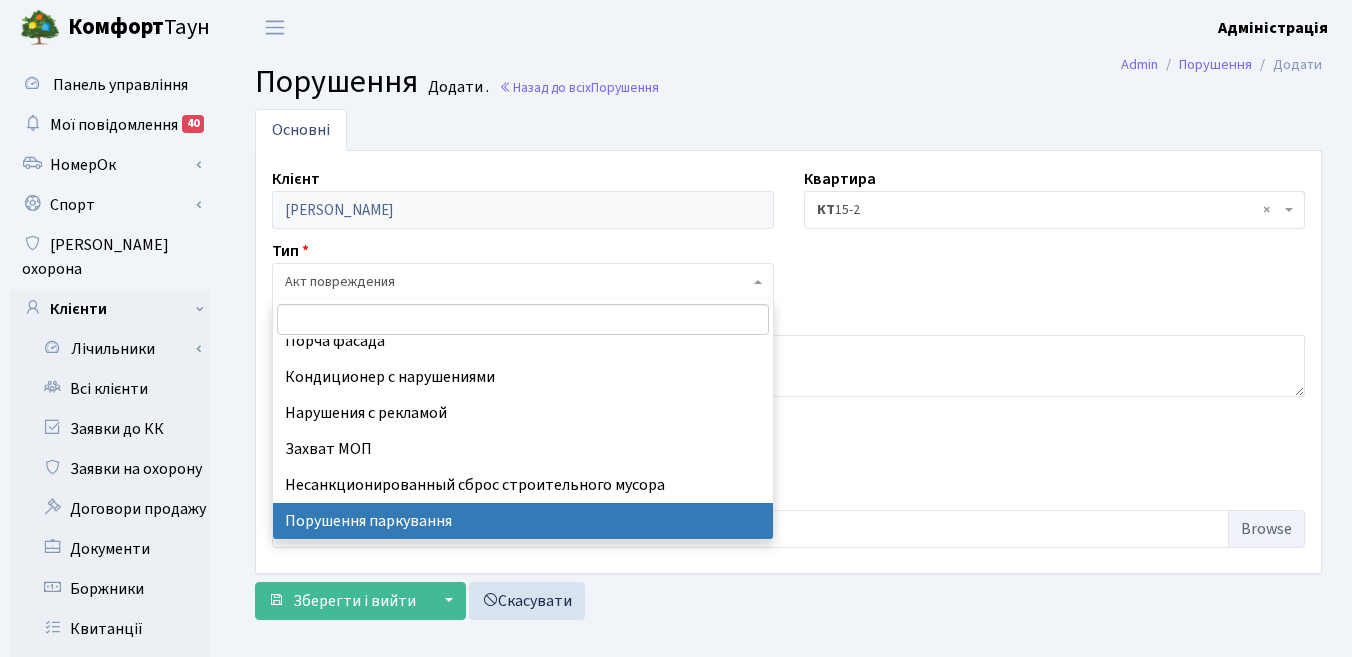 select on "8" 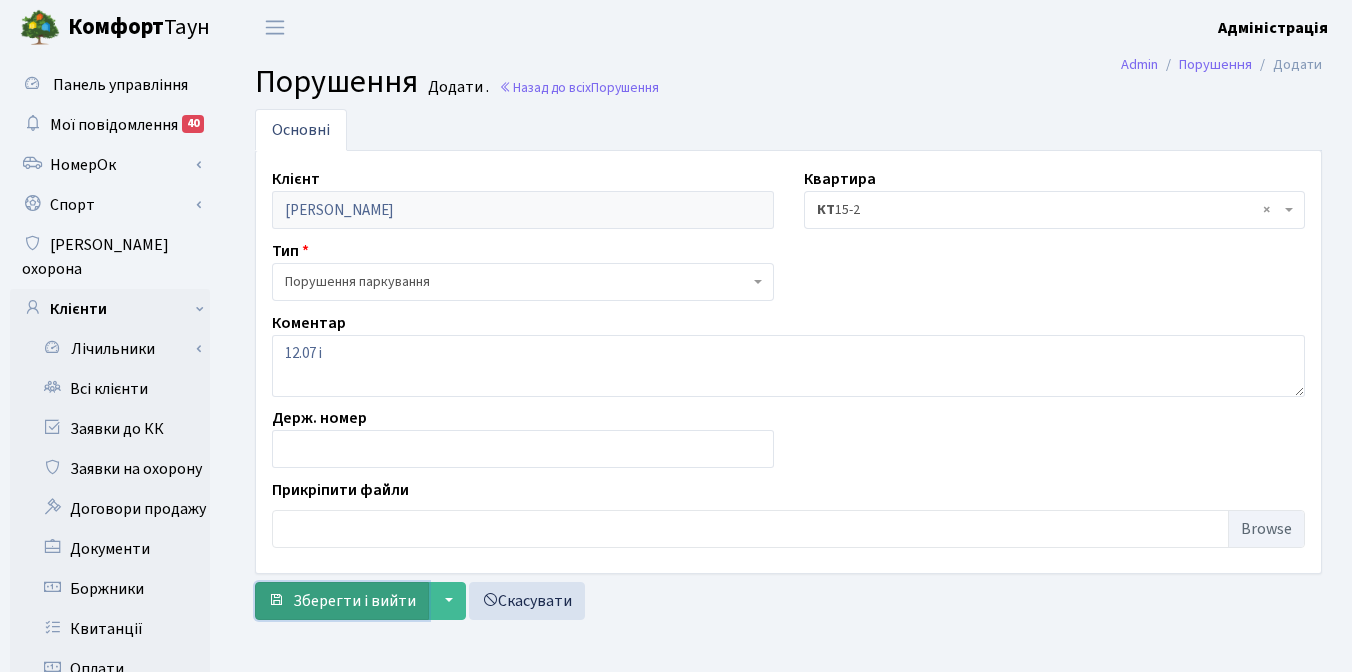 click on "Зберегти і вийти" at bounding box center [354, 601] 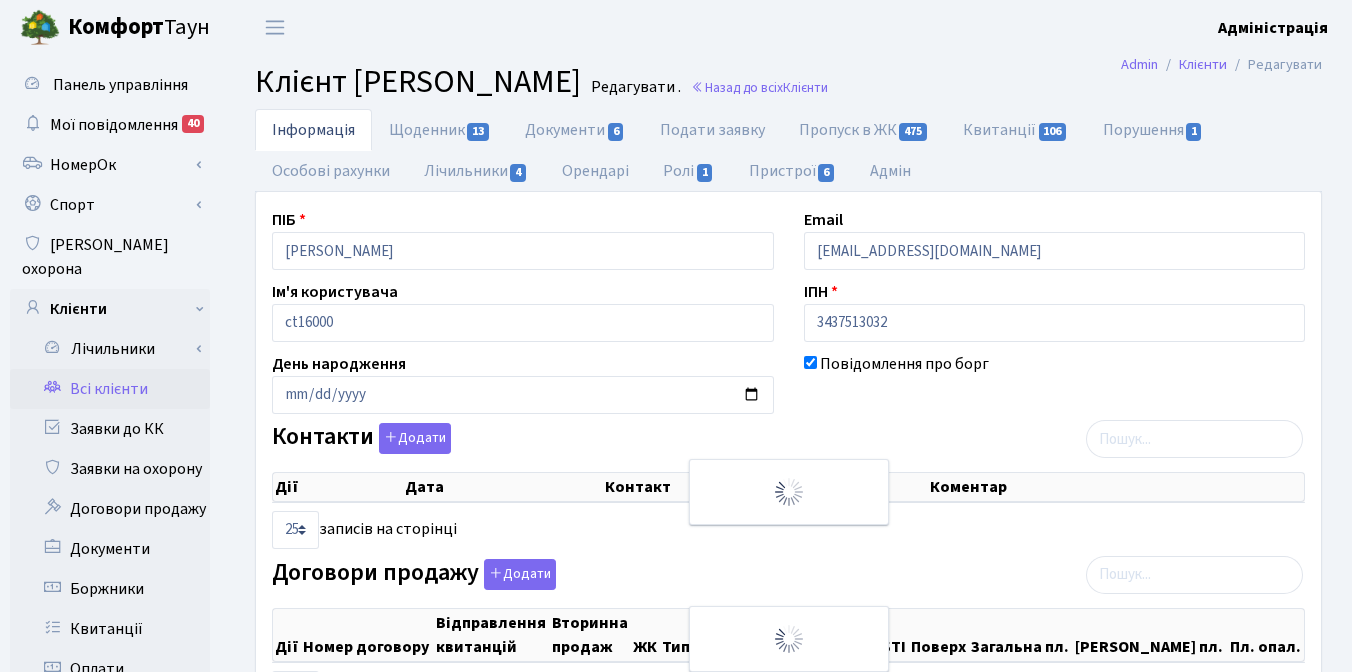 scroll, scrollTop: 0, scrollLeft: 0, axis: both 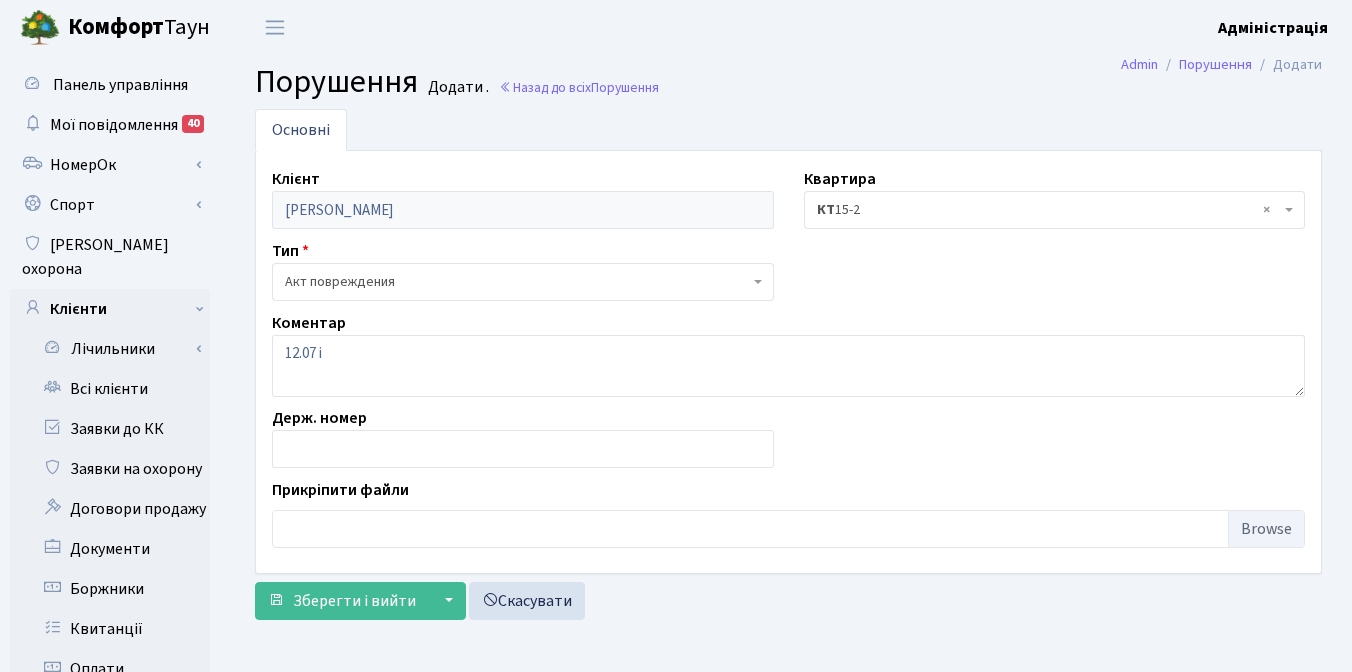 select on "8" 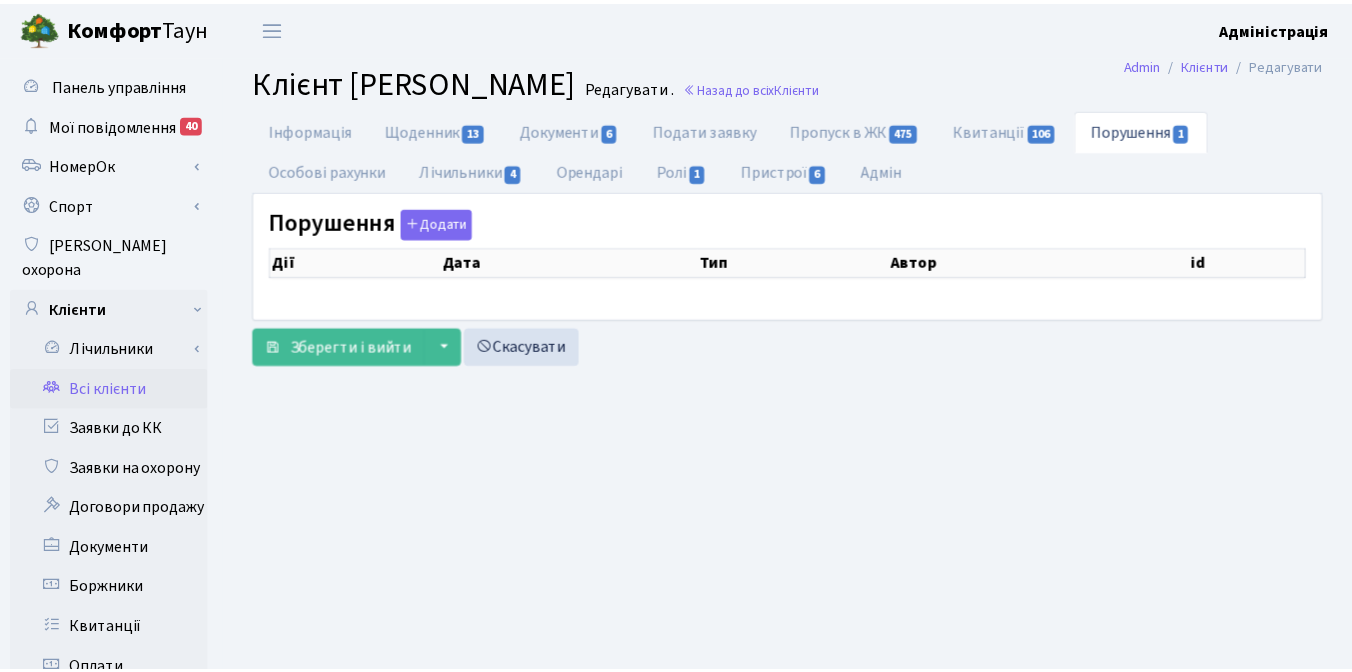 scroll, scrollTop: 0, scrollLeft: 0, axis: both 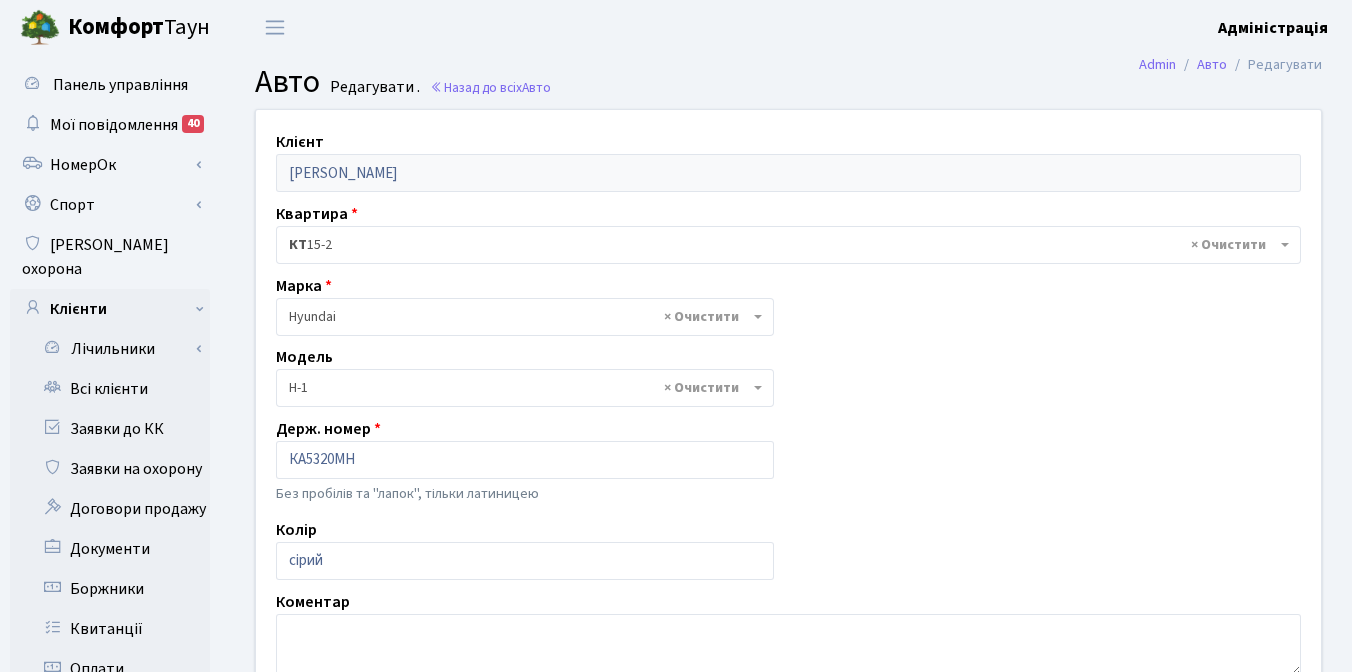 select on "1004" 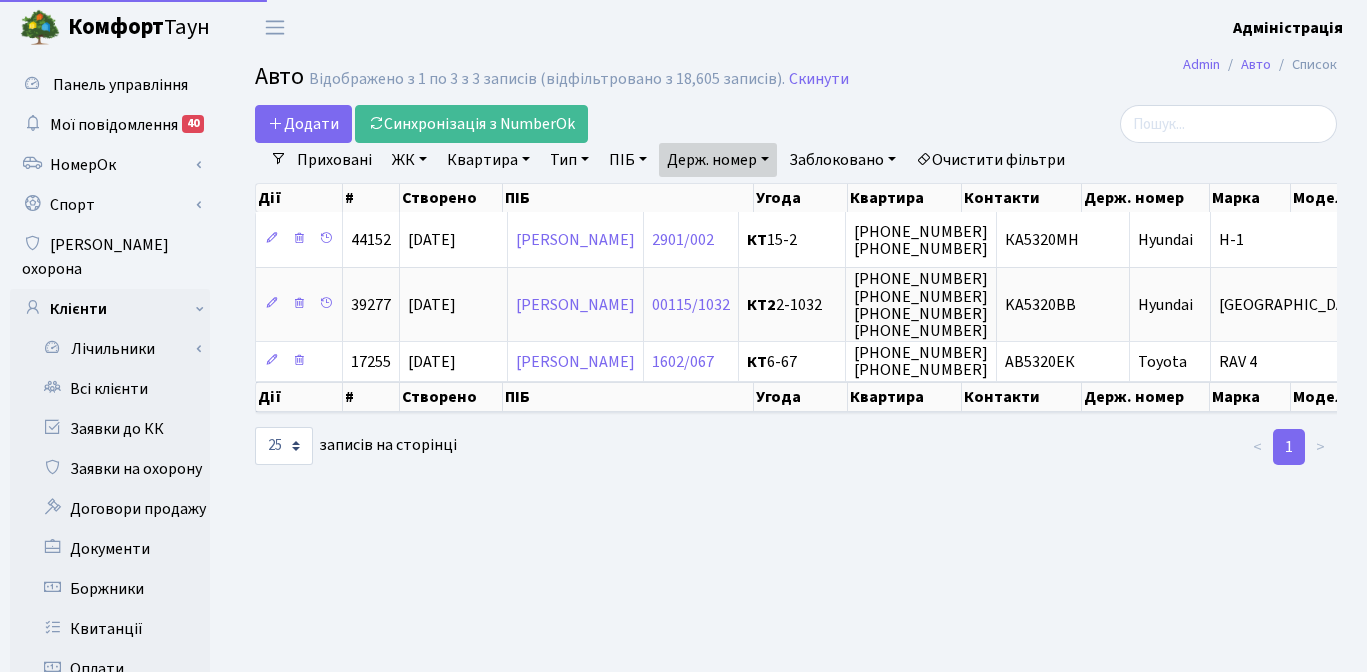 select on "25" 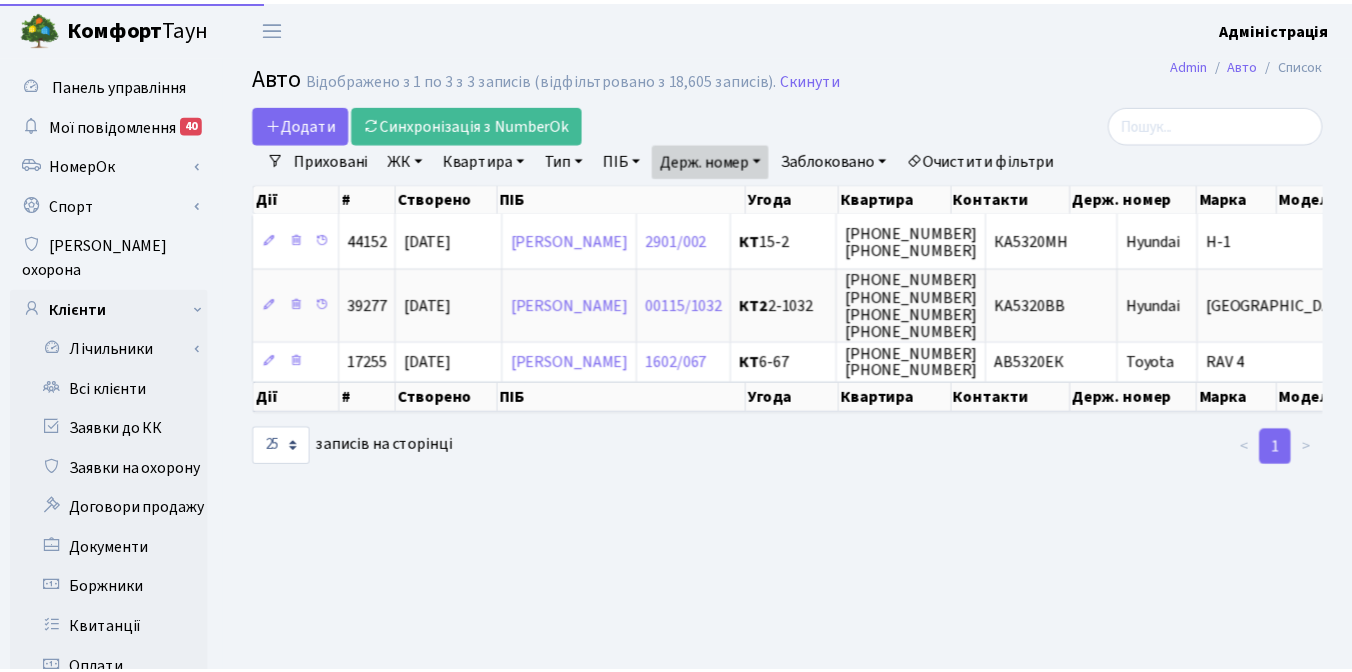 scroll, scrollTop: 0, scrollLeft: 0, axis: both 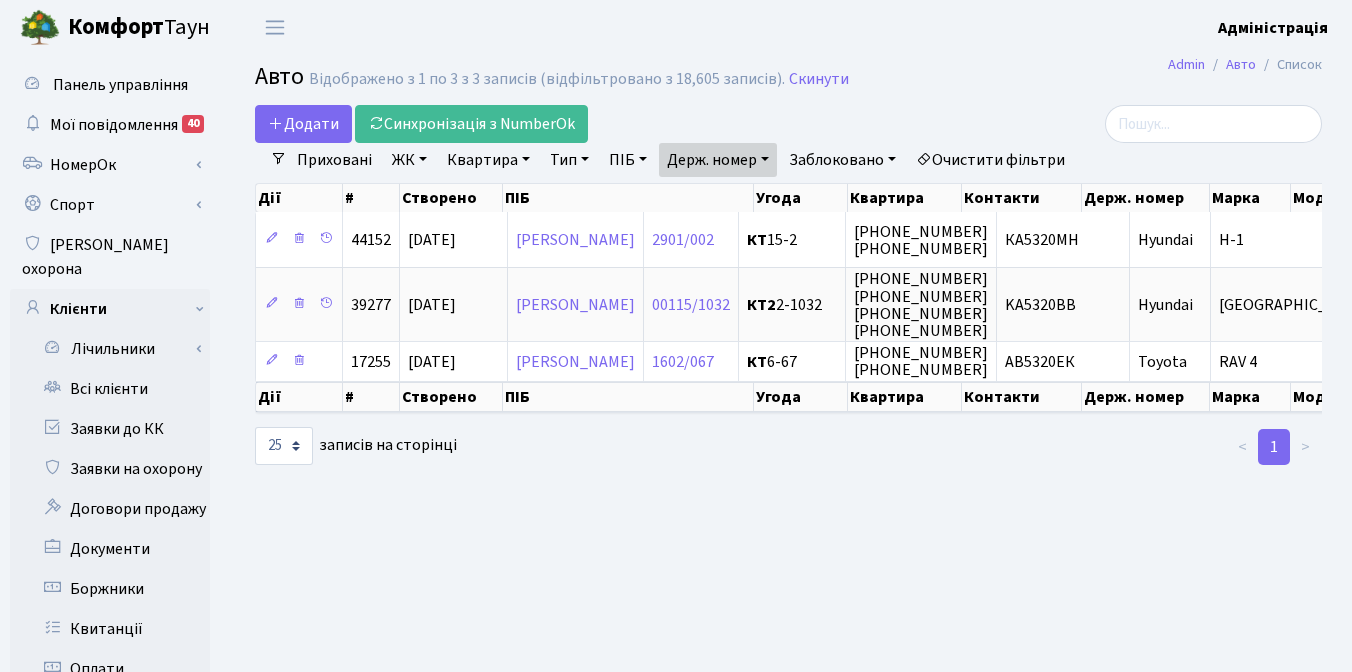 click on "Держ. номер" at bounding box center (718, 160) 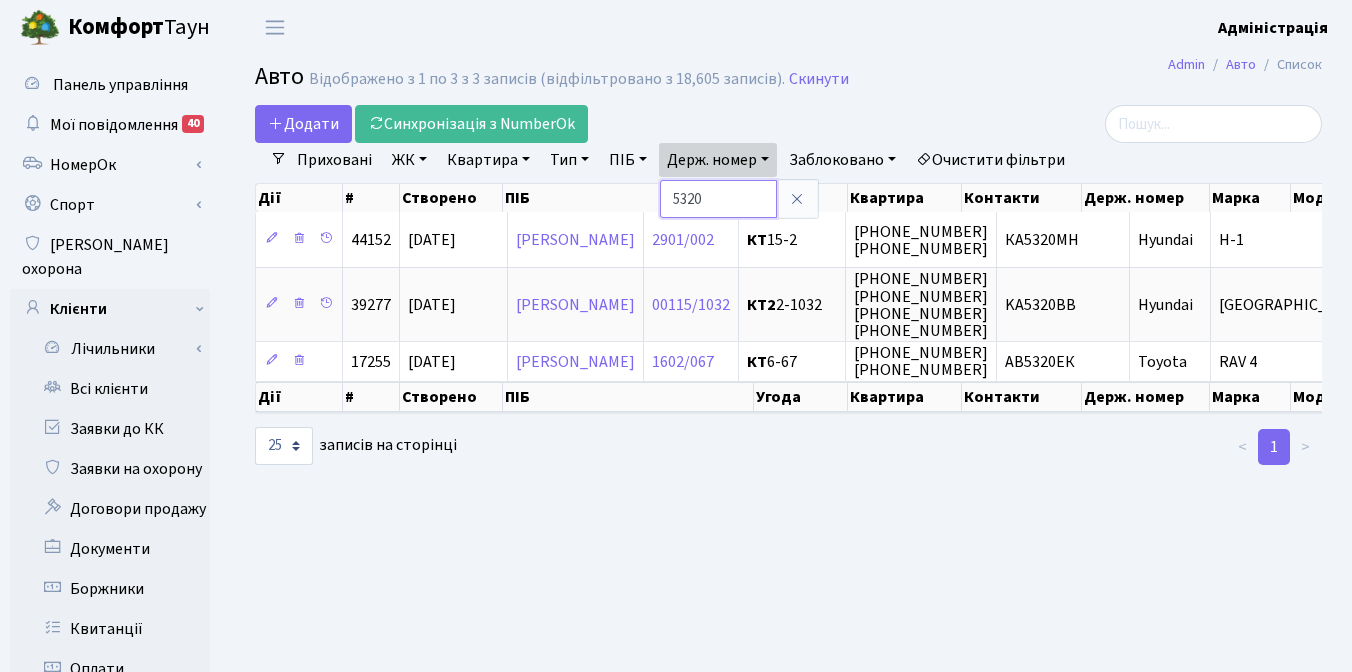 drag, startPoint x: 717, startPoint y: 194, endPoint x: 654, endPoint y: 198, distance: 63.126858 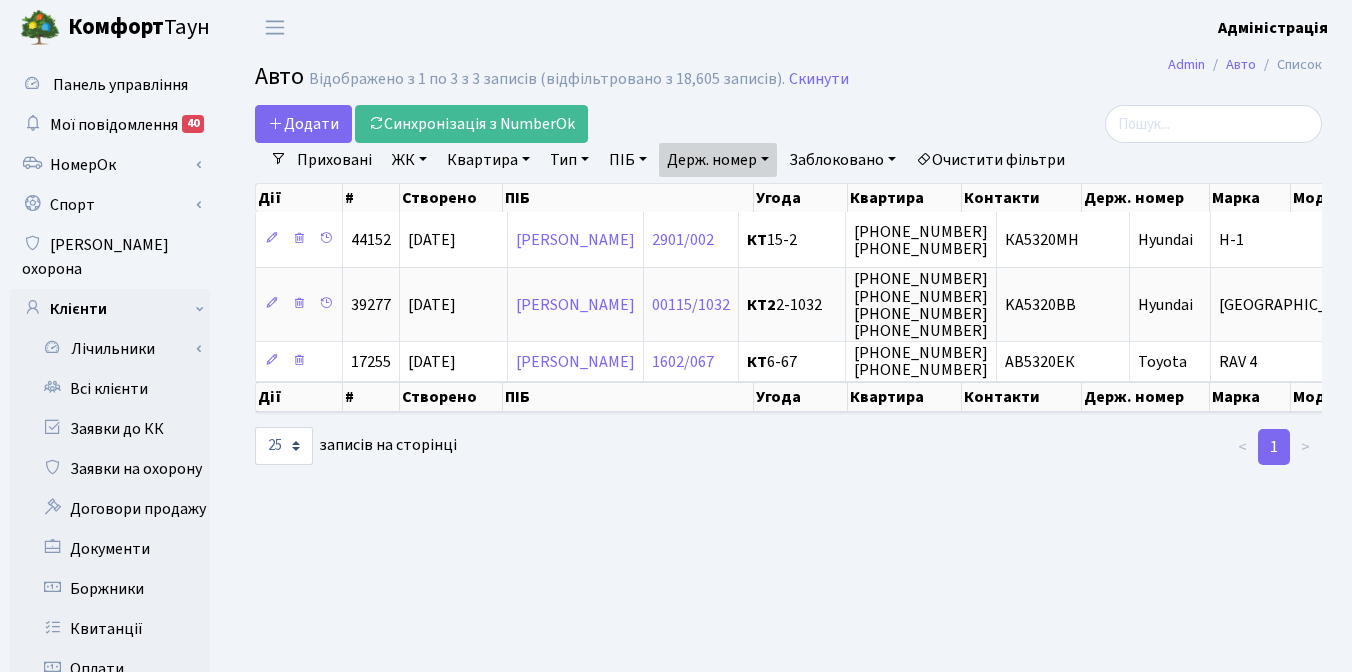 click on "Держ. номер" at bounding box center [718, 160] 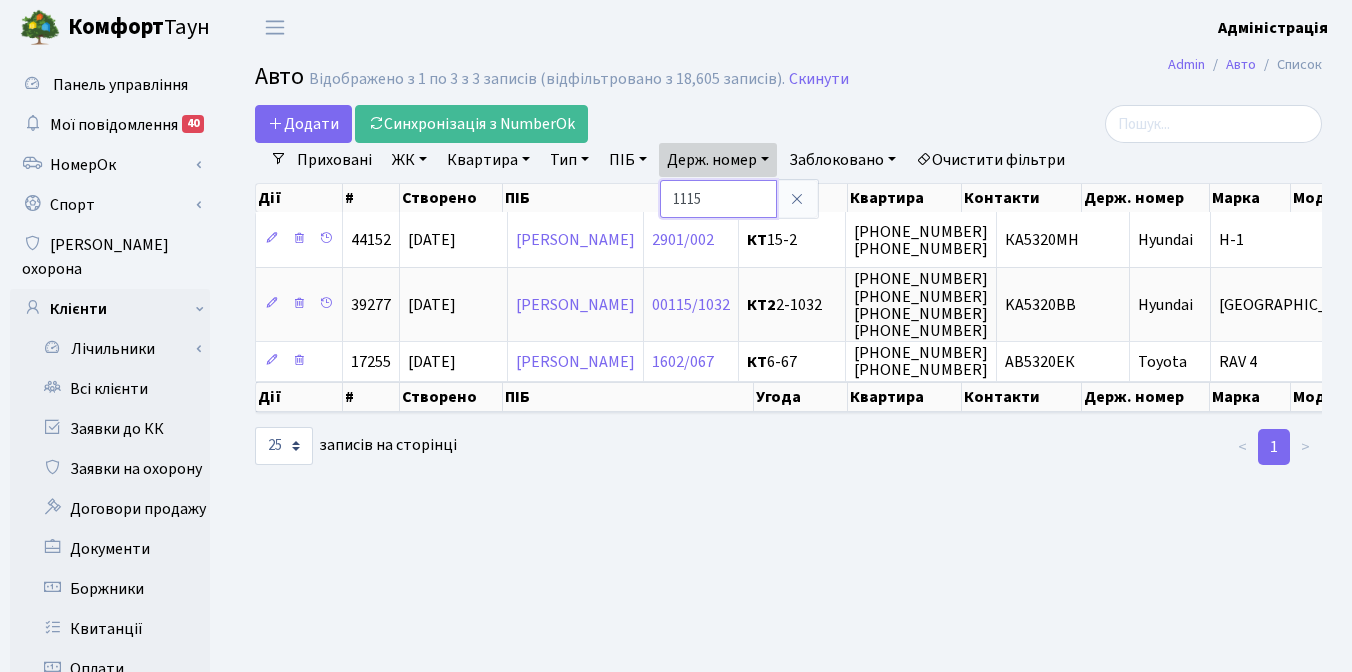 type on "1115" 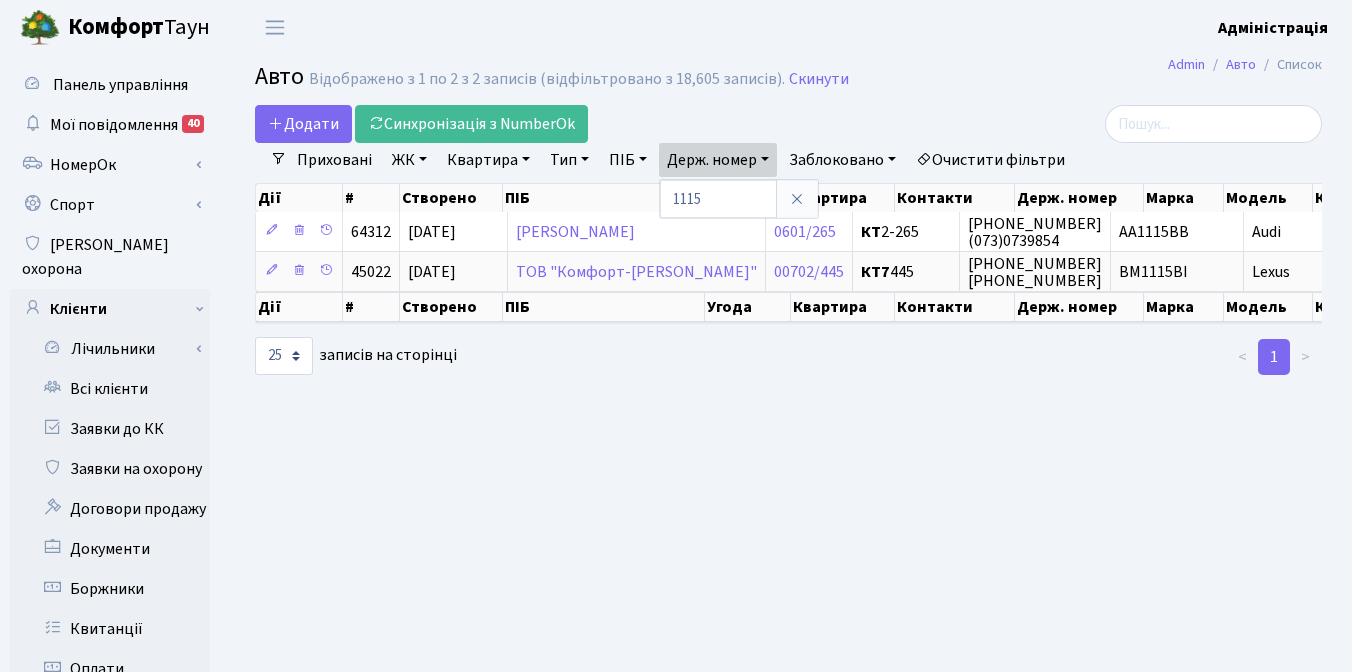 click on "Авто
Відображено з 1 по 2 з 2 записів (відфільтровано з 18,605 записів). Скинути" at bounding box center (788, 80) 